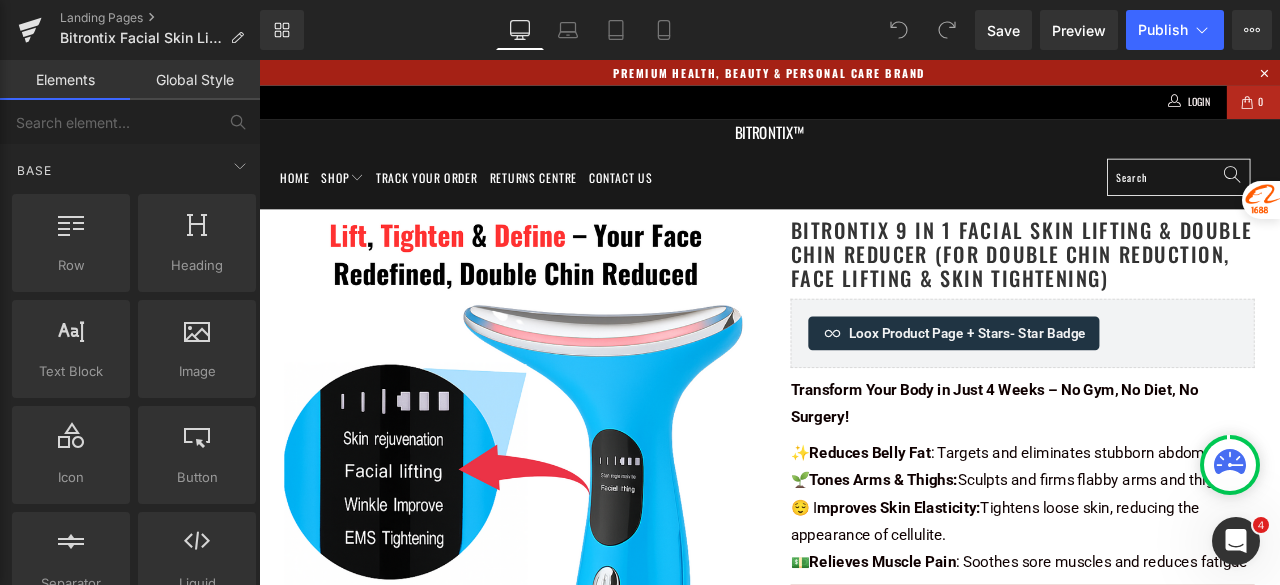 scroll, scrollTop: 0, scrollLeft: 0, axis: both 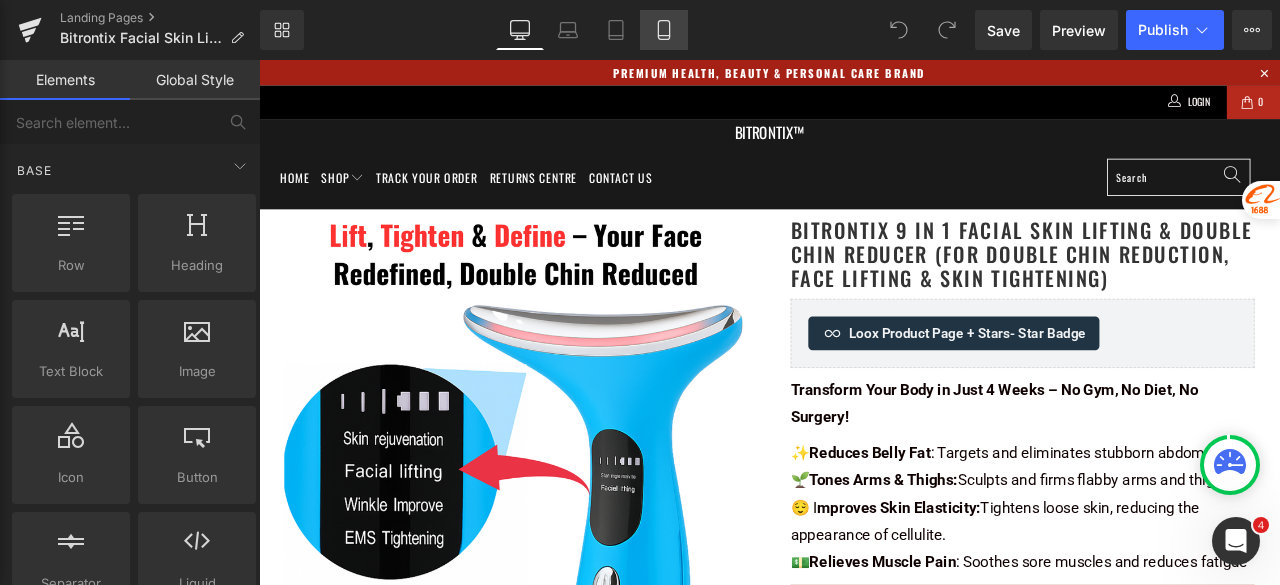click 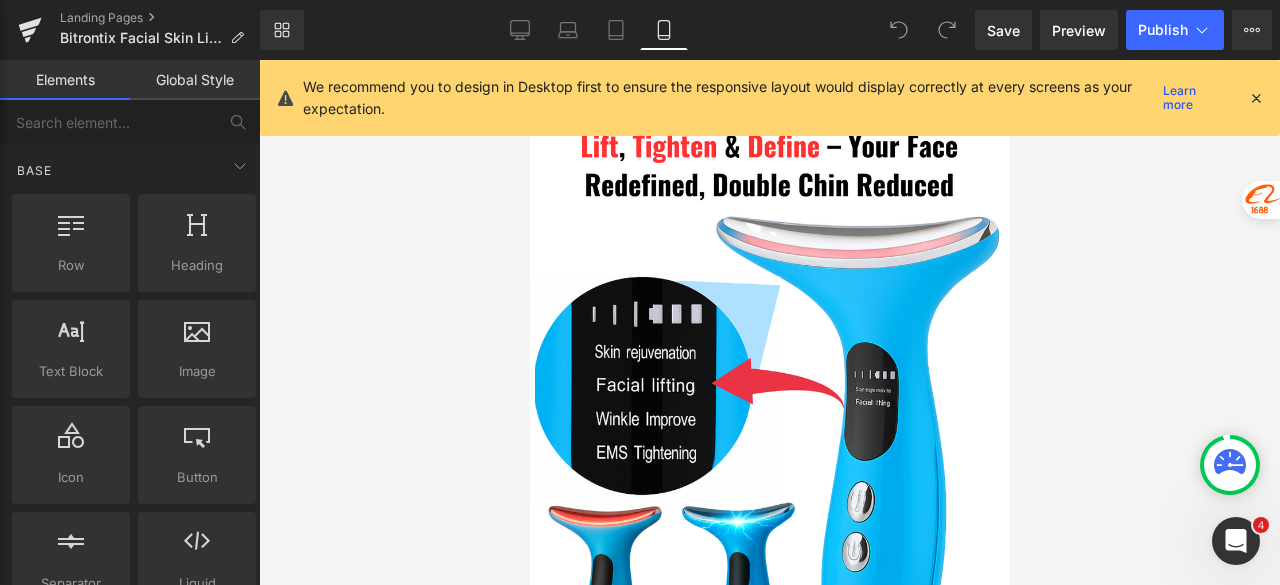 click at bounding box center (1256, 98) 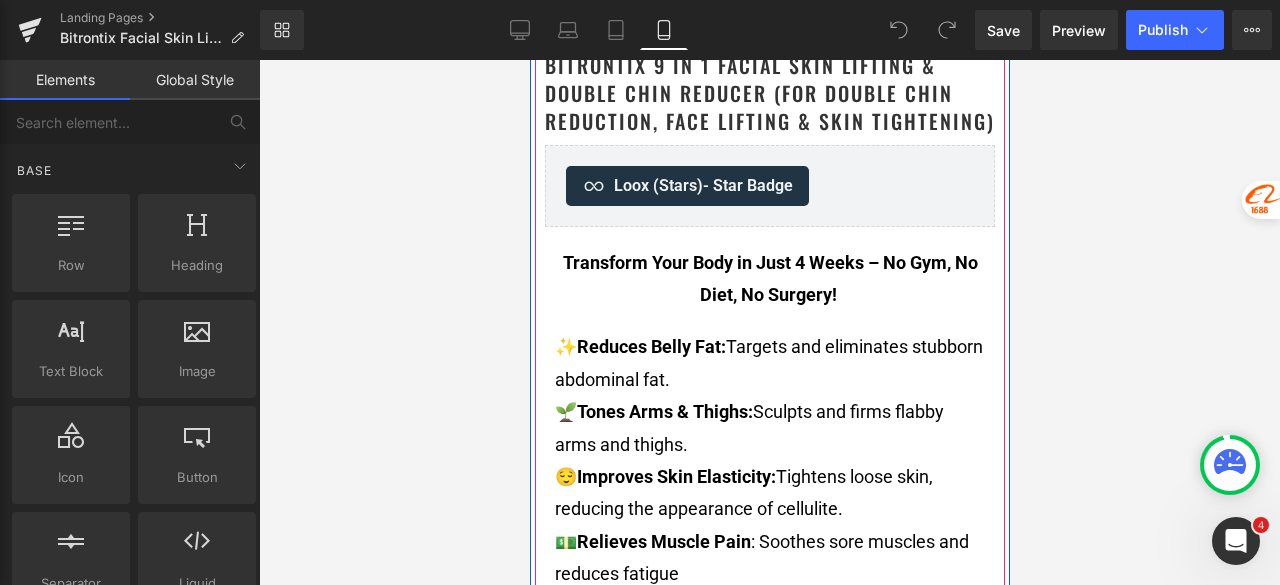 scroll, scrollTop: 800, scrollLeft: 0, axis: vertical 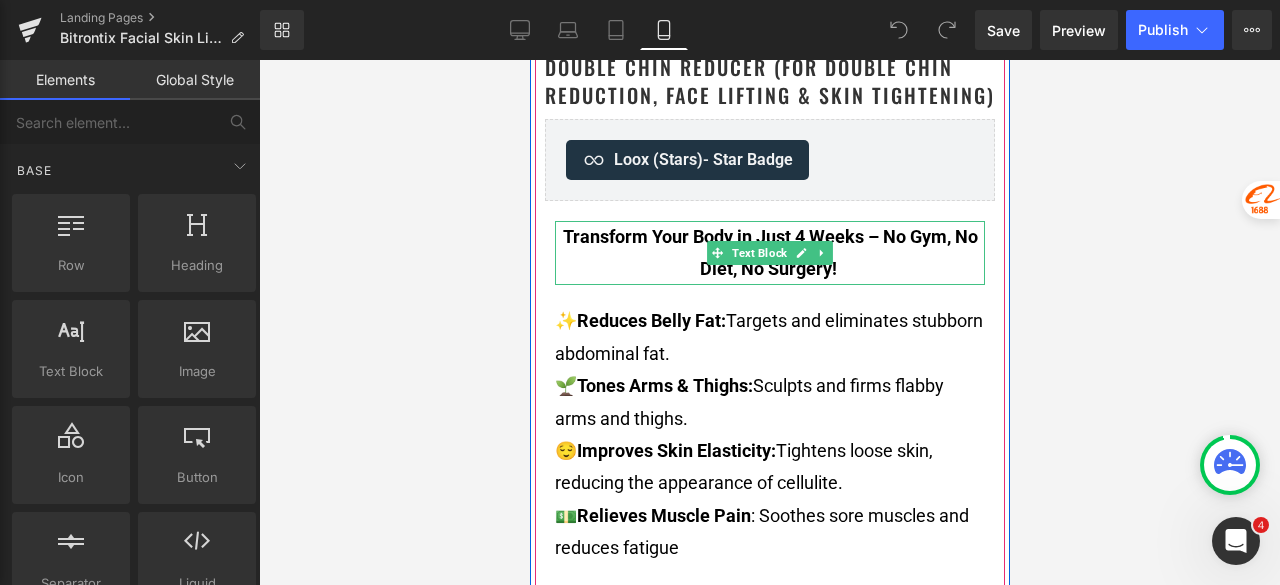 click on "Transform Your Body in Just 4 Weeks – No Gym, No Diet, No Surgery!" at bounding box center [769, 253] 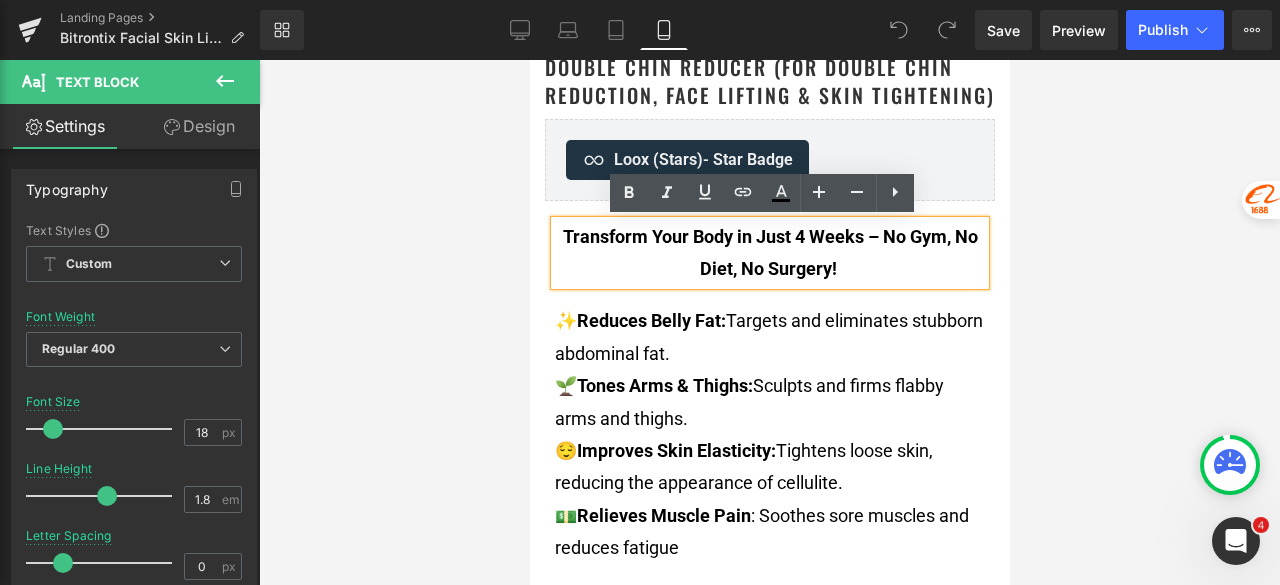 click on "Transform Your Body in Just 4 Weeks – No Gym, No Diet, No Surgery!" at bounding box center (769, 253) 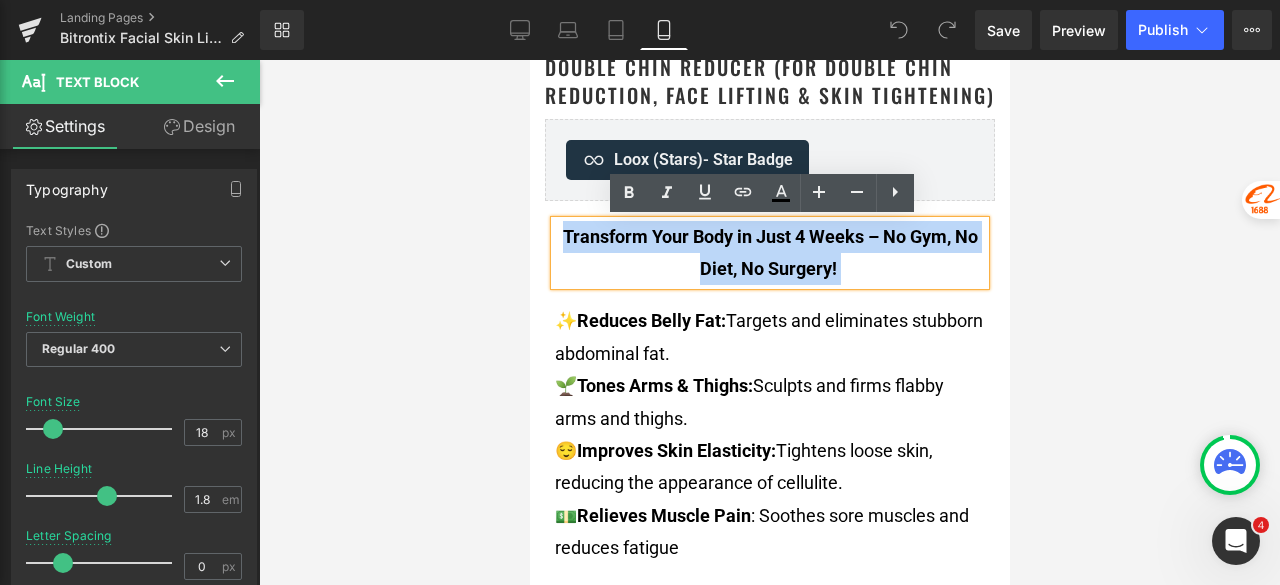 drag, startPoint x: 852, startPoint y: 257, endPoint x: 524, endPoint y: 225, distance: 329.55728 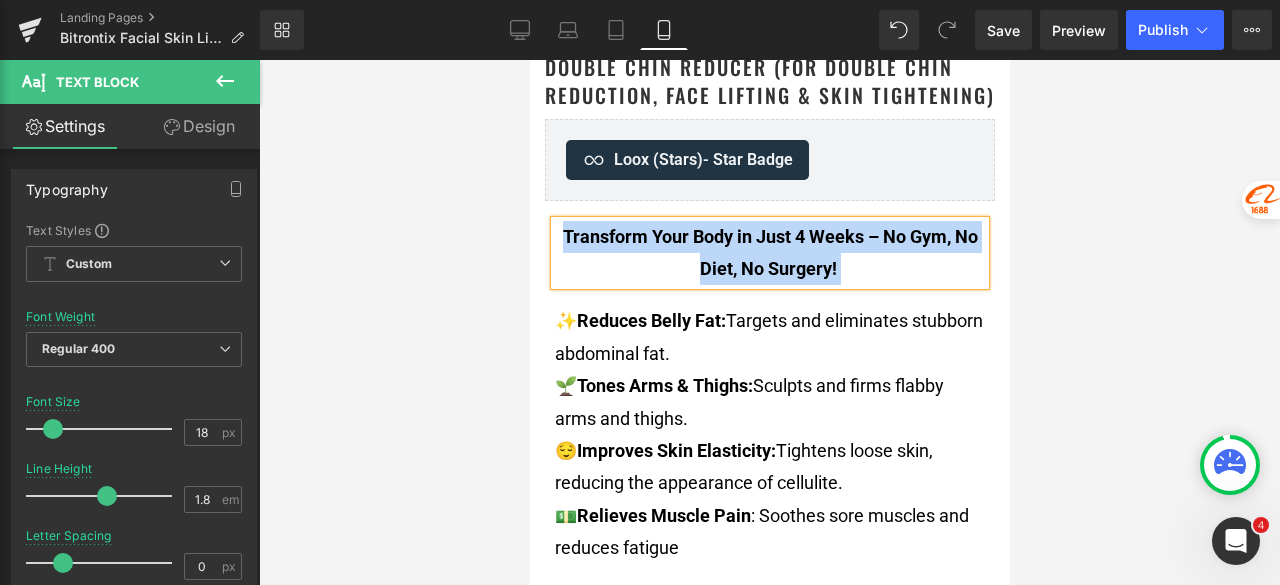 click on "Transform Your Body in Just 4 Weeks – No Gym, No Diet, No Surgery!" at bounding box center (769, 253) 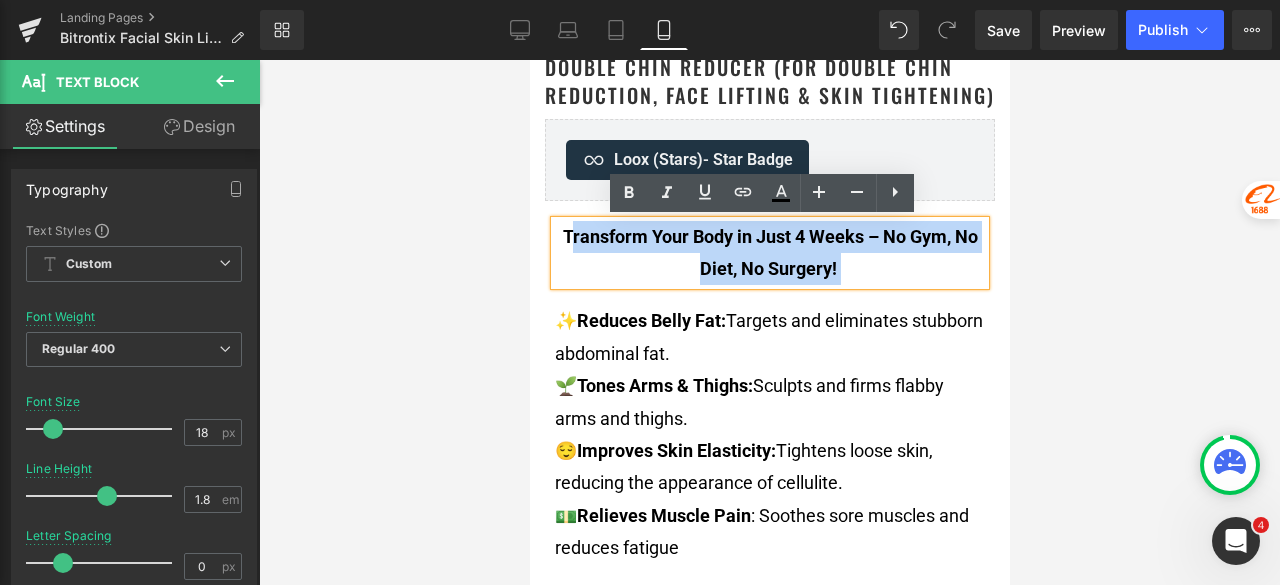 drag, startPoint x: 857, startPoint y: 273, endPoint x: 554, endPoint y: 241, distance: 304.6851 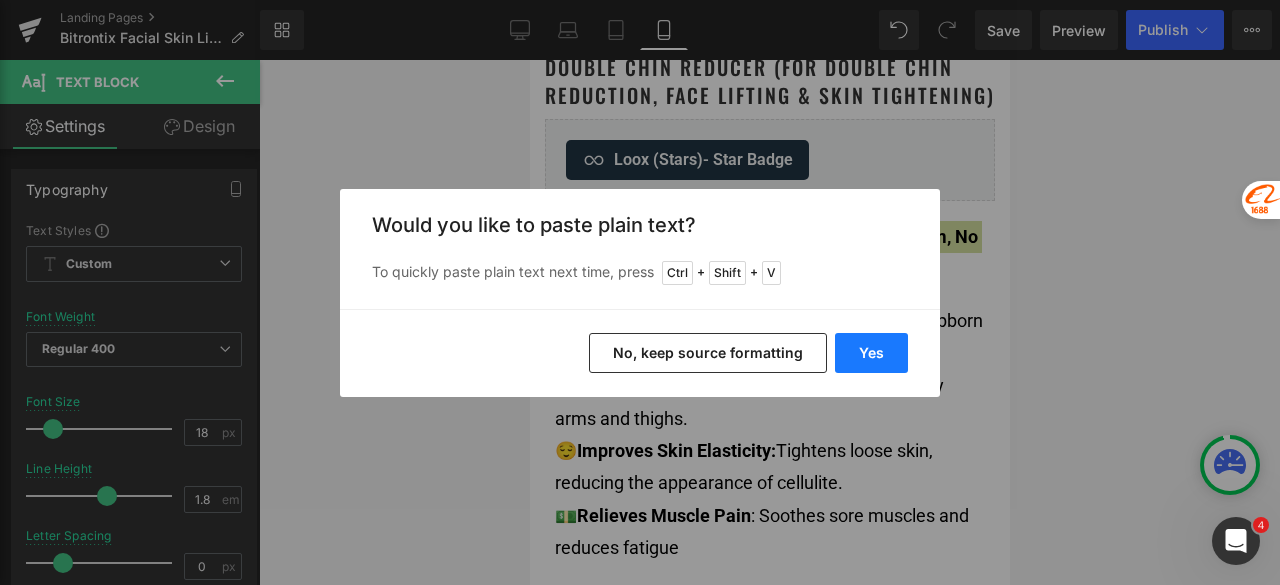 click on "Yes" at bounding box center [871, 353] 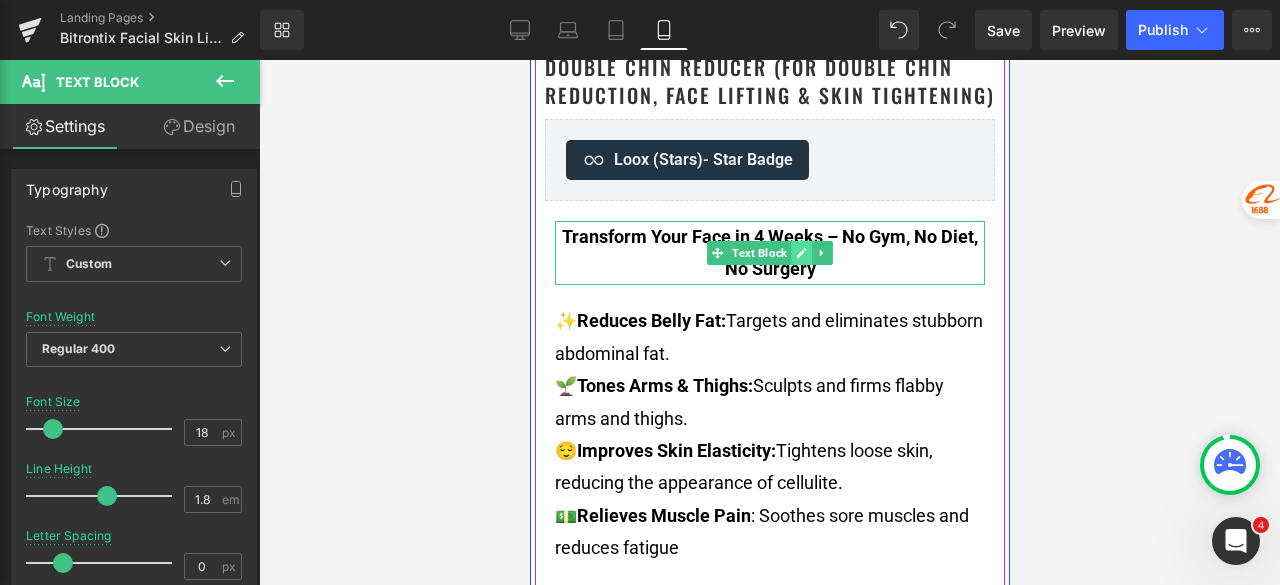 click 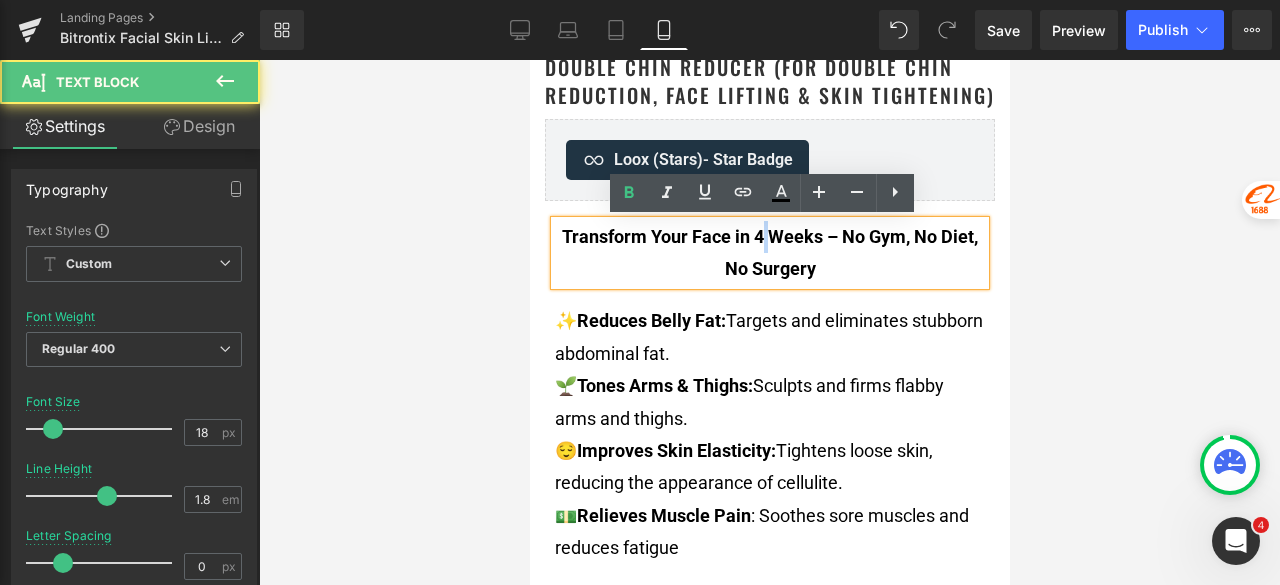 click on "Transform Your Face in 4 Weeks – No Gym, No Diet, No Surgery" at bounding box center [769, 252] 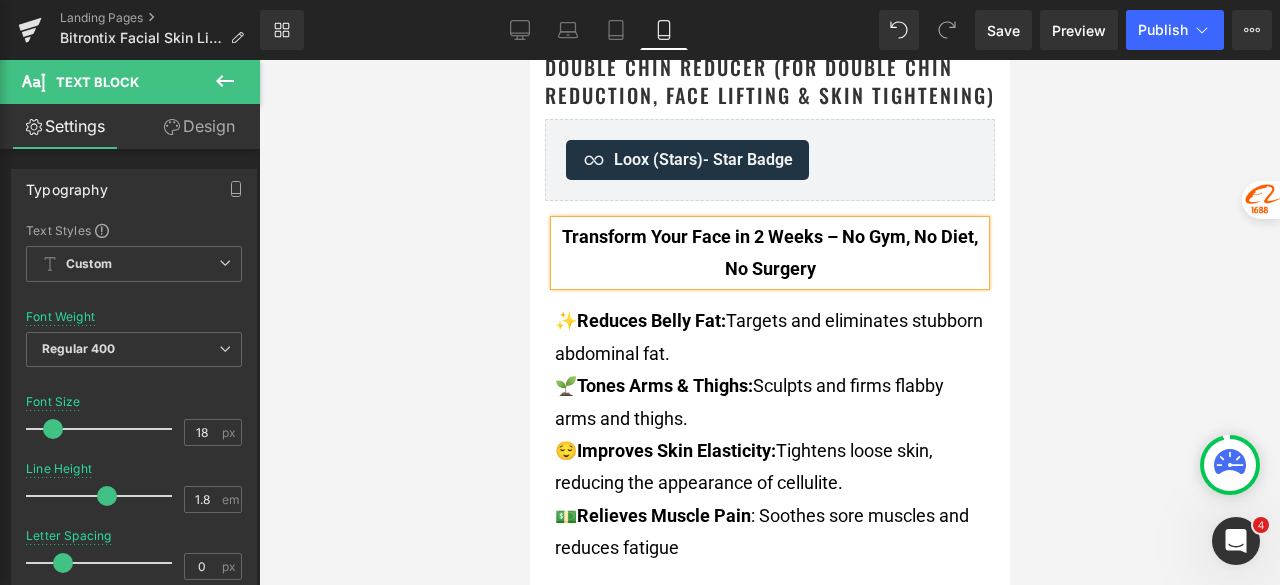 click at bounding box center (769, 322) 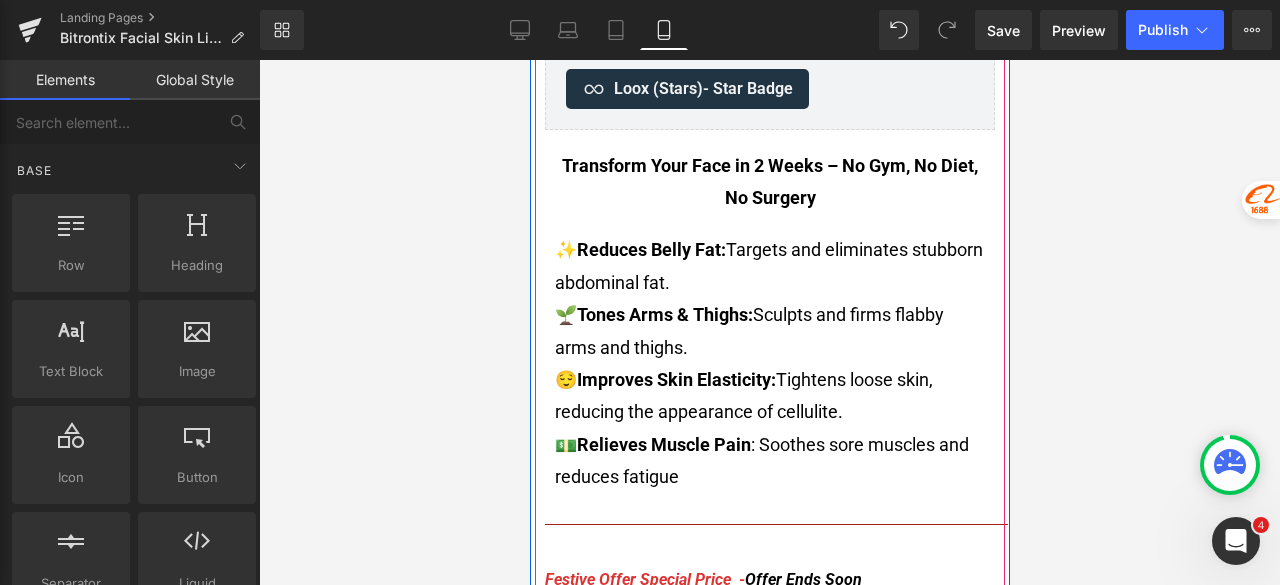 scroll, scrollTop: 900, scrollLeft: 0, axis: vertical 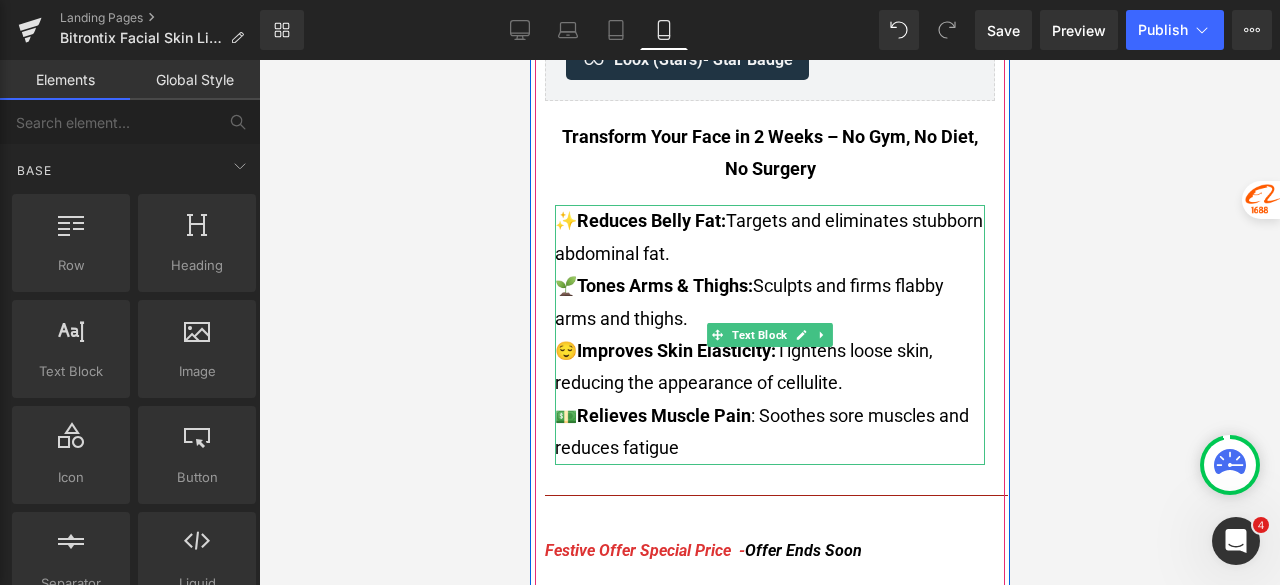 click on "💵  Relieves Muscle Pain : Soothes sore muscles and reduces fatigue" at bounding box center (769, 432) 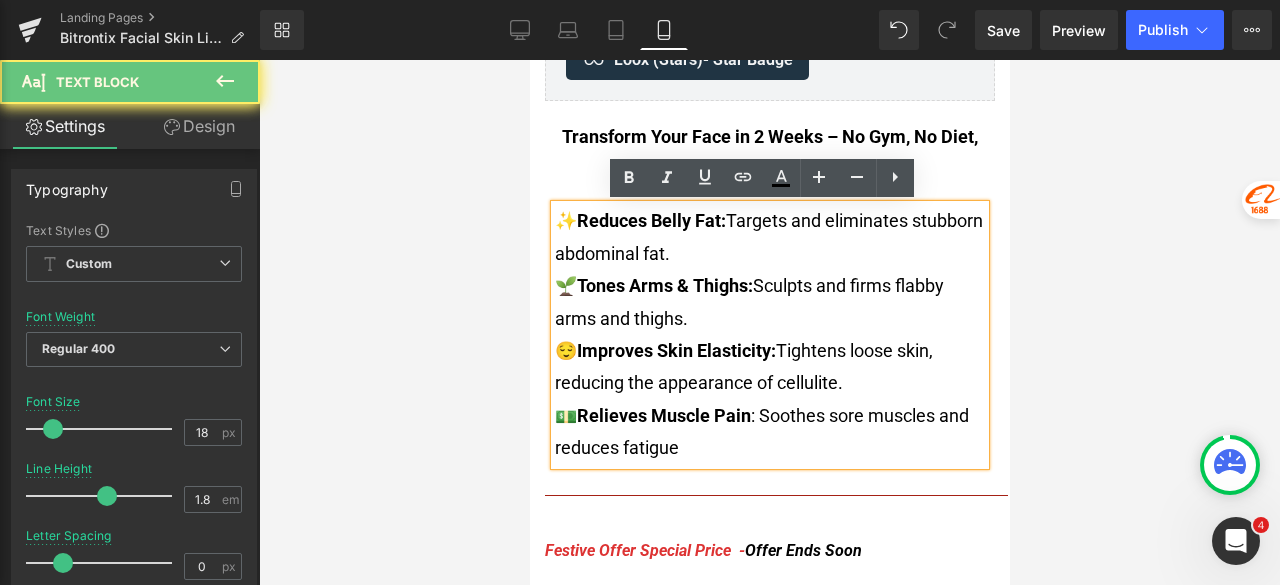 click on "💵  Relieves Muscle Pain : Soothes sore muscles and reduces fatigue" at bounding box center [769, 432] 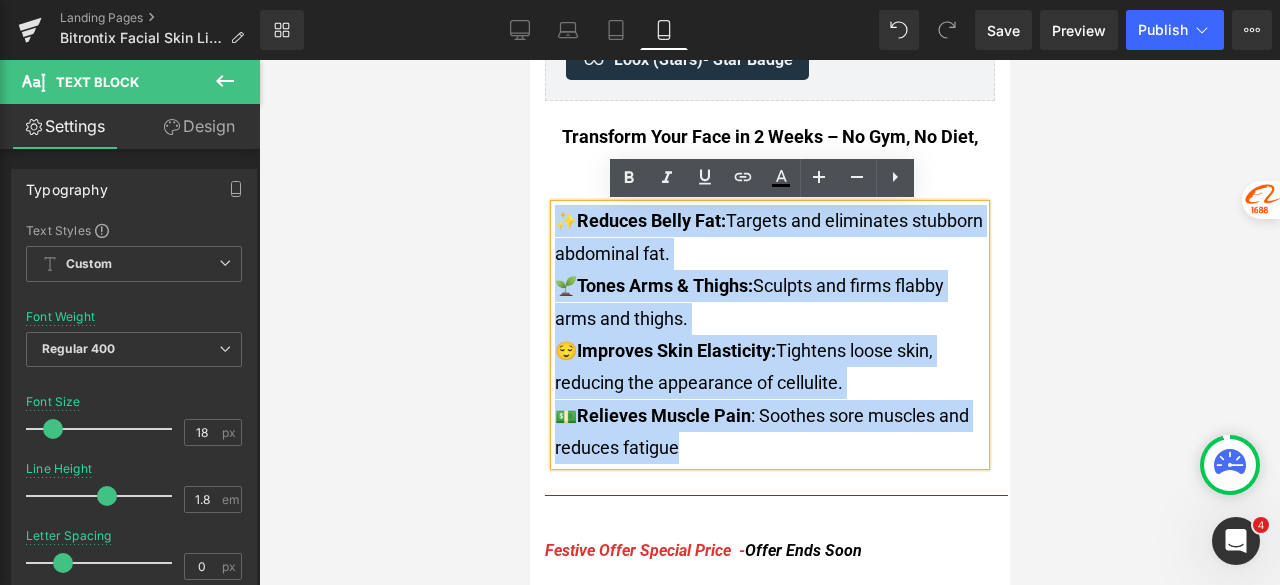 drag, startPoint x: 709, startPoint y: 443, endPoint x: 550, endPoint y: 230, distance: 265.8007 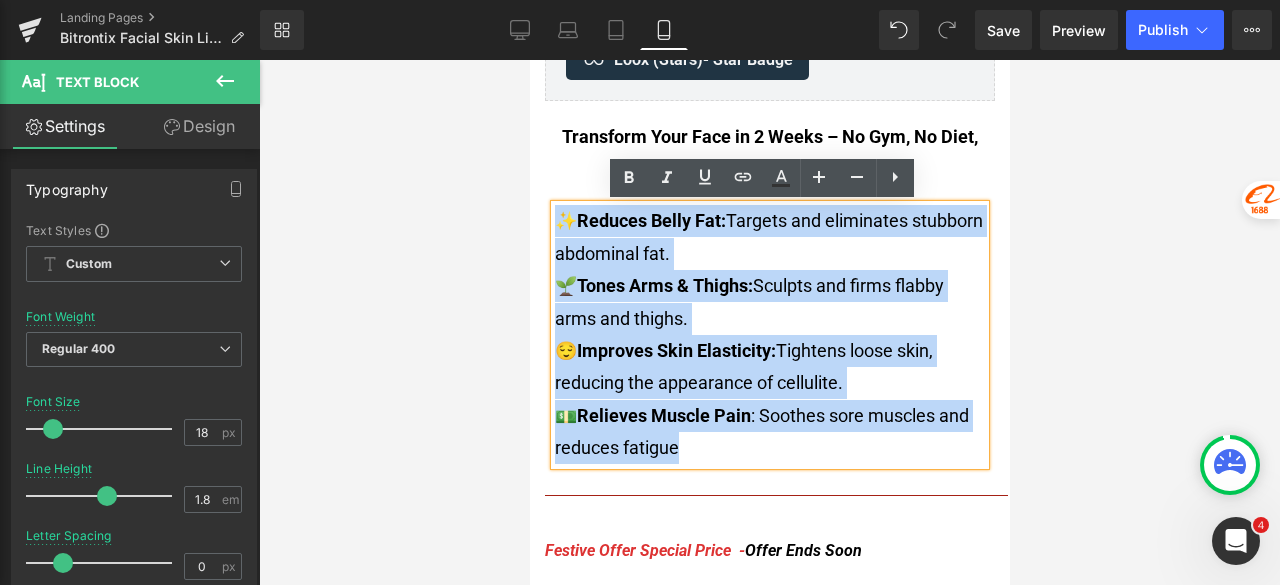 copy on "✨  Reduces Belly Fat:  Targets and eliminates stubborn abdominal fat. 🌱  Tones Arms & Thighs:  Sculpts and firms flabby arms and thighs. 😌  Improves Skin Elasticity:  Tightens loose skin, reducing the appearance of cellulite. 💵  Relieves Muscle Pain : Soothes sore muscles and reduces fatigue" 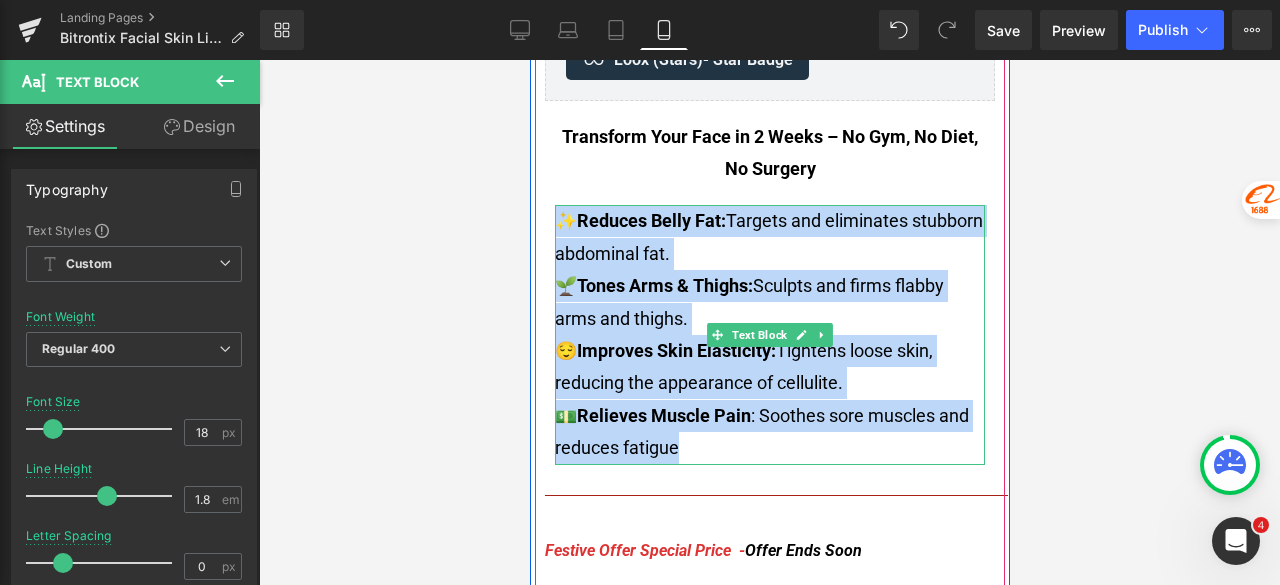 click on "Targets and eliminates stubborn abdominal fat." at bounding box center (768, 236) 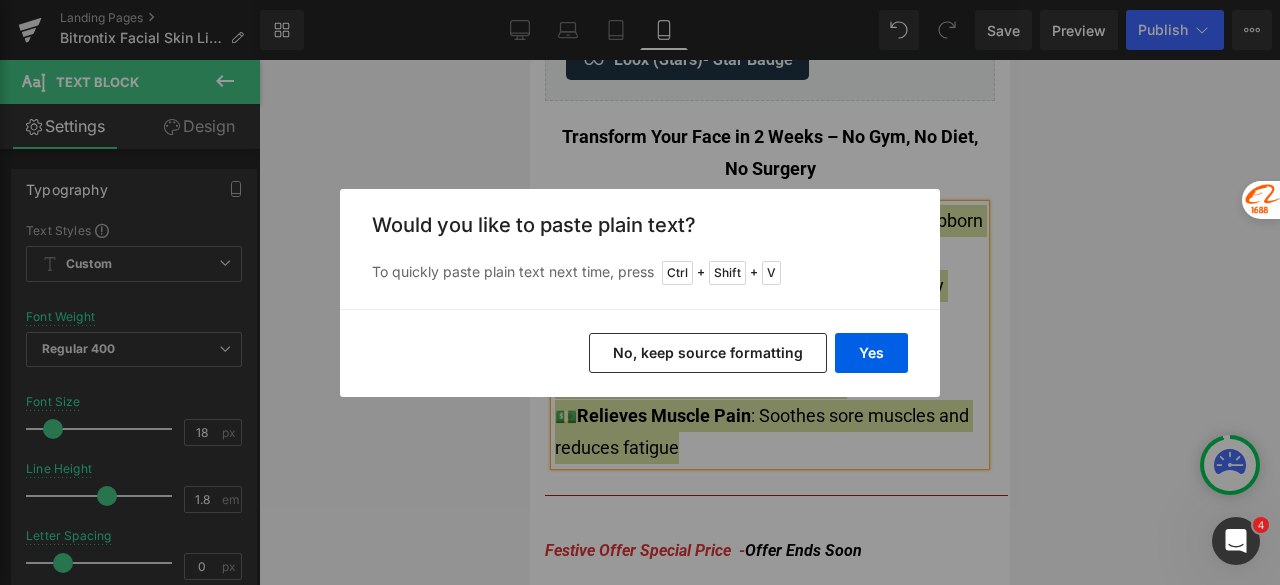 click on "No, keep source formatting" at bounding box center [708, 353] 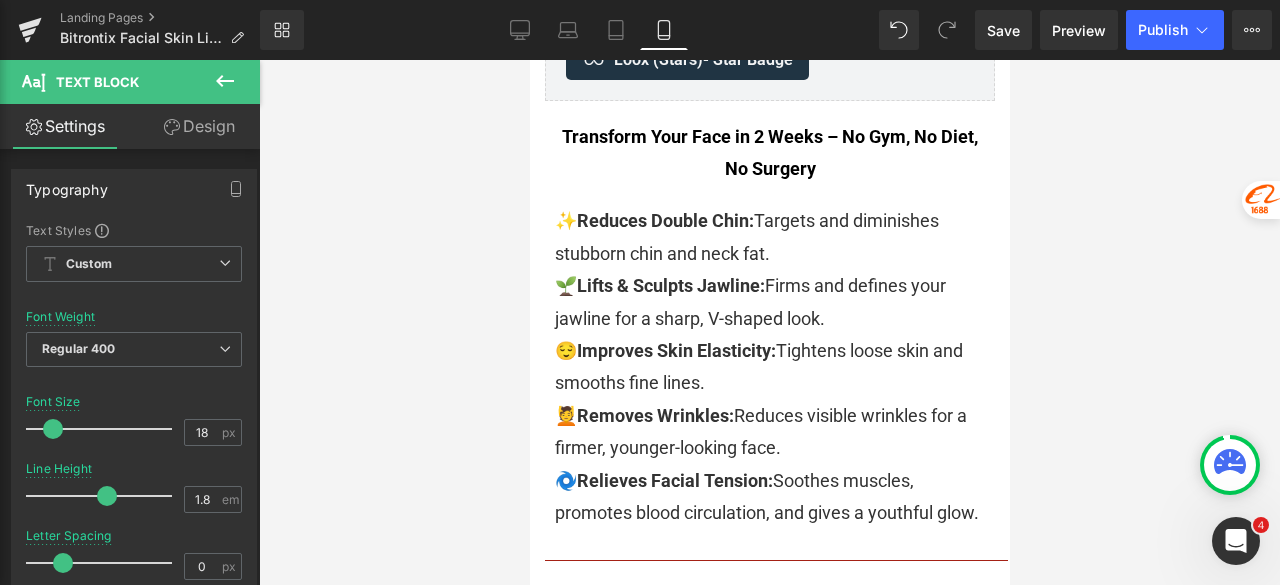 click at bounding box center [769, 322] 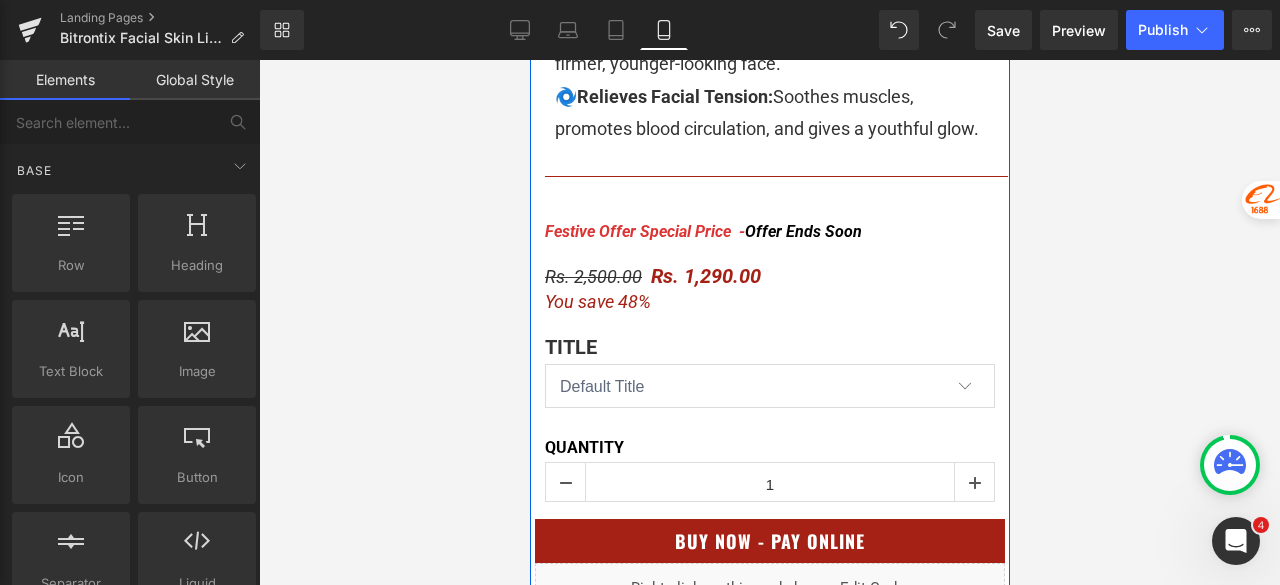 scroll, scrollTop: 1300, scrollLeft: 0, axis: vertical 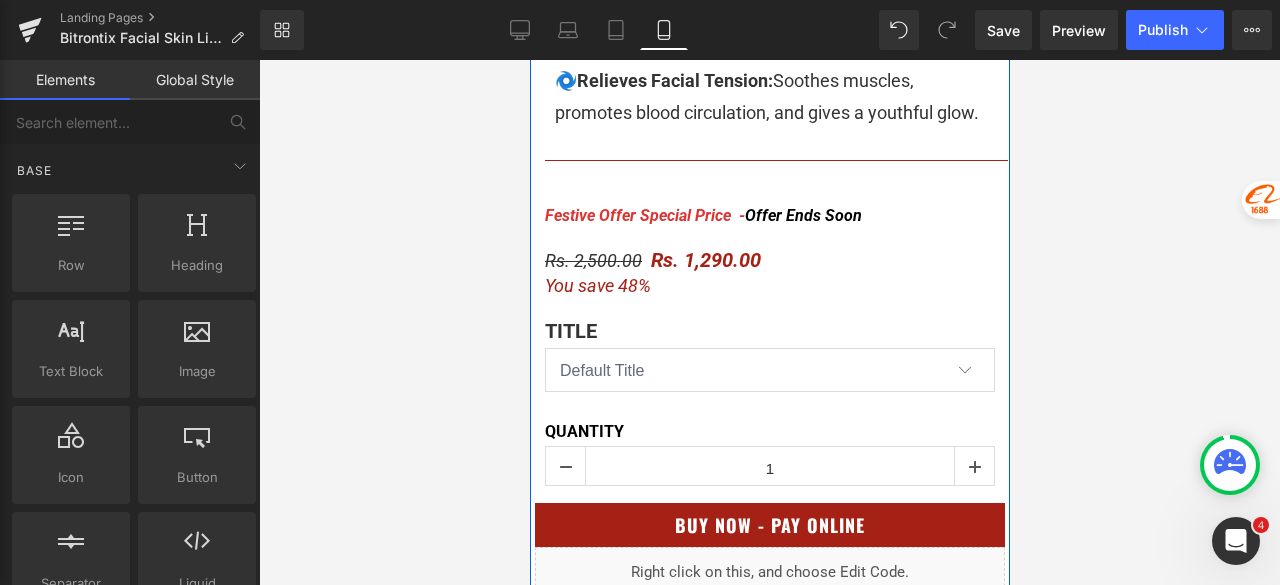 click on "Festive Offer Special Price  - Offer Ends Soon Text Block" at bounding box center [769, 216] 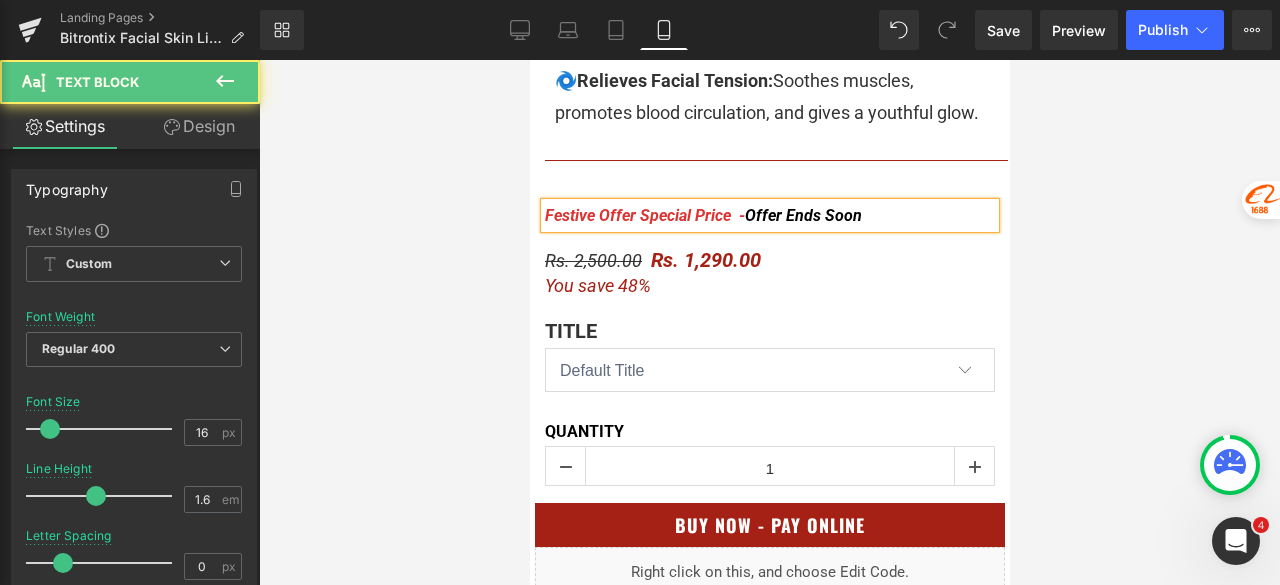 click at bounding box center (769, 322) 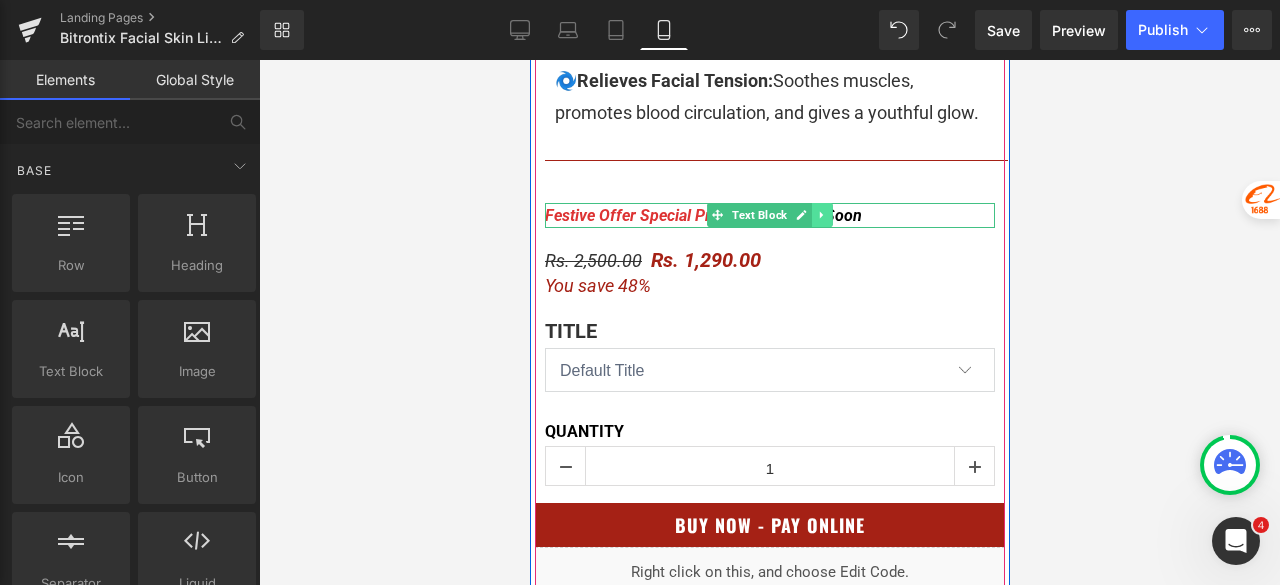 click 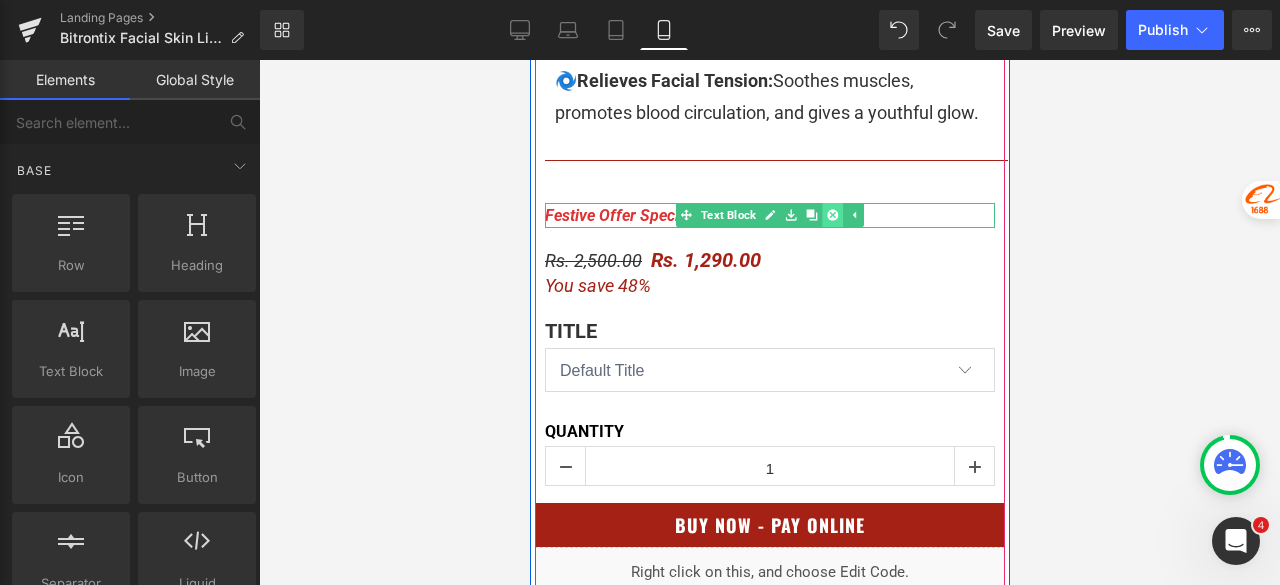 click 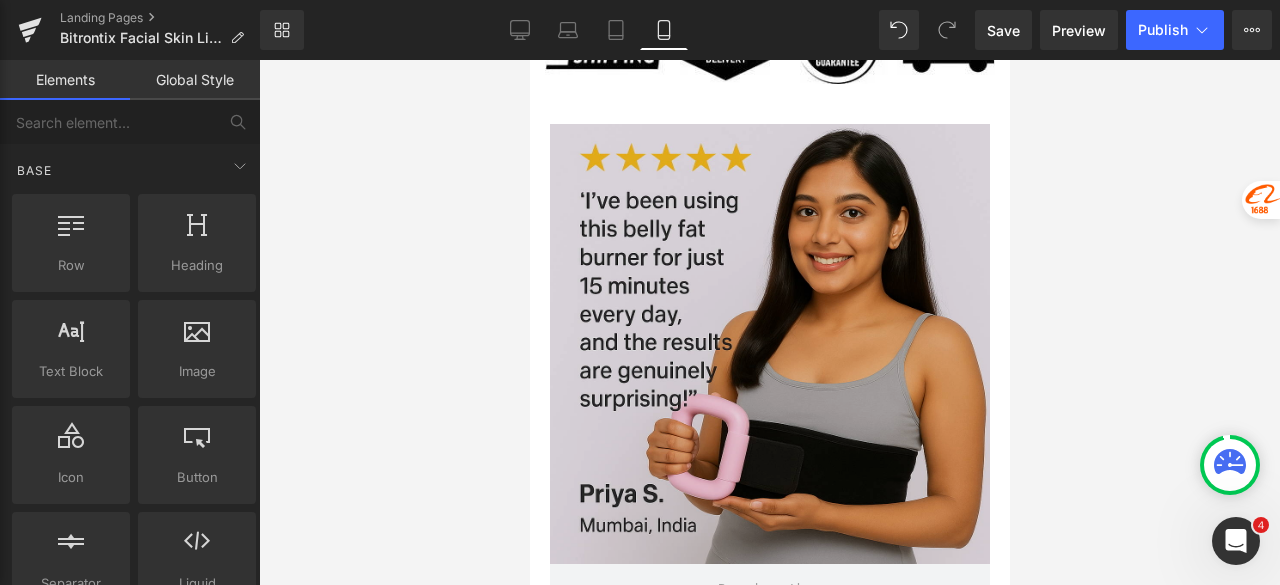 scroll, scrollTop: 1900, scrollLeft: 0, axis: vertical 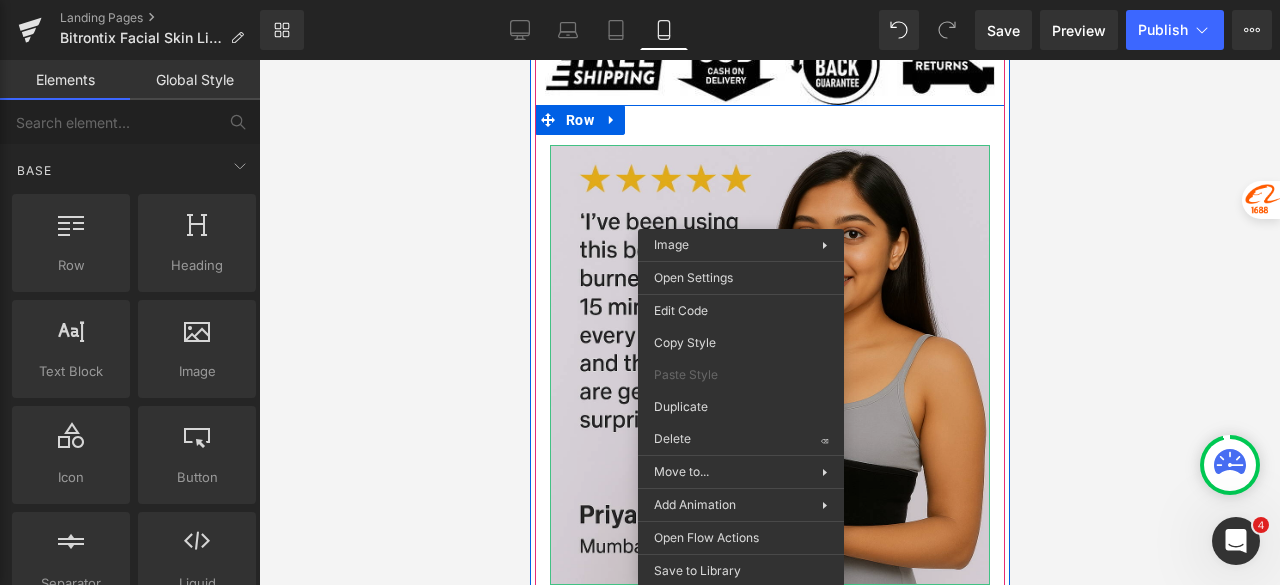 click at bounding box center (769, 365) 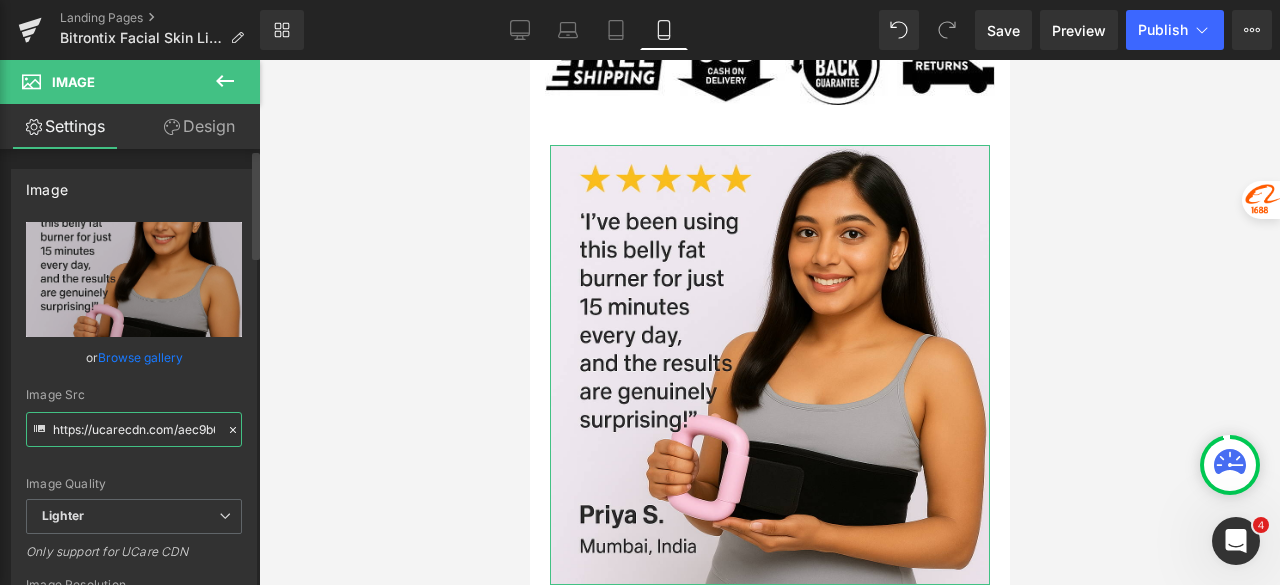 click on "https://ucarecdn.com/aec9b66c-738d-4f61-bfbe-5fa29cf9057f/-/format/auto/-/preview/3000x3000/-/quality/lighter/0eae1030-7188-41db-9dae-4c4ecb28aa01.png" at bounding box center [134, 429] 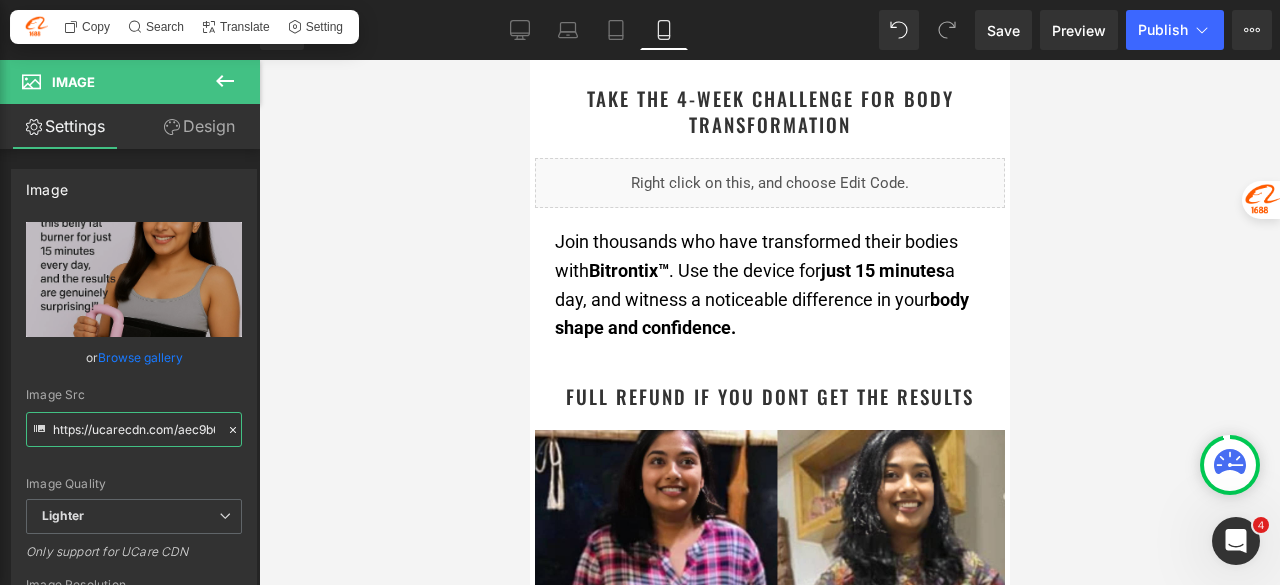 scroll, scrollTop: 2400, scrollLeft: 0, axis: vertical 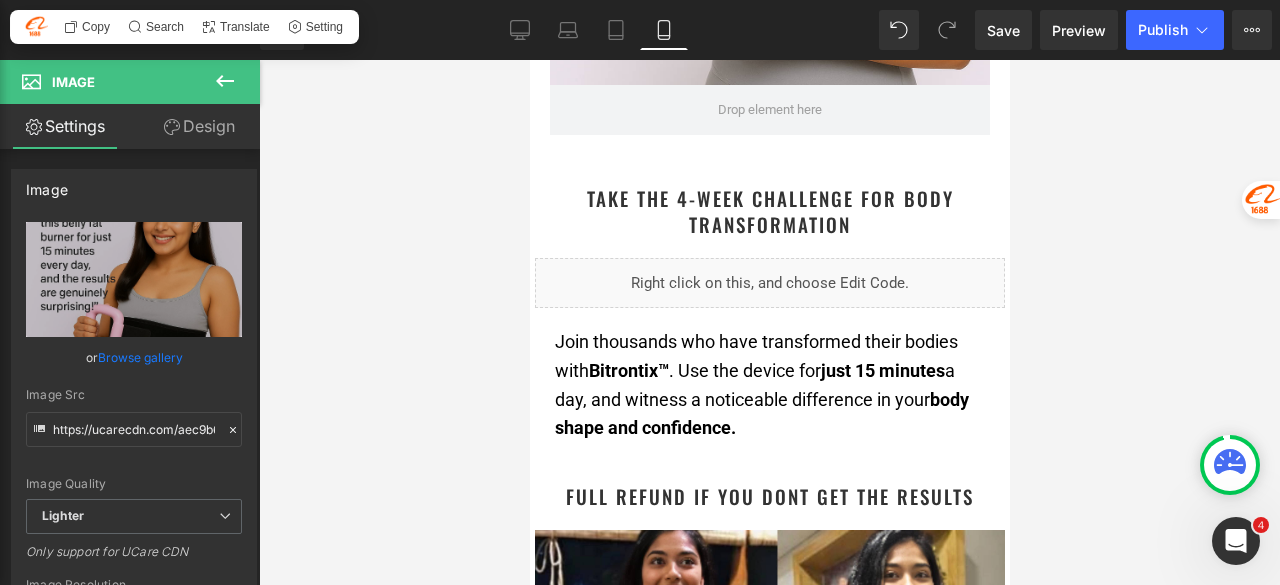click on "Liquid" at bounding box center (769, 283) 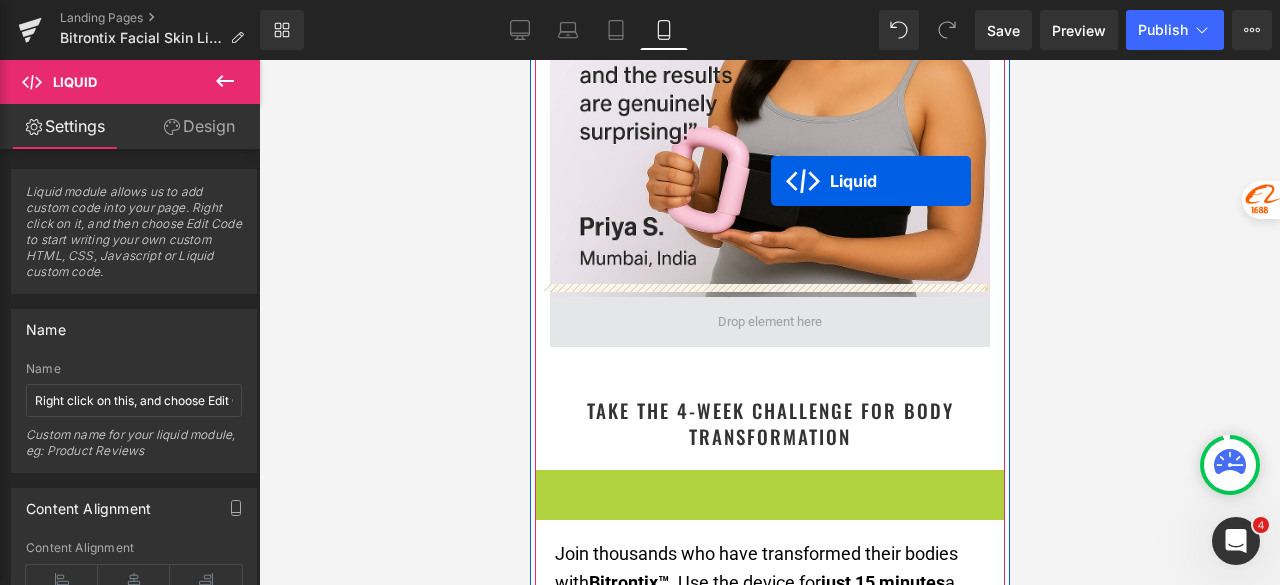 scroll, scrollTop: 2200, scrollLeft: 0, axis: vertical 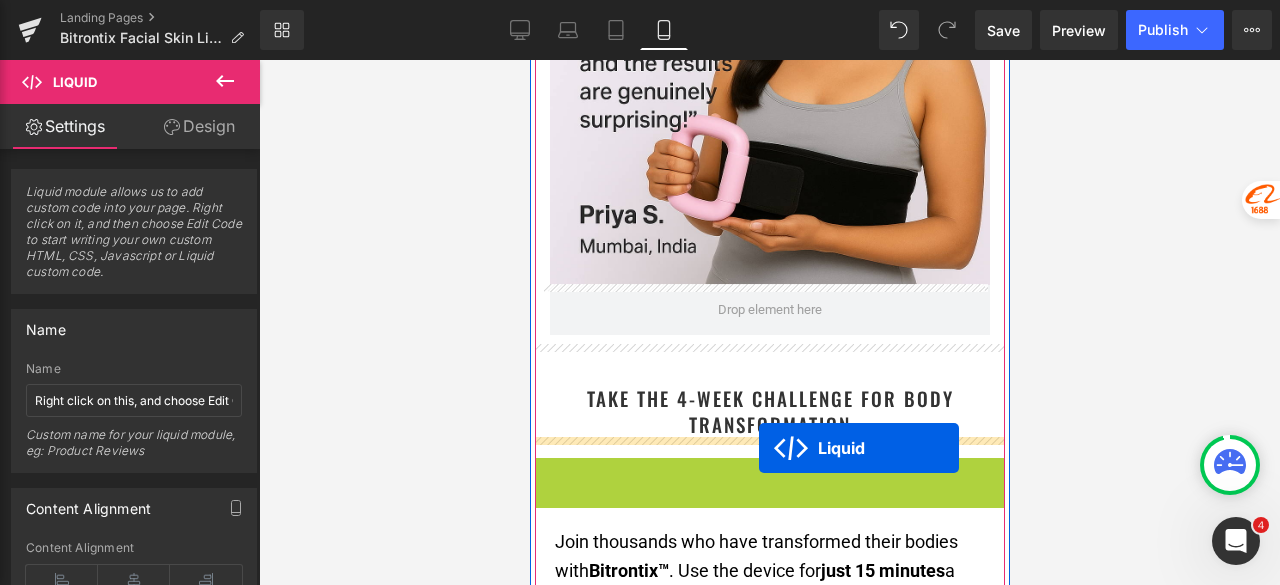drag, startPoint x: 734, startPoint y: 297, endPoint x: 758, endPoint y: 448, distance: 152.89539 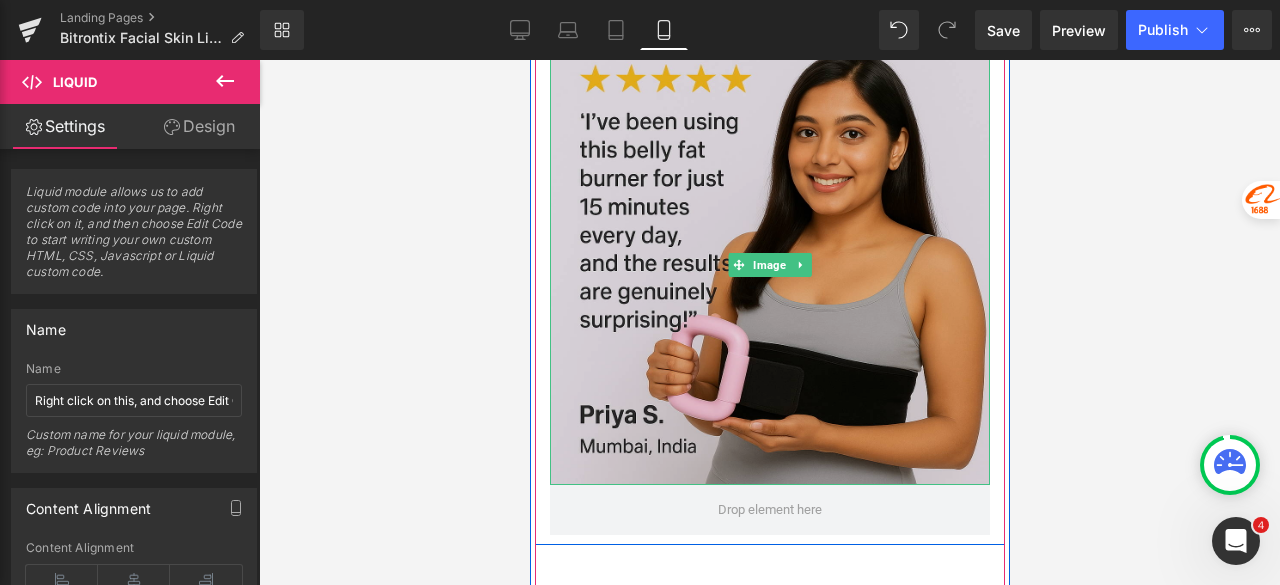 scroll, scrollTop: 1900, scrollLeft: 0, axis: vertical 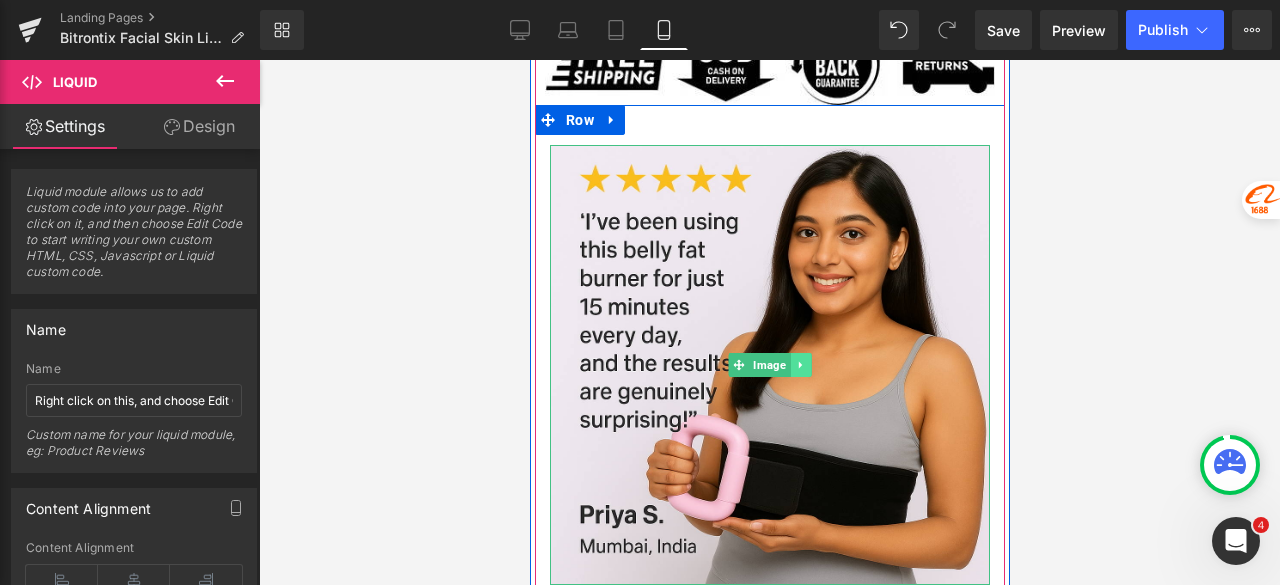 click at bounding box center (769, 365) 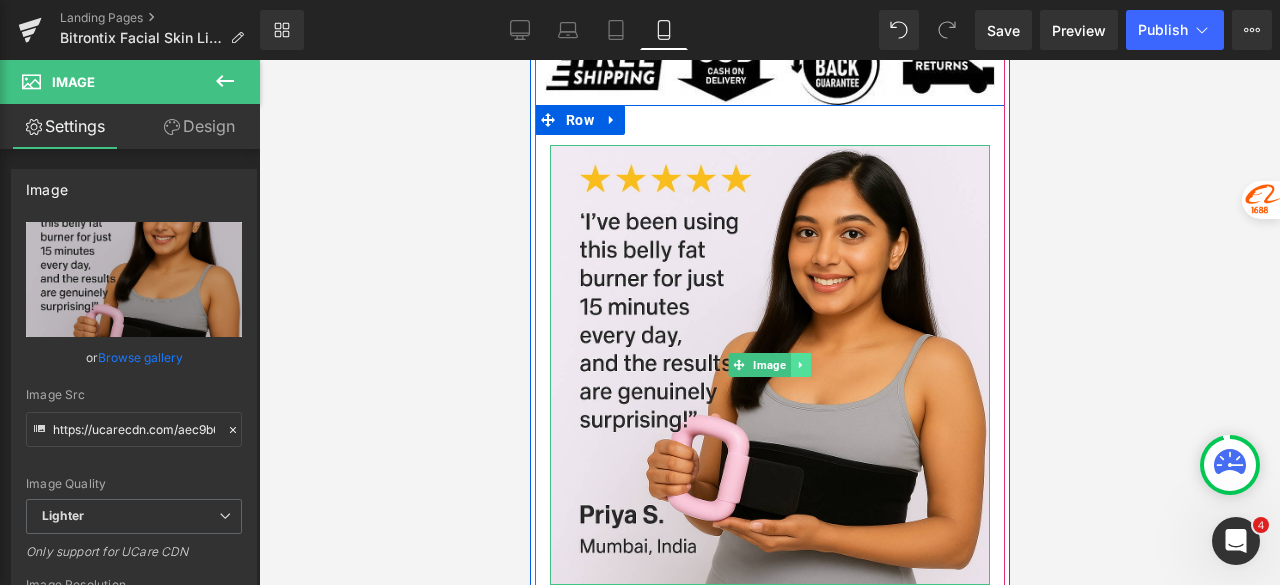 click 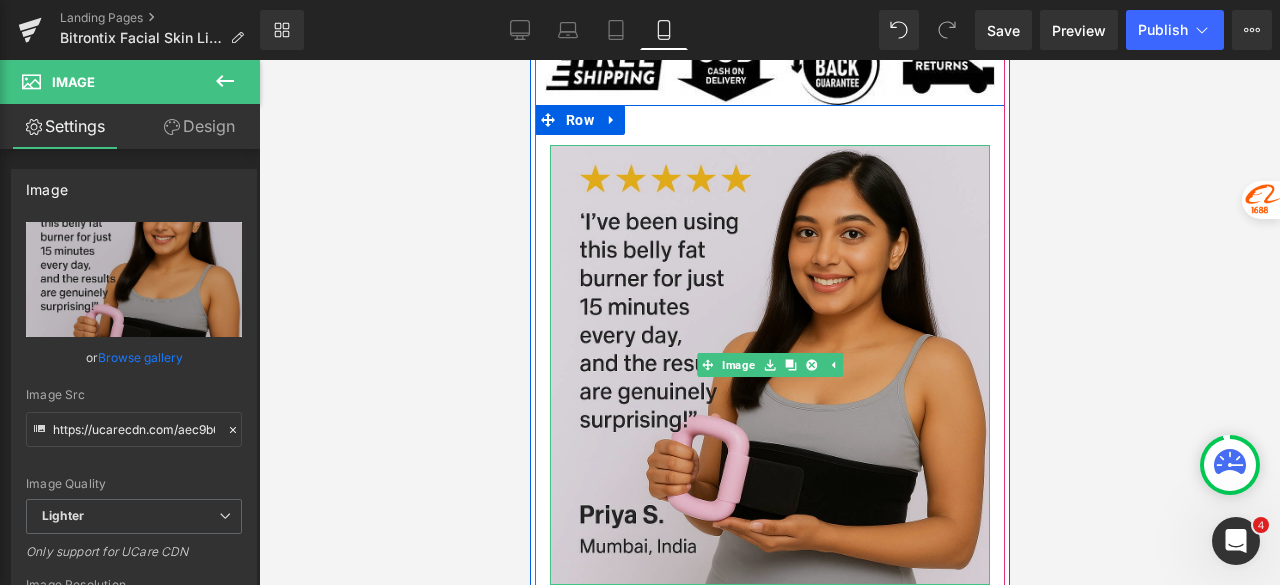 drag, startPoint x: 799, startPoint y: 365, endPoint x: 870, endPoint y: 368, distance: 71.063354 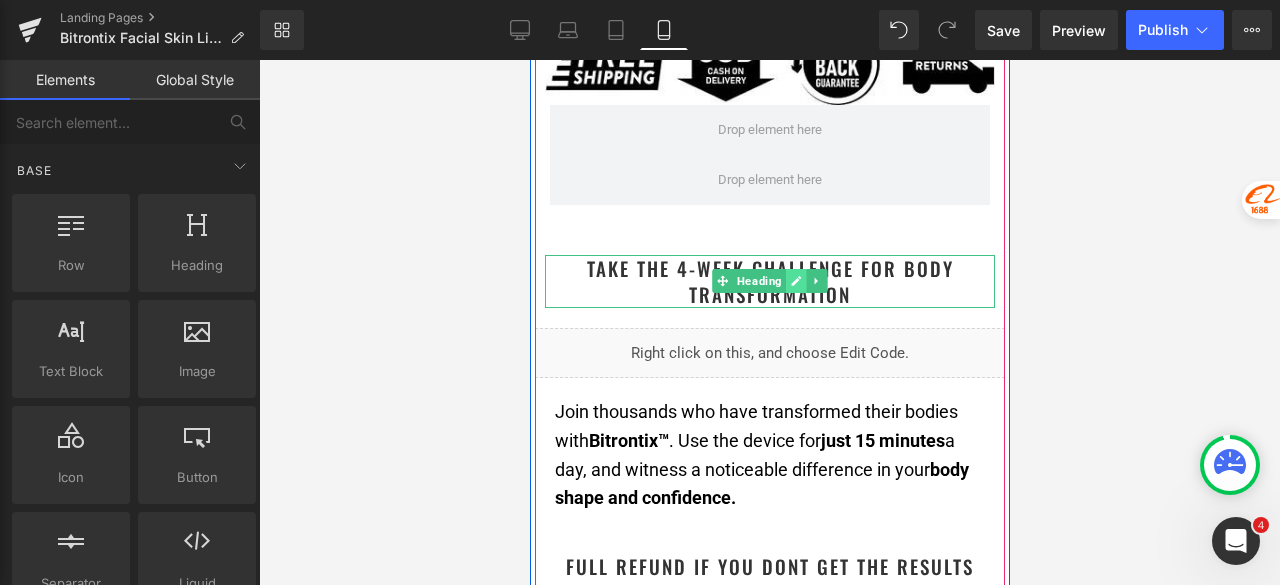 click 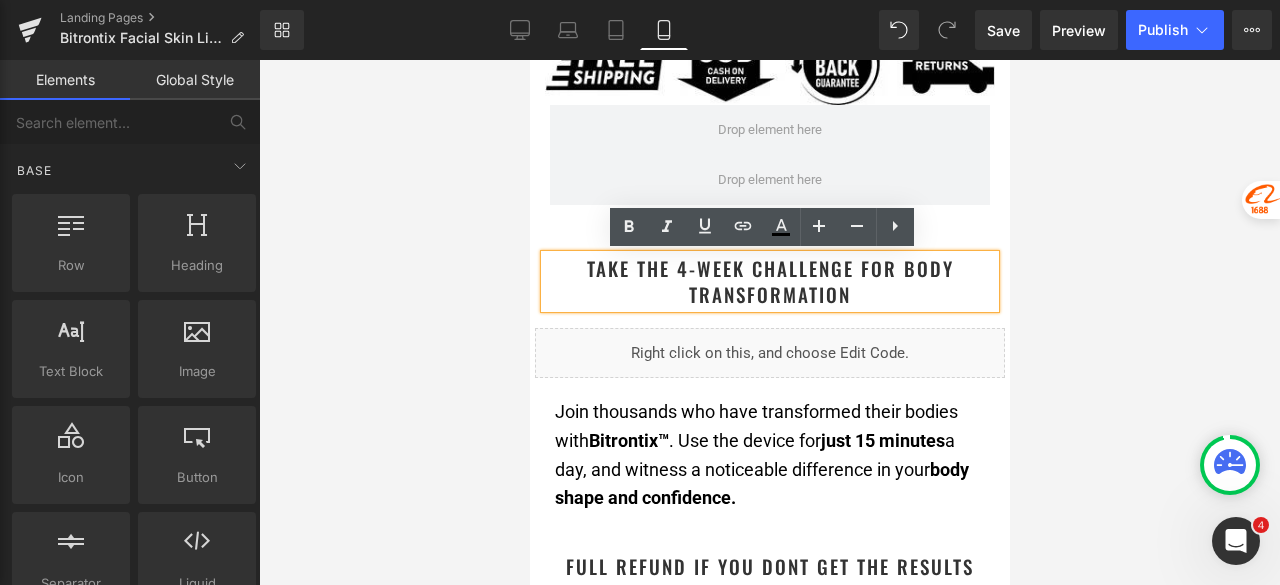 drag, startPoint x: 871, startPoint y: 294, endPoint x: 583, endPoint y: 263, distance: 289.6636 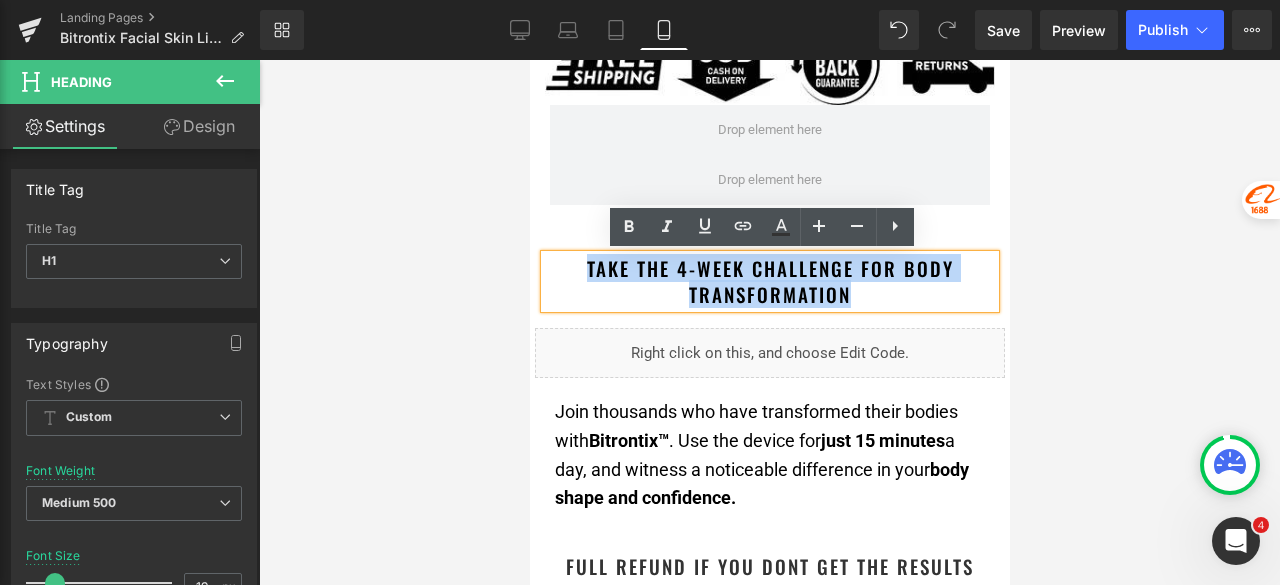 type 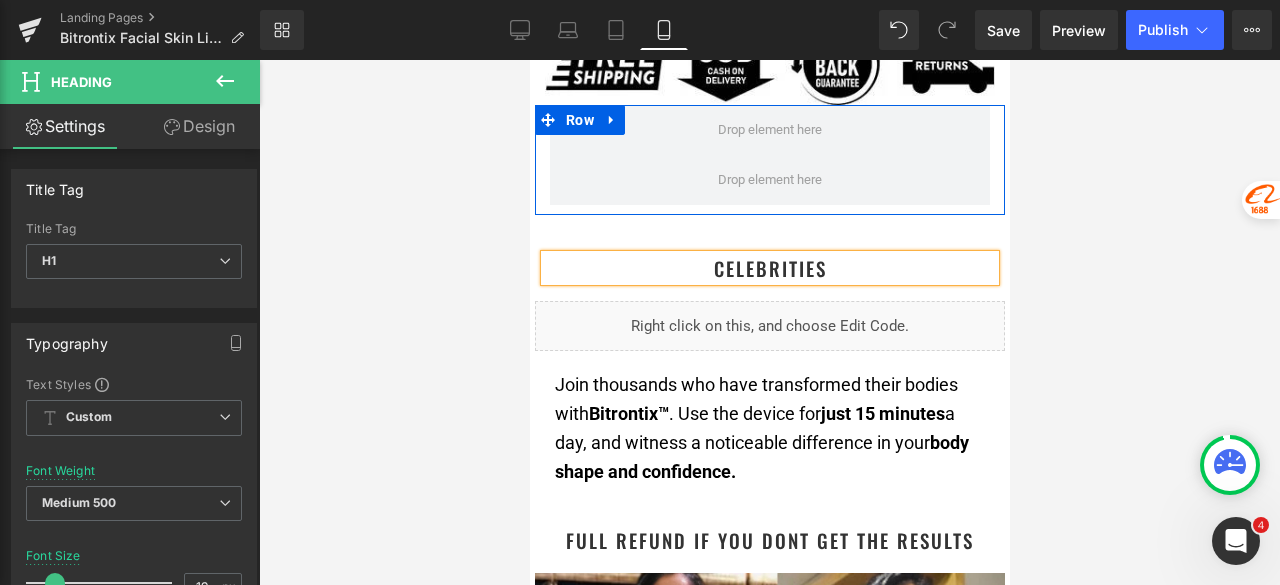 click 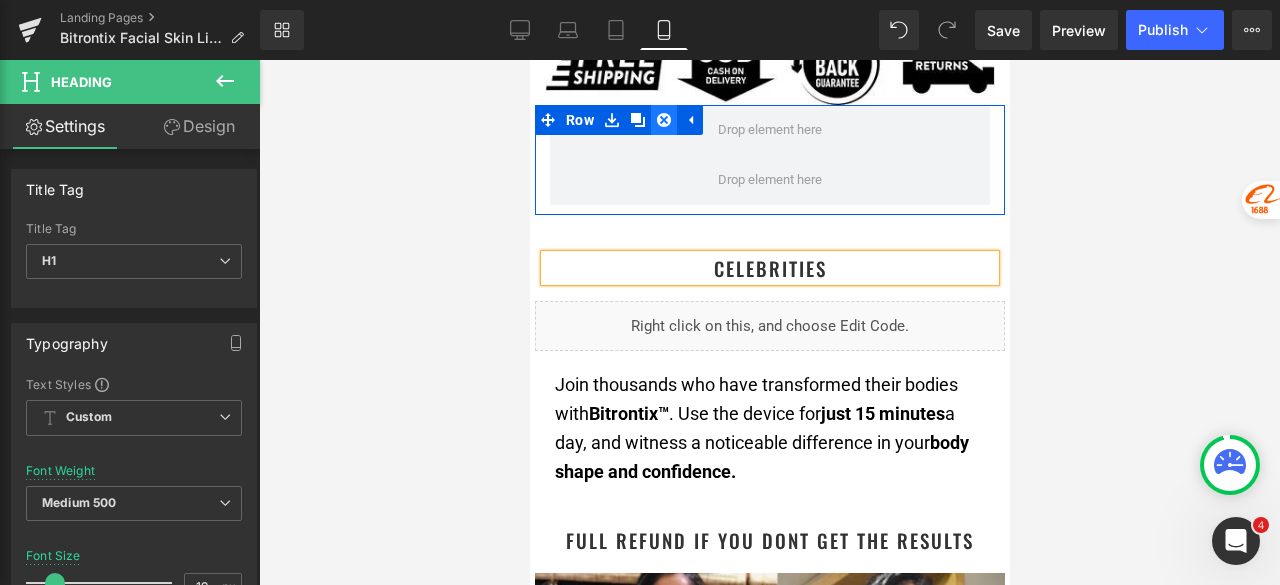 click at bounding box center [663, 120] 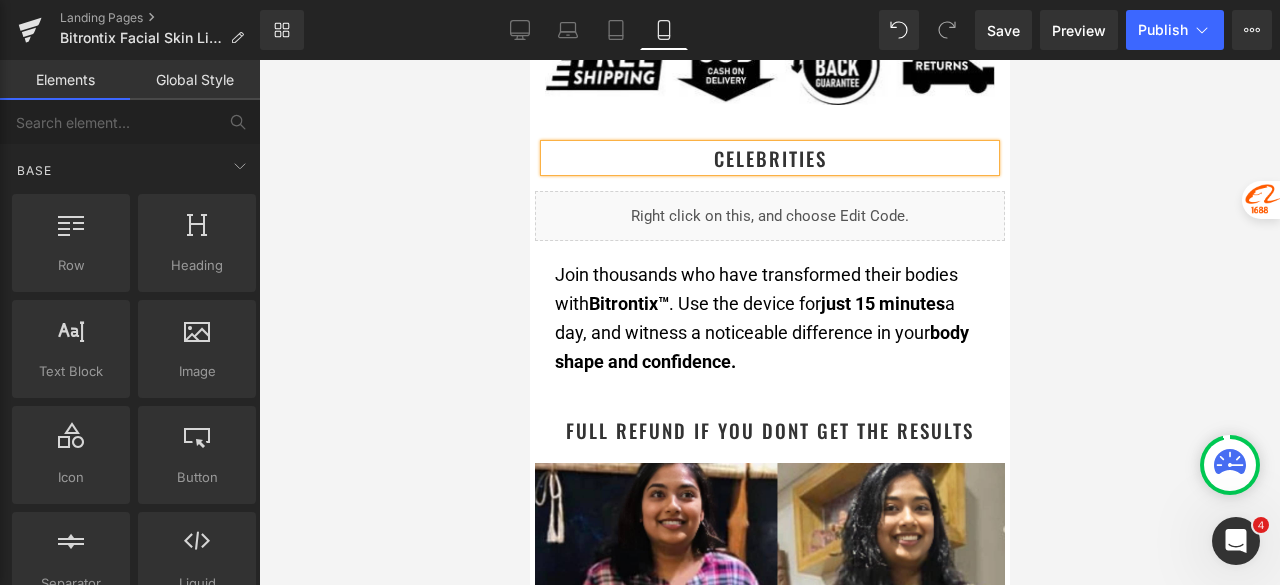 scroll, scrollTop: 1800, scrollLeft: 0, axis: vertical 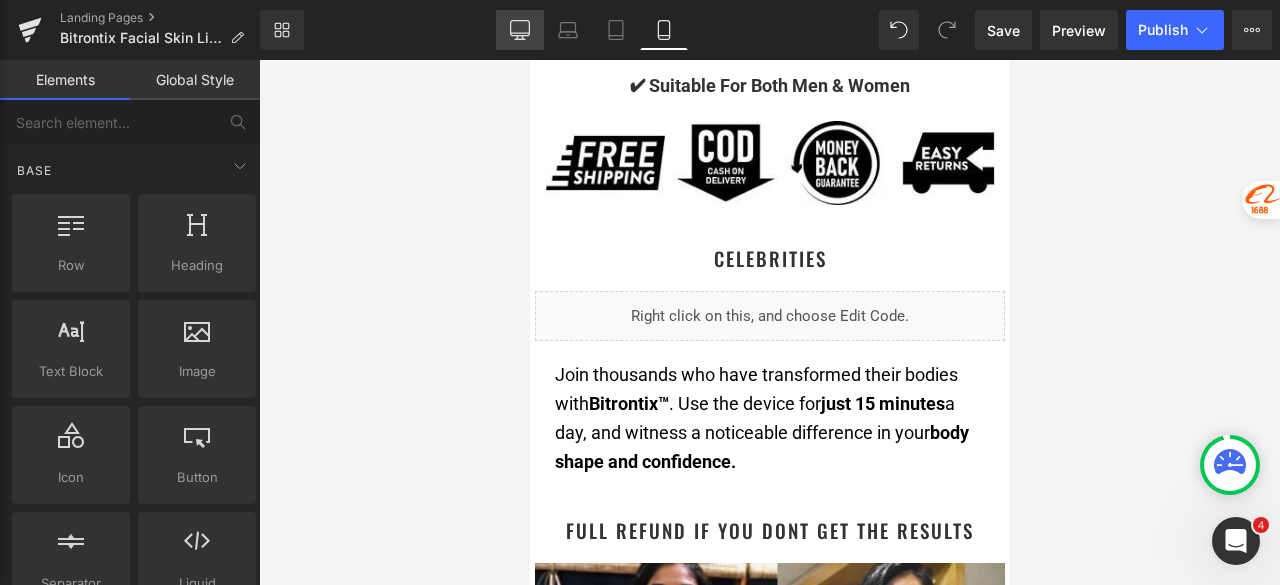 drag, startPoint x: 531, startPoint y: 27, endPoint x: 482, endPoint y: 117, distance: 102.47439 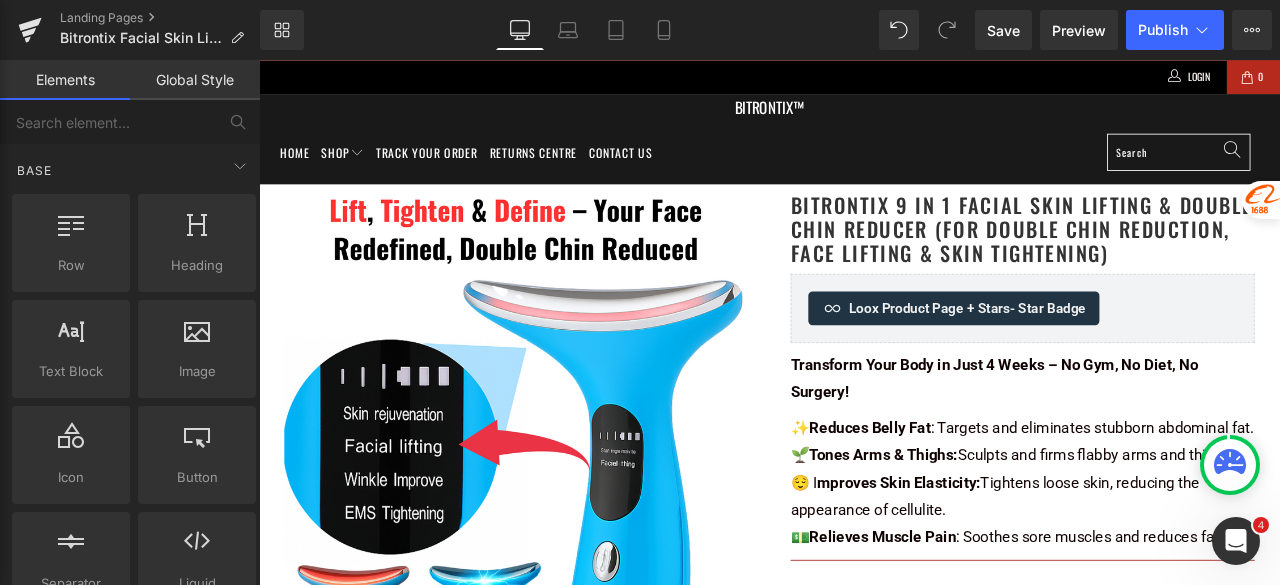 scroll, scrollTop: 0, scrollLeft: 0, axis: both 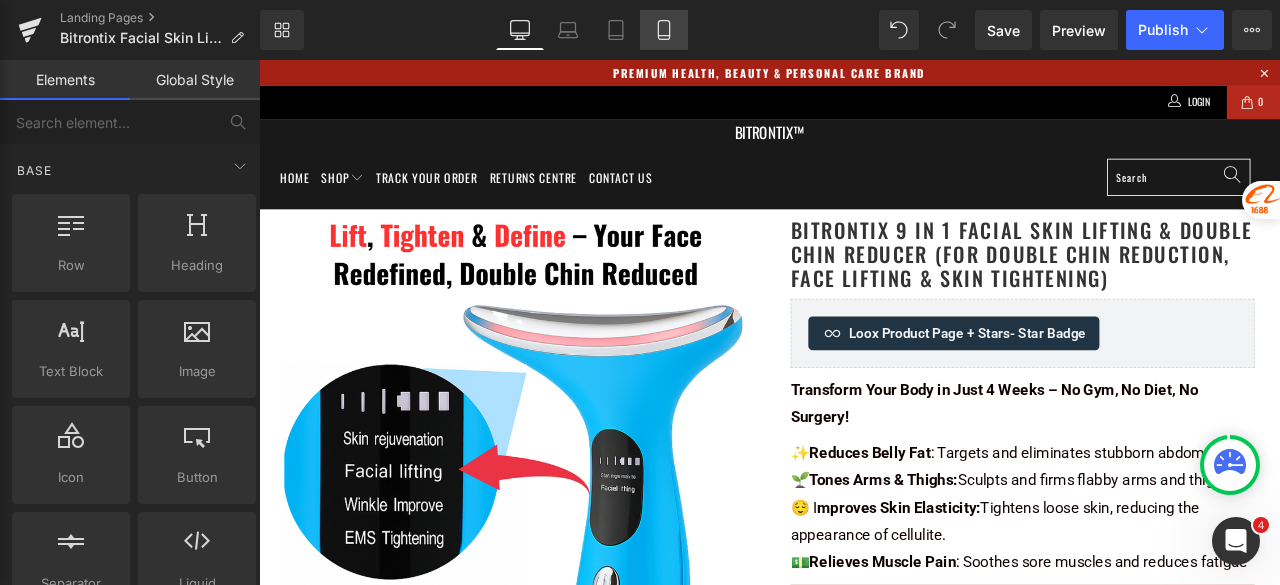 drag, startPoint x: 680, startPoint y: 41, endPoint x: 139, endPoint y: 138, distance: 549.62714 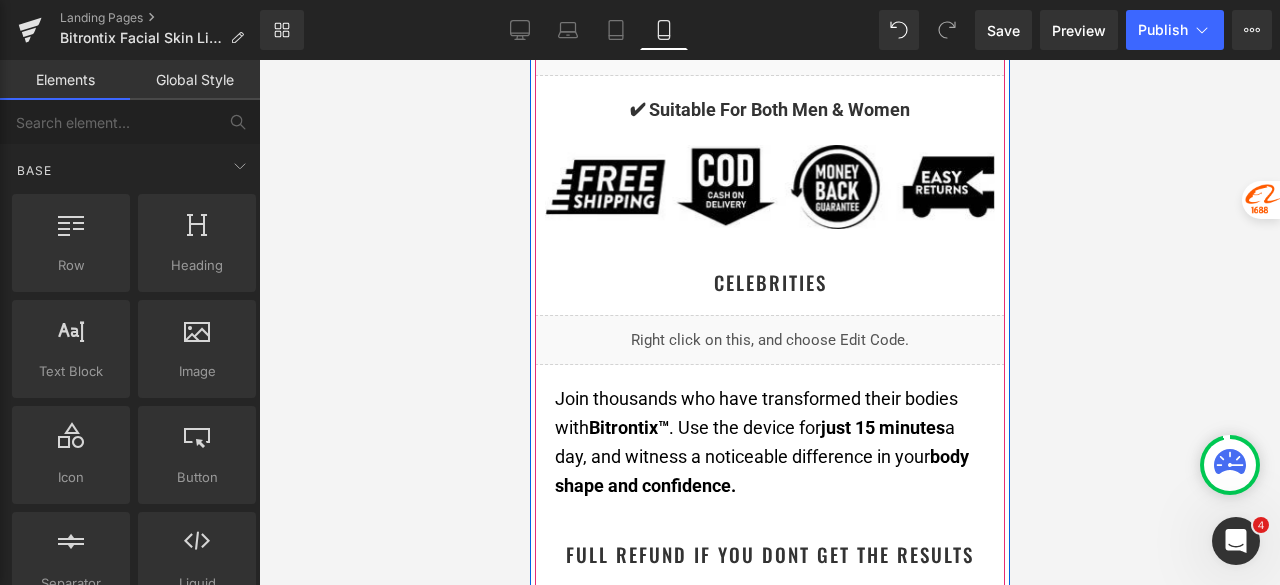 scroll, scrollTop: 1800, scrollLeft: 0, axis: vertical 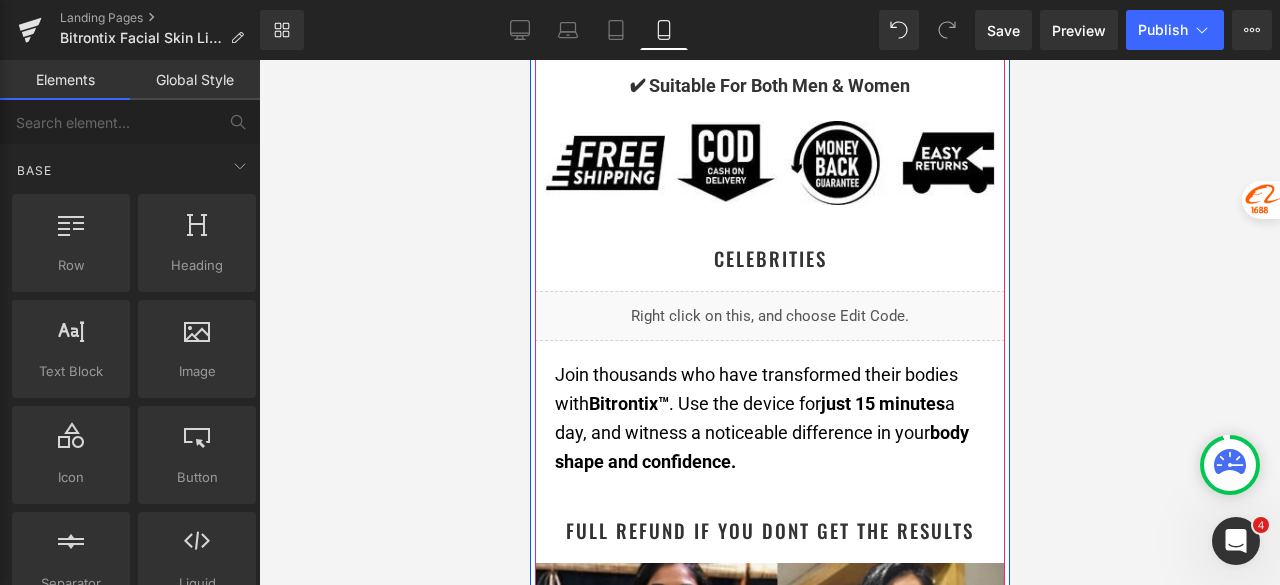 click on "Celebrities" at bounding box center [769, 258] 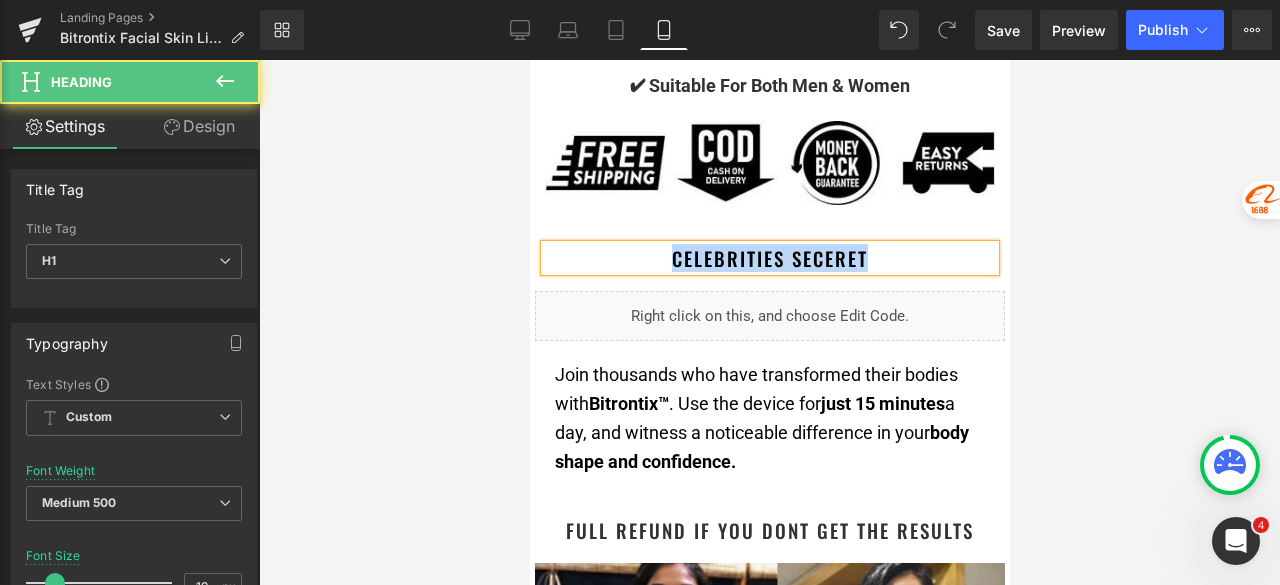 drag, startPoint x: 890, startPoint y: 254, endPoint x: 565, endPoint y: 259, distance: 325.03845 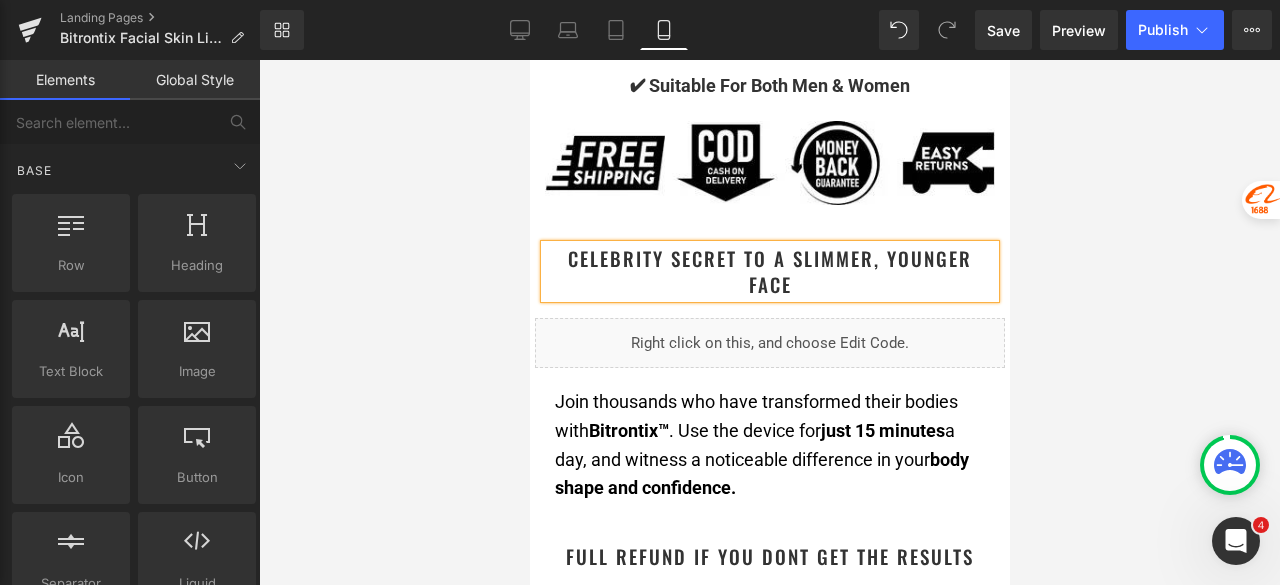 click at bounding box center [769, 322] 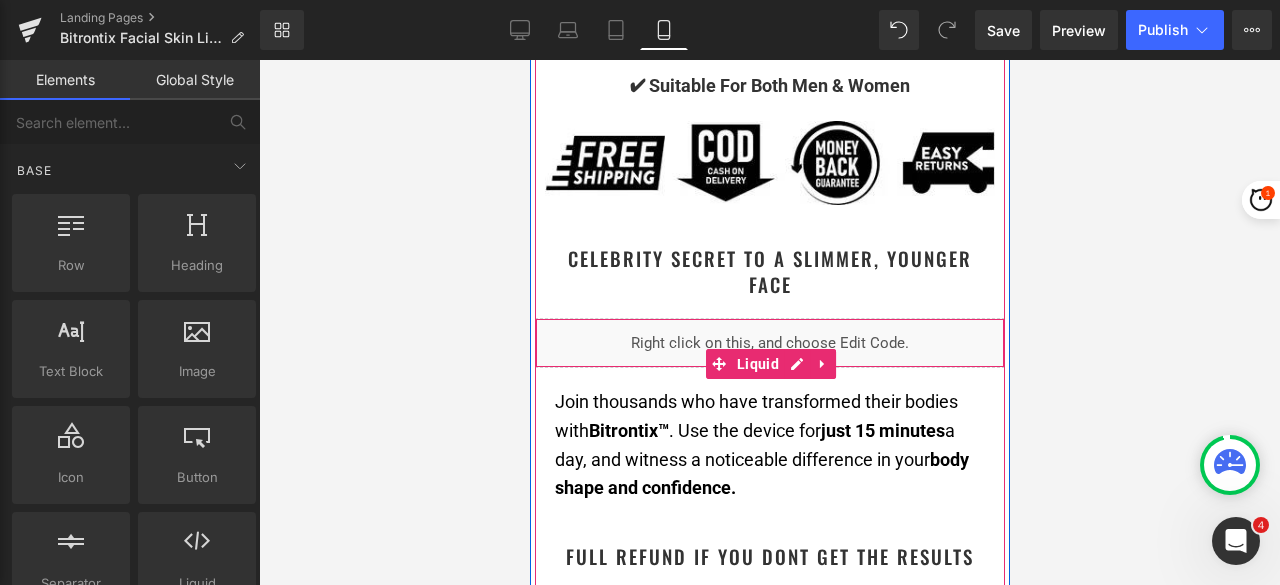 click on "Liquid" at bounding box center [769, 343] 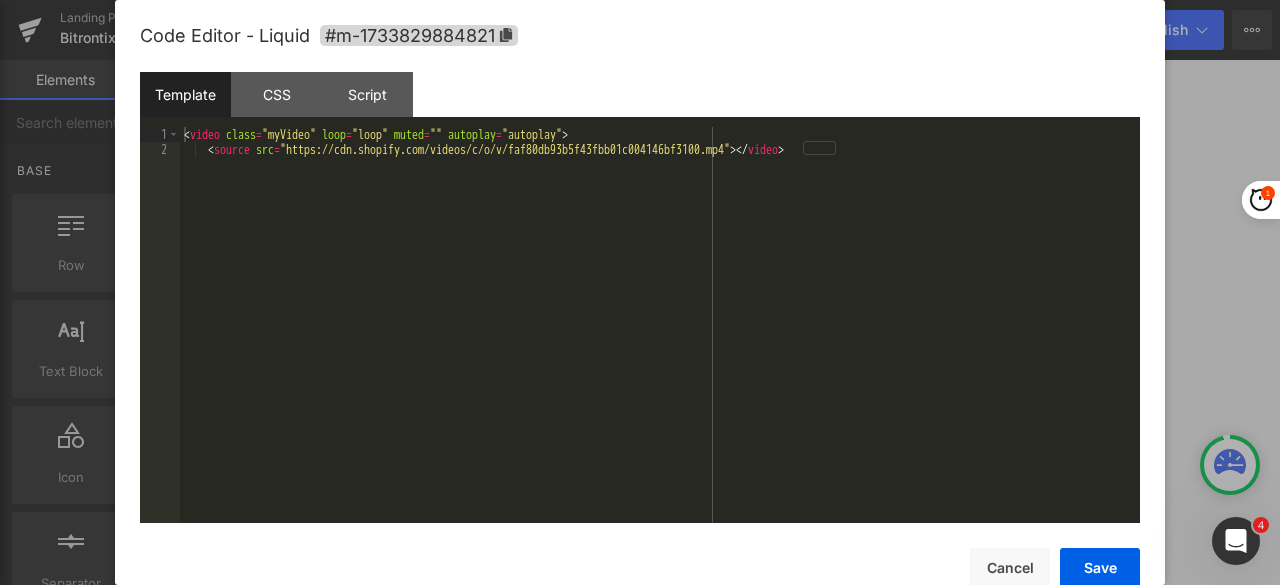 click on "< video   class = "myVideo"   loop = "loop"   muted = ""   autoplay = "autoplay" >       < source   src = "https://cdn.shopify.com/videos/c/o/v/faf80db93b5f43fbb01c004146bf3100.mp4" > </ video >" at bounding box center [660, 339] 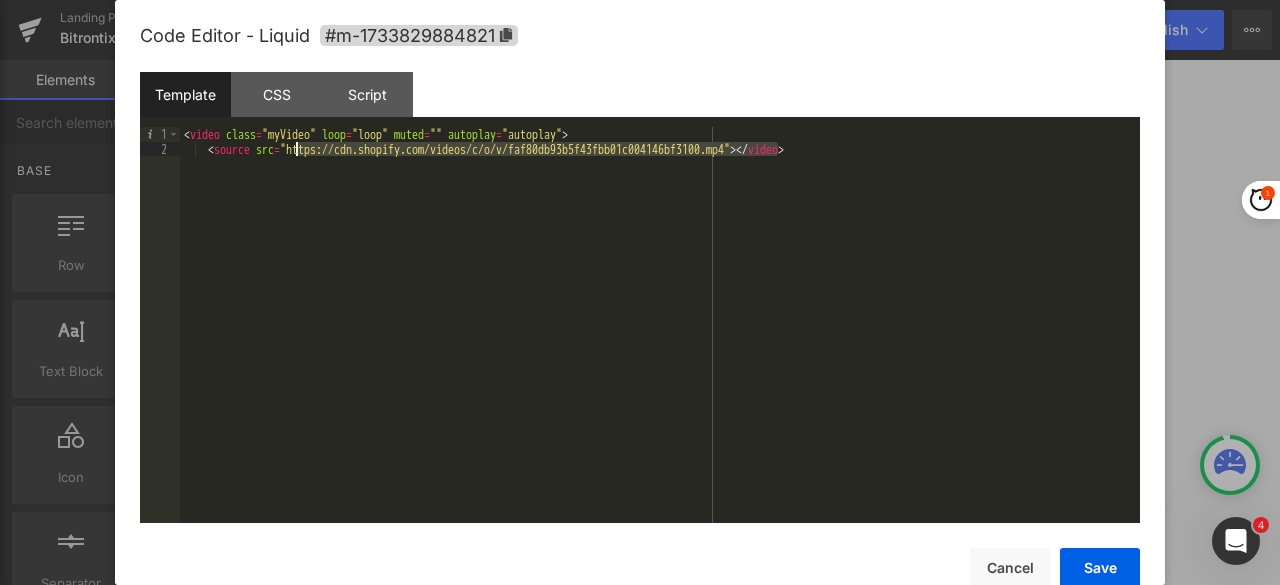 drag, startPoint x: 780, startPoint y: 153, endPoint x: 298, endPoint y: 151, distance: 482.00415 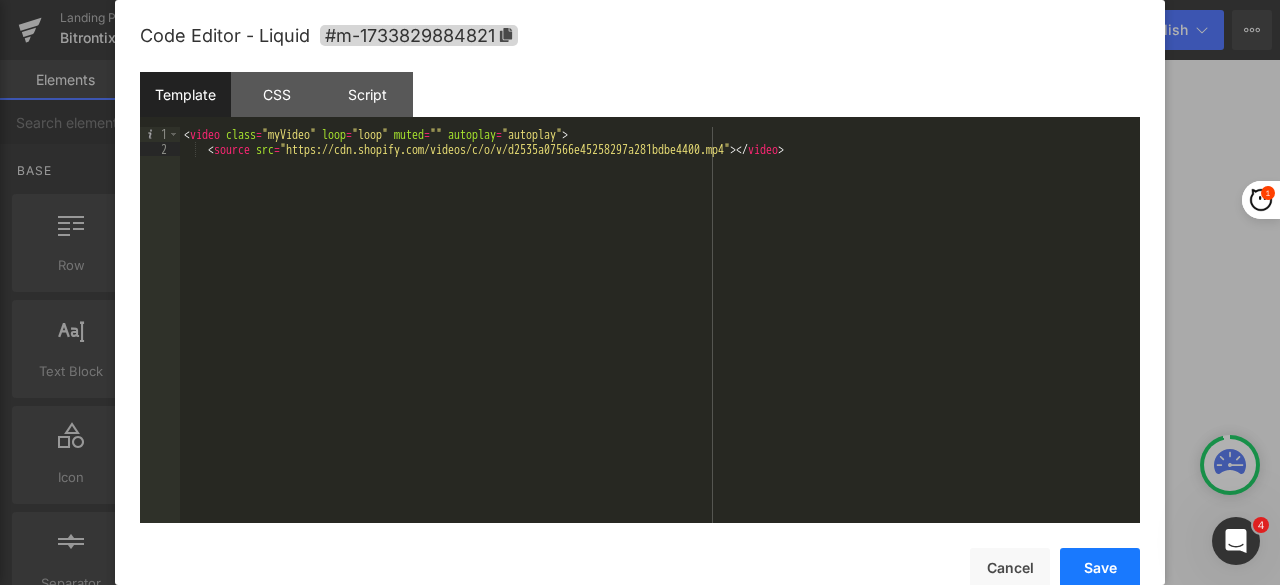 click on "Save" at bounding box center [1100, 568] 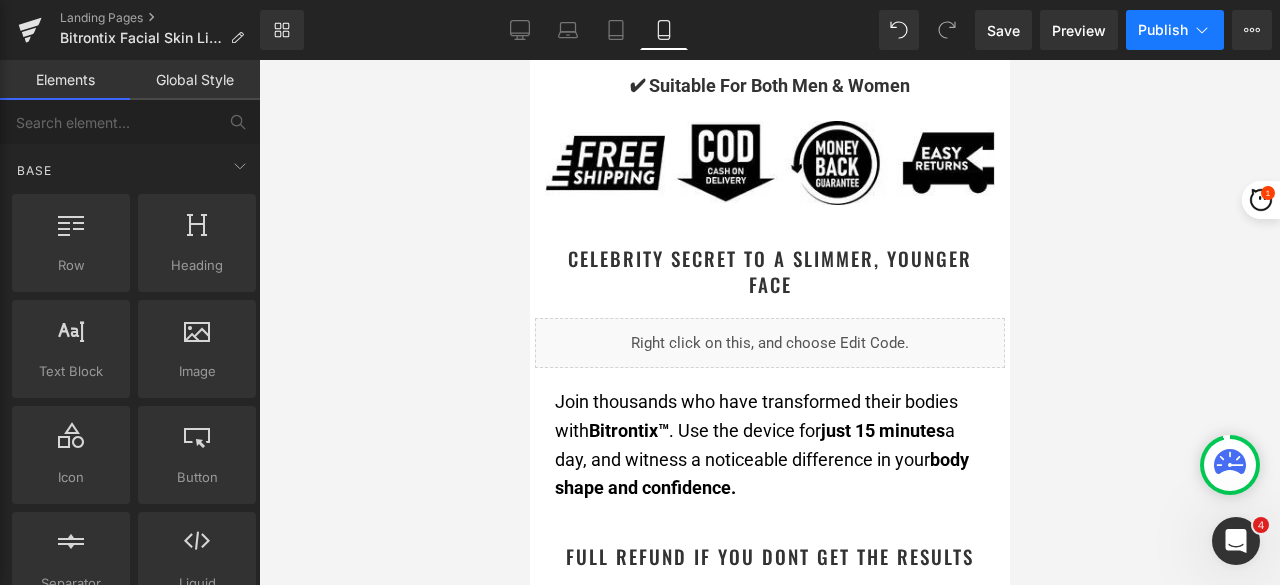 click on "Publish" at bounding box center [1175, 30] 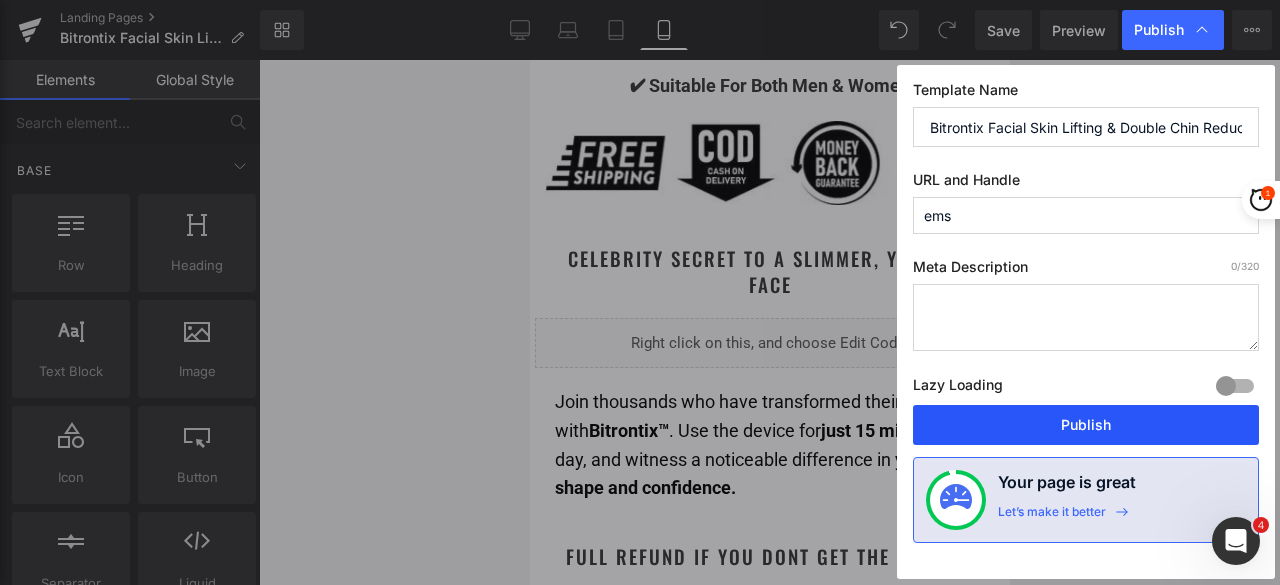 click on "Publish" at bounding box center [1086, 425] 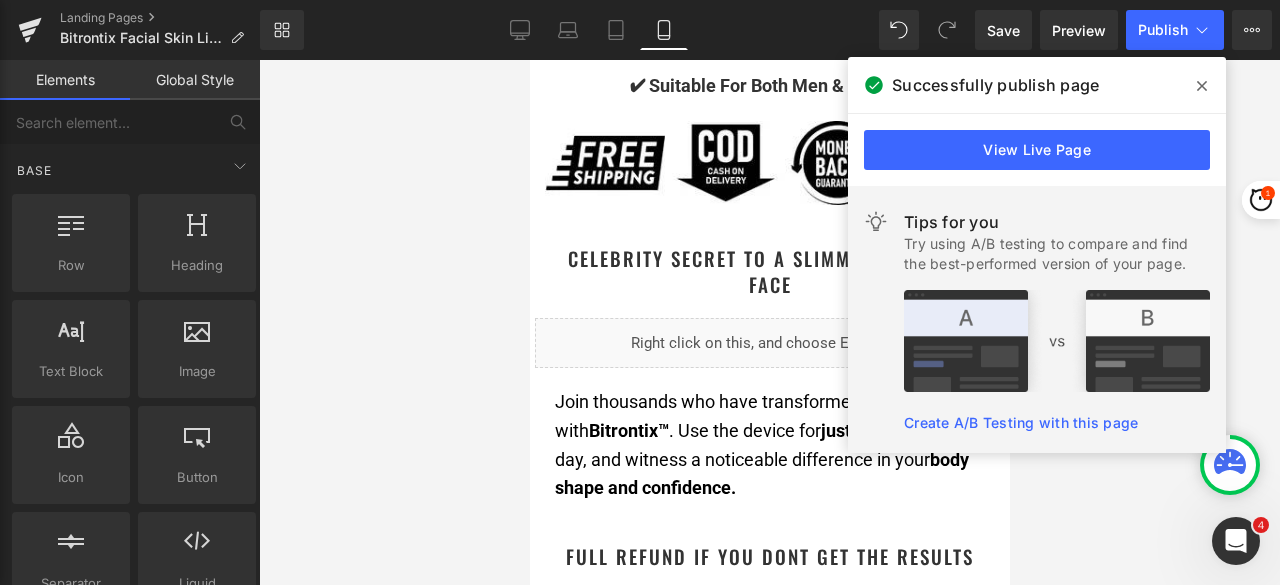 click 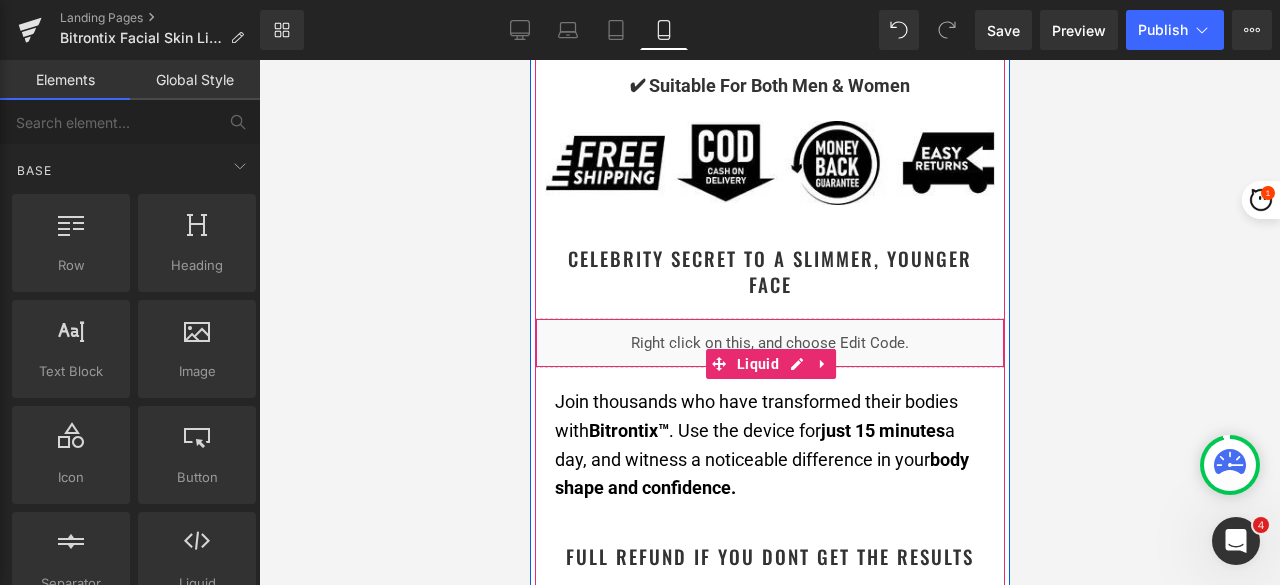 scroll, scrollTop: 1900, scrollLeft: 0, axis: vertical 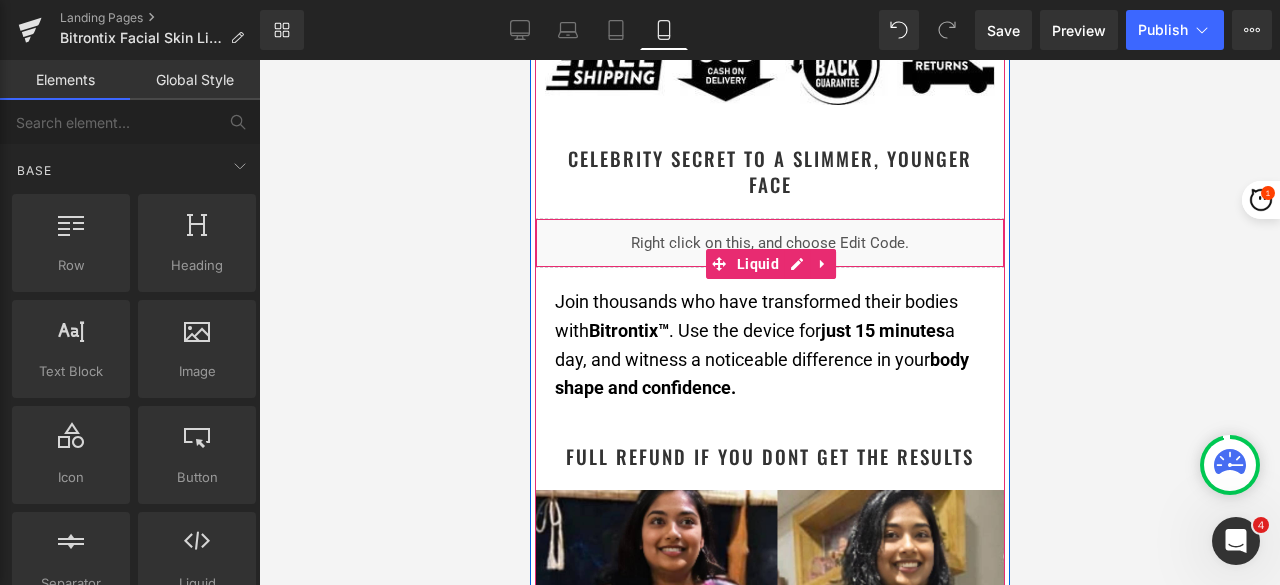click on "Celebrity Secret to a Slimmer, Younger Face Heading" at bounding box center [769, 171] 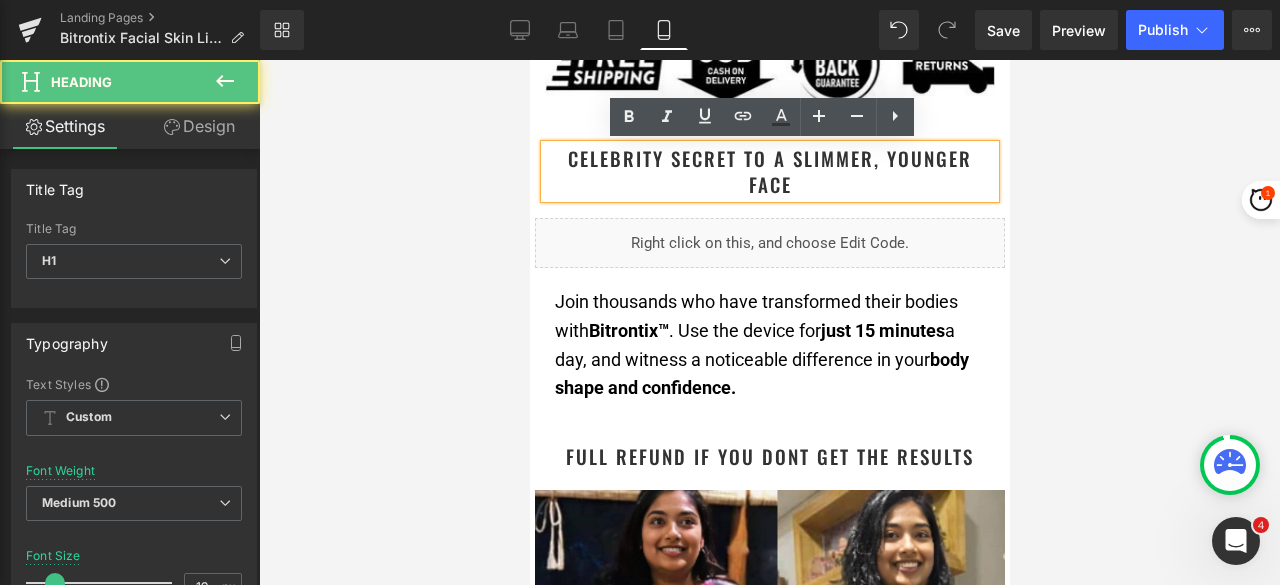 click on "Celebrity Secret to a Slimmer, Younger Face" at bounding box center (769, 171) 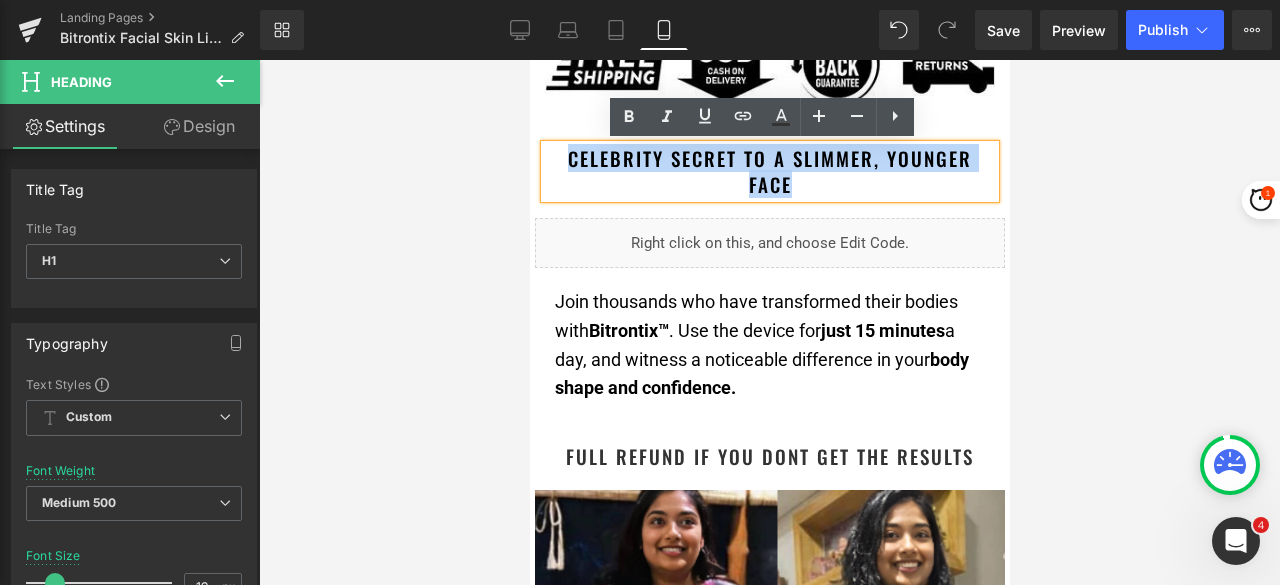 drag, startPoint x: 784, startPoint y: 189, endPoint x: 554, endPoint y: 144, distance: 234.36084 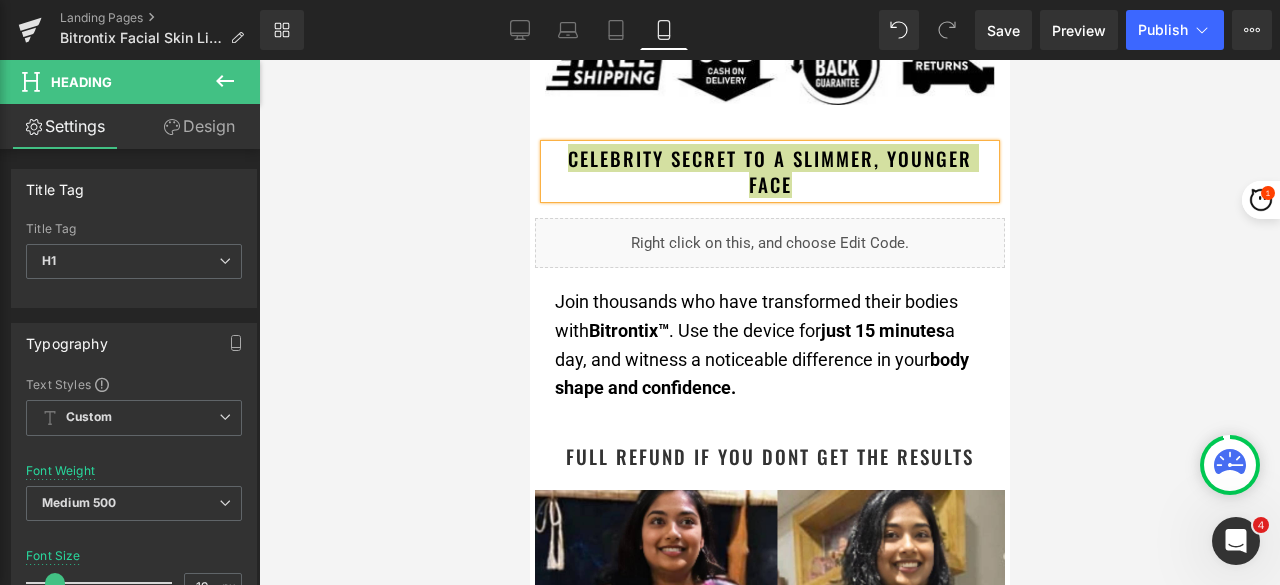 click at bounding box center (769, 322) 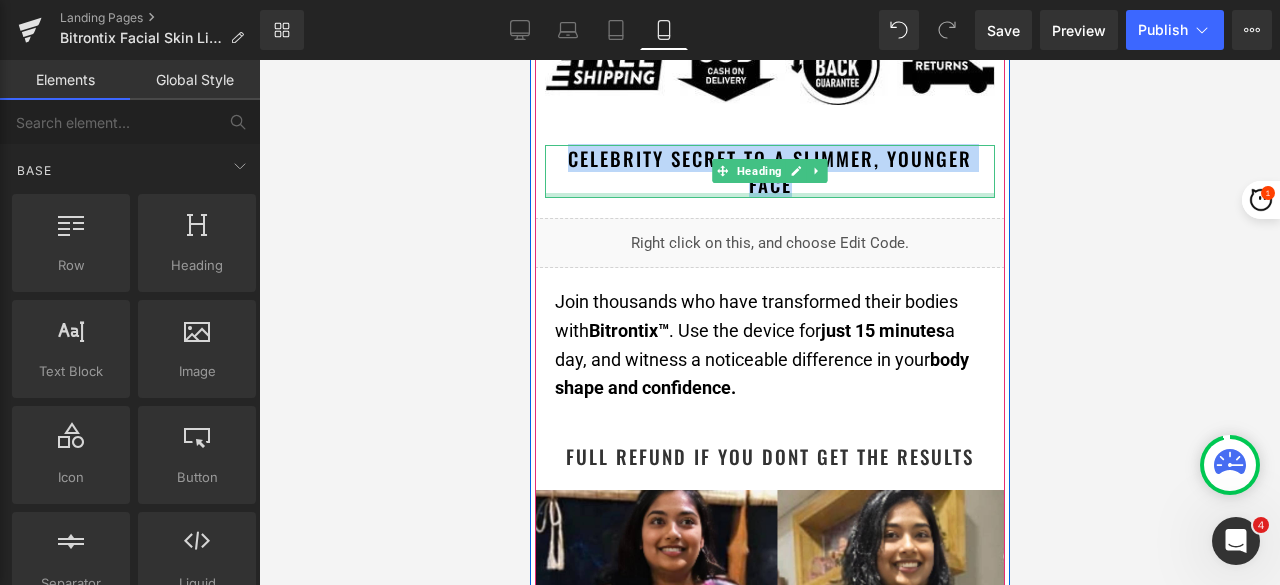 click on "Celebrity Secret to a Slimmer, Younger Face" at bounding box center (769, 171) 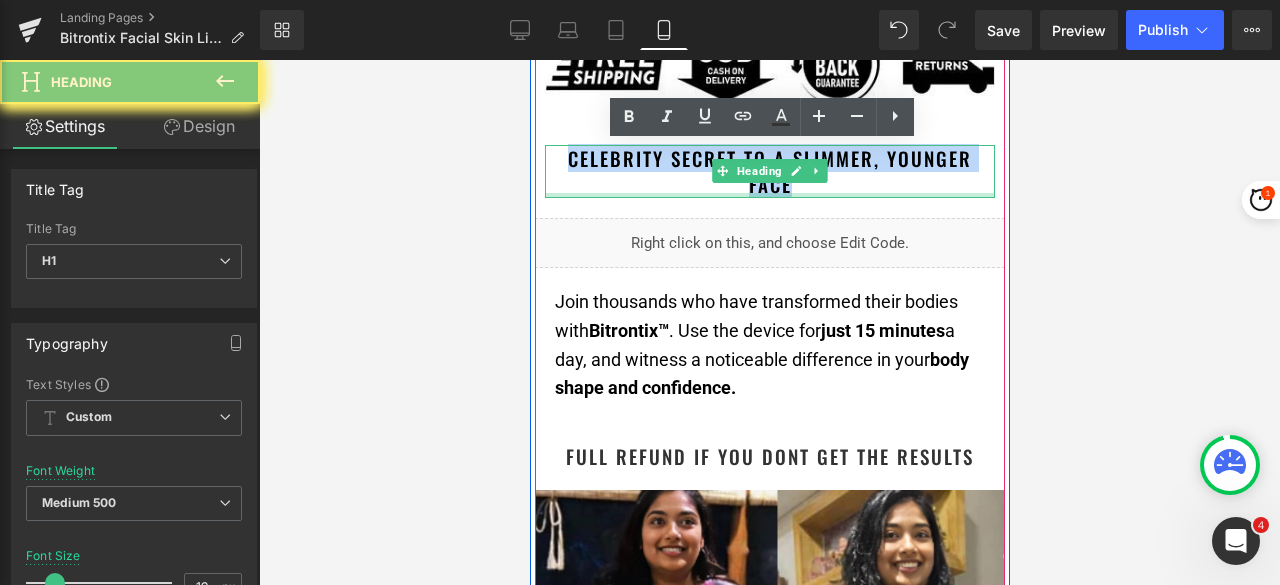 click on "Celebrity Secret to a Slimmer, Younger Face" at bounding box center (769, 171) 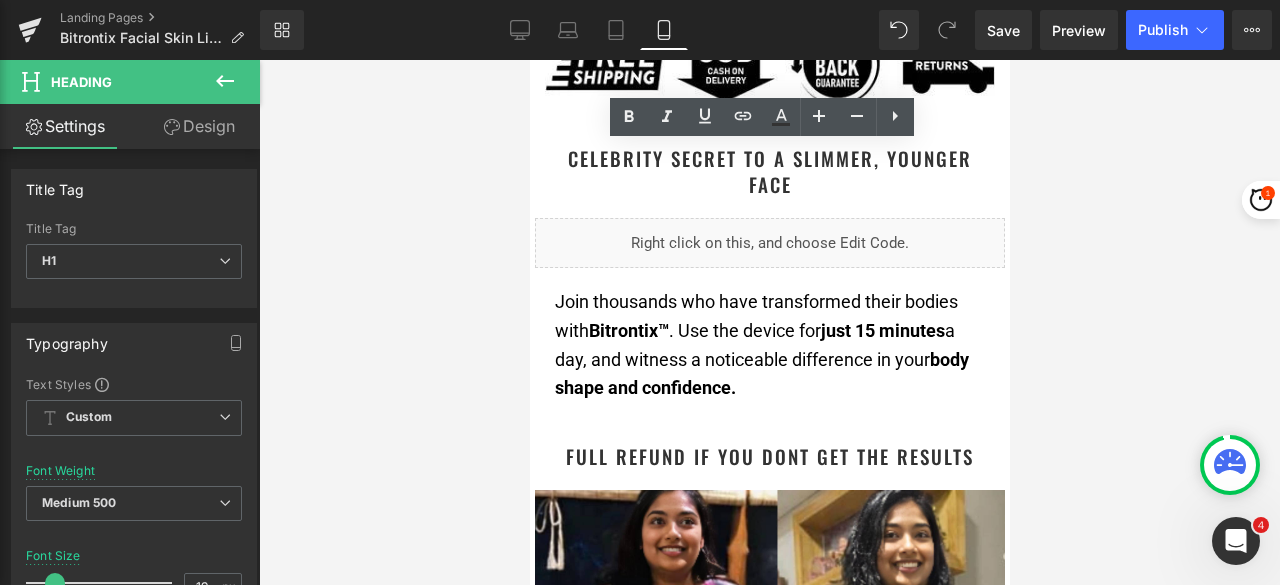 click at bounding box center (769, 322) 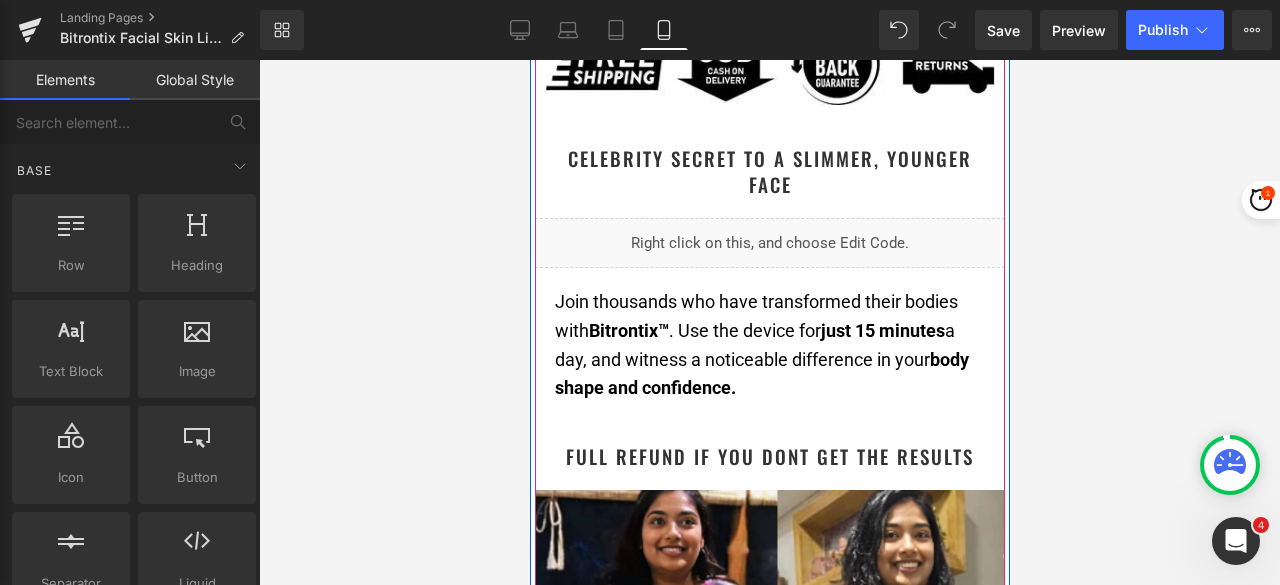 click on "Join thousands who have transformed their bodies with Bitrontix™. Use the device for just 15 minutes a day, and witness a noticeable difference in your body shape and confidence." at bounding box center [769, 345] 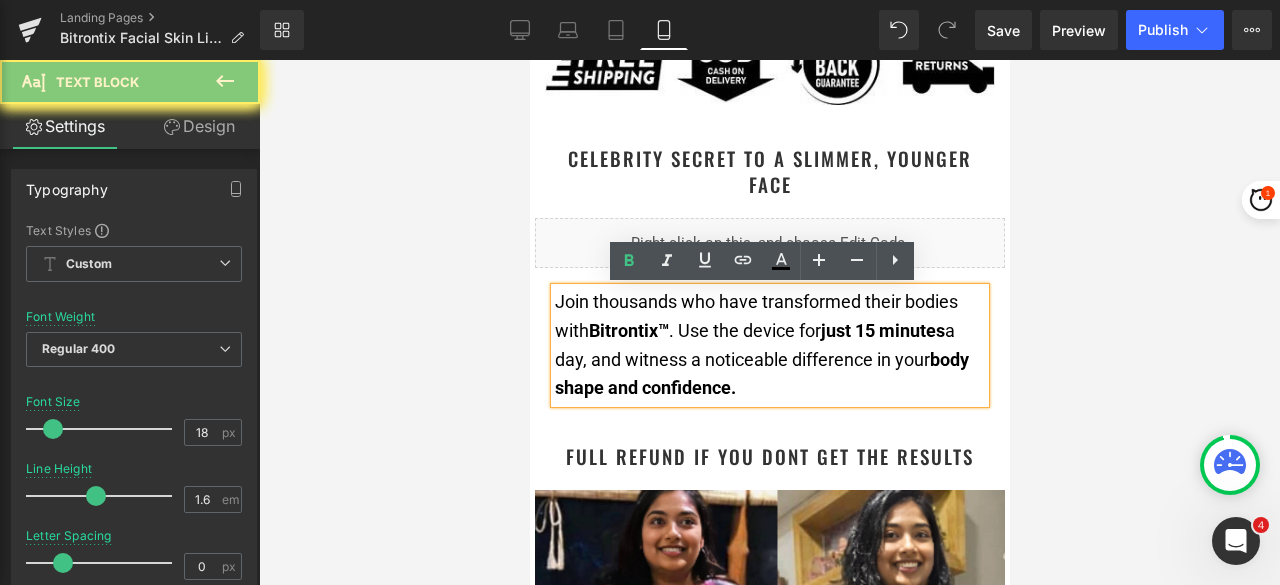 click on "Join thousands who have transformed their bodies with Bitrontix™. Use the device for just 15 minutes a day, and witness a noticeable difference in your body shape and confidence." at bounding box center [761, 344] 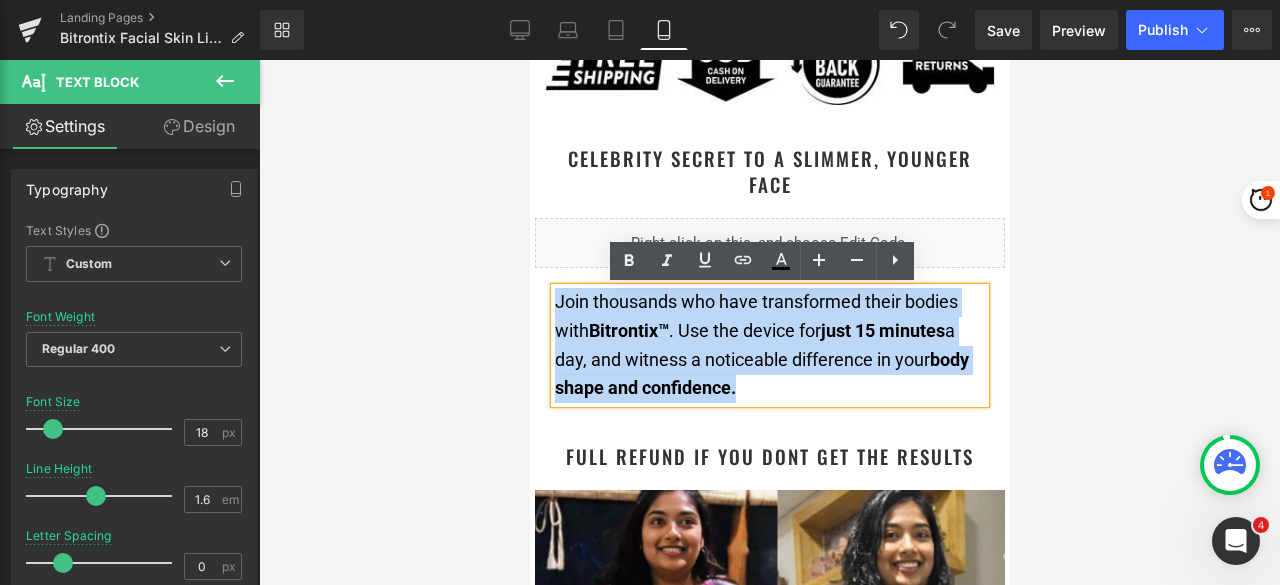 drag, startPoint x: 767, startPoint y: 386, endPoint x: 546, endPoint y: 309, distance: 234.0299 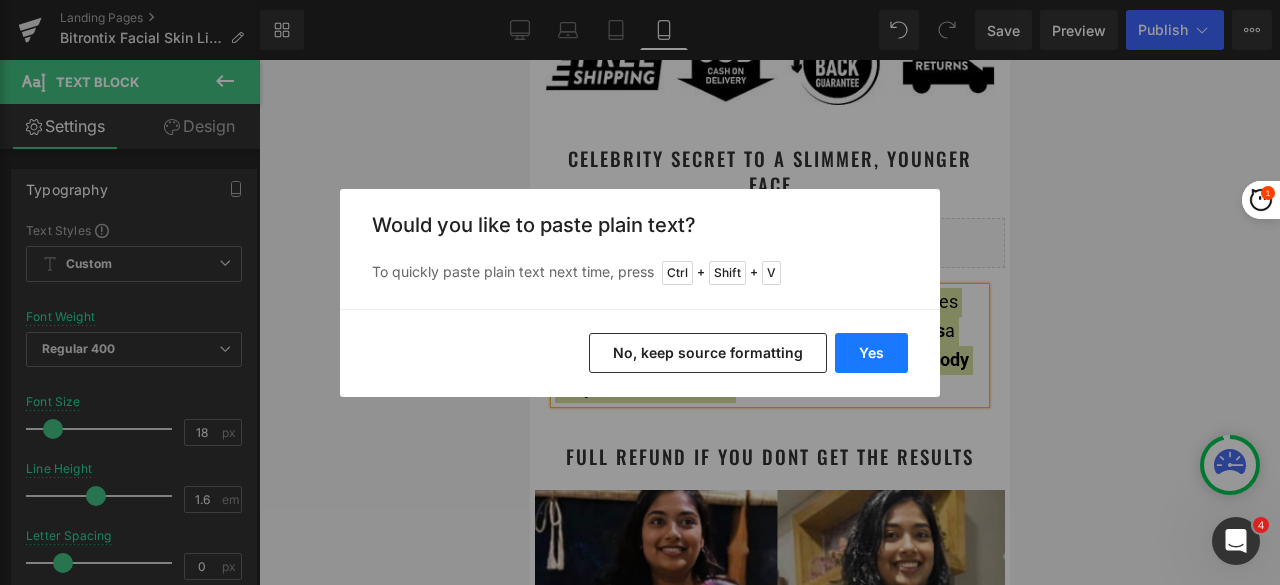 click on "Yes" at bounding box center [871, 353] 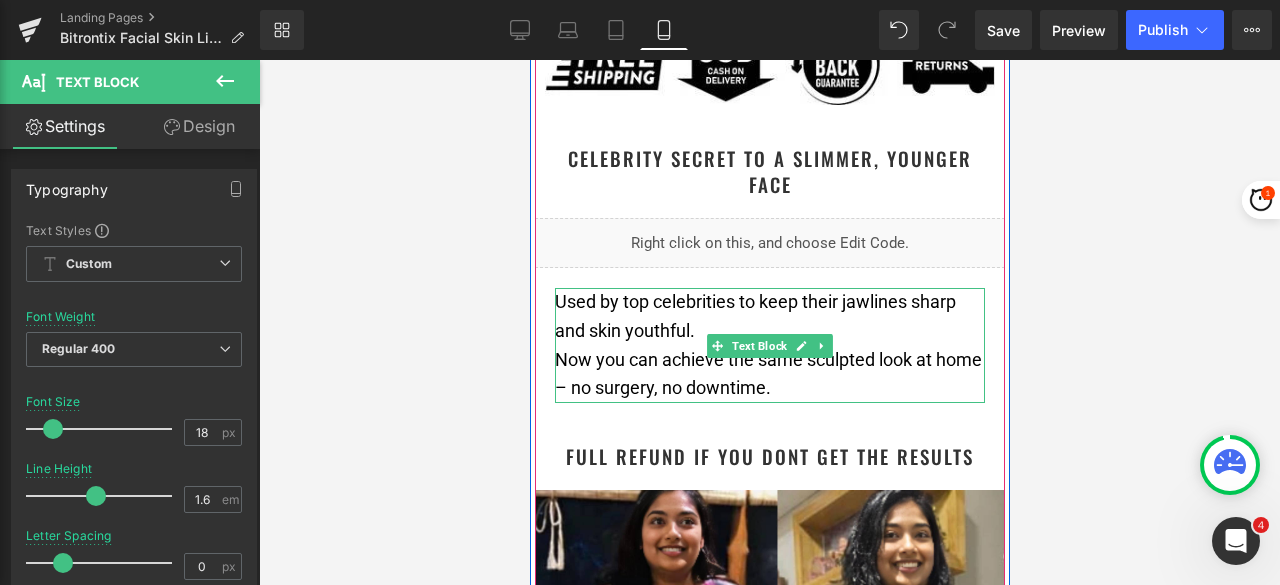 click on "Used by top celebrities to keep their jawlines sharp and skin youthful." at bounding box center [769, 317] 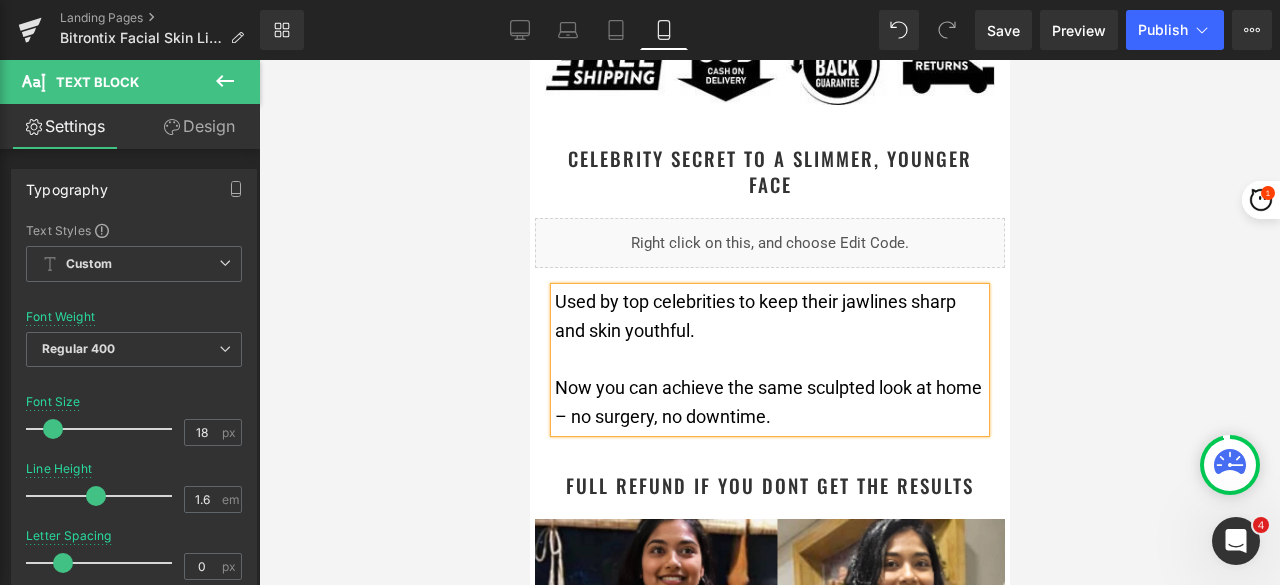 click at bounding box center (769, 322) 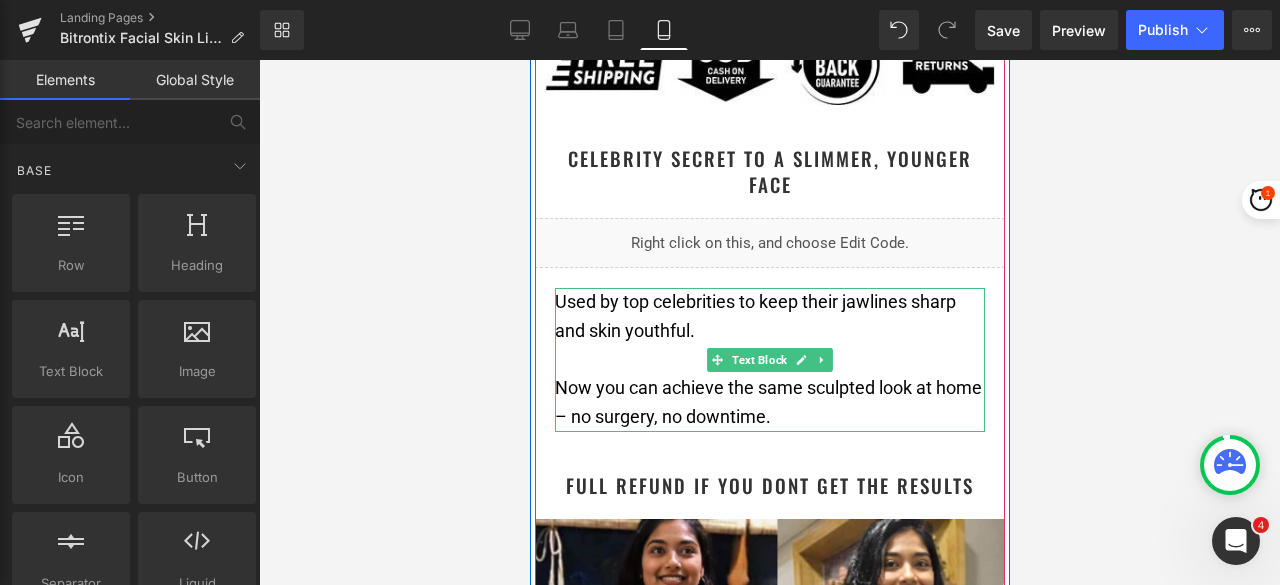 click on "Used by top celebrities to keep their jawlines sharp and skin youthful." at bounding box center (769, 317) 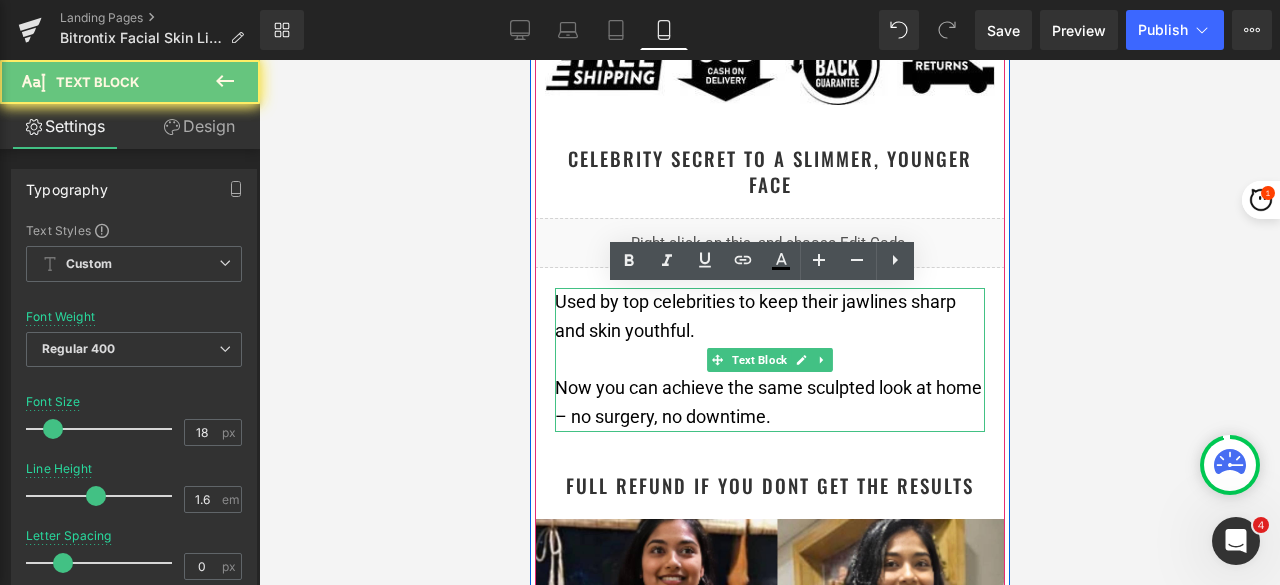 click on "Used by top celebrities to keep their jawlines sharp and skin youthful." at bounding box center (754, 316) 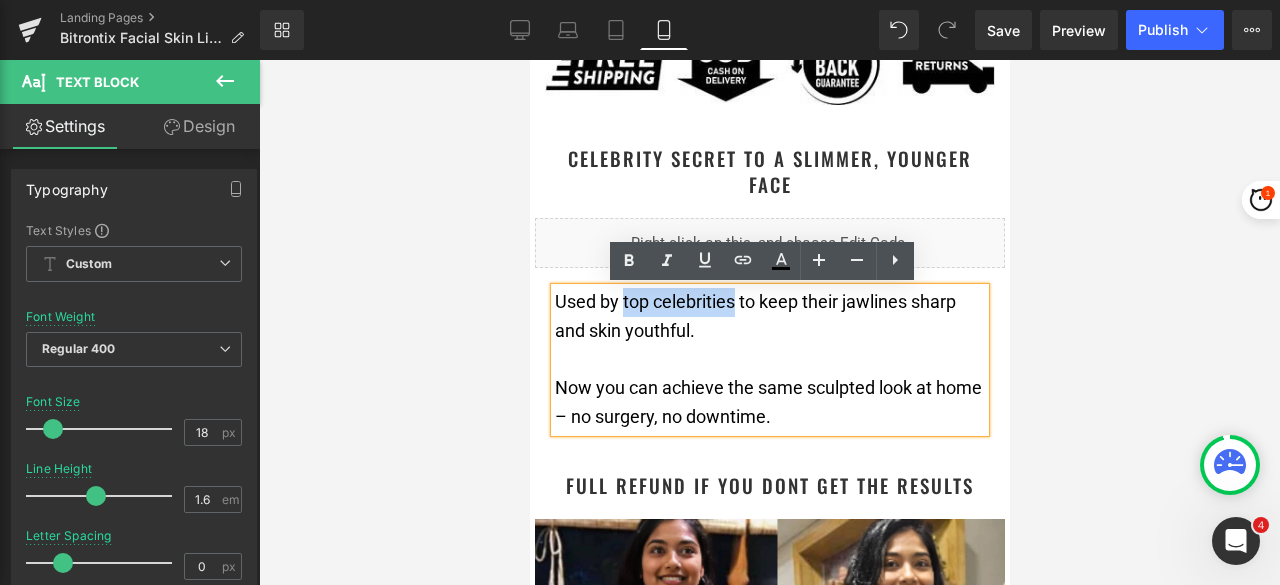drag, startPoint x: 726, startPoint y: 298, endPoint x: 612, endPoint y: 296, distance: 114.01754 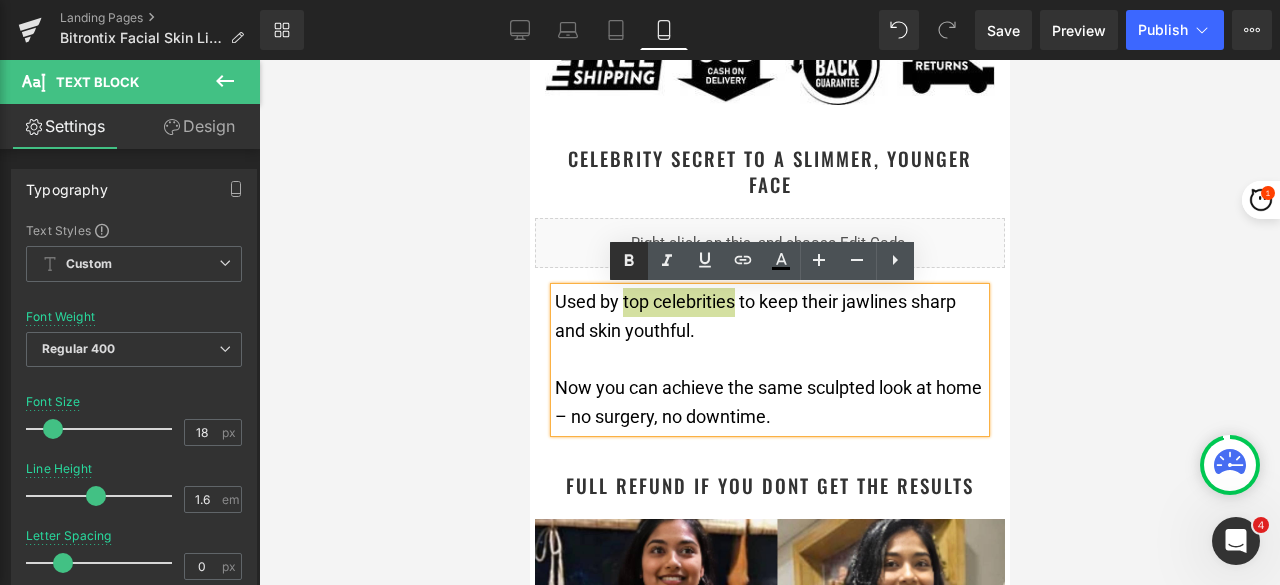 click 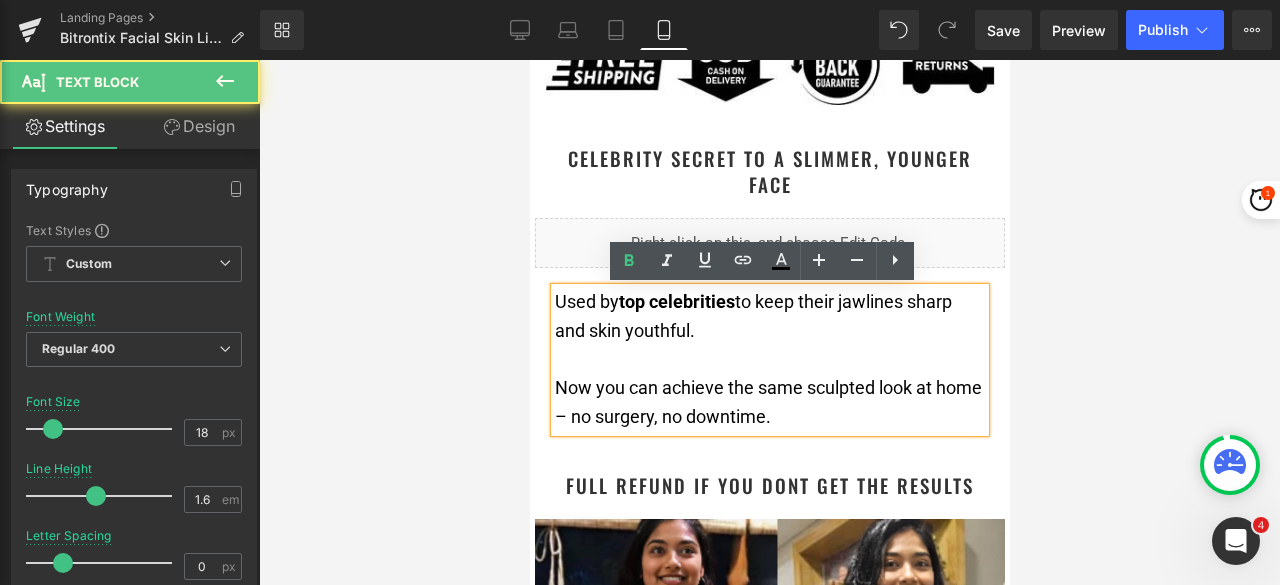 click at bounding box center (769, 360) 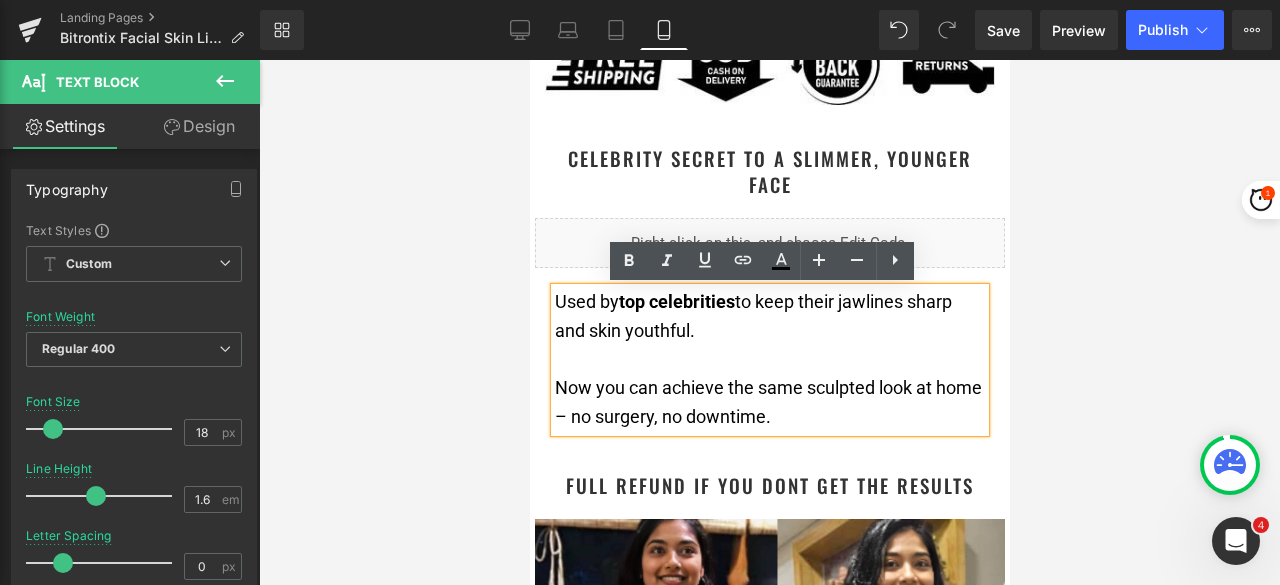 drag, startPoint x: 838, startPoint y: 303, endPoint x: 947, endPoint y: 325, distance: 111.19802 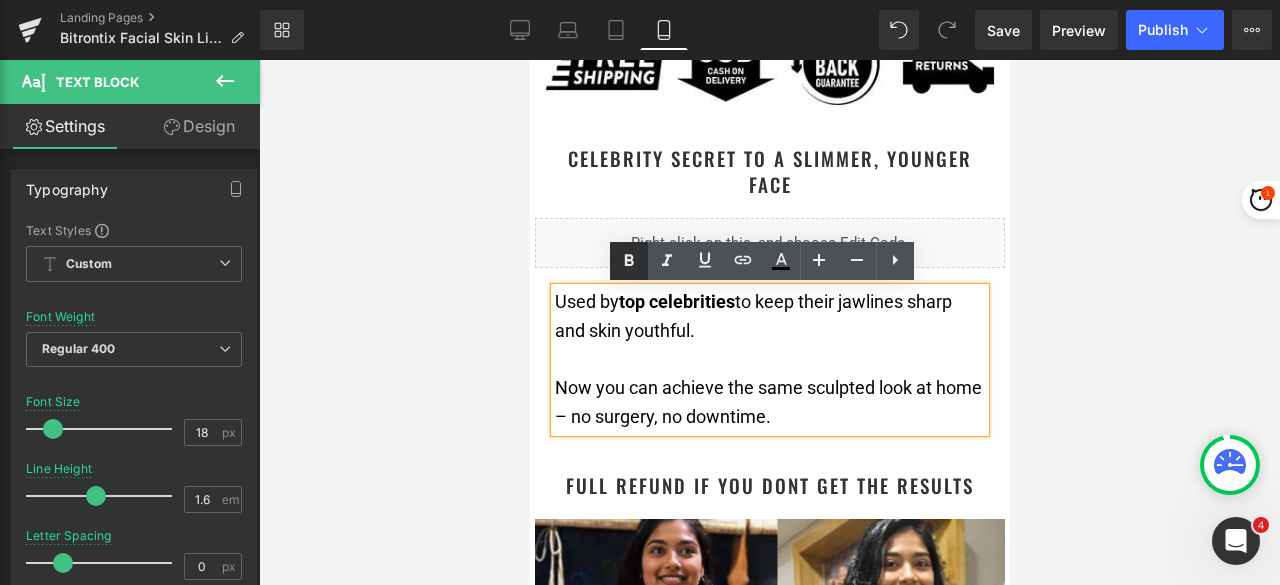 click 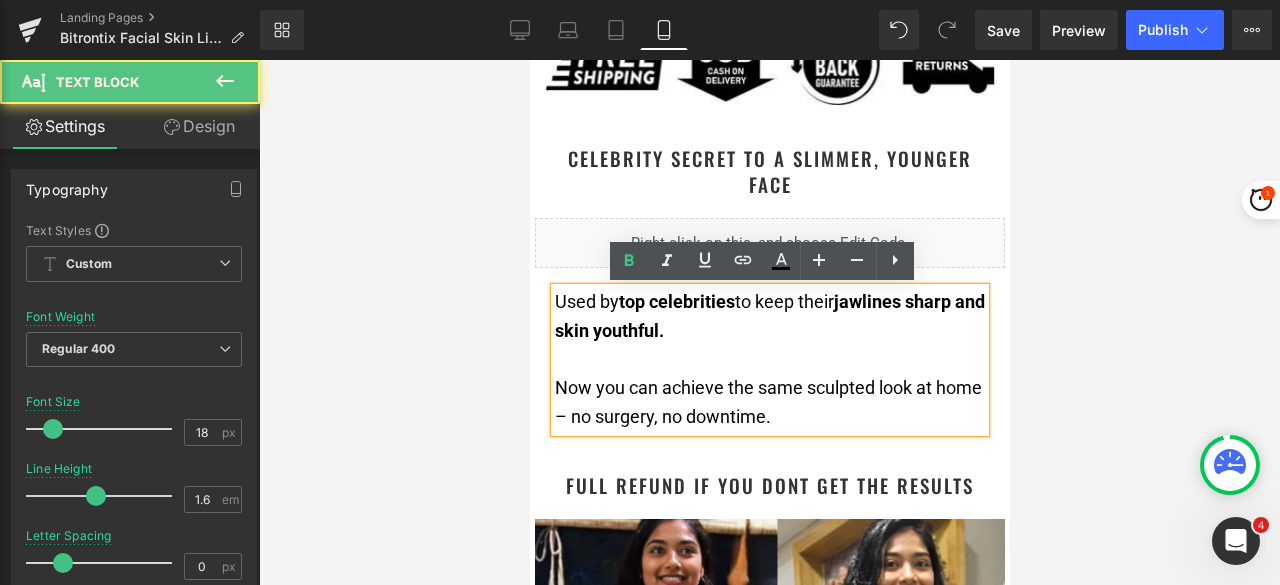 click at bounding box center [769, 360] 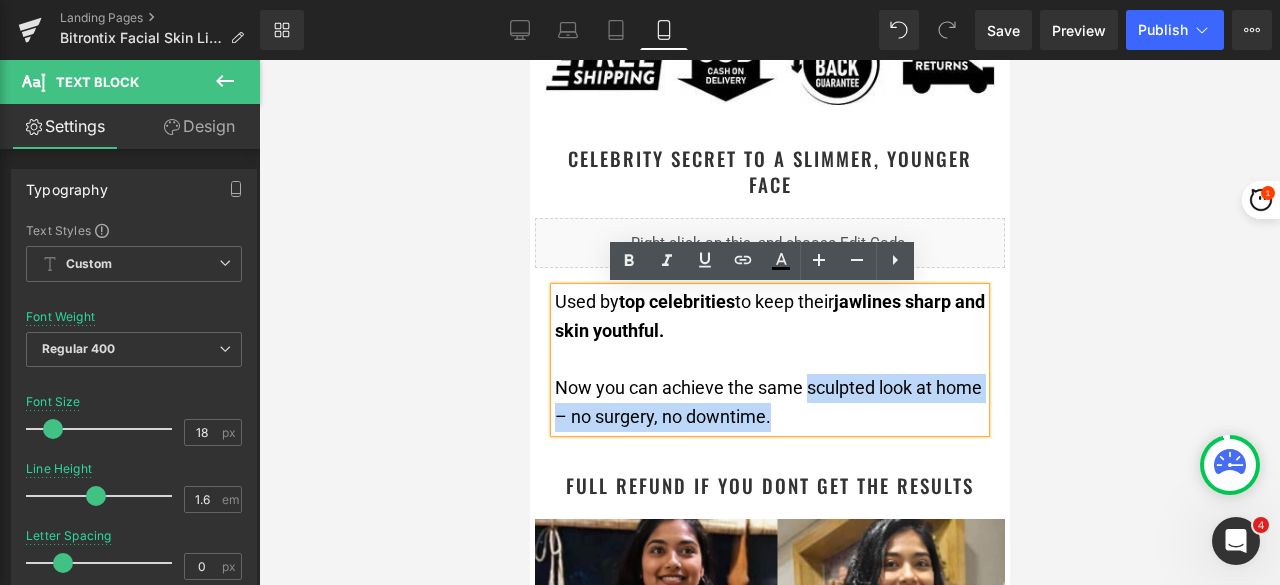 drag, startPoint x: 797, startPoint y: 389, endPoint x: 974, endPoint y: 389, distance: 177 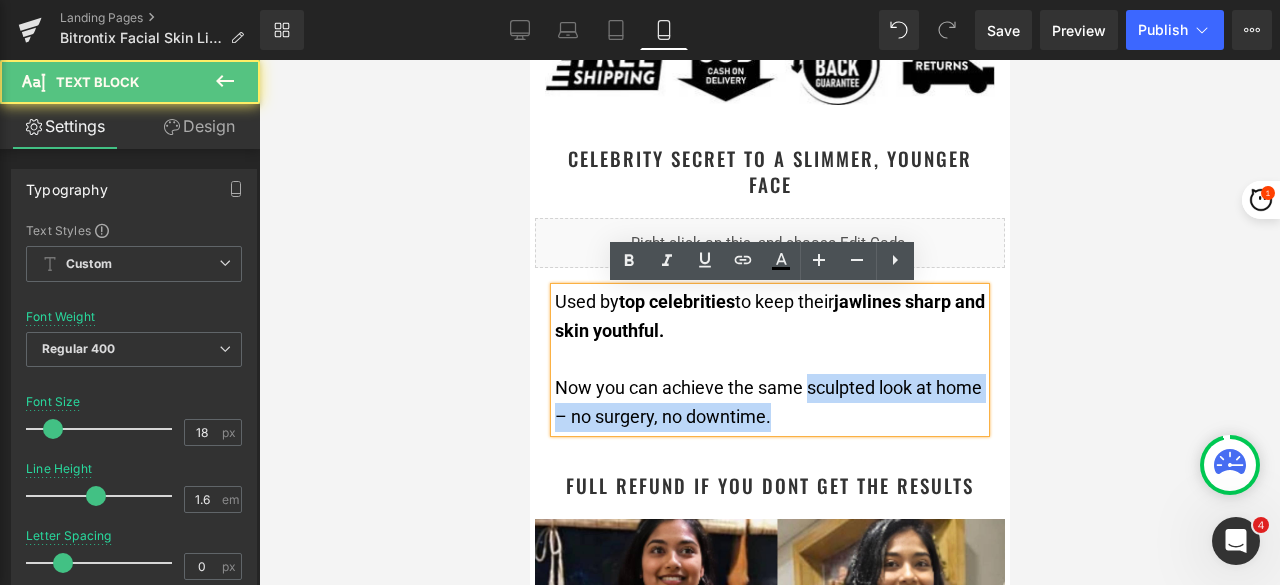 click on "Now you can achieve the same sculpted look at home – no surgery, no downtime." at bounding box center (767, 402) 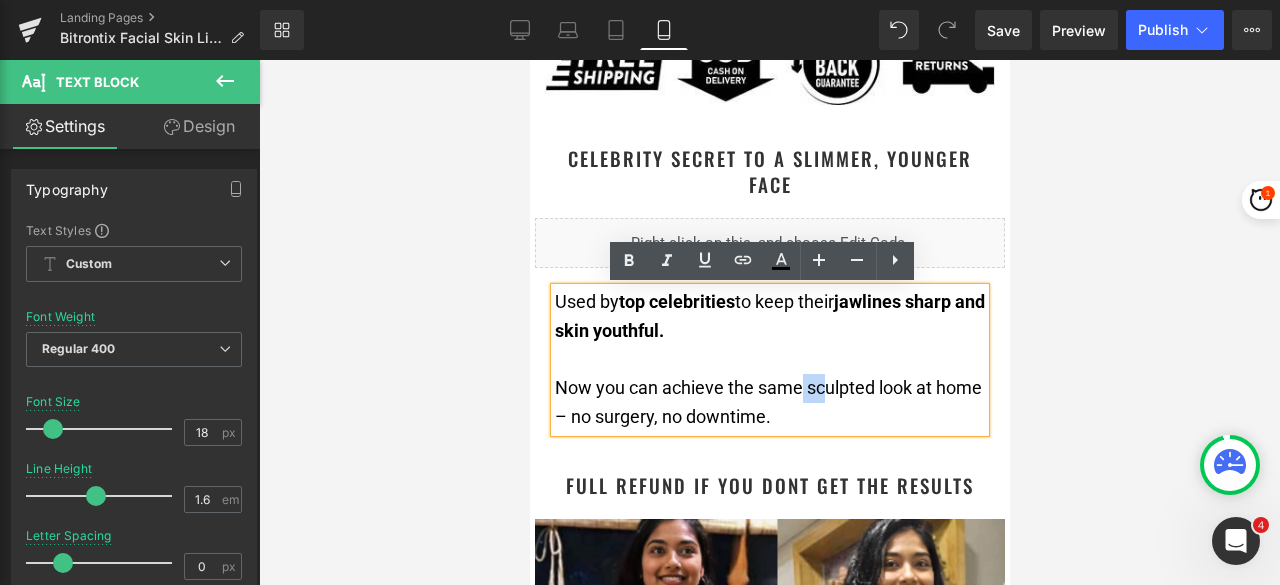 drag, startPoint x: 794, startPoint y: 389, endPoint x: 814, endPoint y: 387, distance: 20.09975 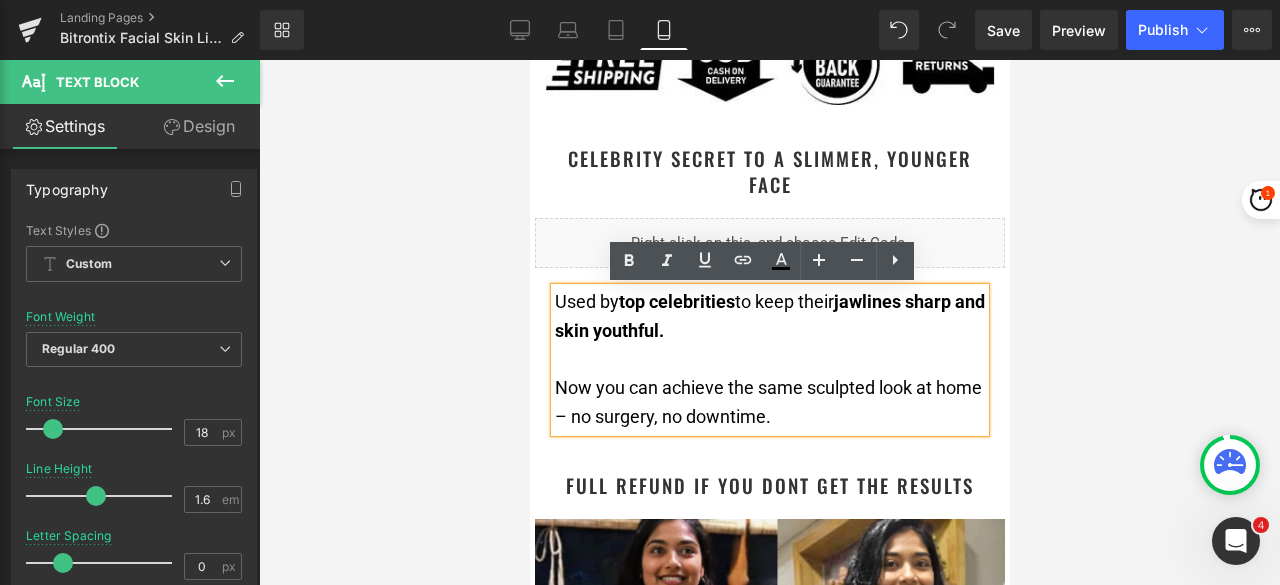 click on "Now you can achieve the same sculpted look at home – no surgery, no downtime." at bounding box center (767, 402) 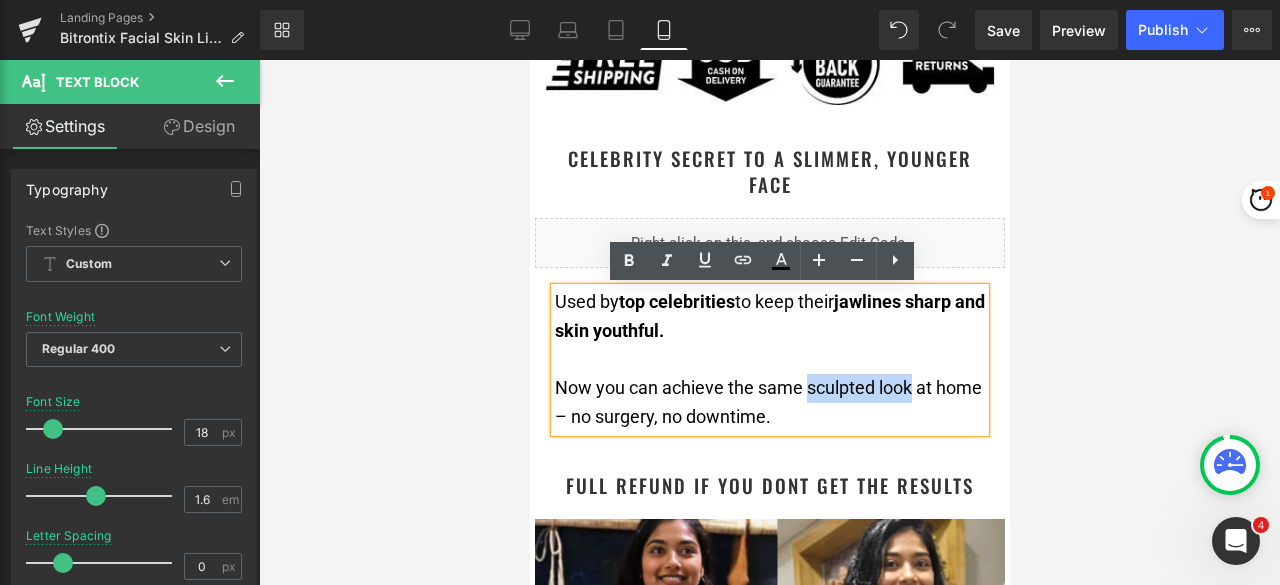 drag, startPoint x: 796, startPoint y: 387, endPoint x: 888, endPoint y: 373, distance: 93.05912 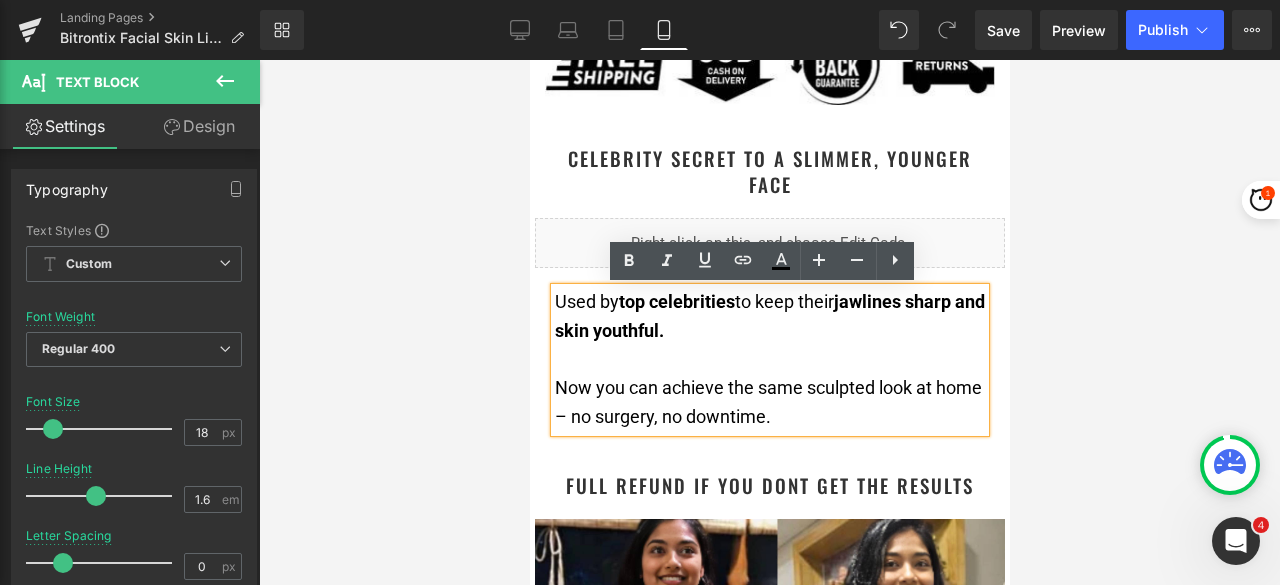 click at bounding box center (769, 360) 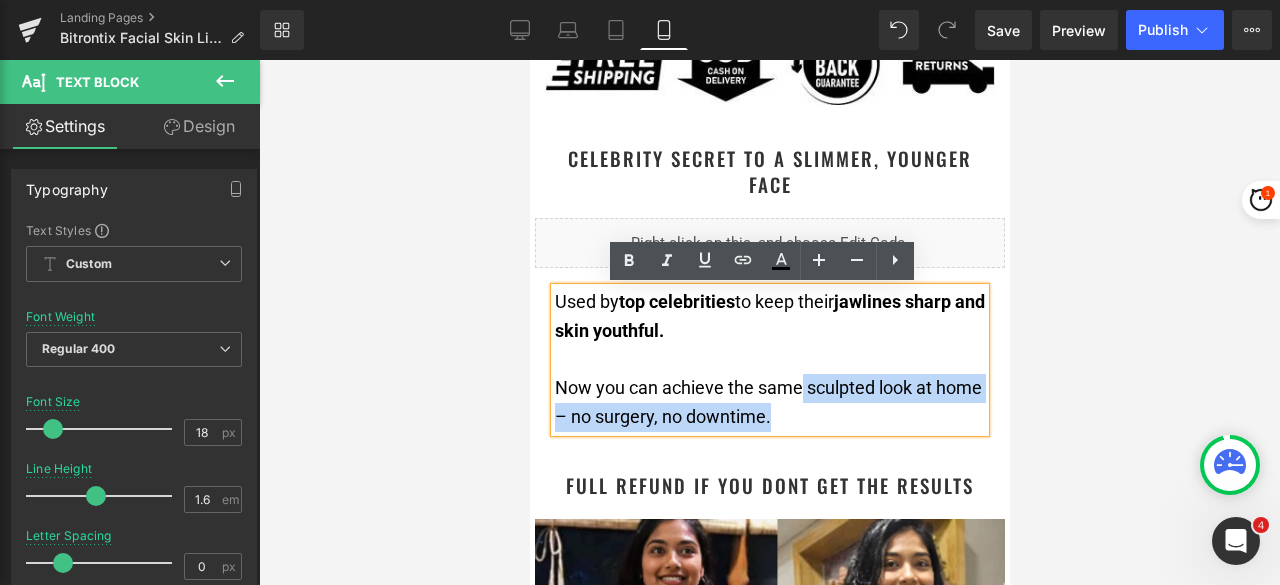 drag, startPoint x: 795, startPoint y: 397, endPoint x: 978, endPoint y: 391, distance: 183.09833 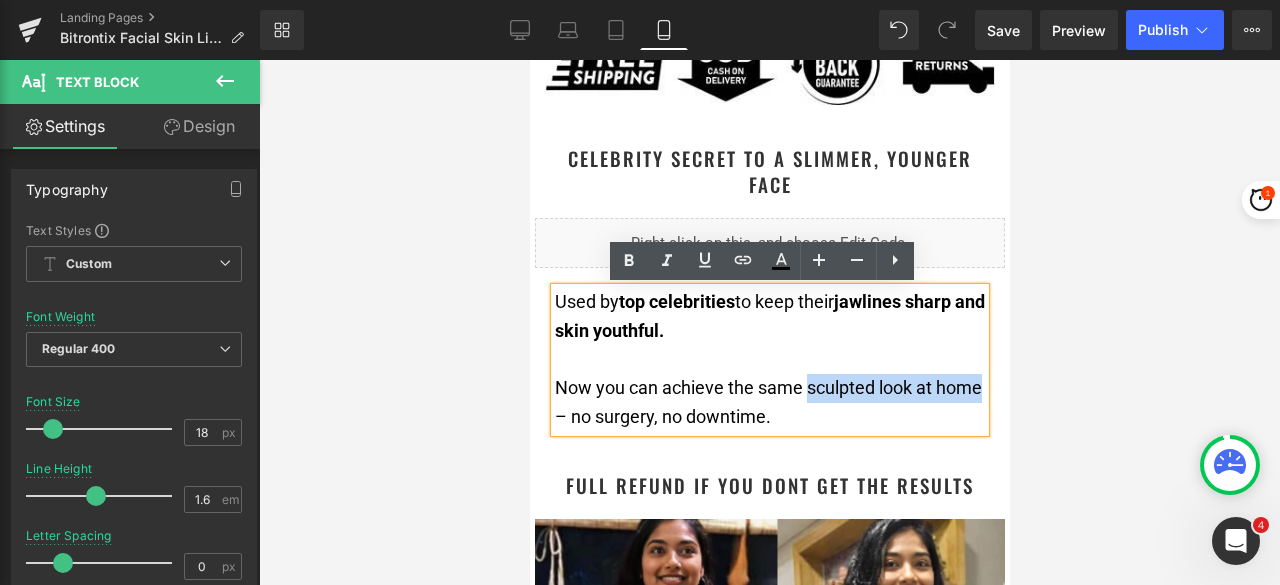 drag, startPoint x: 798, startPoint y: 389, endPoint x: 959, endPoint y: 387, distance: 161.01242 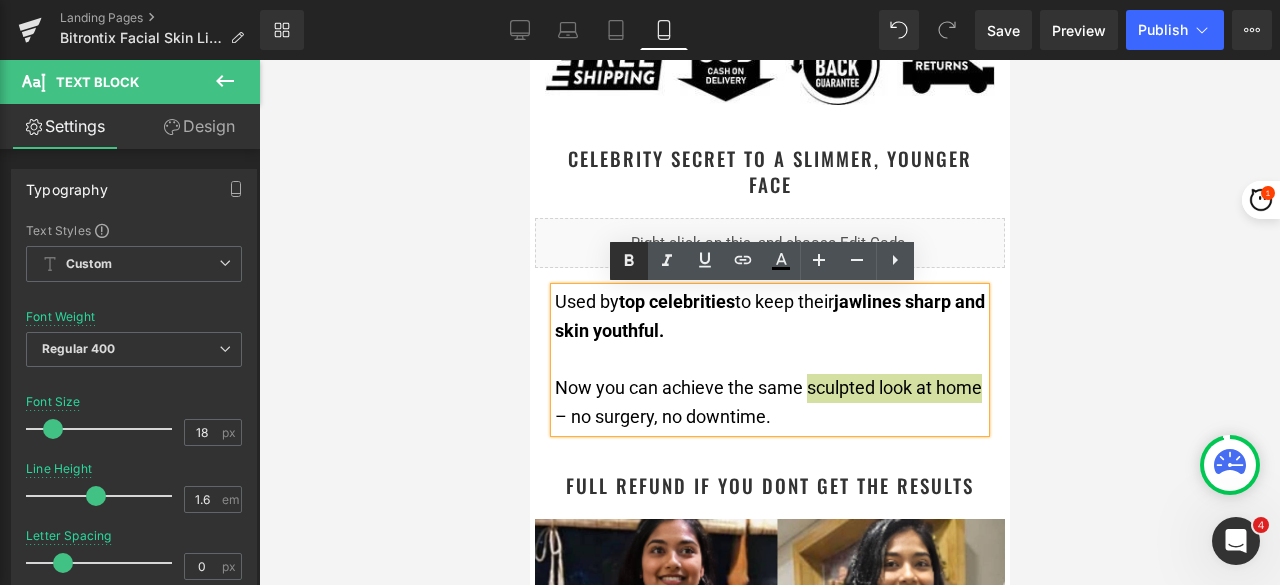 click 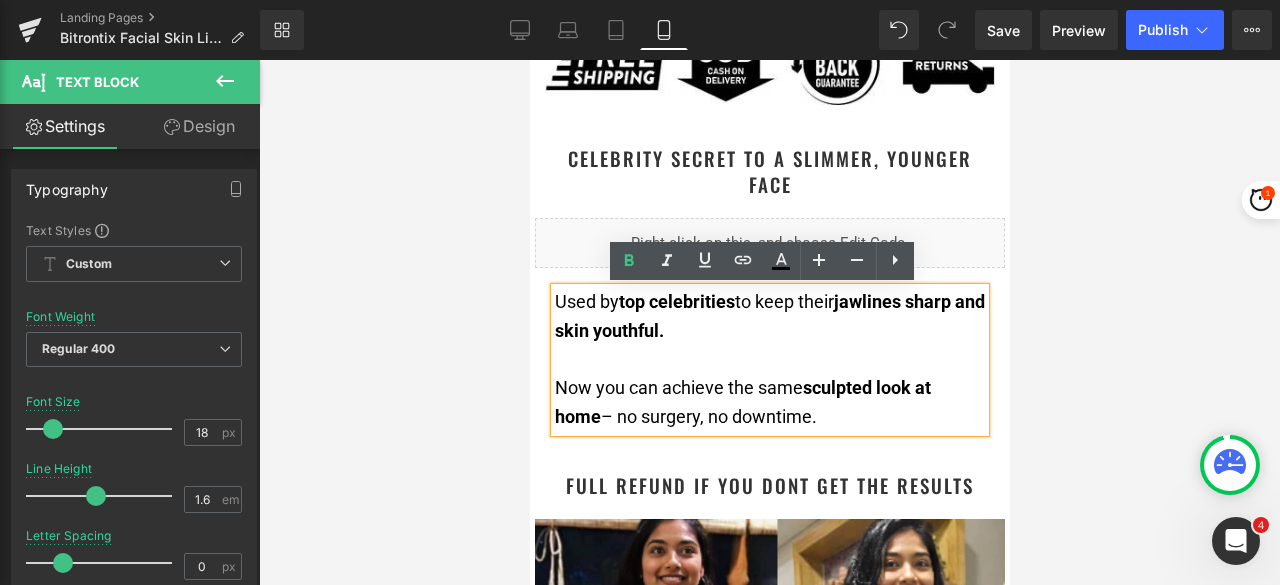 click on "Now you can achieve the same  sculpted look at home  – no surgery, no downtime." at bounding box center (769, 403) 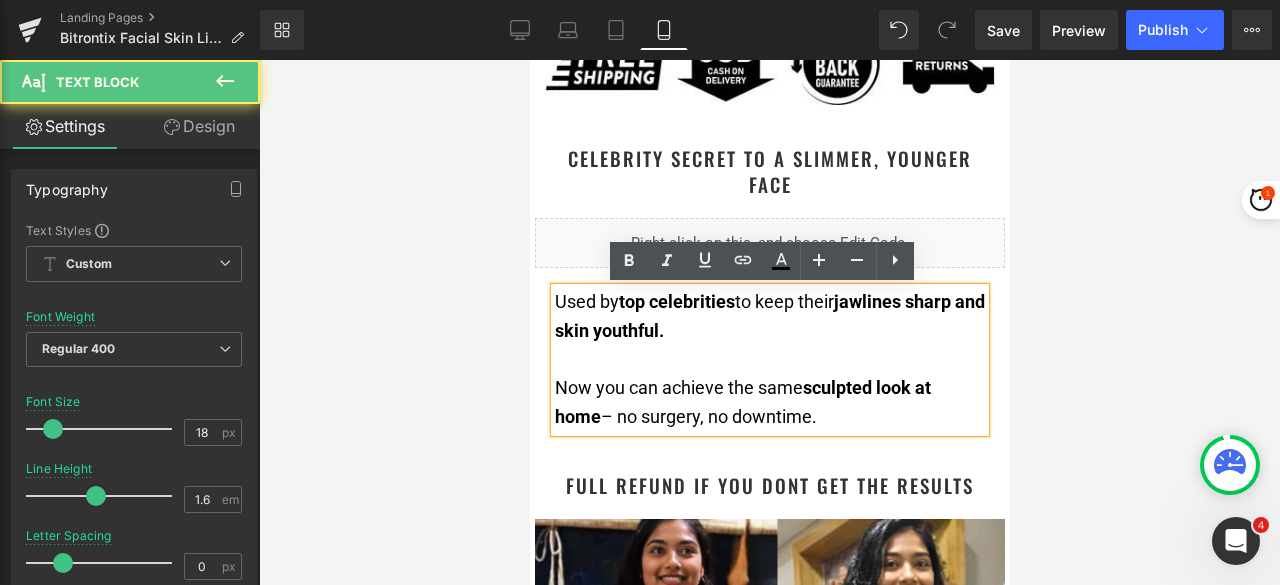 click at bounding box center (769, 322) 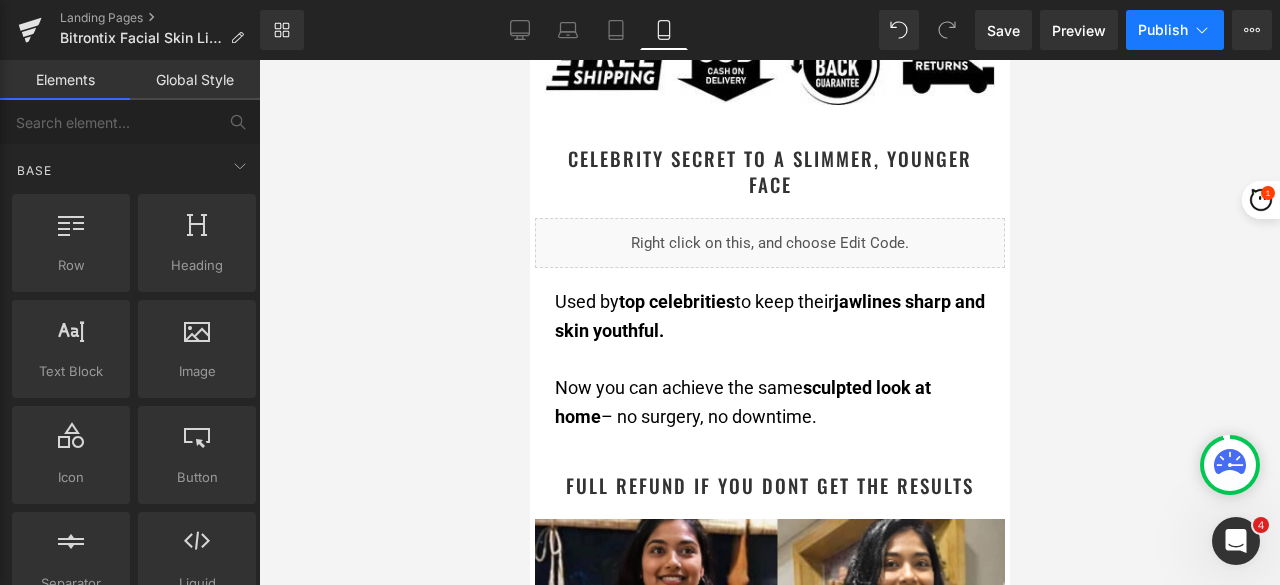 click on "Publish" at bounding box center (1175, 30) 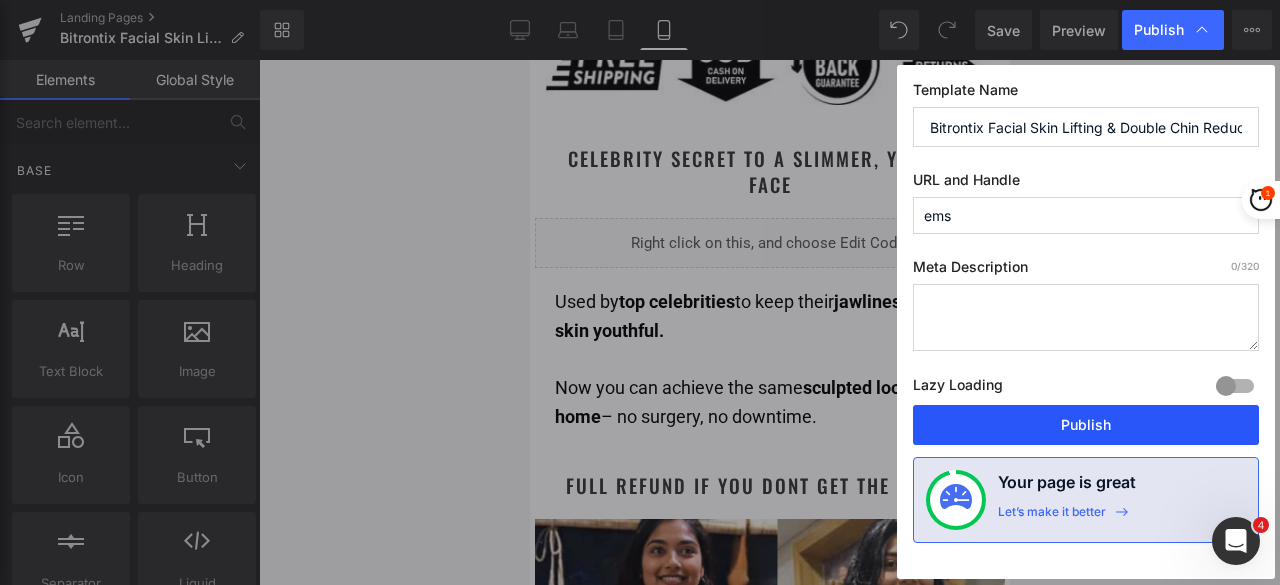 click on "Publish" at bounding box center (1086, 425) 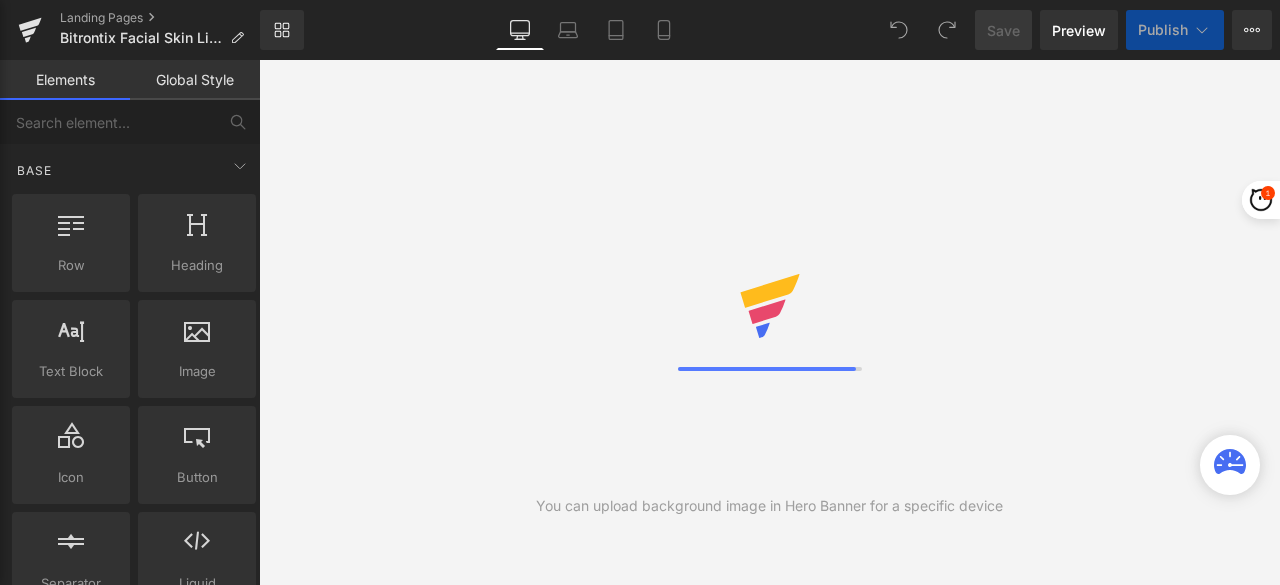 scroll, scrollTop: 0, scrollLeft: 0, axis: both 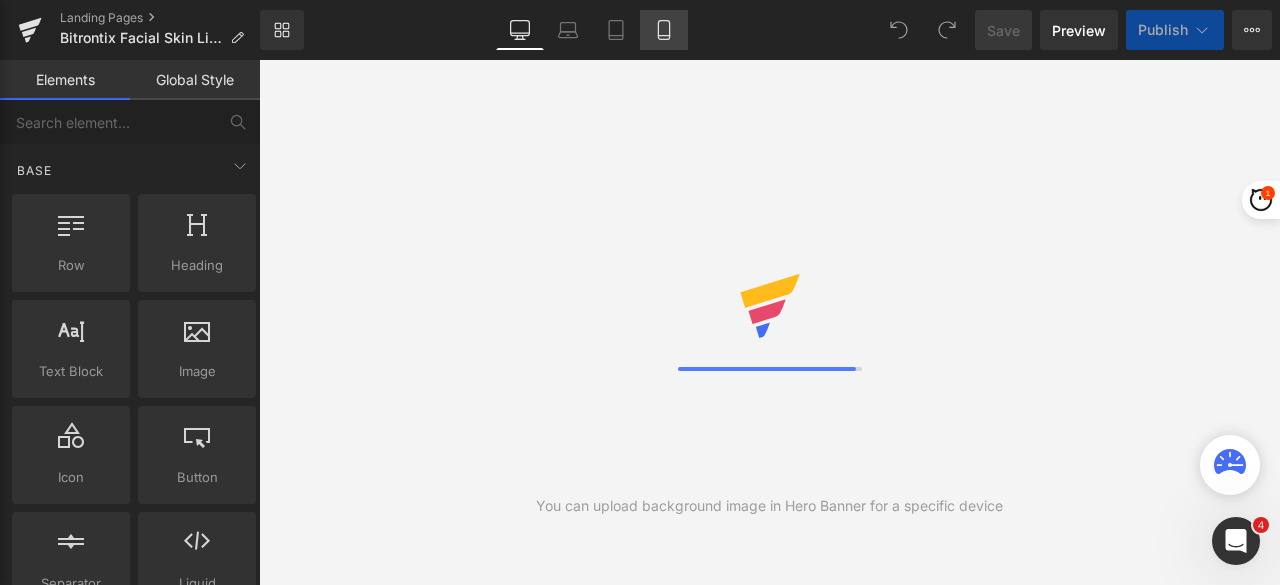 click 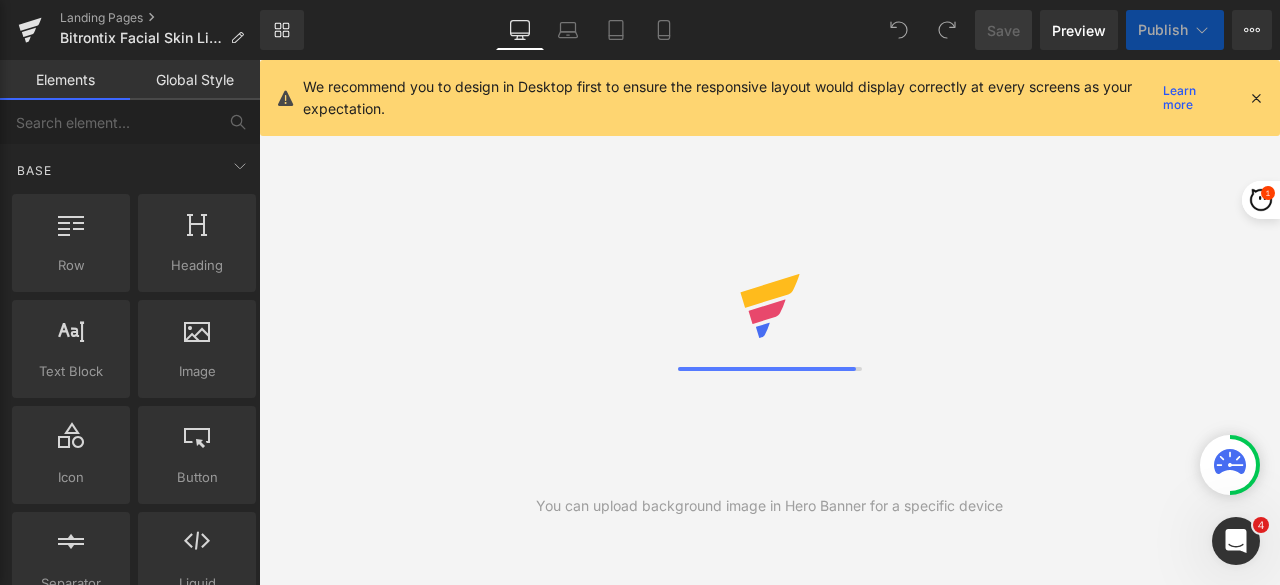 click on "Library Desktop Desktop Laptop Tablet Mobile Save Preview Publish Scheduled View Live Page View with current Template Save Template to Library Schedule Publish  Optimize  Publish Settings Shortcuts We recommend you to design in Desktop first to ensure the responsive layout would display correctly at every screens as your expectation. Learn more  Your page can’t be published   You've reached the maximum number of published pages on your plan  (0/0).  You need to upgrade your plan or unpublish all your pages to get 1 publish slot.   Unpublish pages   Upgrade plan" at bounding box center (770, 30) 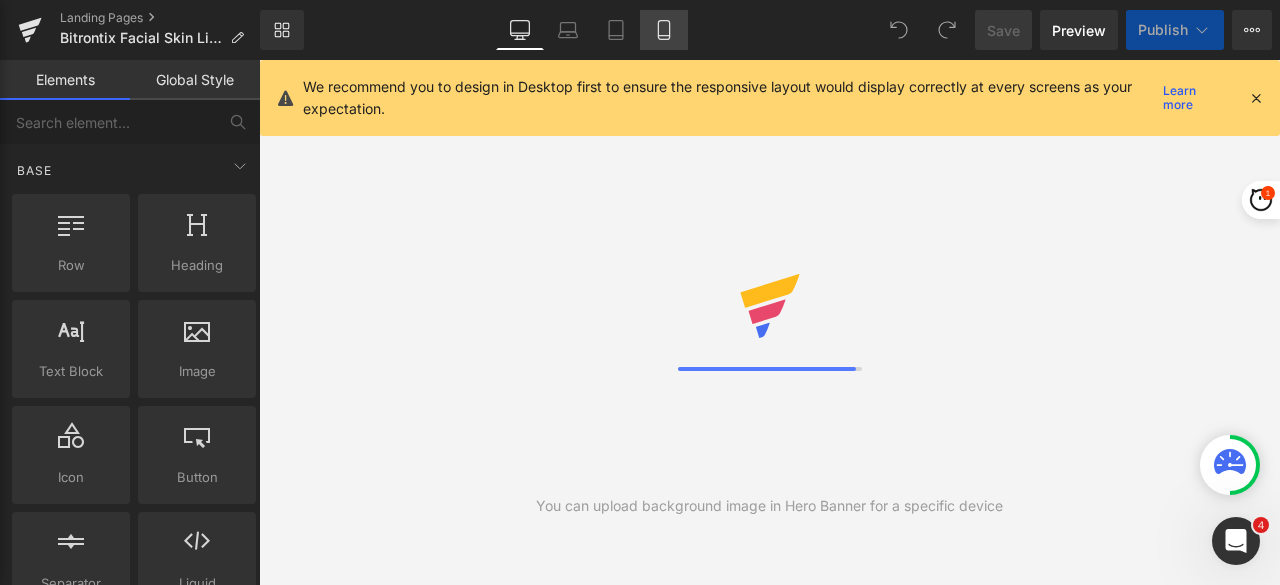 click 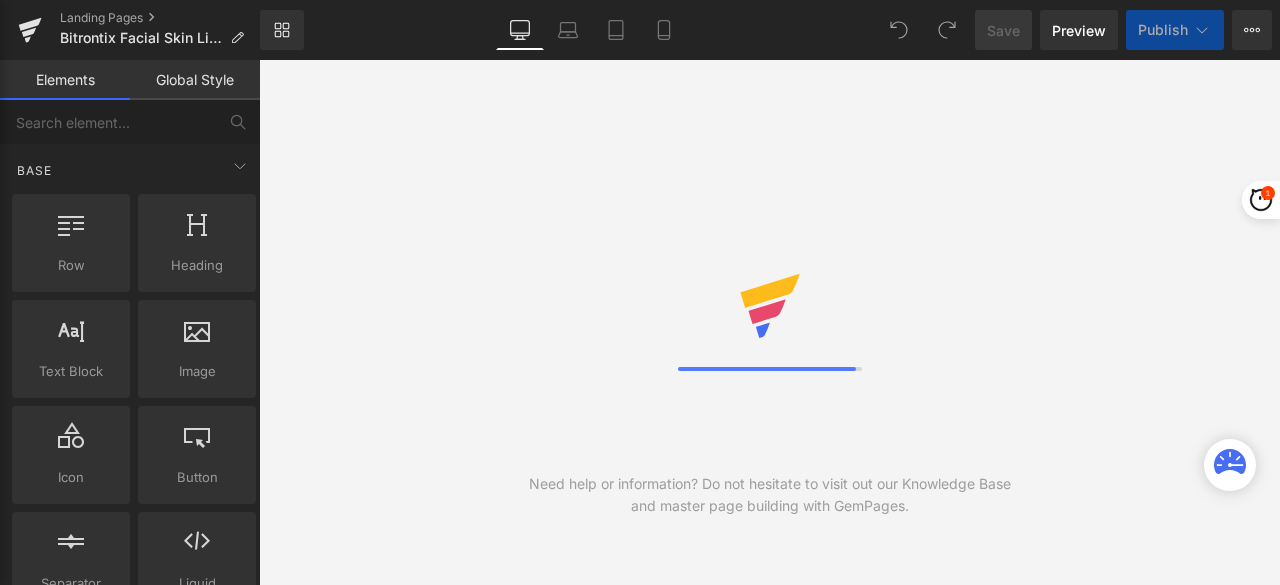 scroll, scrollTop: 0, scrollLeft: 0, axis: both 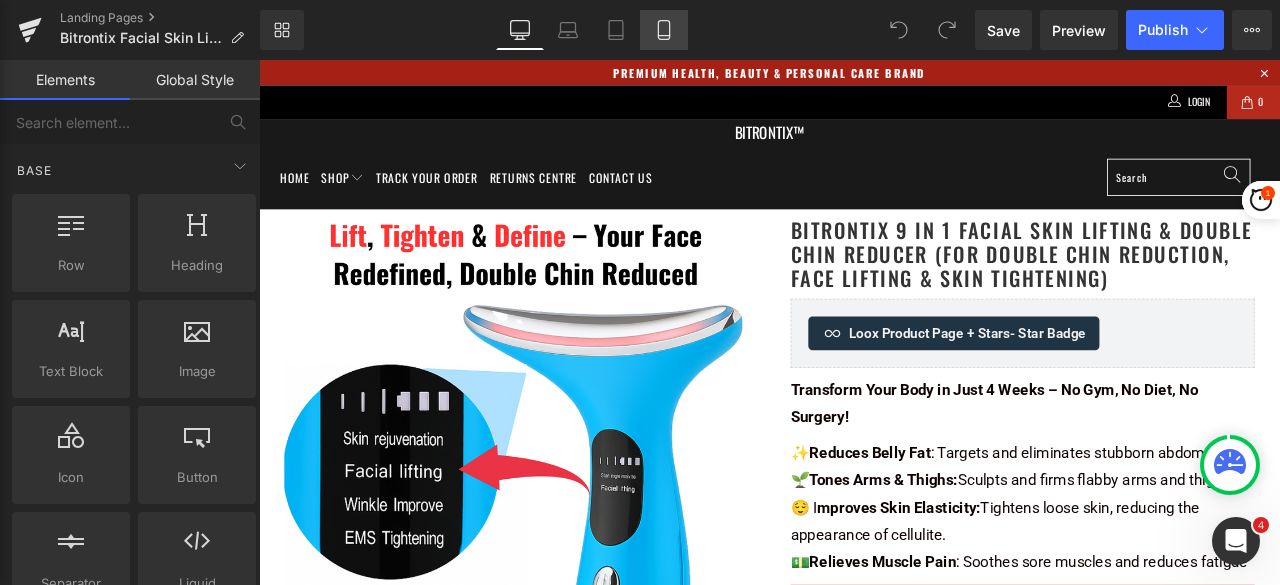 click on "Mobile" at bounding box center (664, 30) 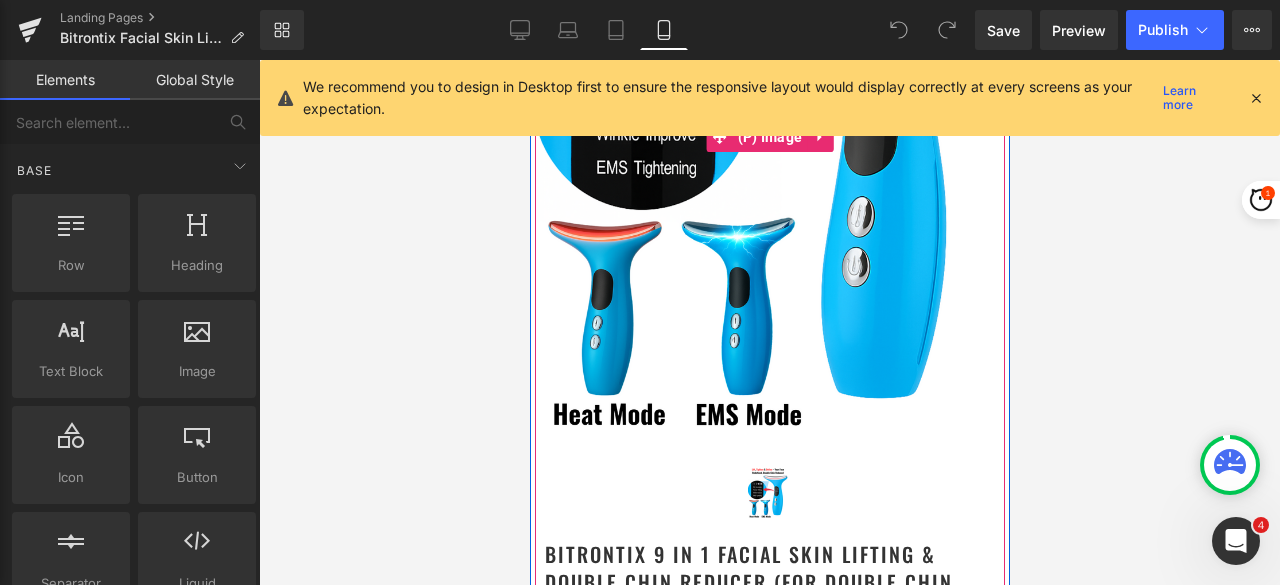 scroll, scrollTop: 300, scrollLeft: 0, axis: vertical 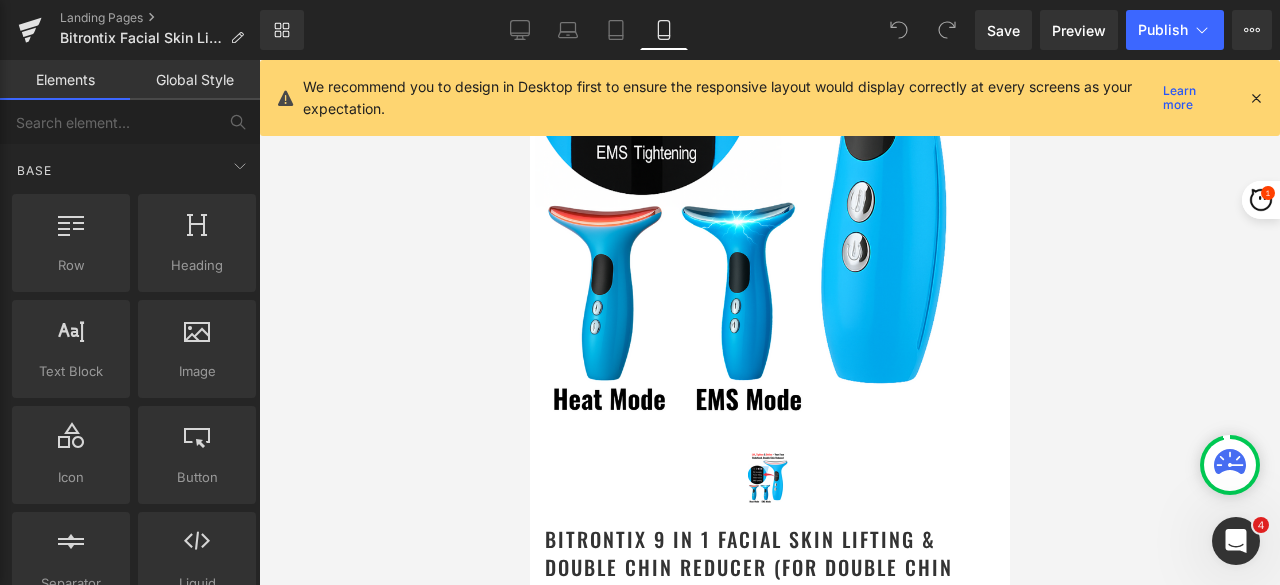 click at bounding box center (1256, 98) 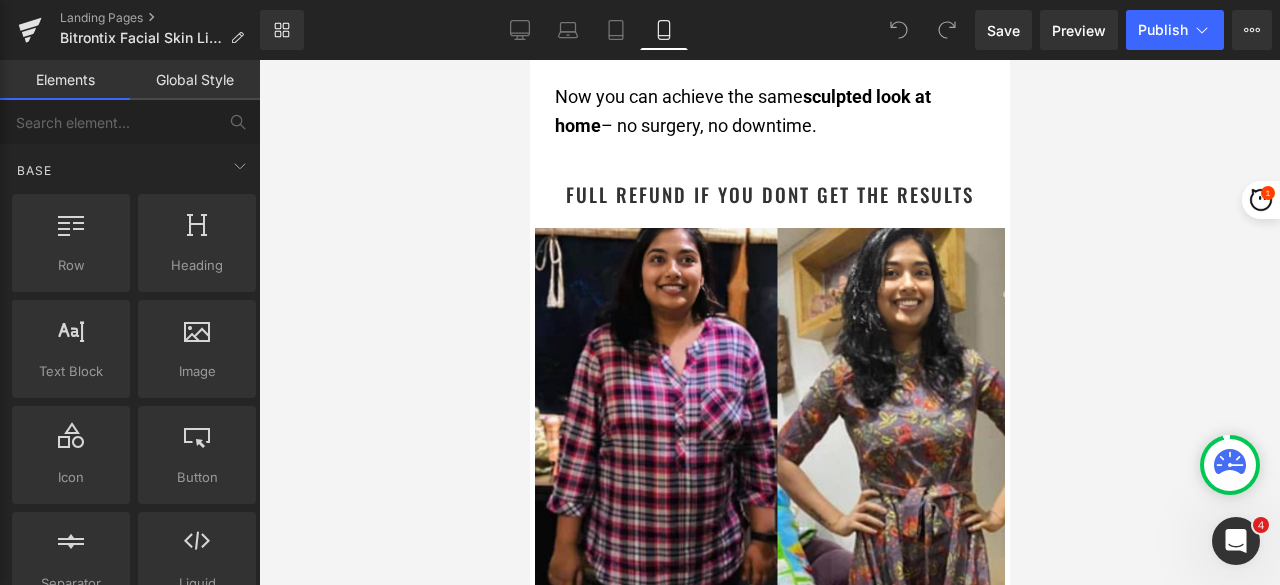 scroll, scrollTop: 2200, scrollLeft: 0, axis: vertical 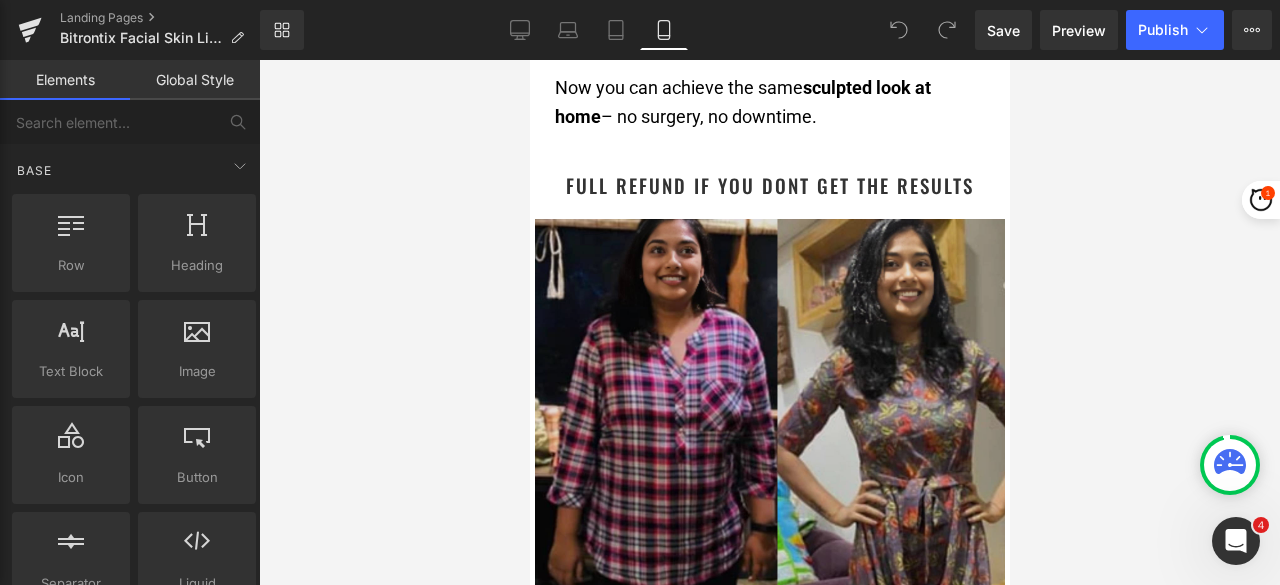 click at bounding box center (769, 407) 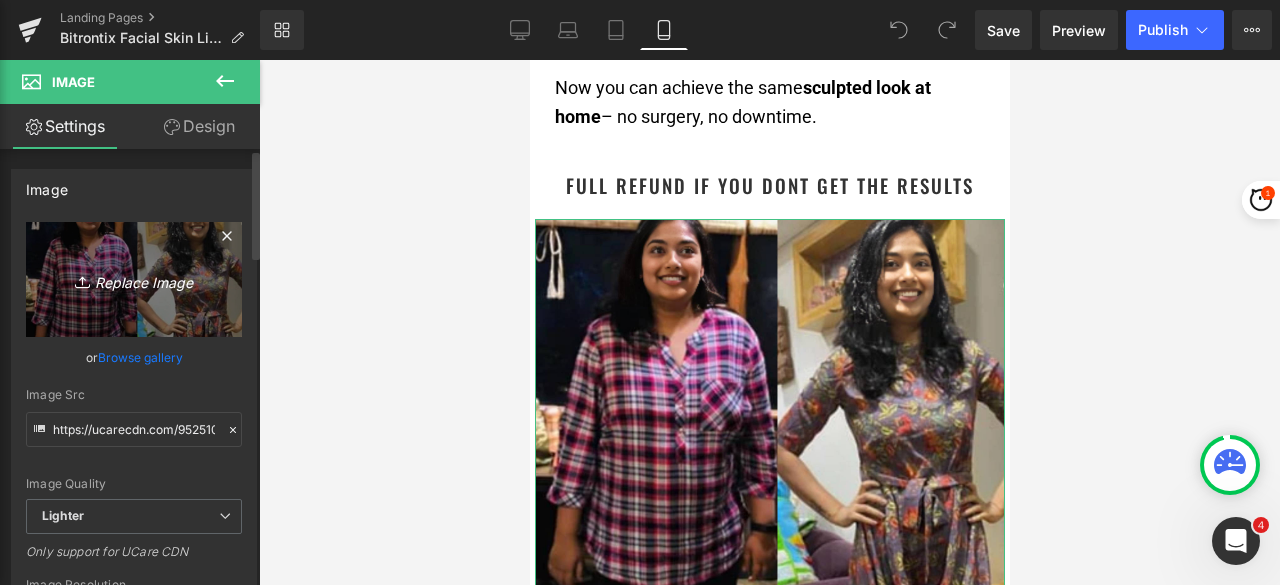 click on "Replace Image" at bounding box center [134, 279] 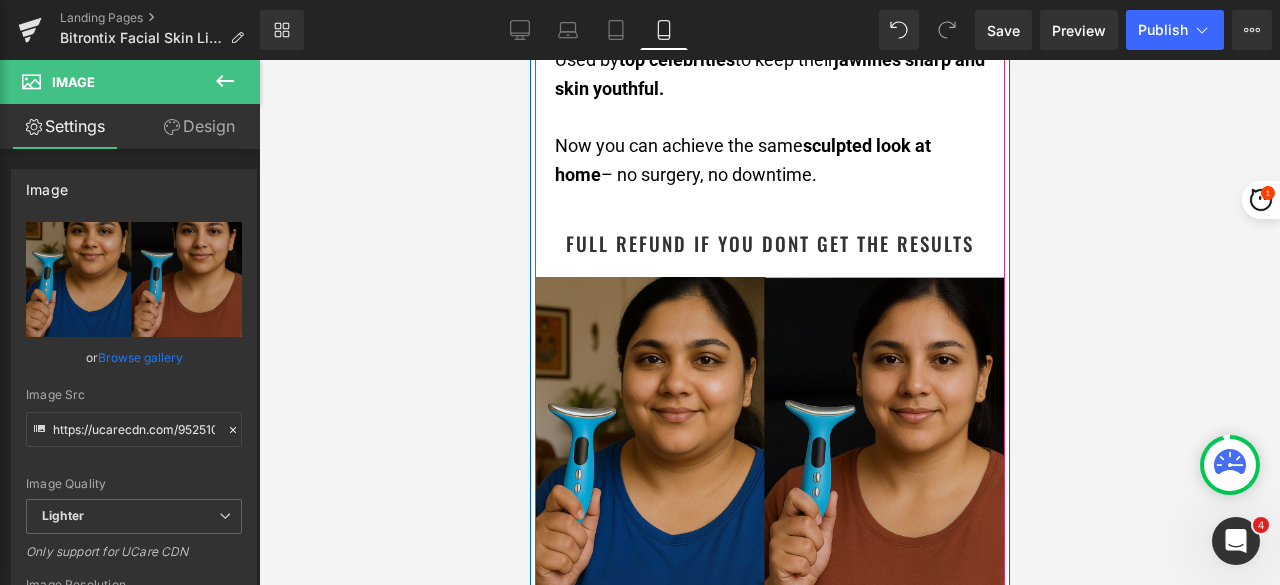 scroll, scrollTop: 2200, scrollLeft: 0, axis: vertical 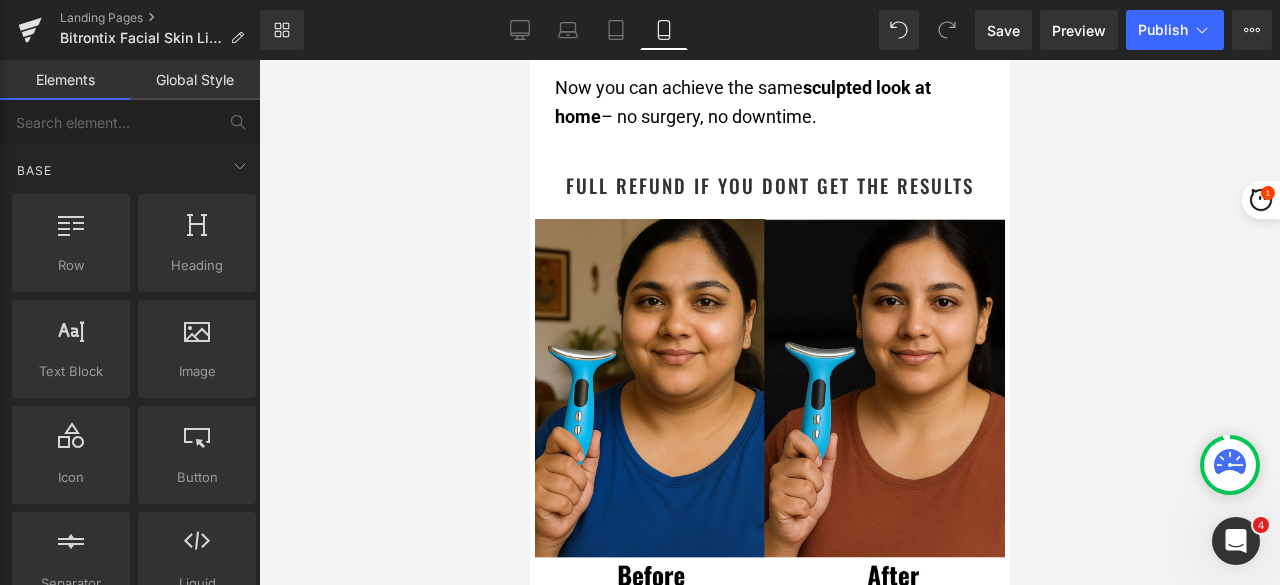 click at bounding box center [769, 322] 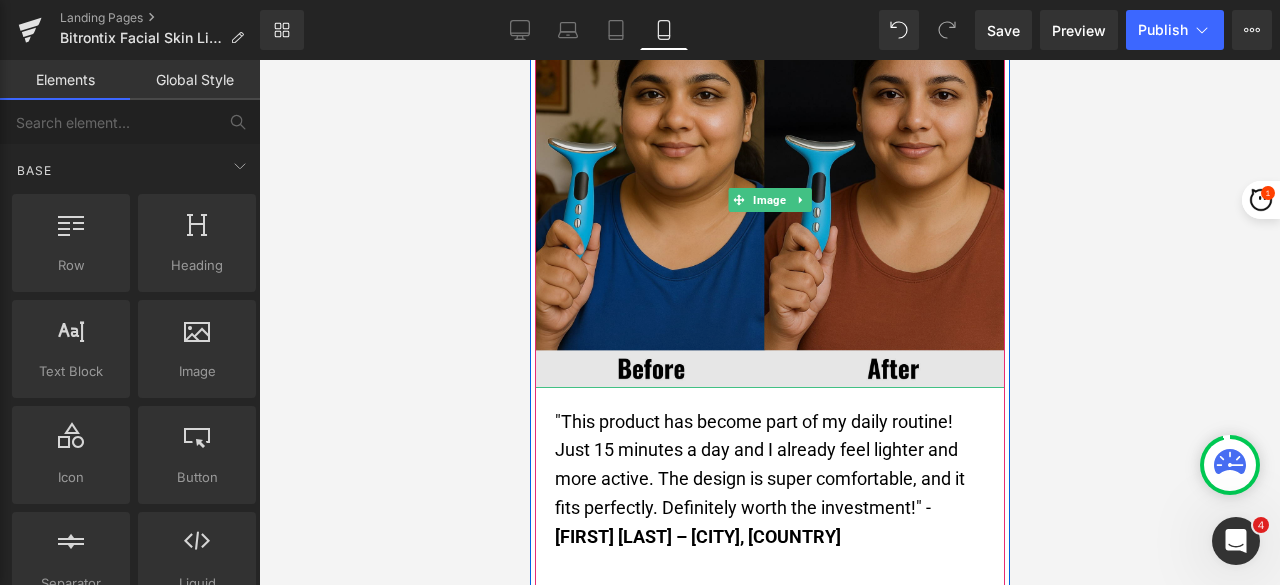 scroll, scrollTop: 2500, scrollLeft: 0, axis: vertical 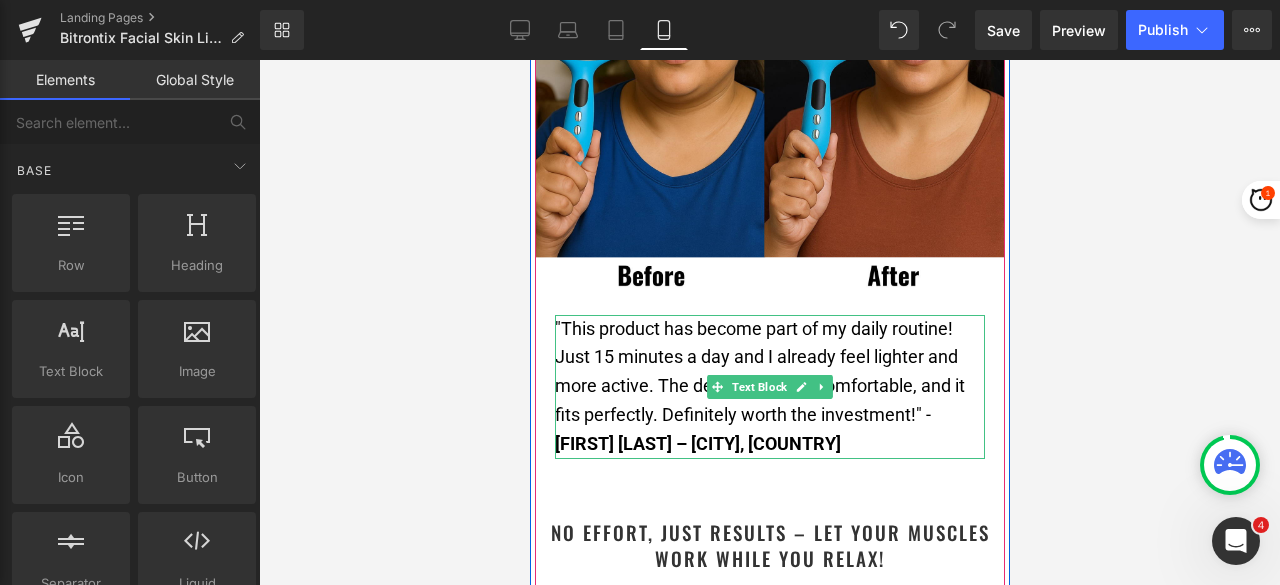 click on ""This product has become part of my daily routine! Just 15 minutes a day and I already feel lighter and more active. The design is super comfortable, and it fits perfectly. Definitely worth the investment!" -" at bounding box center [769, 372] 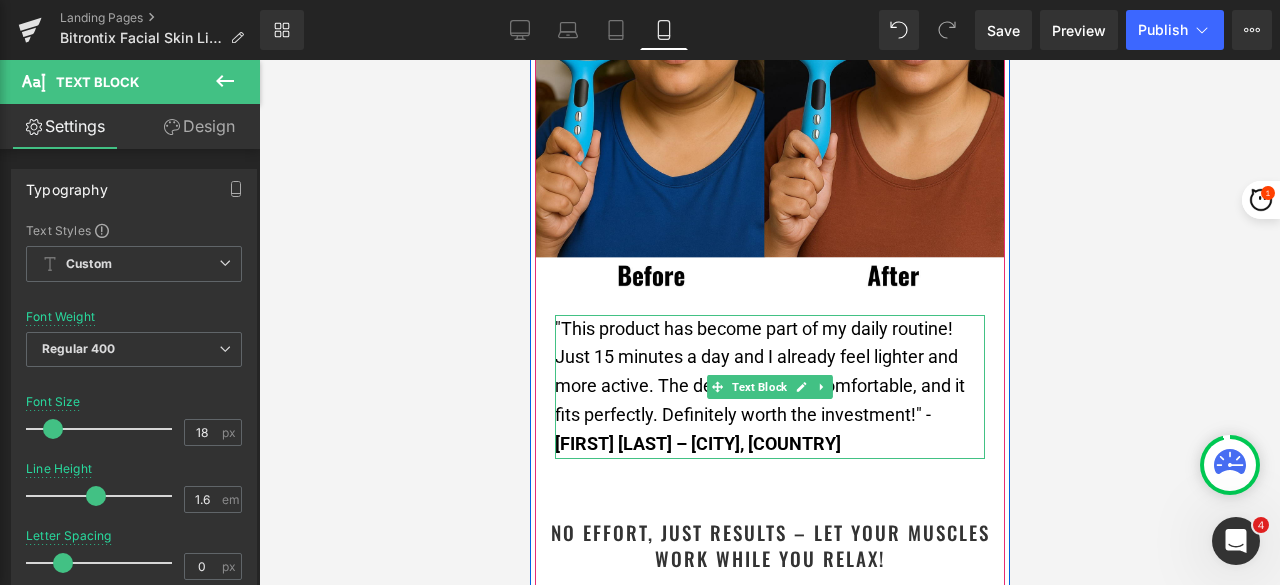 click on ""This product has become part of my daily routine! Just 15 minutes a day and I already feel lighter and more active. The design is super comfortable, and it fits perfectly. Definitely worth the investment!" -" at bounding box center (759, 371) 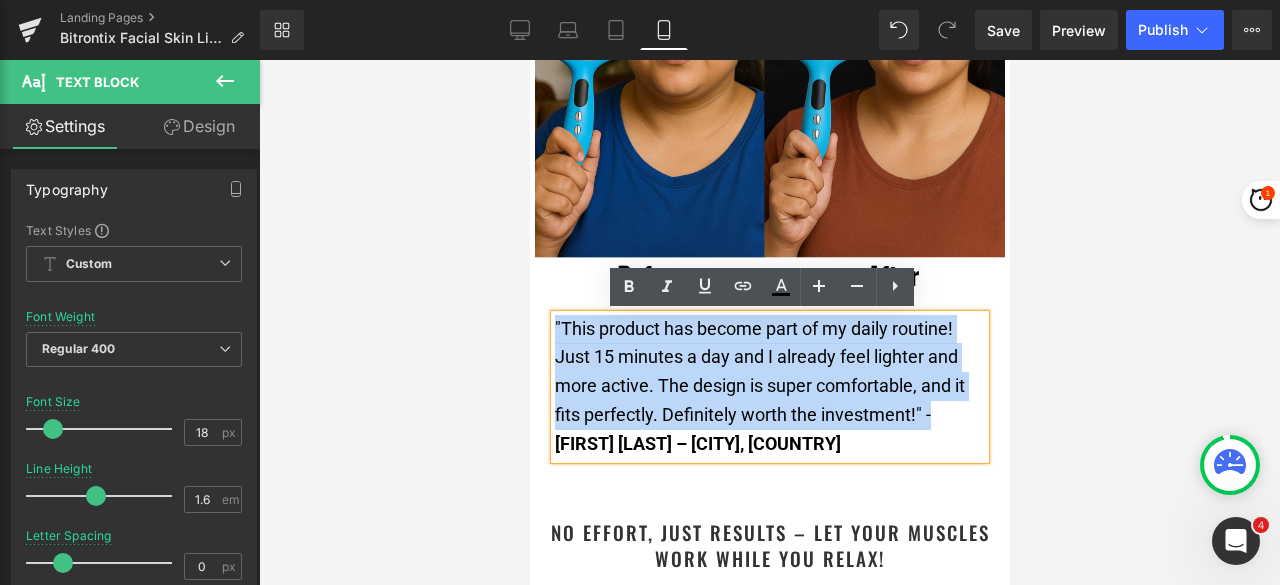 drag, startPoint x: 927, startPoint y: 411, endPoint x: 546, endPoint y: 330, distance: 389.51508 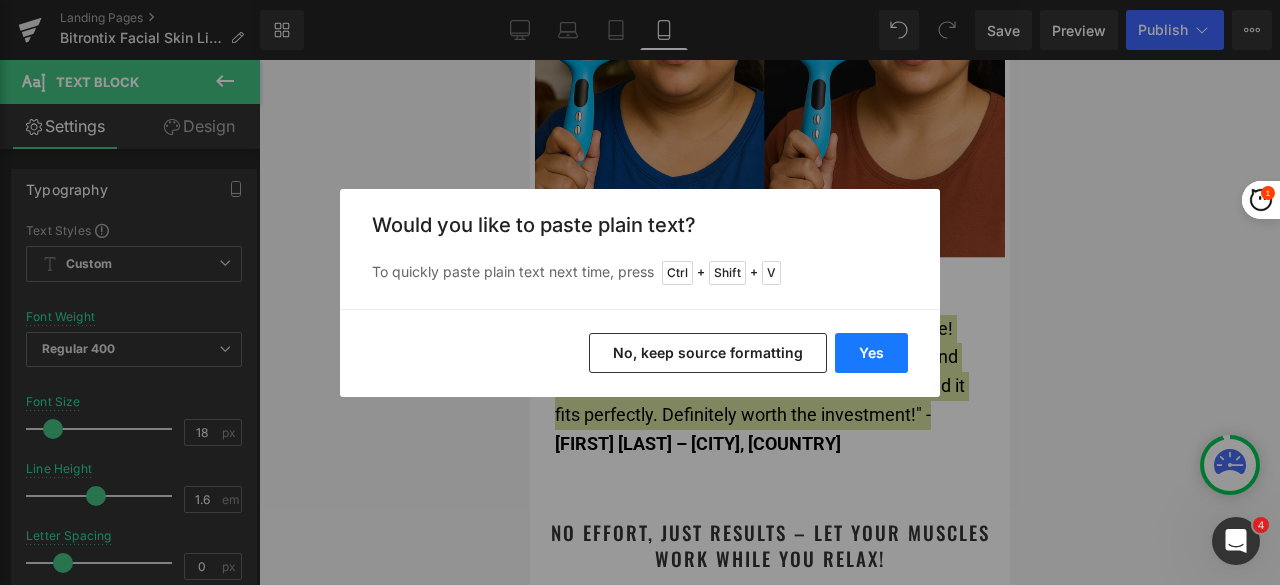click on "Yes" at bounding box center (871, 353) 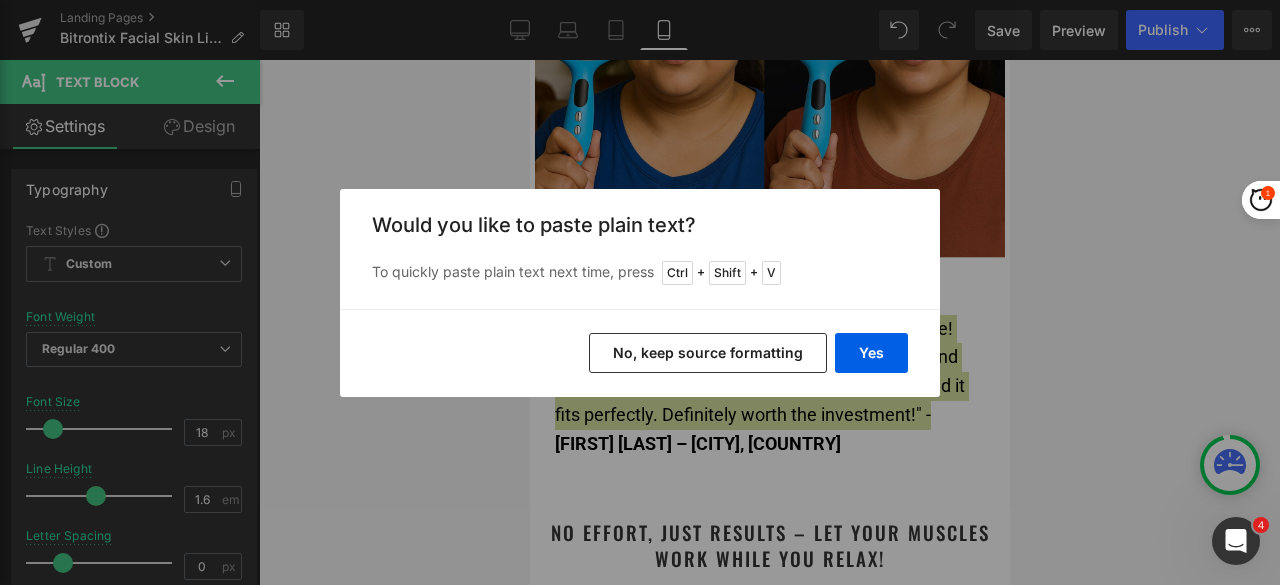 type 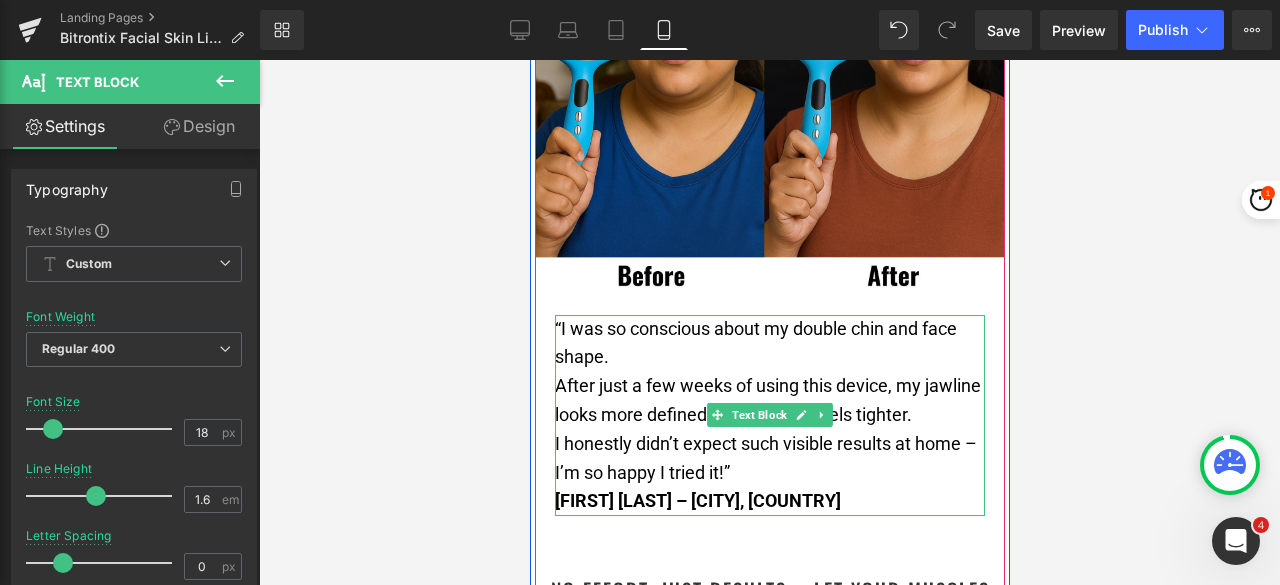 click on "I honestly didn’t expect such visible results at home – I’m so happy I tried it!”" at bounding box center (769, 459) 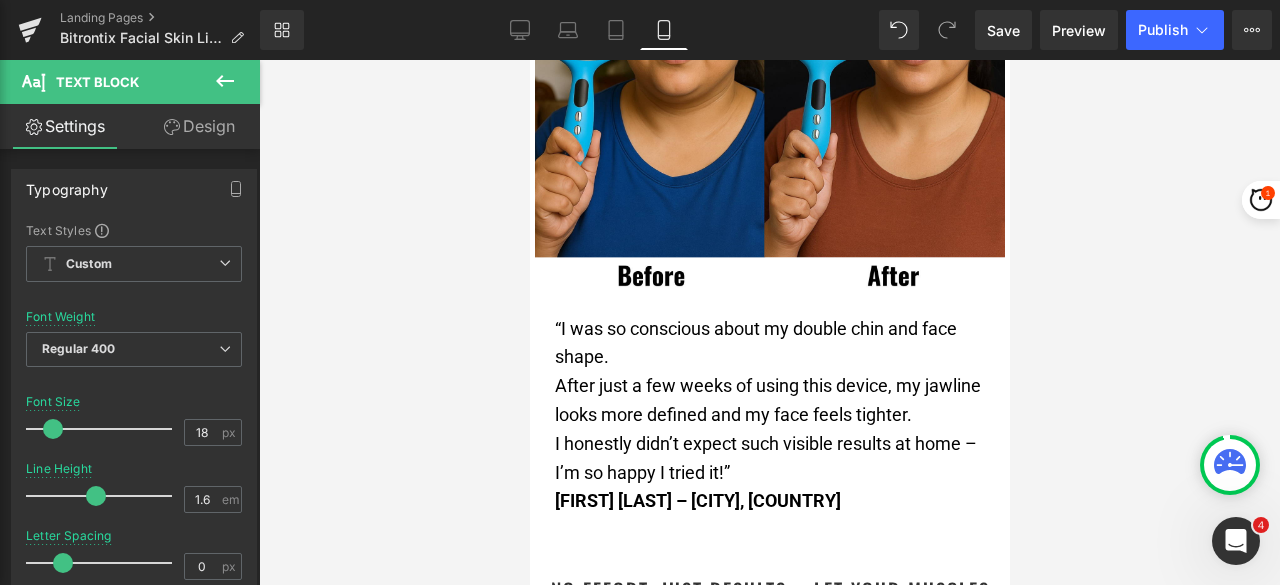 click at bounding box center (769, 322) 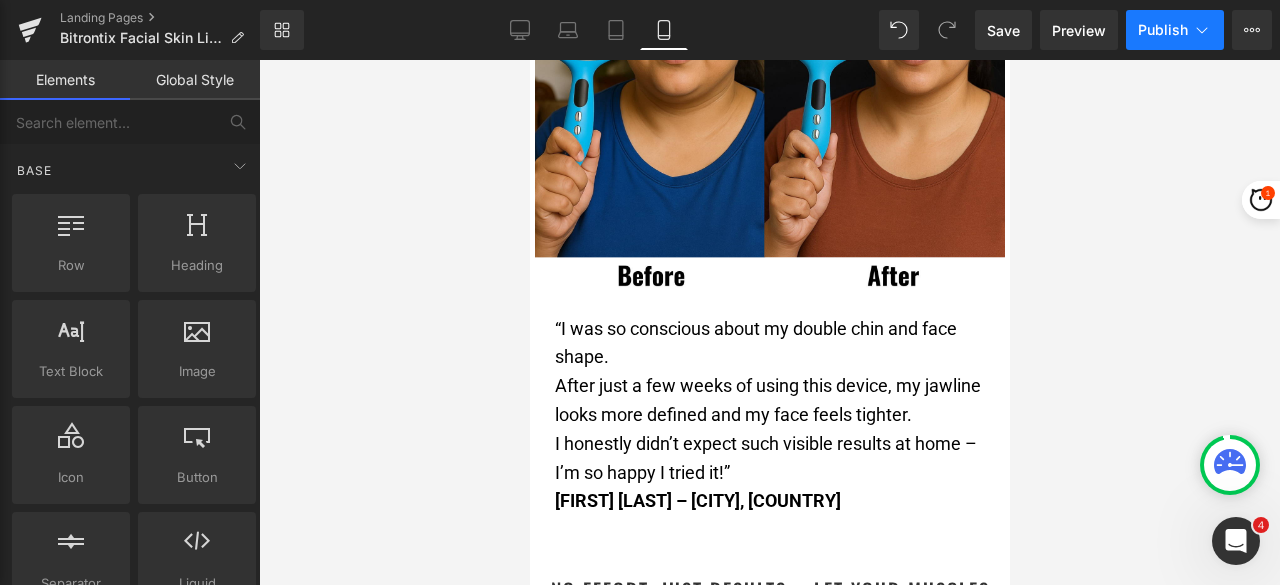 click on "Publish" at bounding box center [1163, 30] 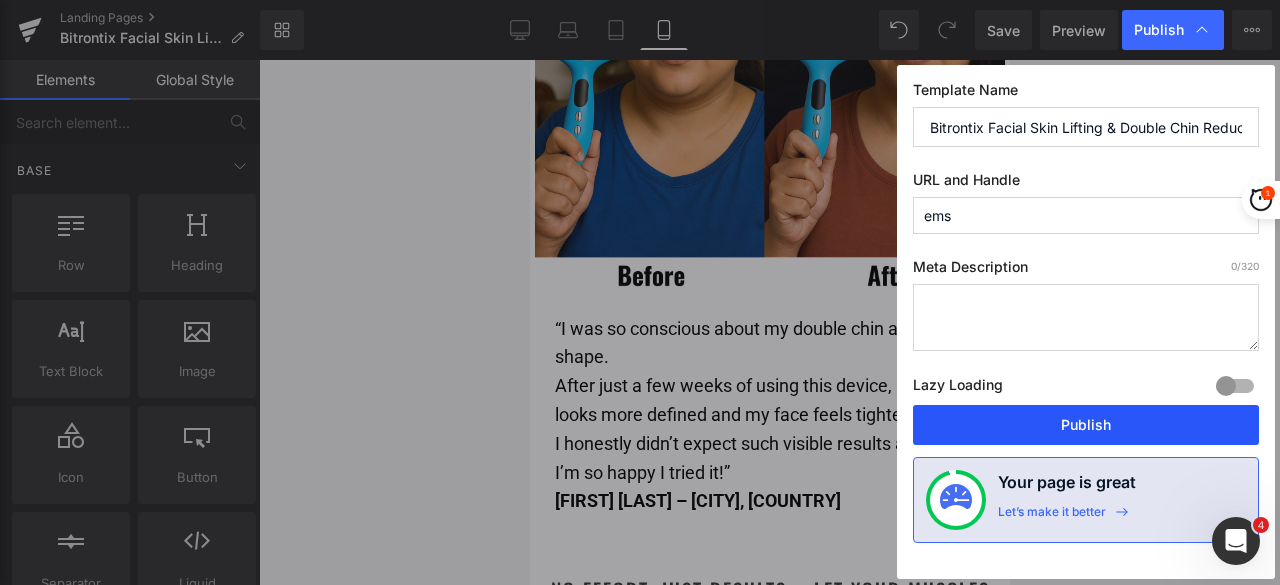 click on "Publish" at bounding box center (1086, 425) 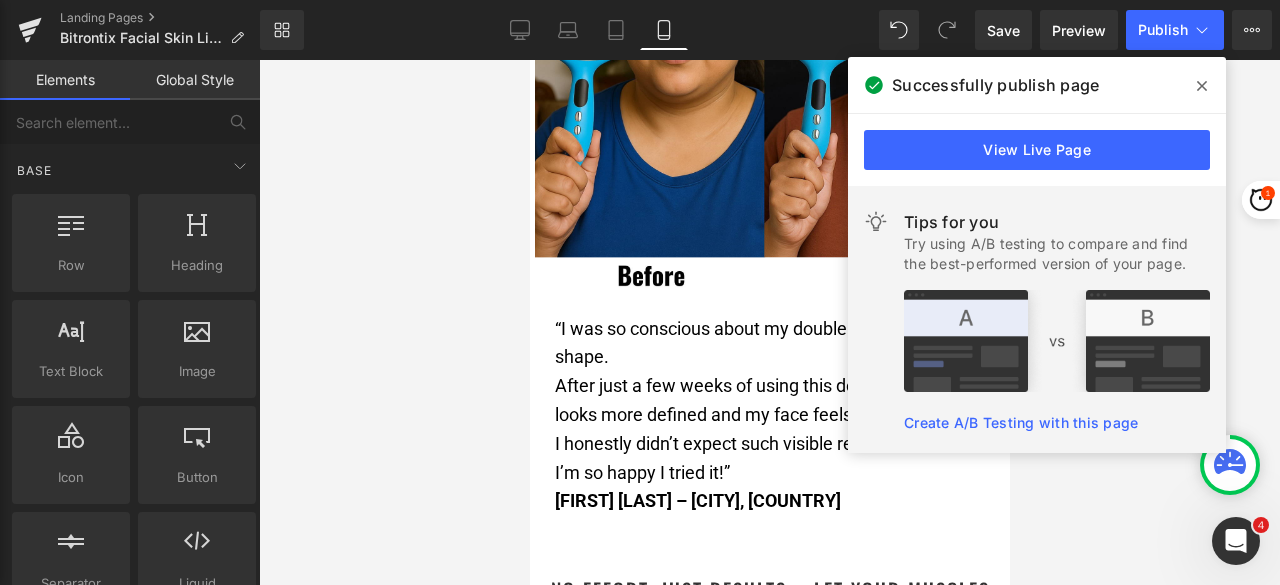 click 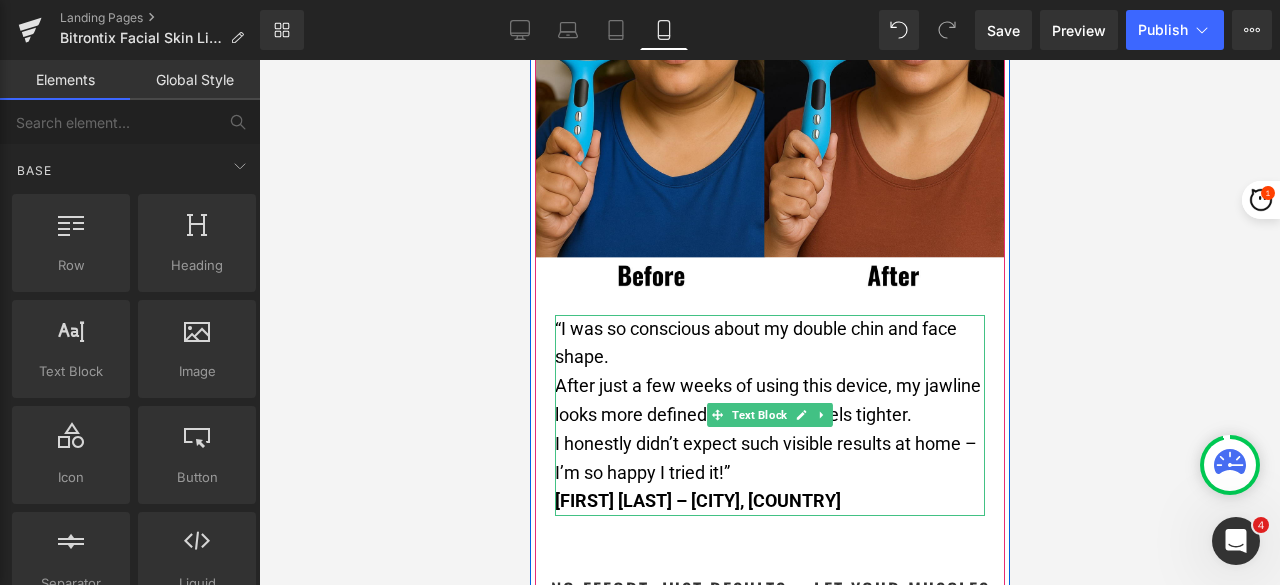 drag, startPoint x: 694, startPoint y: 353, endPoint x: 634, endPoint y: 355, distance: 60.033325 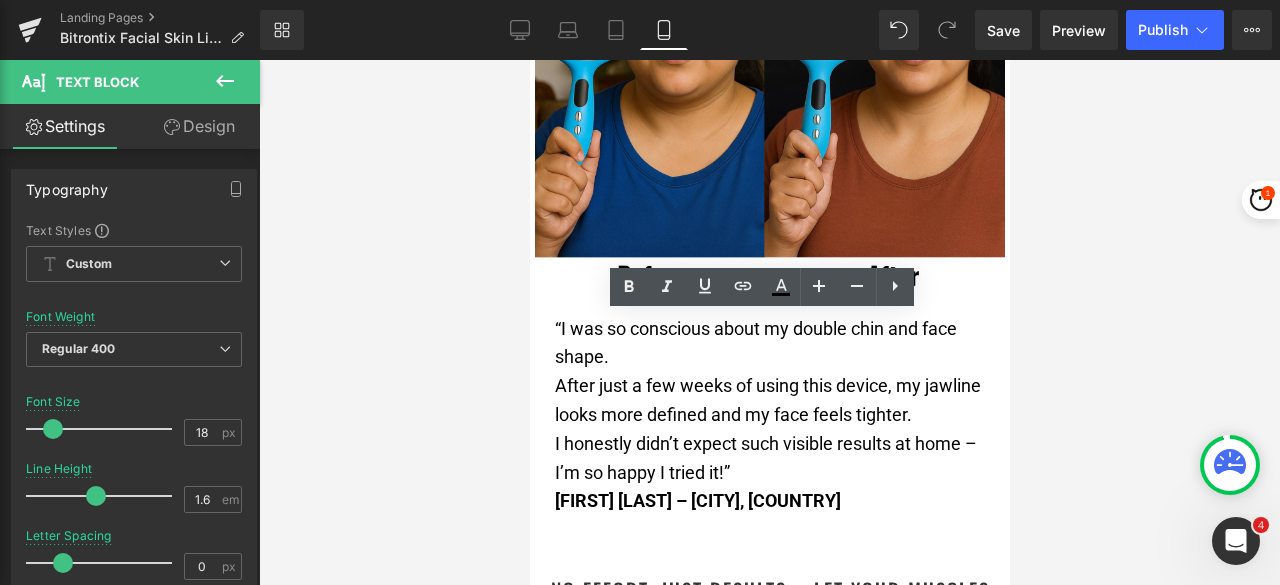 click at bounding box center [769, 322] 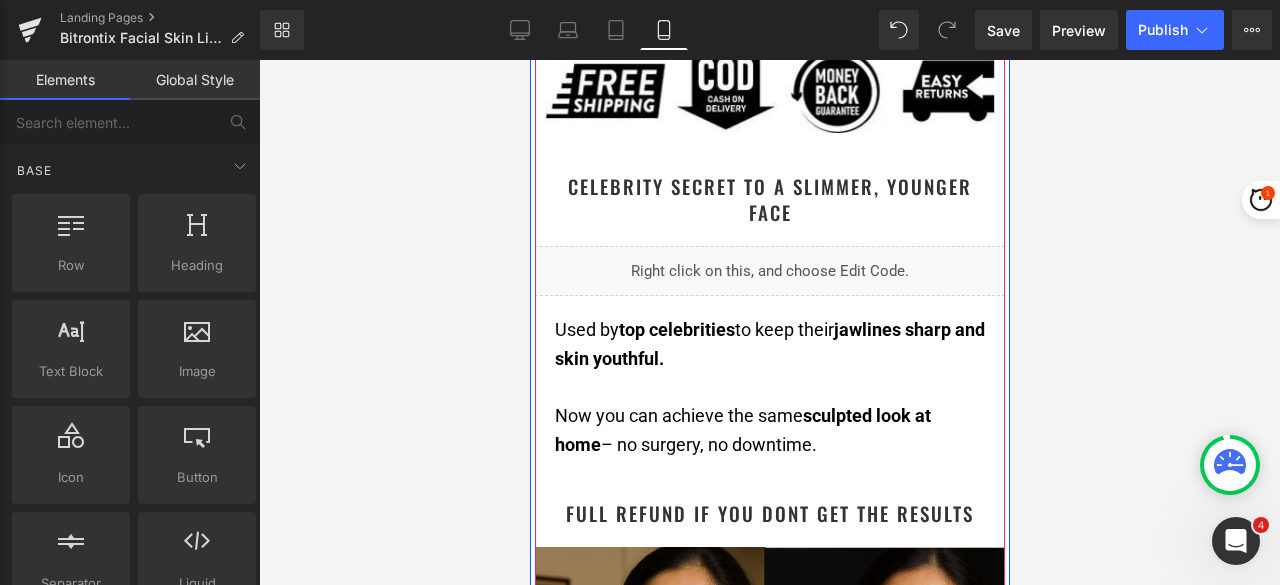 scroll, scrollTop: 1900, scrollLeft: 0, axis: vertical 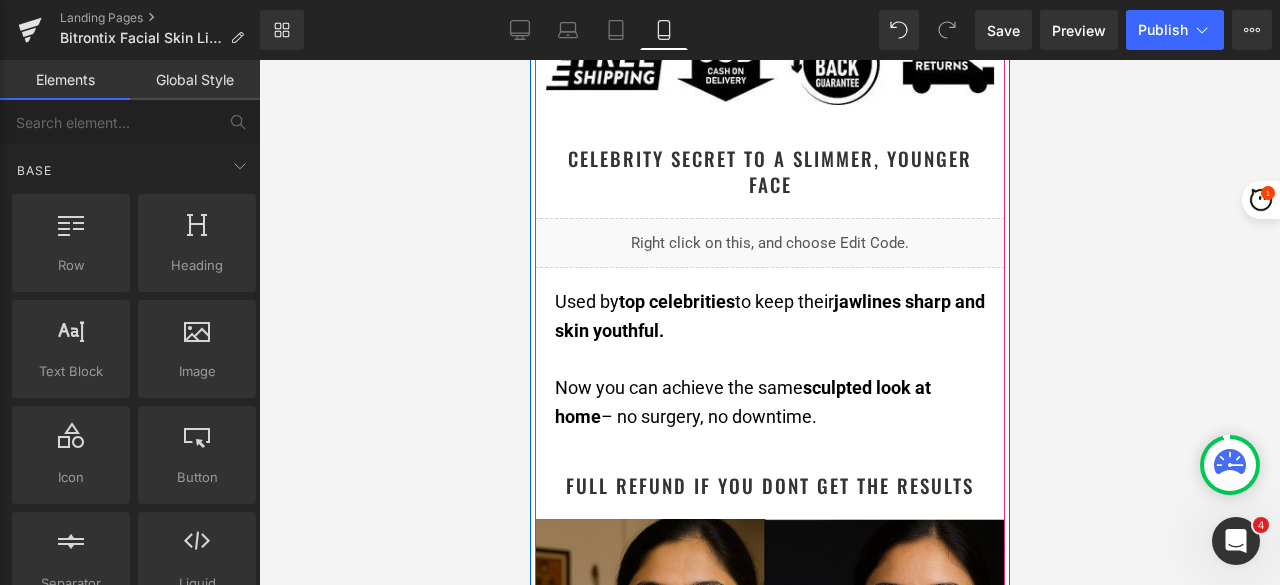 click on "Used by  top celebrities  to keep their  jawlines sharp and skin youthful." at bounding box center [769, 316] 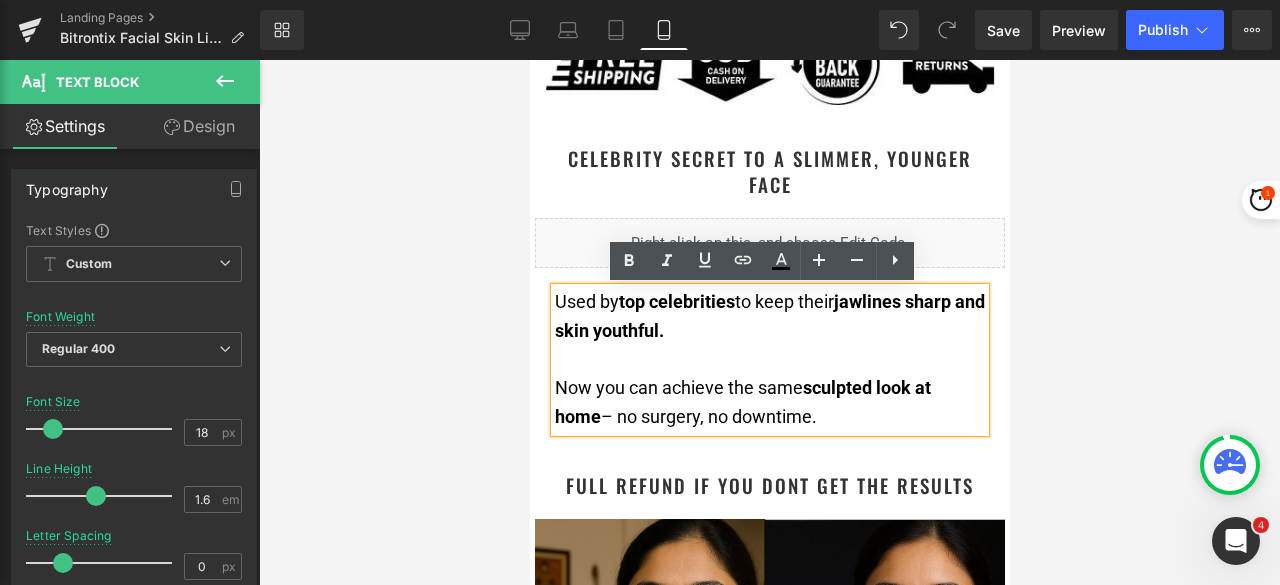 click on "Used by  top celebrities  to keep their  jawlines sharp and skin youthful." at bounding box center (769, 316) 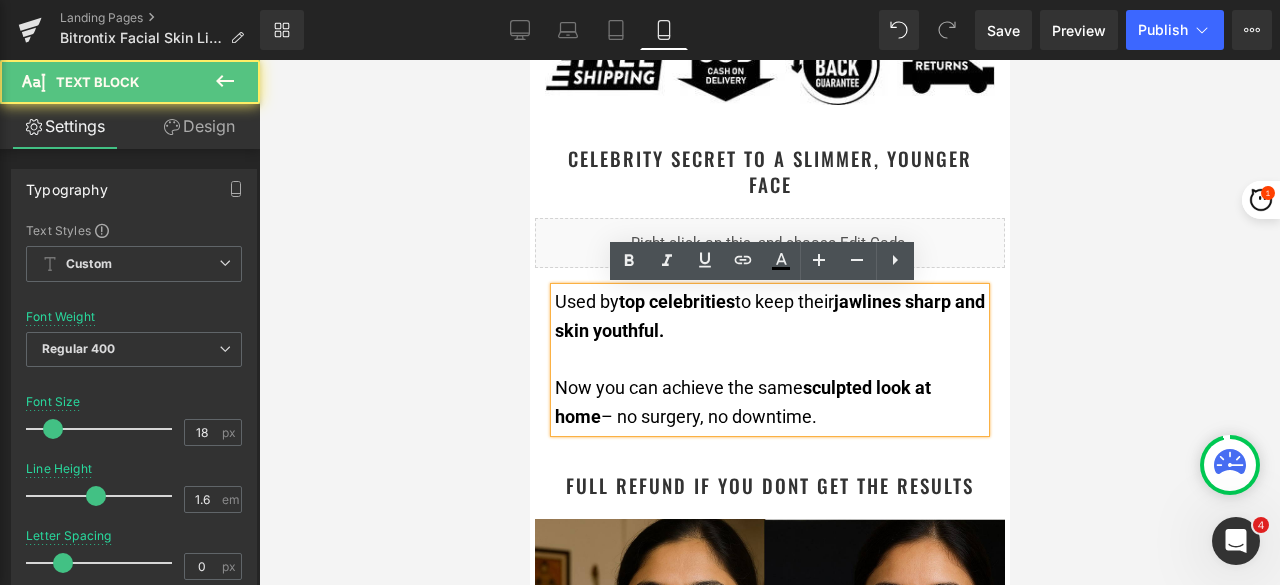 type 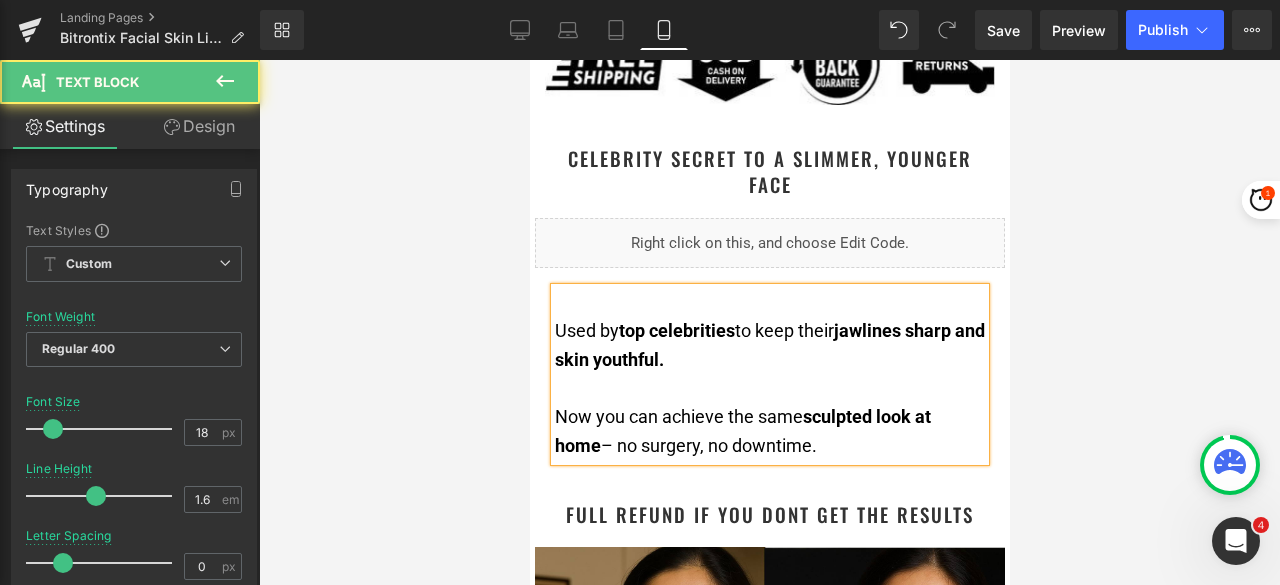 click at bounding box center [769, 302] 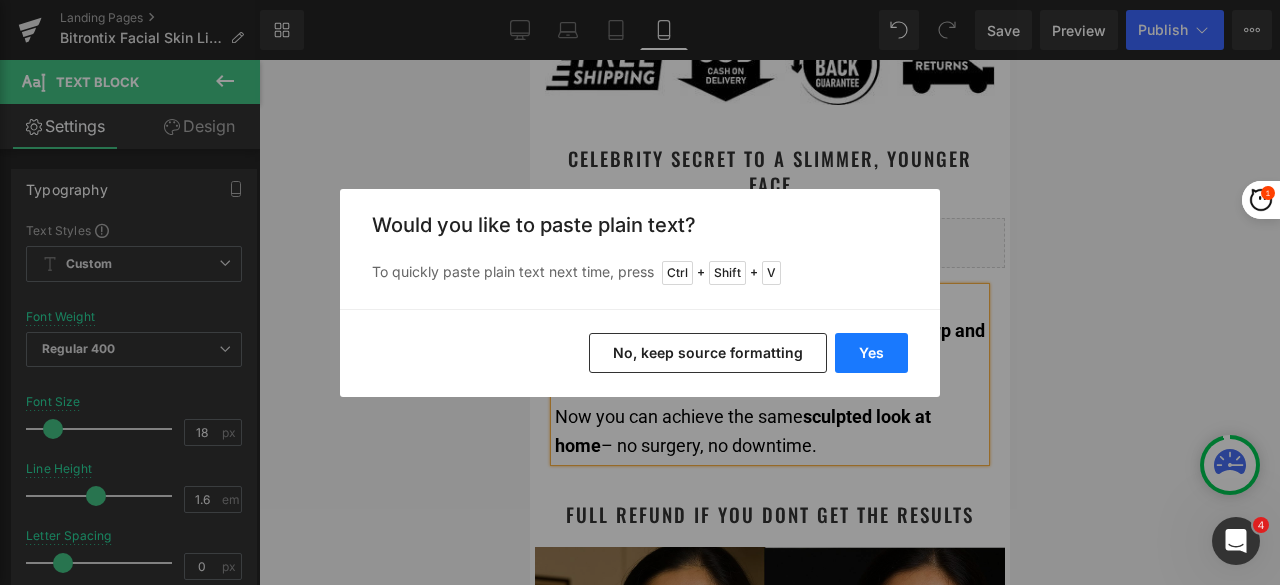 drag, startPoint x: 867, startPoint y: 342, endPoint x: 355, endPoint y: 269, distance: 517.1779 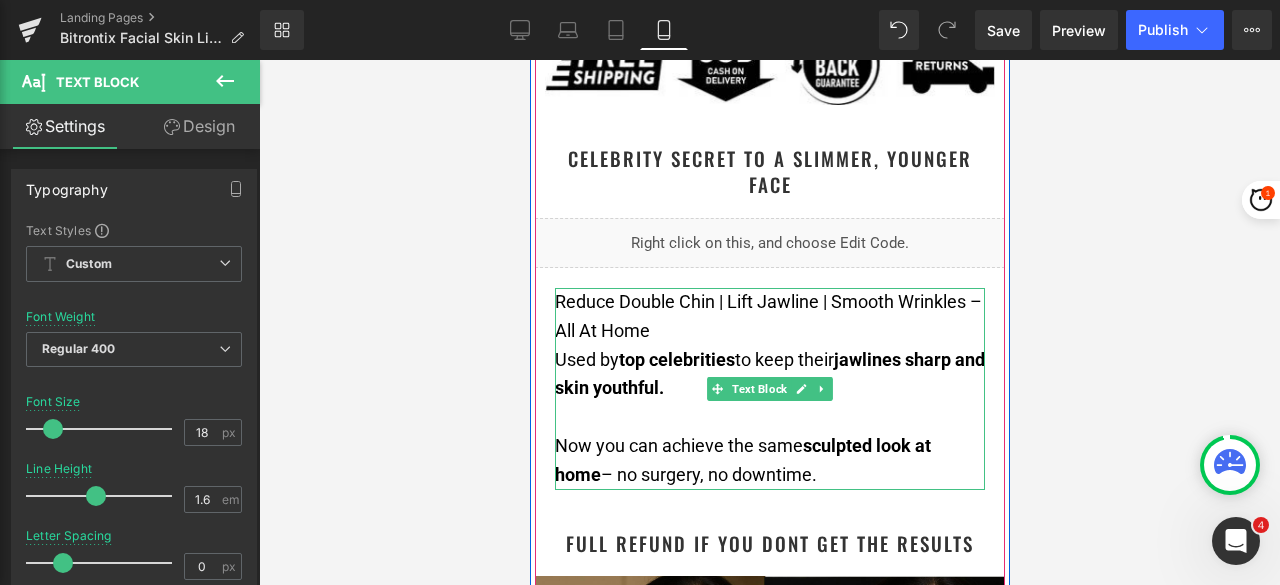 click on "Reduce Double Chin | Lift Jawline | Smooth Wrinkles – All At Home" at bounding box center (769, 317) 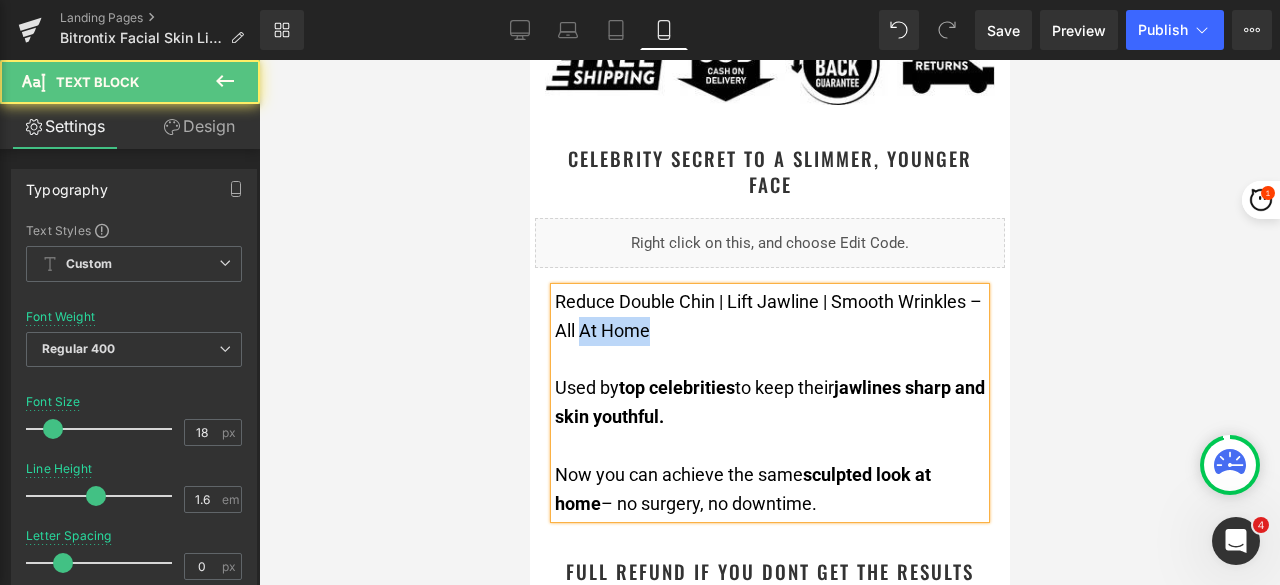 drag, startPoint x: 680, startPoint y: 329, endPoint x: 585, endPoint y: 323, distance: 95.189285 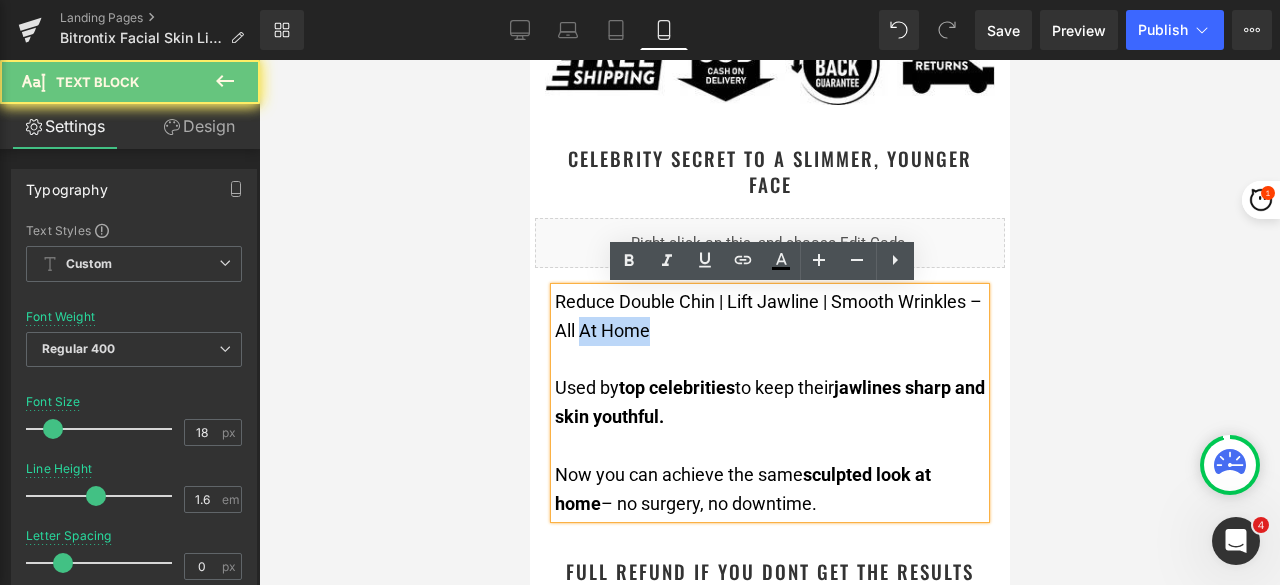 click on "Reduce Double Chin | Lift Jawline | Smooth Wrinkles – All At Home" at bounding box center [769, 317] 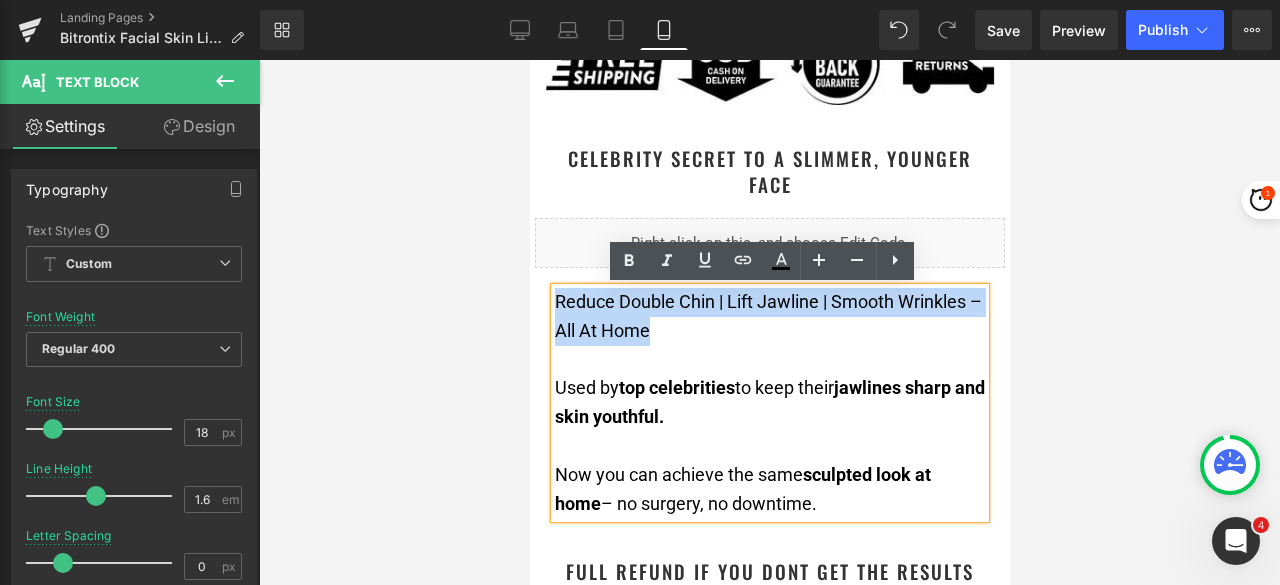 drag, startPoint x: 654, startPoint y: 335, endPoint x: 549, endPoint y: 303, distance: 109.76794 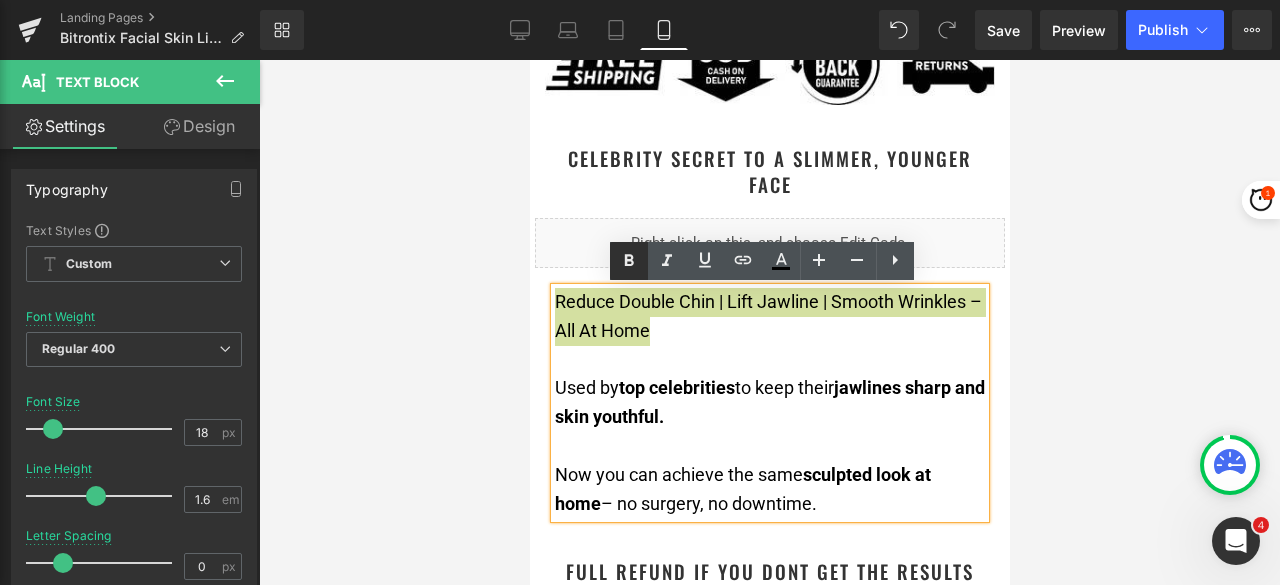 click 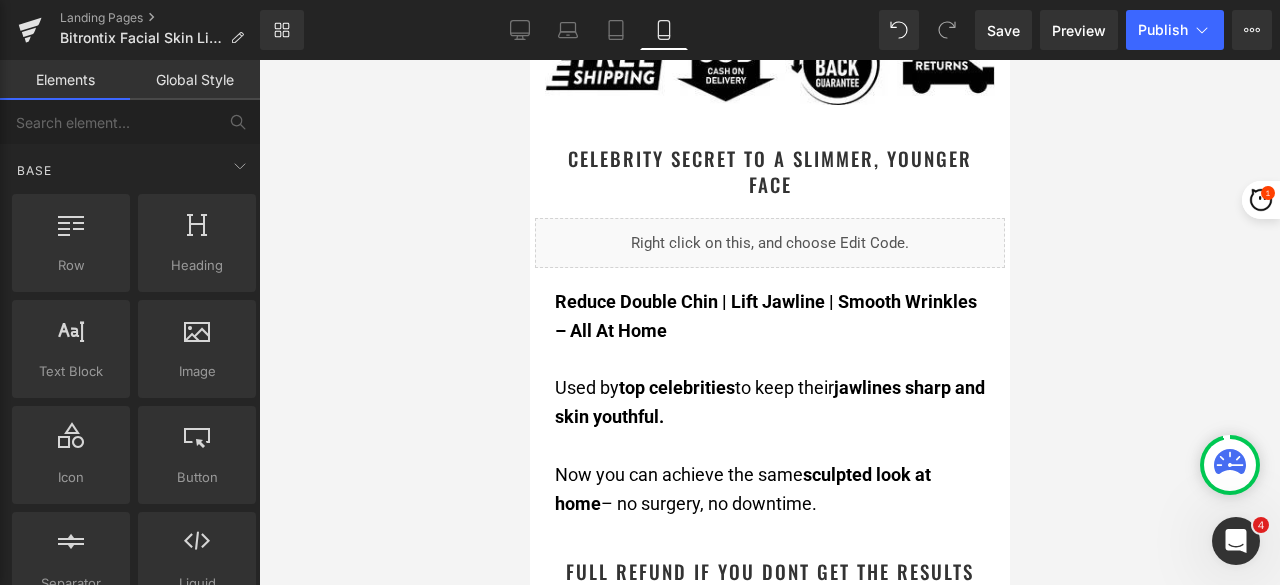 click at bounding box center (769, 322) 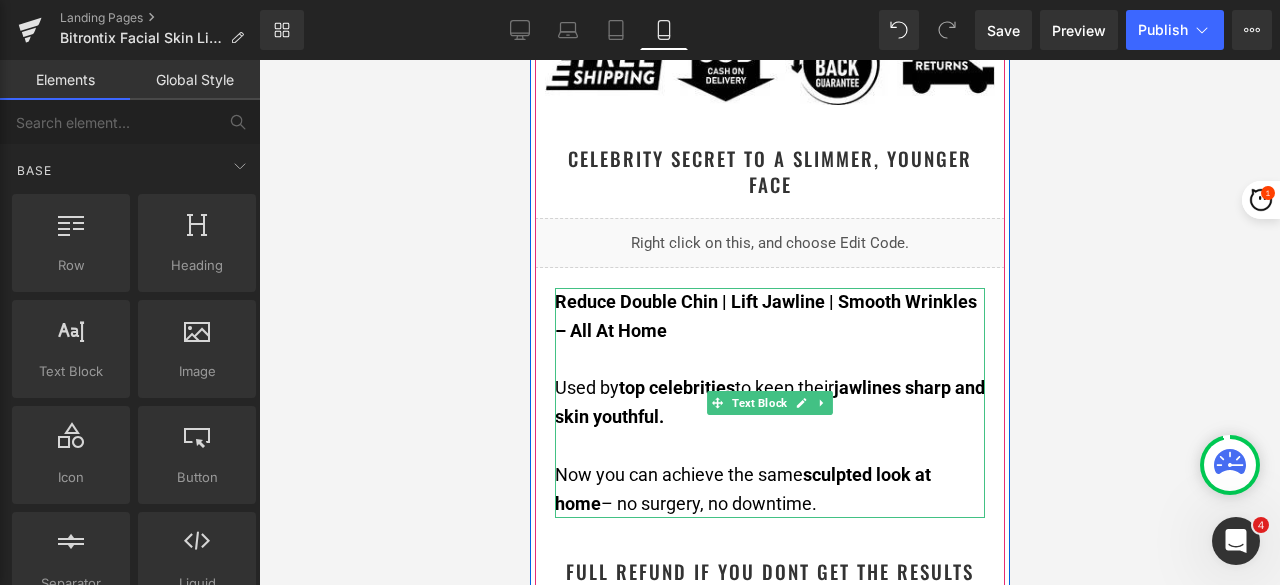 click on "Reduce Double Chin | Lift Jawline | Smooth Wrinkles – All At Home" at bounding box center (769, 317) 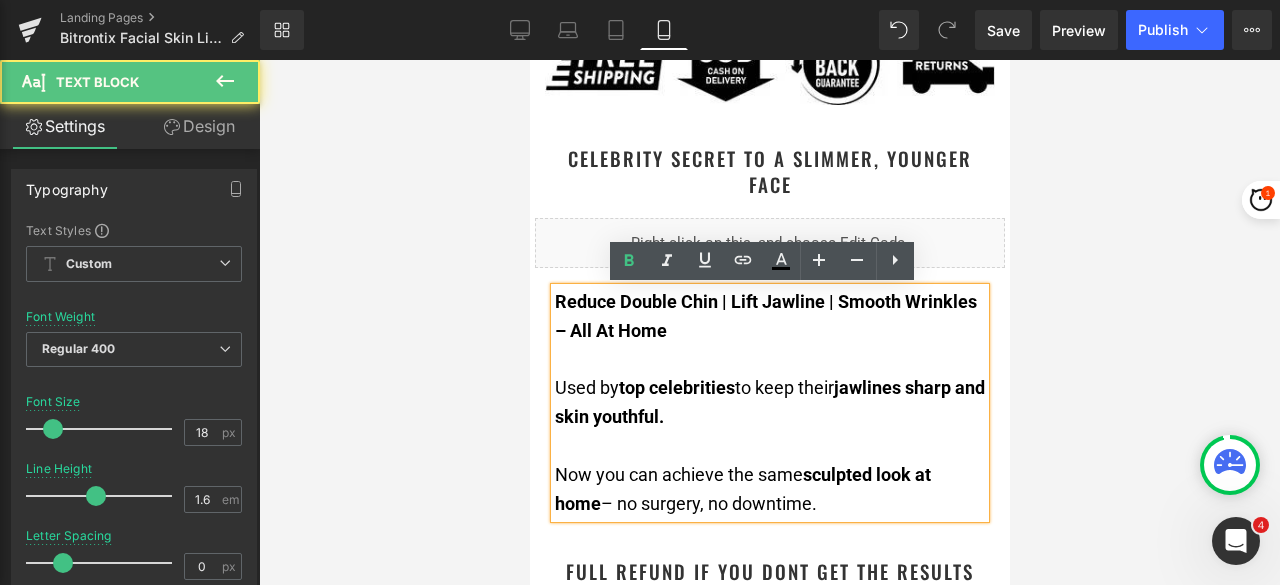 click at bounding box center [769, 360] 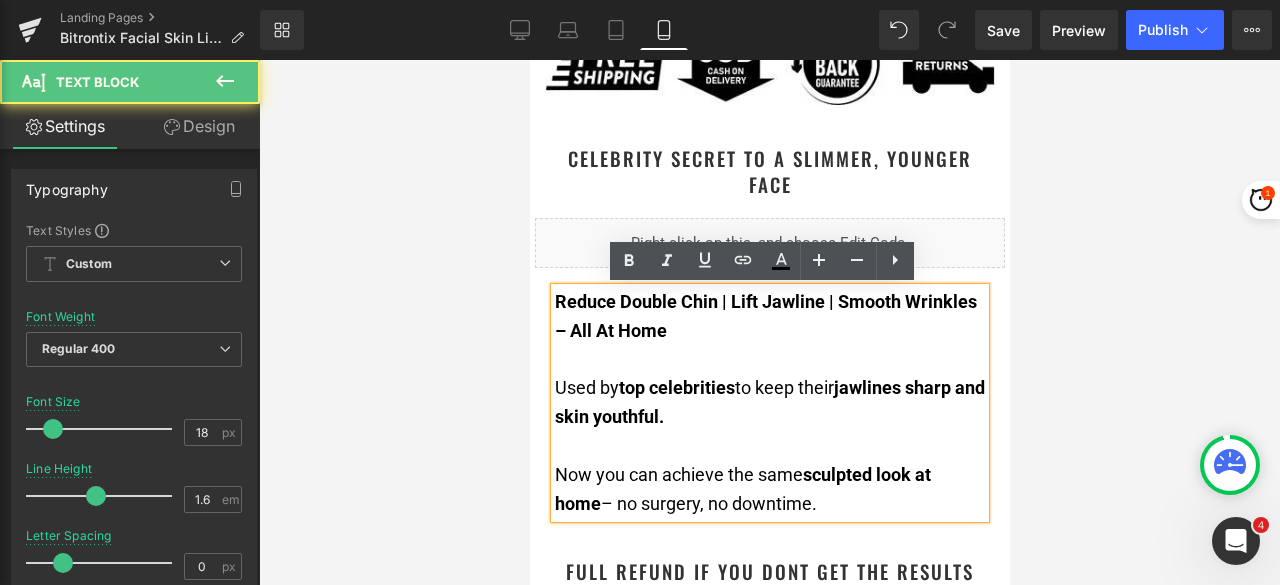 drag, startPoint x: 544, startPoint y: 387, endPoint x: 534, endPoint y: 309, distance: 78.63841 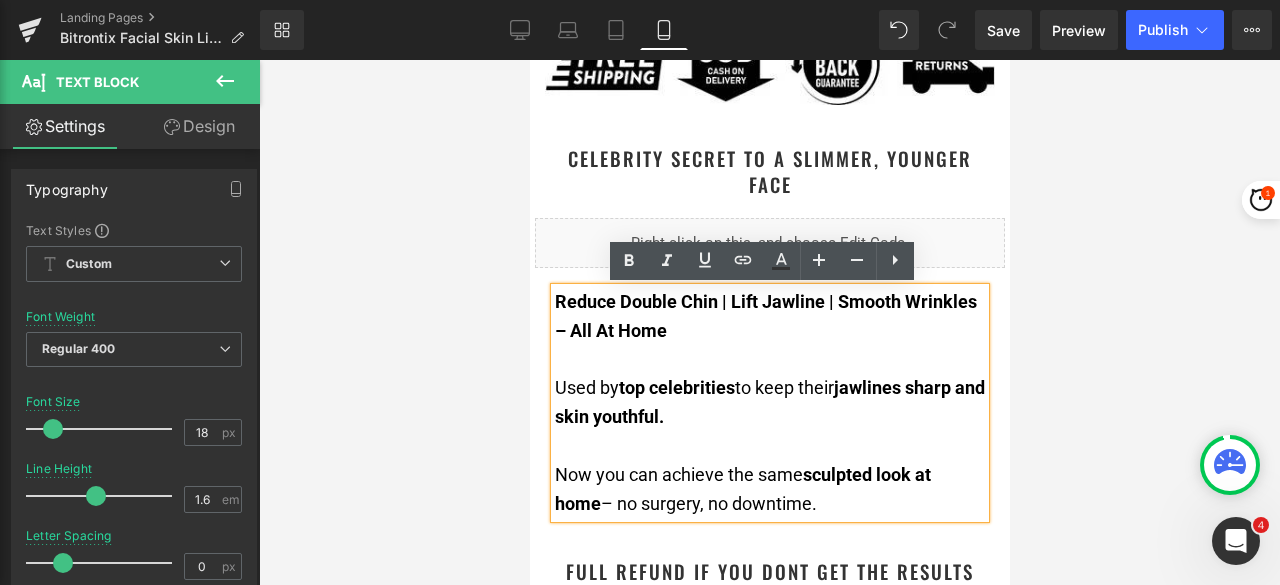 click on "Reduce Double Chin | Lift Jawline | Smooth Wrinkles – All At Home" at bounding box center [765, 316] 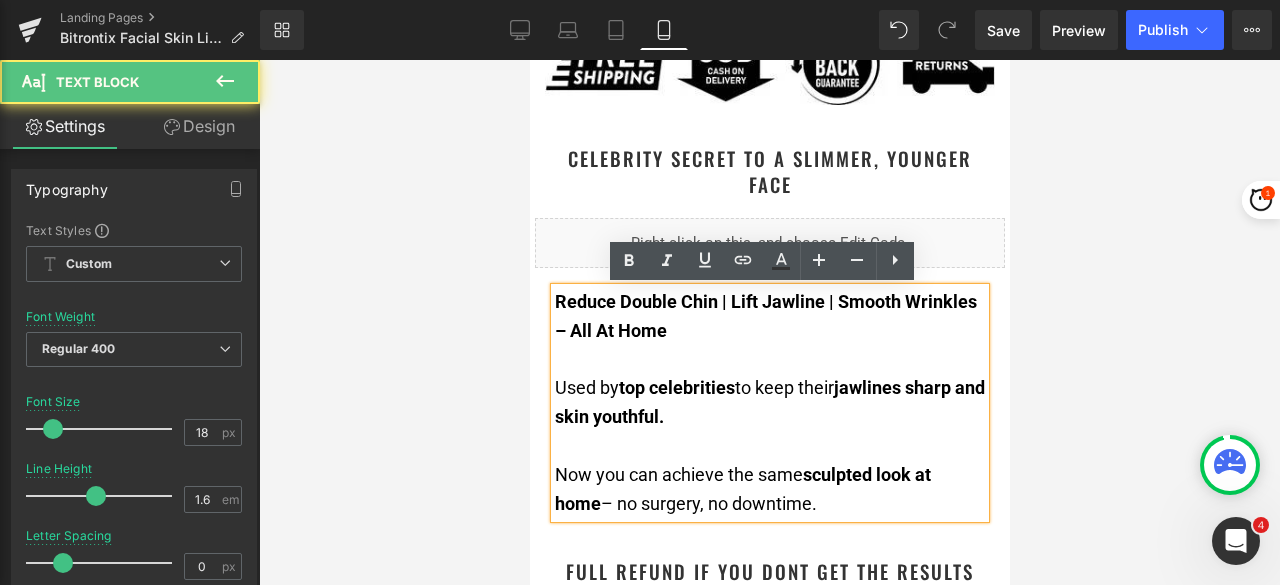 click on "Used by  top celebrities  to keep their  jawlines sharp and skin youthful." at bounding box center (769, 402) 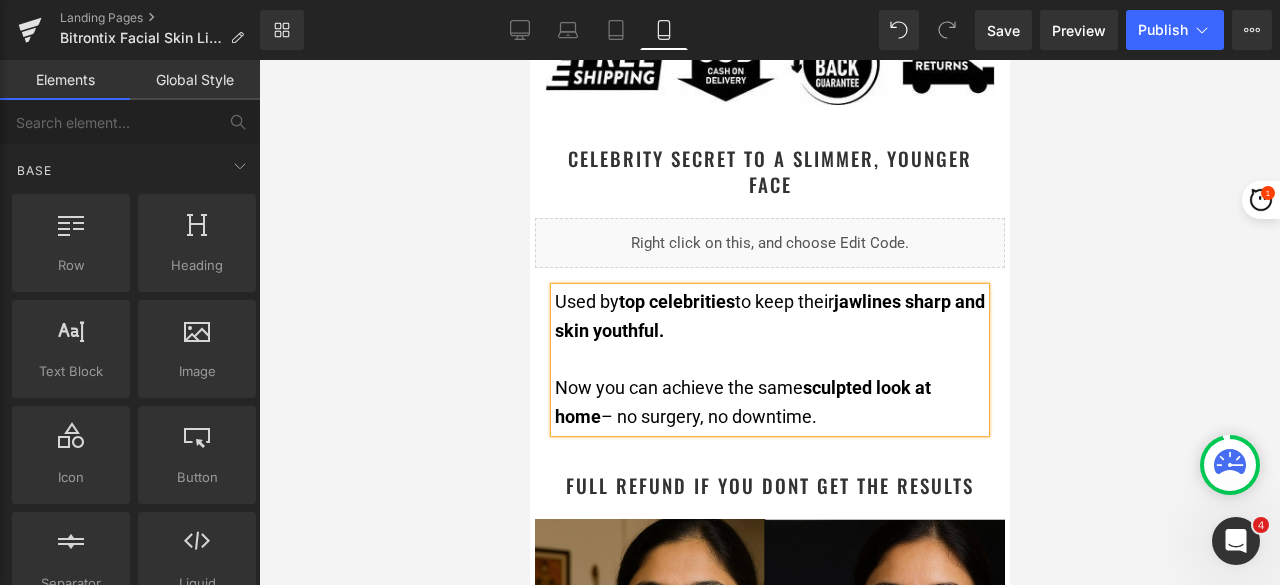click at bounding box center (769, 322) 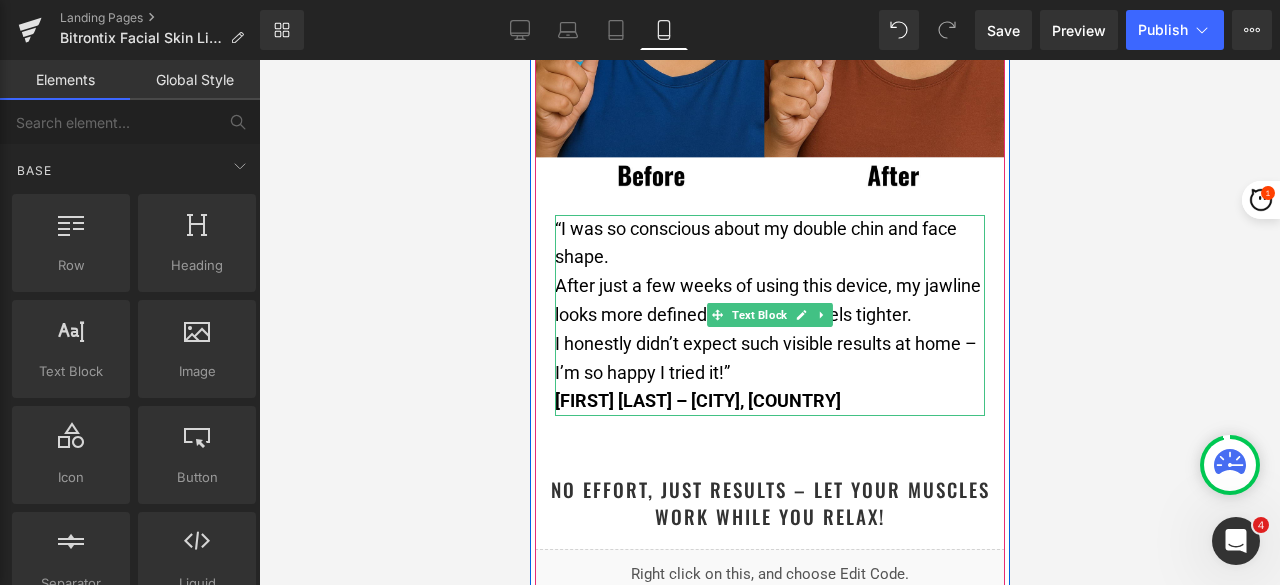 scroll, scrollTop: 2800, scrollLeft: 0, axis: vertical 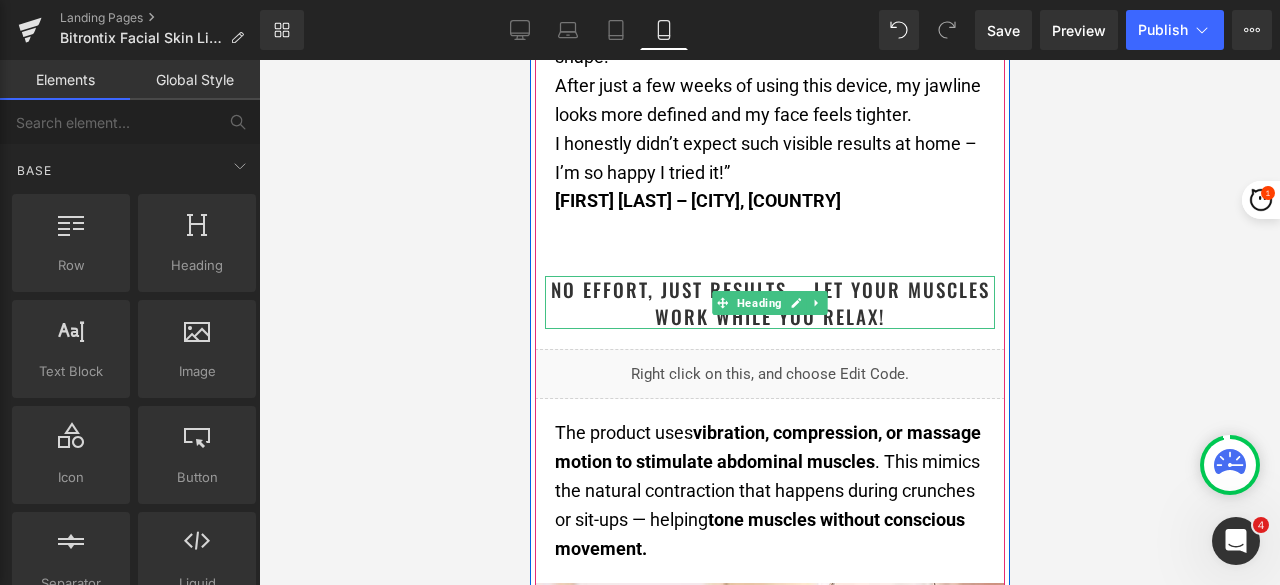 click on "No Effort, Just Results – Let Your Muscles Work While You Relax!" at bounding box center [769, 302] 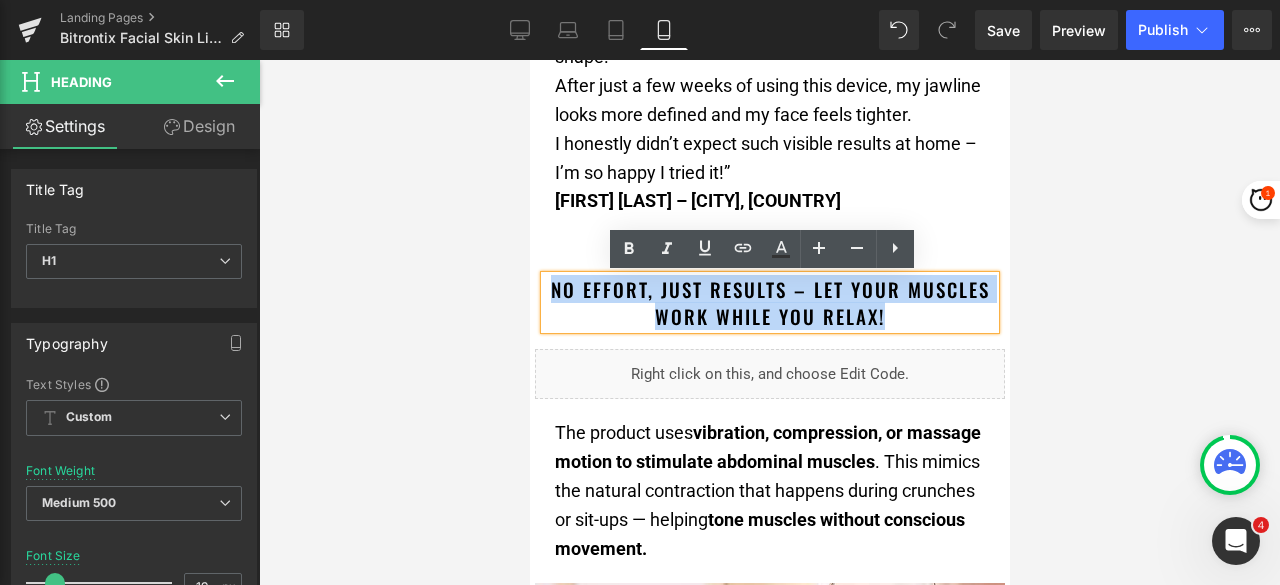 drag, startPoint x: 902, startPoint y: 310, endPoint x: 539, endPoint y: 299, distance: 363.16663 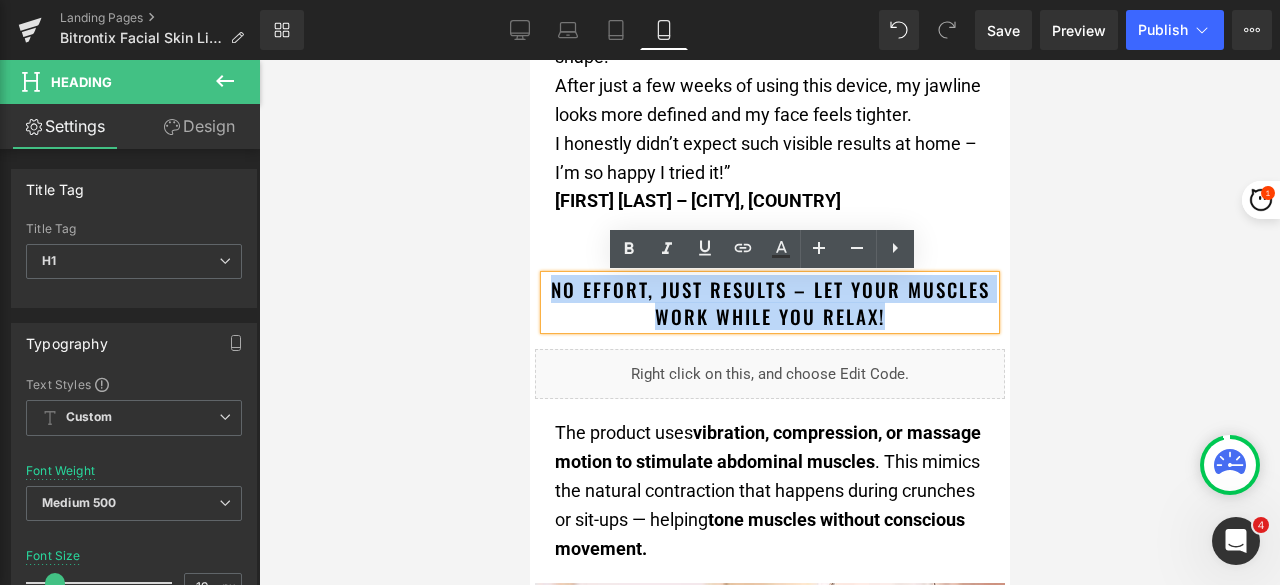paste 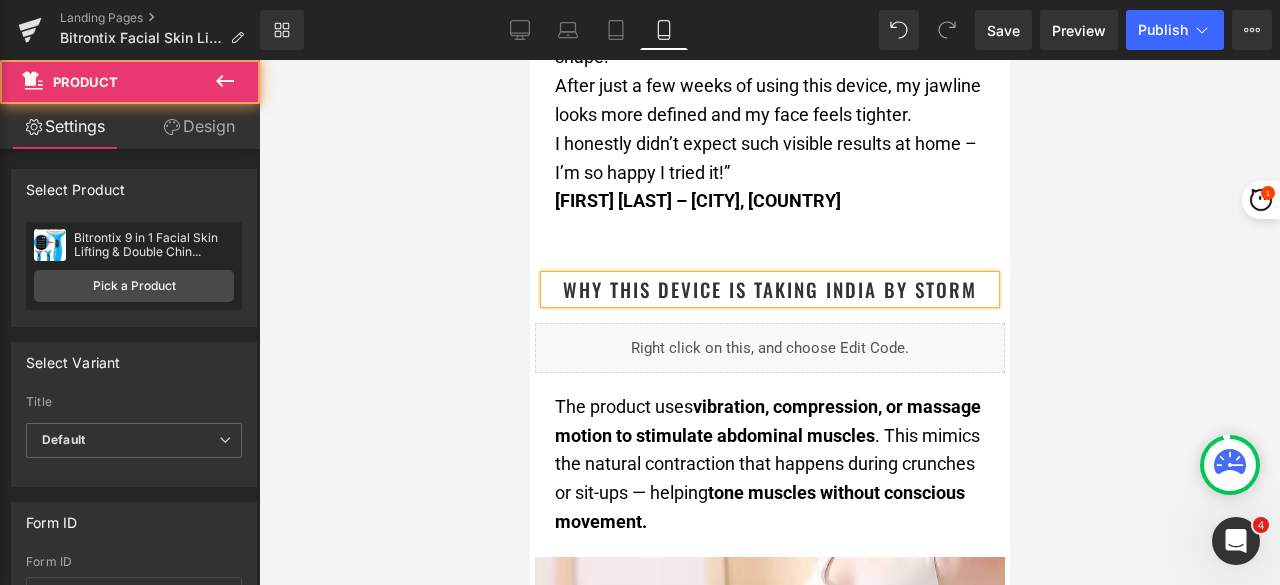 click on "Sale Off
(P) Image
(P) Image List
Row
Bitrontix 9 in 1 Facial Skin Lifting & Double Chin Reducer (For Double Chin Reduction, Face Lifting & Skin Tightening)
(P) Title   Loox (Stars)  - Star Badge Loox (Stars)          Transform Your Face in 2 Weeks – No Gym, No Diet, No Surgery
Text Block         ✨  Reduces Double Chin: 🌱  Lifts & Sculpts Jawline: 😌  💆" at bounding box center [769, 807] 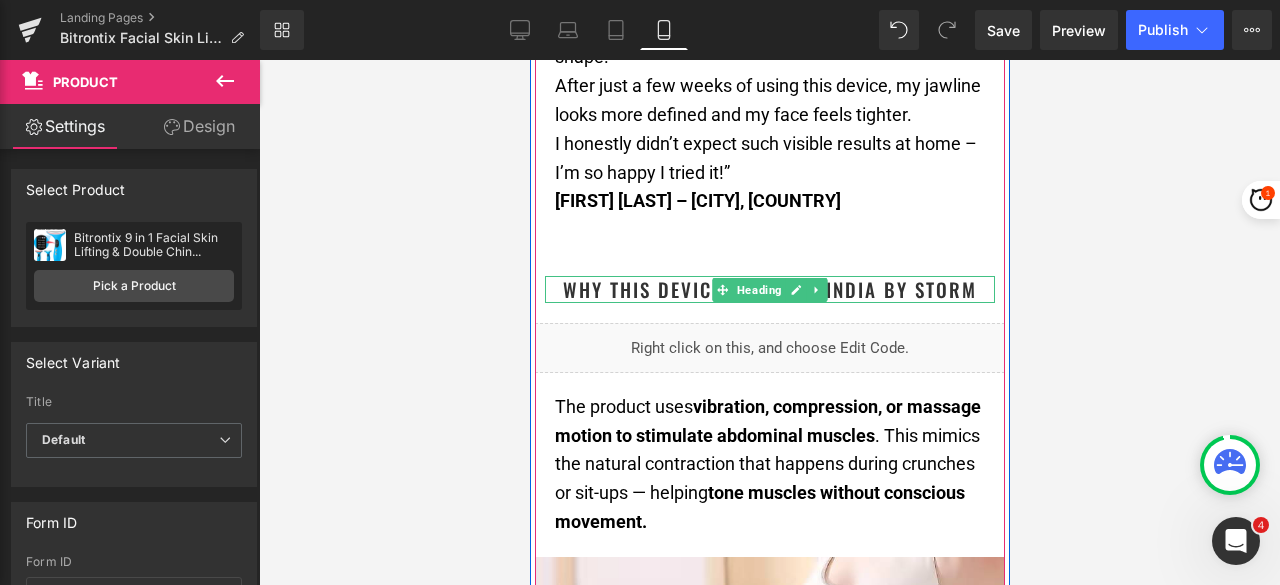 click on "Why This Device is Taking India By Storm" at bounding box center (769, 289) 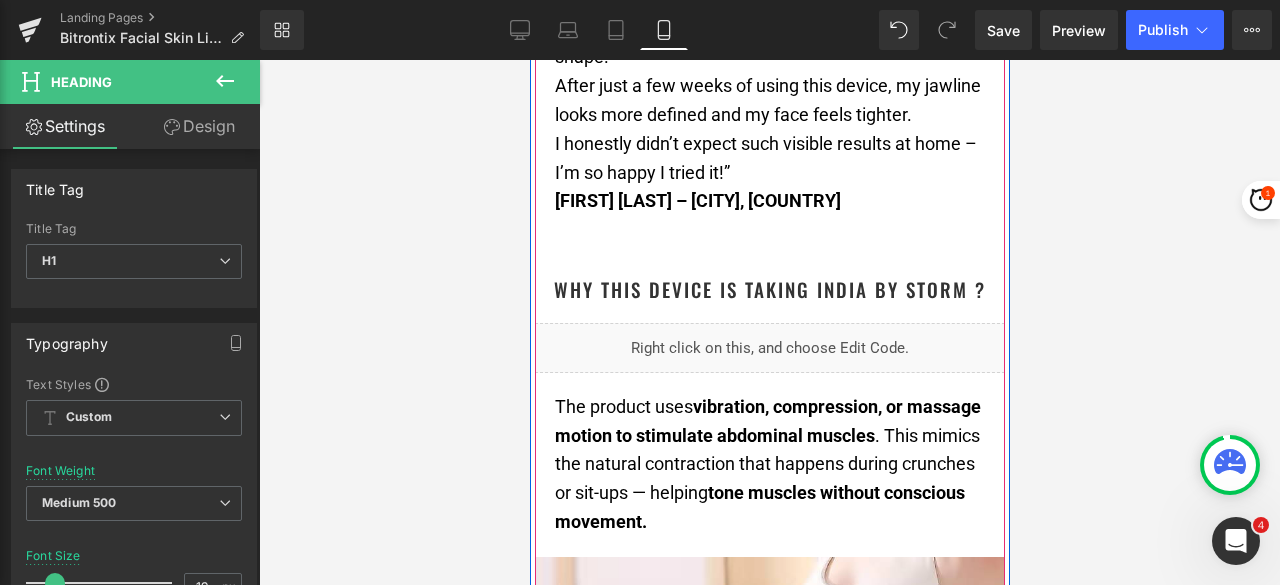 click on "The product uses  vibration, compression, or massage motion to stimulate abdominal muscles . This mimics the natural contraction that happens during crunches or sit-ups — helping  tone muscles without conscious movement." at bounding box center [769, 465] 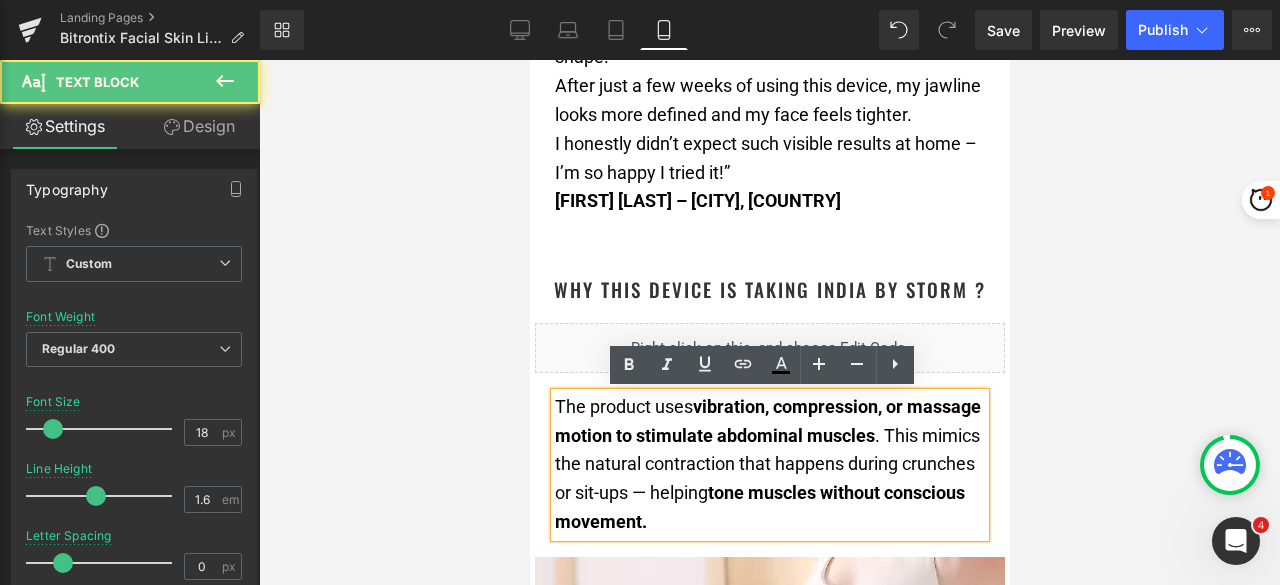 click on "The product uses  vibration, compression, or massage motion to stimulate abdominal muscles . This mimics the natural contraction that happens during crunches or sit-ups — helping  tone muscles without conscious movement." at bounding box center (769, 465) 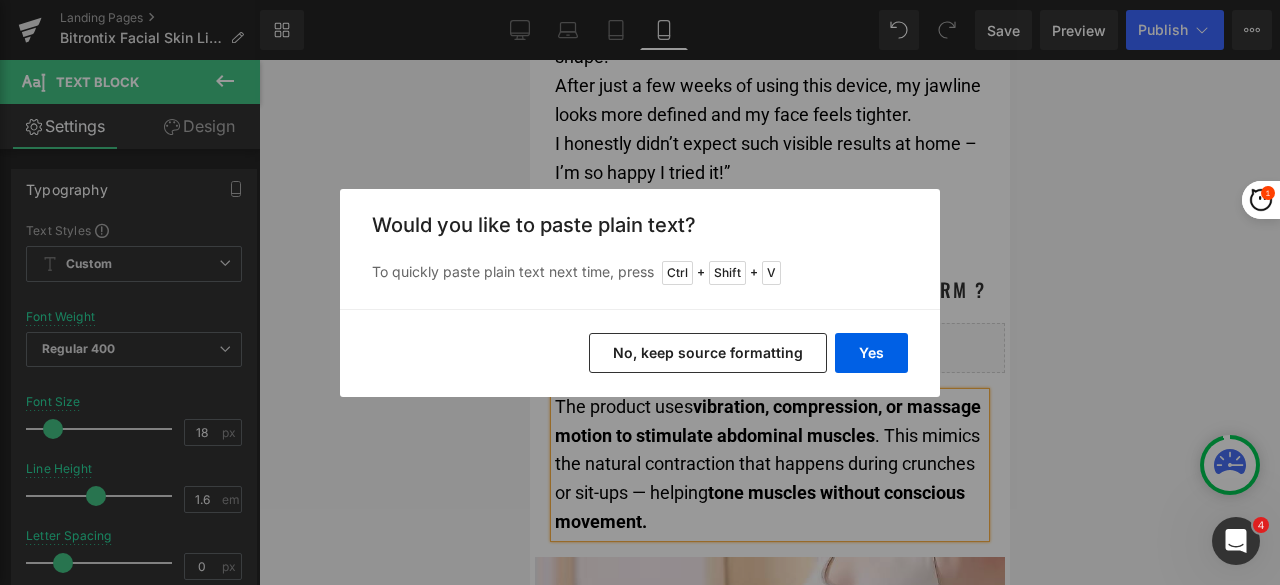 click on "Yes No, keep source formatting" at bounding box center [640, 353] 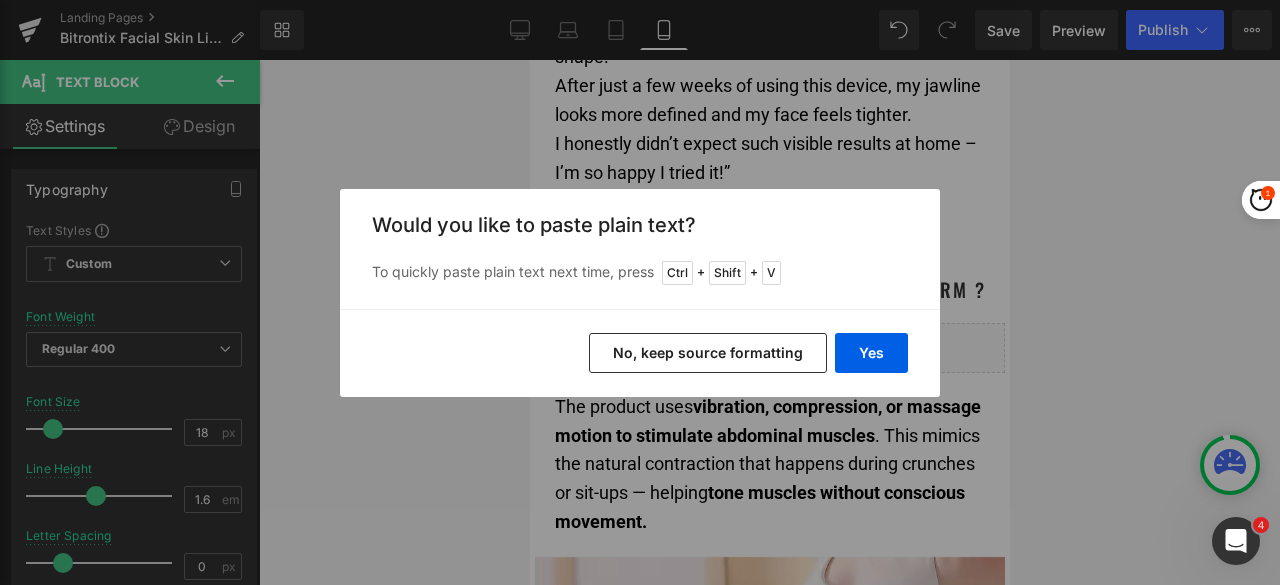 click on "No, keep source formatting" at bounding box center (708, 353) 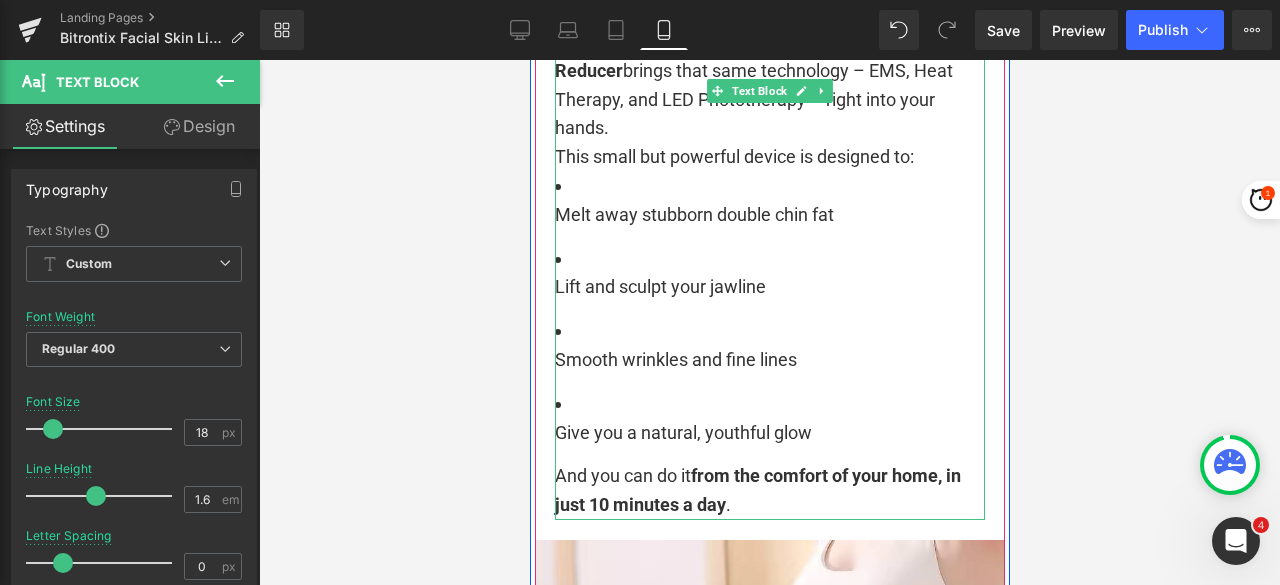scroll, scrollTop: 3300, scrollLeft: 0, axis: vertical 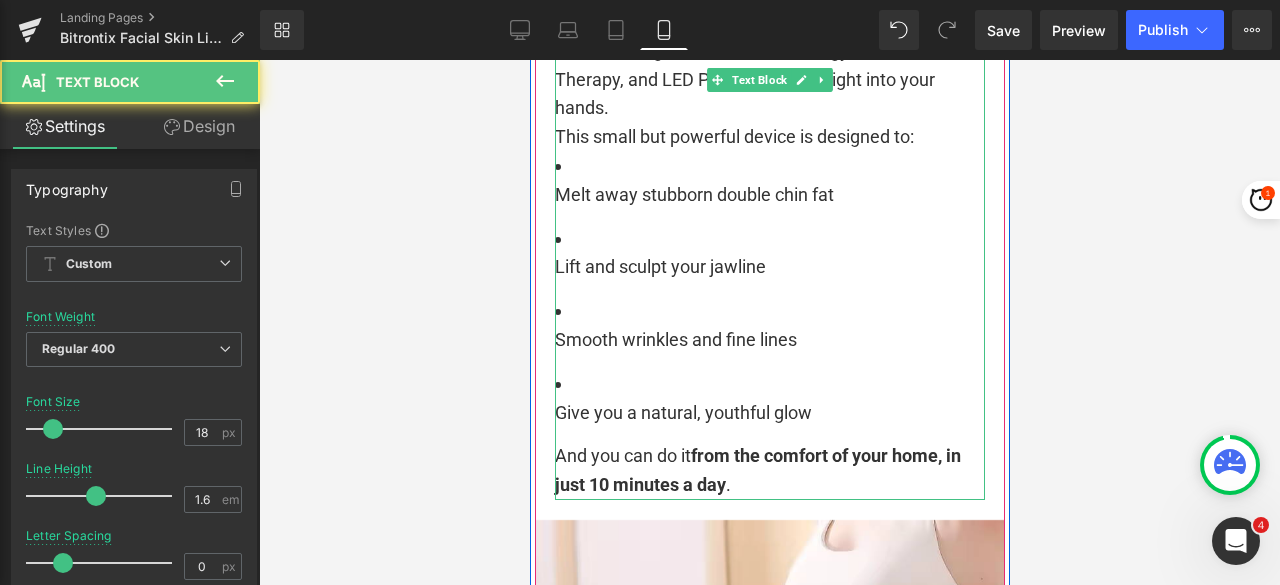 click on "Give you a natural, youthful glow" at bounding box center [769, 413] 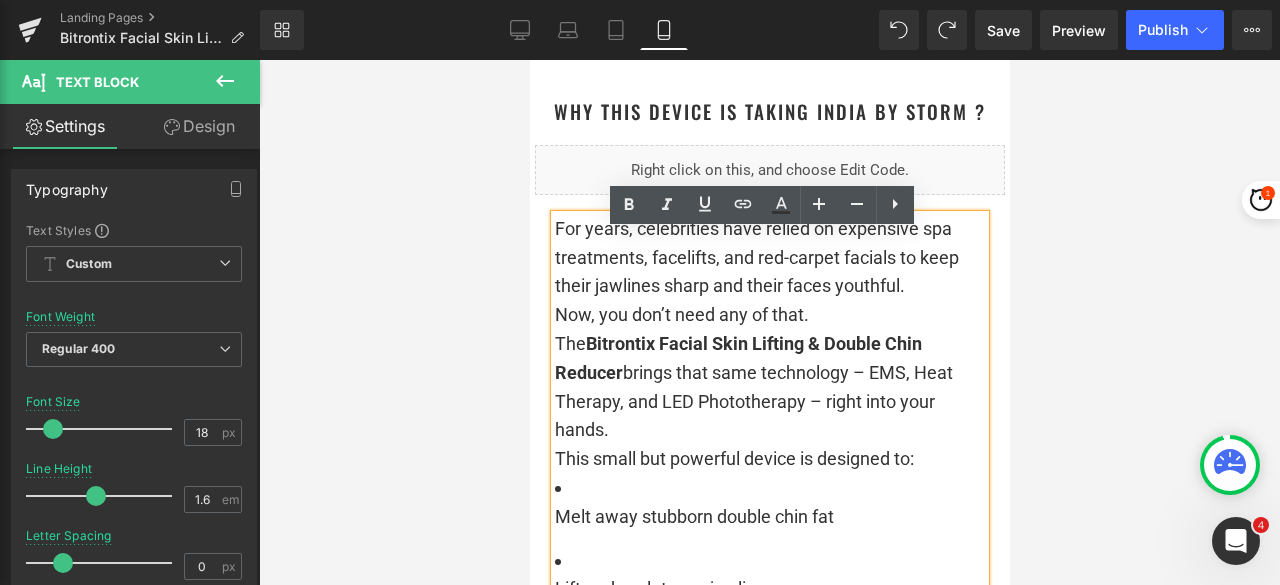 scroll, scrollTop: 2954, scrollLeft: 0, axis: vertical 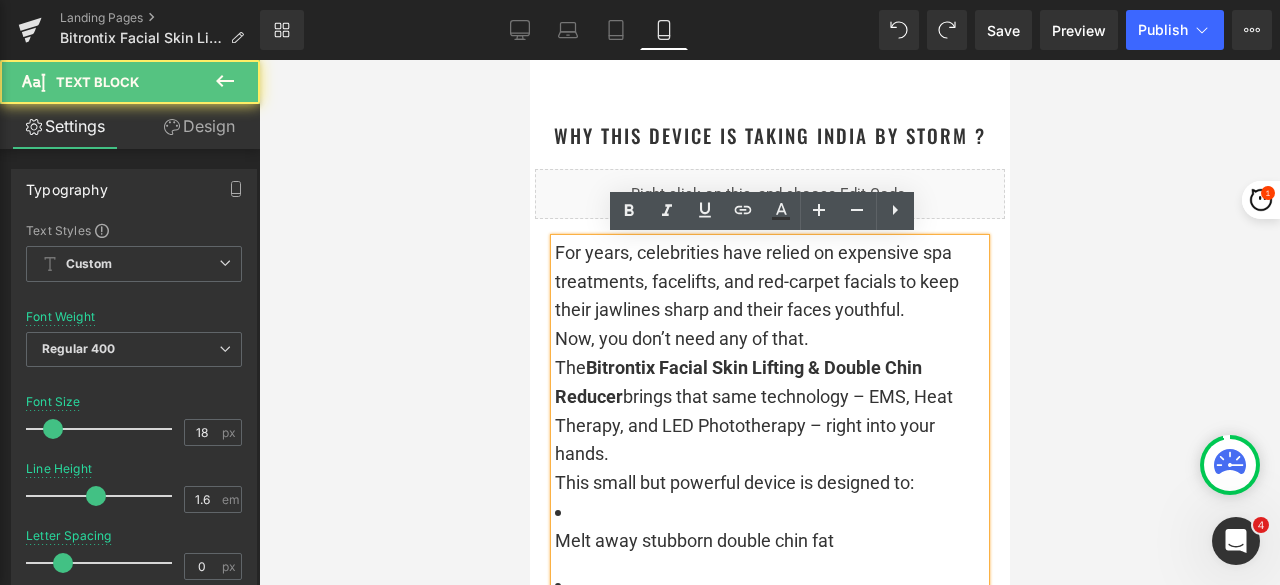 click on "For years, celebrities have relied on expensive spa treatments, facelifts, and red-carpet facials to keep their jawlines sharp and their faces youthful.
Now, you don’t need any of that.
The  Bitrontix Facial Skin Lifting & Double Chin Reducer  brings that same technology – EMS, Heat Therapy, and LED Phototherapy – right into your hands." at bounding box center (769, 354) 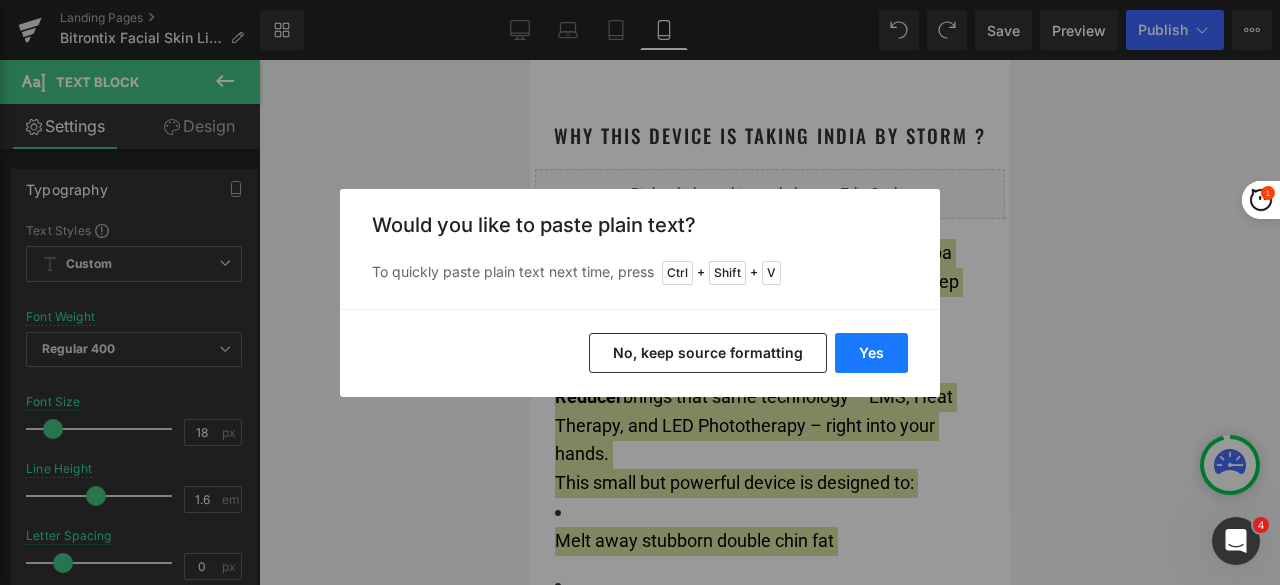click on "Yes" at bounding box center [871, 353] 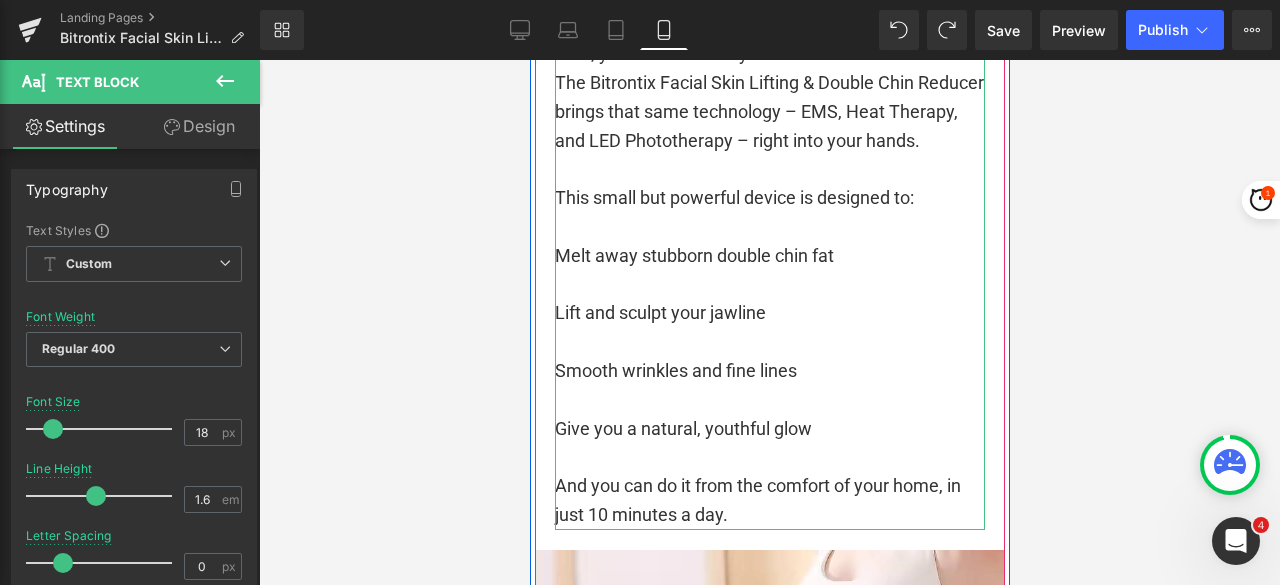 scroll, scrollTop: 3054, scrollLeft: 0, axis: vertical 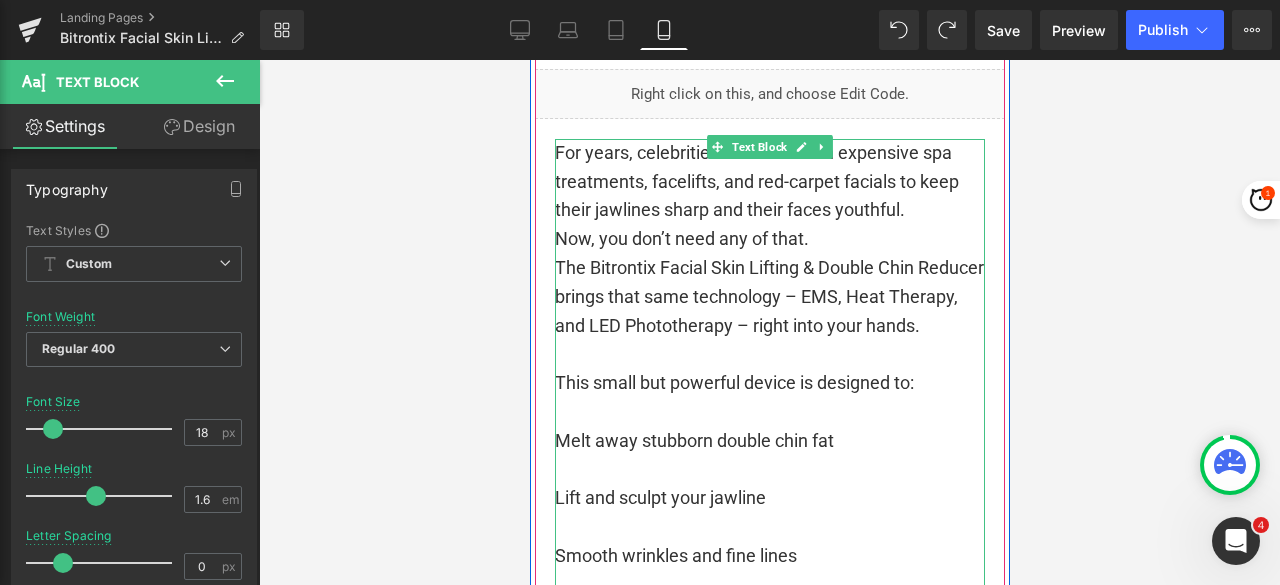 click on "Now, you don’t need any of that." at bounding box center (769, 239) 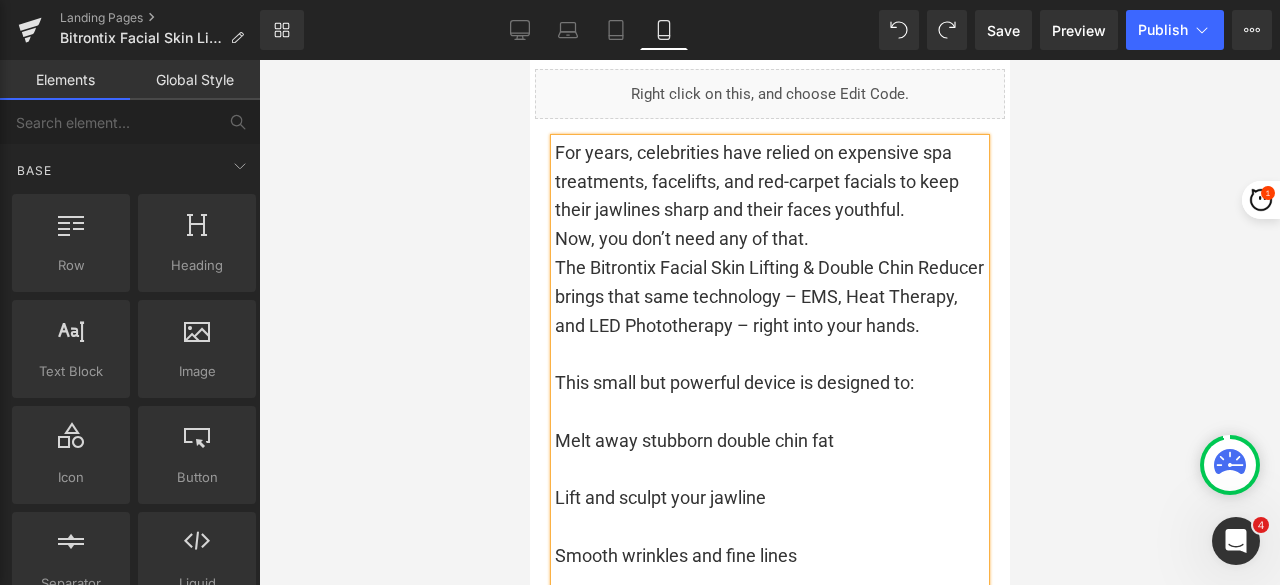click at bounding box center (769, 322) 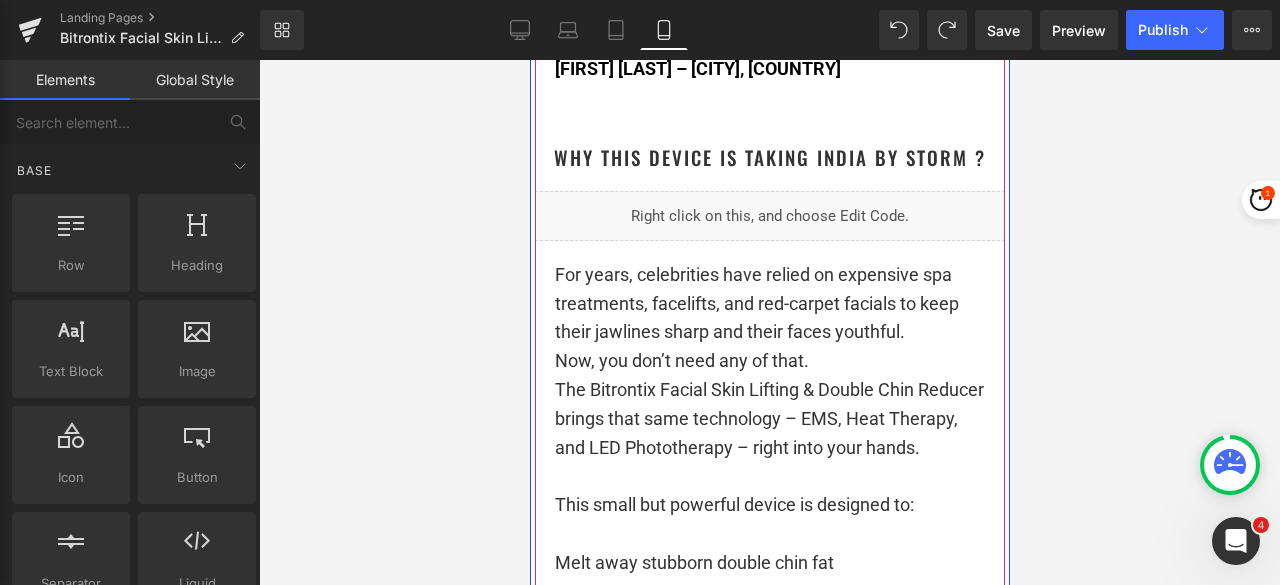 scroll, scrollTop: 2954, scrollLeft: 0, axis: vertical 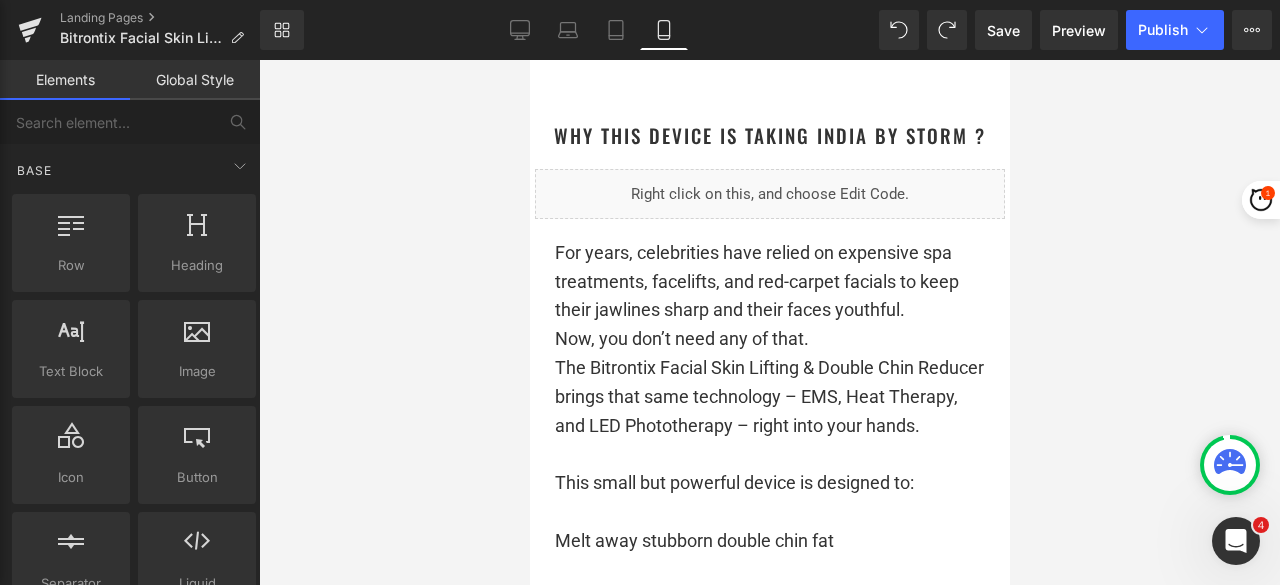 click at bounding box center [769, 322] 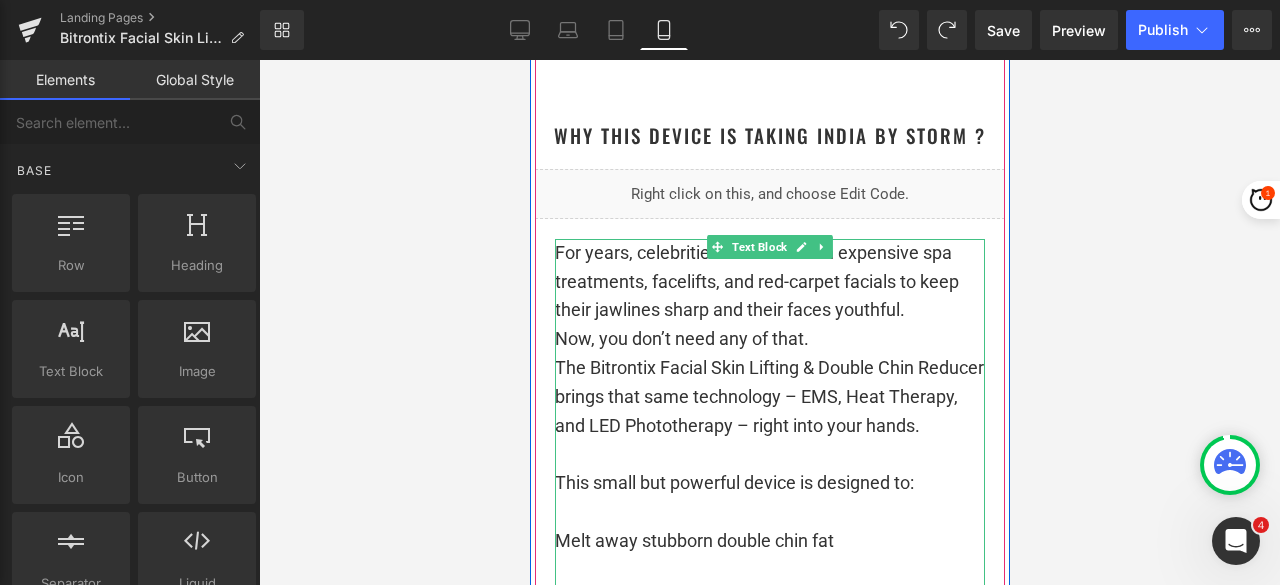 click on "Now, you don’t need any of that." at bounding box center [769, 339] 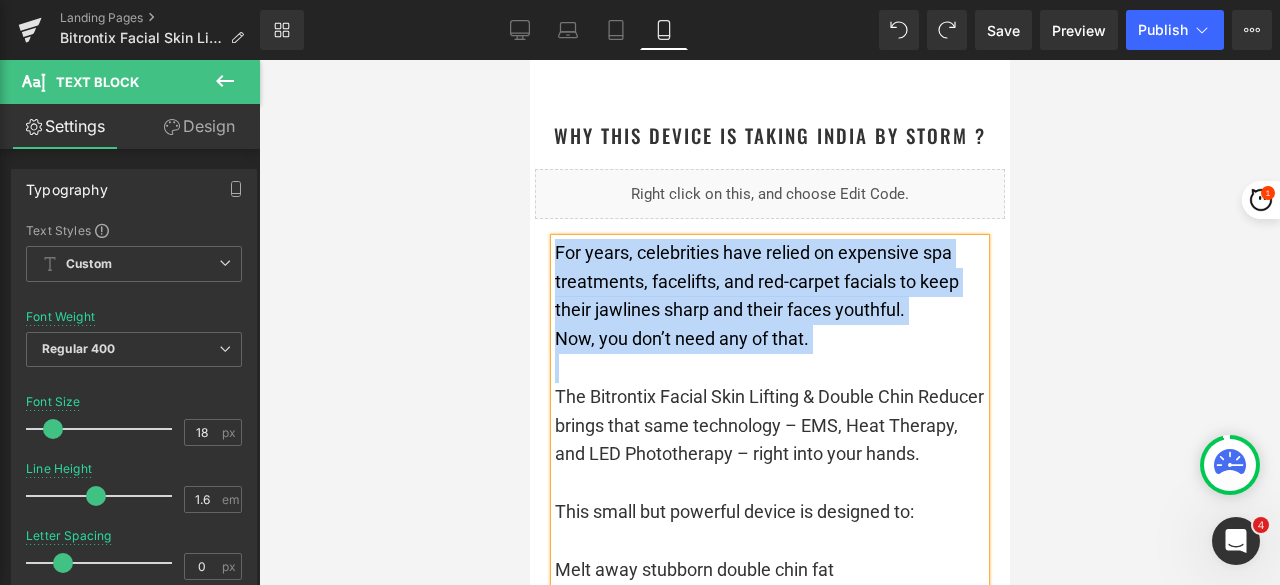 drag, startPoint x: 564, startPoint y: 370, endPoint x: 549, endPoint y: 247, distance: 123.911255 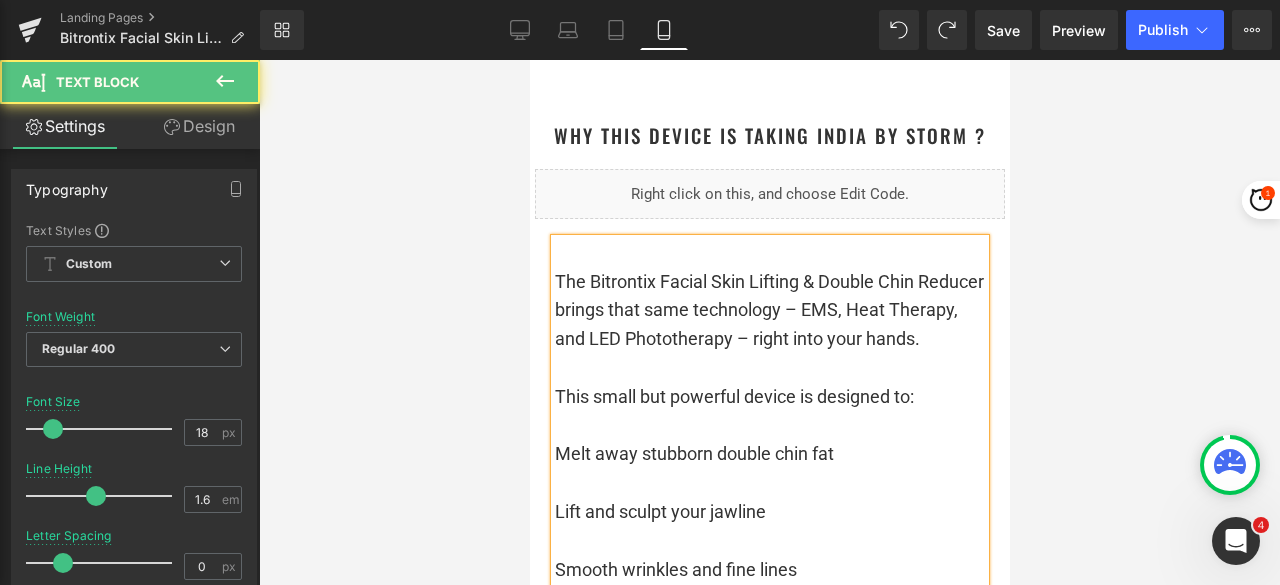 click on "The Bitrontix Facial Skin Lifting & Double Chin Reducer brings that same technology – EMS, Heat Therapy, and LED Phototherapy – right into your hands." at bounding box center (769, 311) 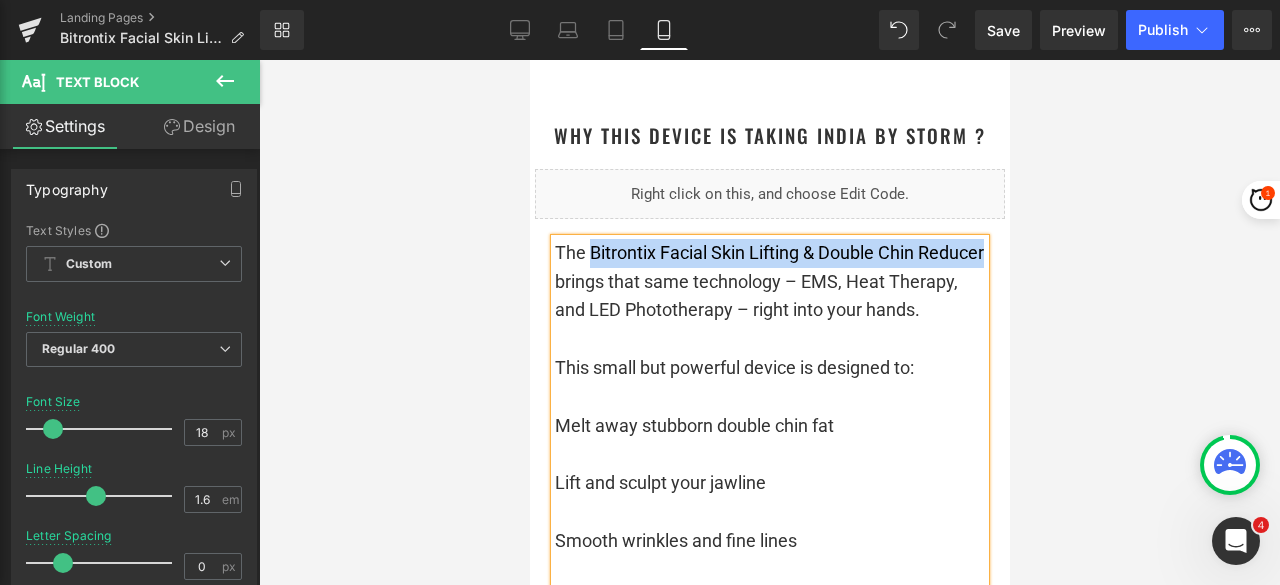 drag, startPoint x: 580, startPoint y: 254, endPoint x: 610, endPoint y: 281, distance: 40.36087 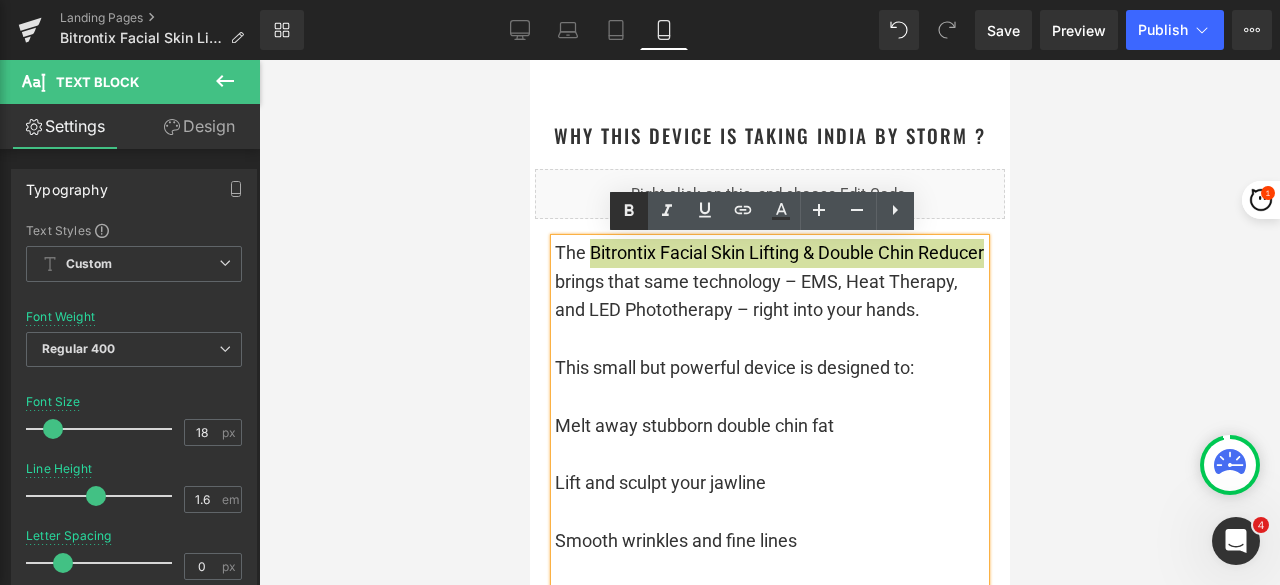 click at bounding box center (629, 211) 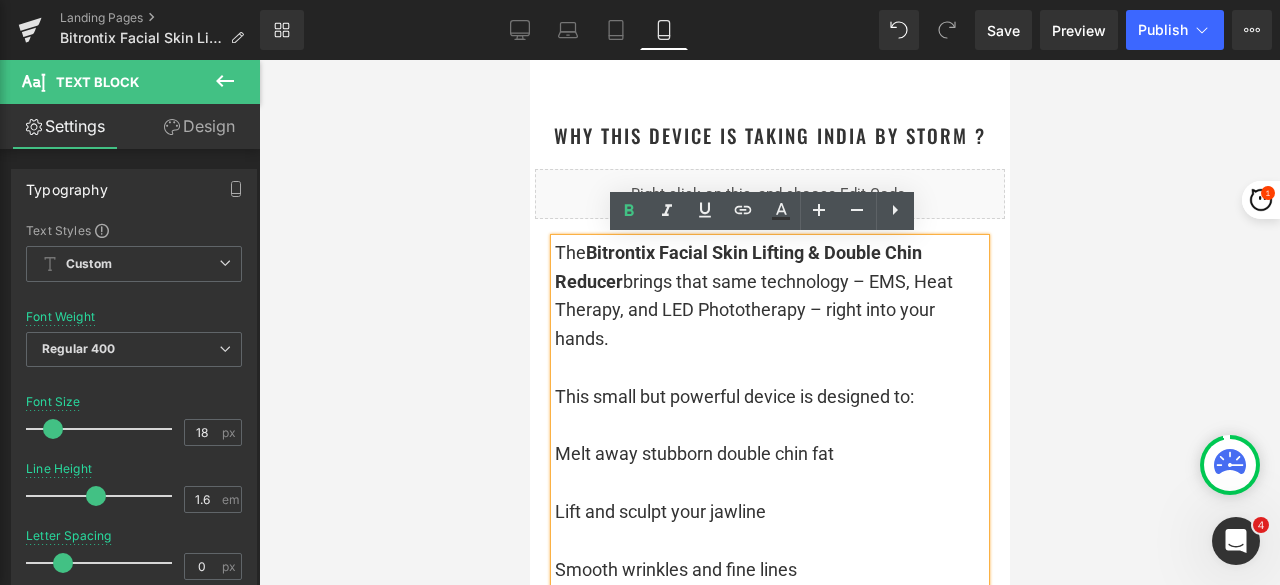 click on "This small but powerful device is designed to:" at bounding box center [769, 397] 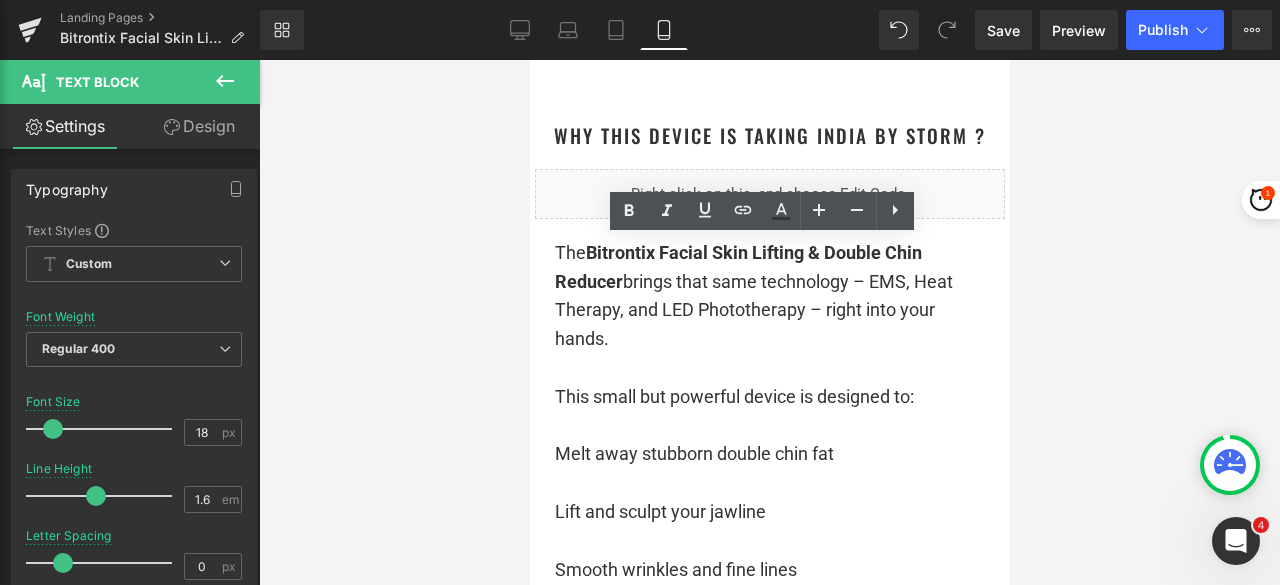 click at bounding box center [769, 322] 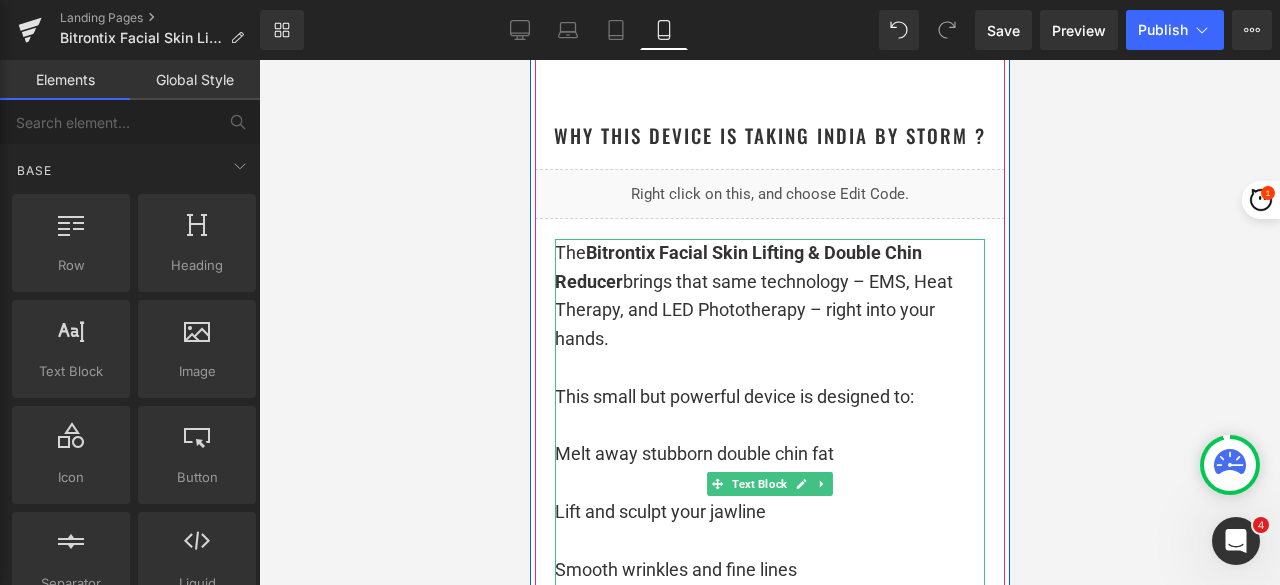 click on "The  Bitrontix Facial Skin Lifting & Double Chin Reducer  brings that same technology – EMS, Heat Therapy, and LED Phototherapy – right into your hands." at bounding box center [753, 295] 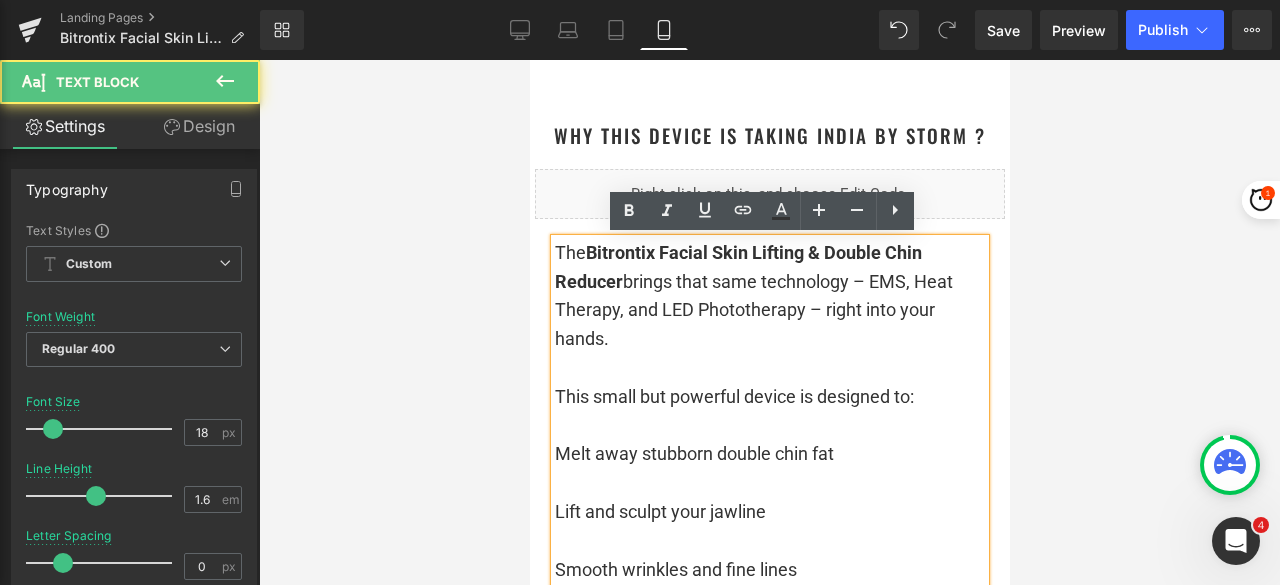 click on "The  Bitrontix Facial Skin Lifting & Double Chin Reducer  brings that same technology – EMS, Heat Therapy, and LED Phototherapy – right into your hands." at bounding box center (769, 296) 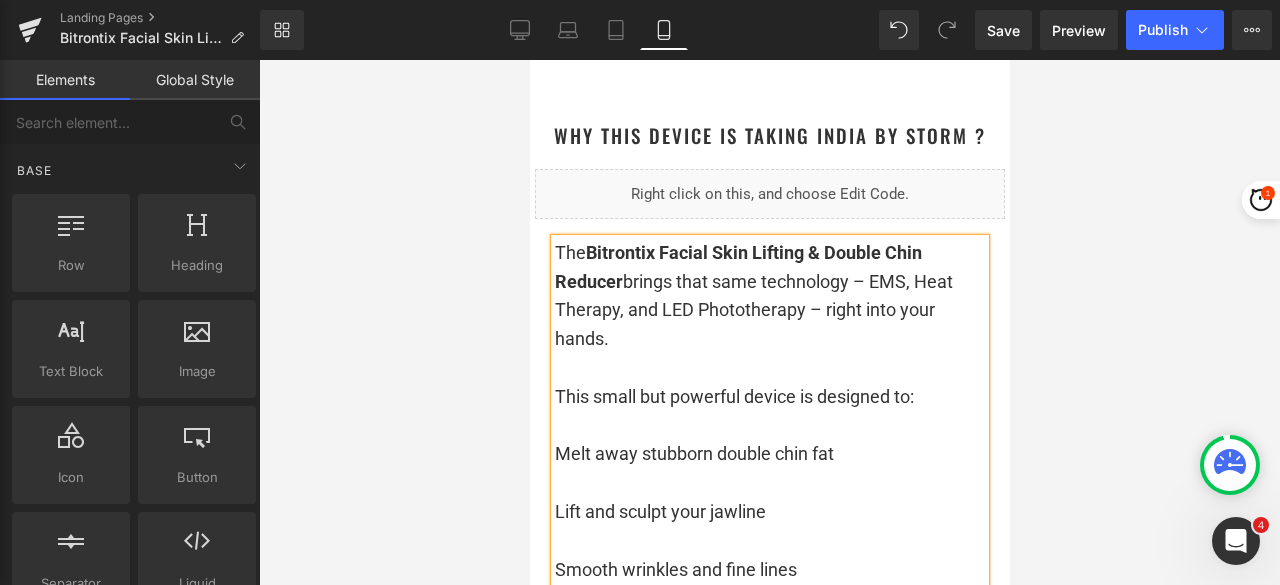 click at bounding box center (769, 322) 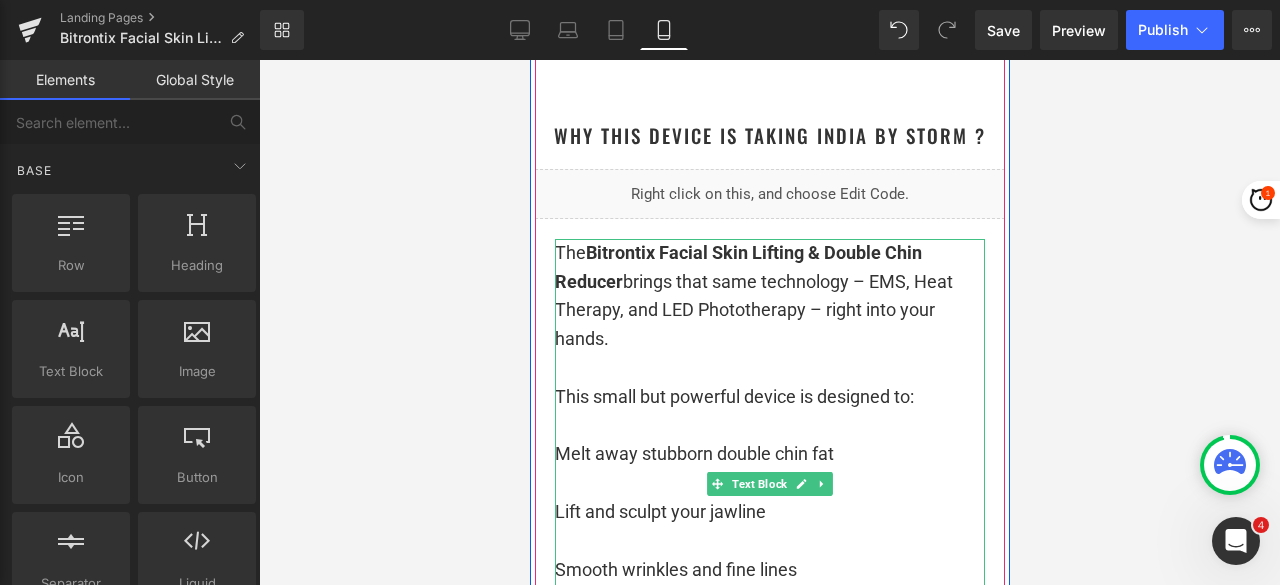 click on "The  Bitrontix Facial Skin Lifting & Double Chin Reducer  brings that same technology – EMS, Heat Therapy, and LED Phototherapy – right into your hands." at bounding box center [753, 295] 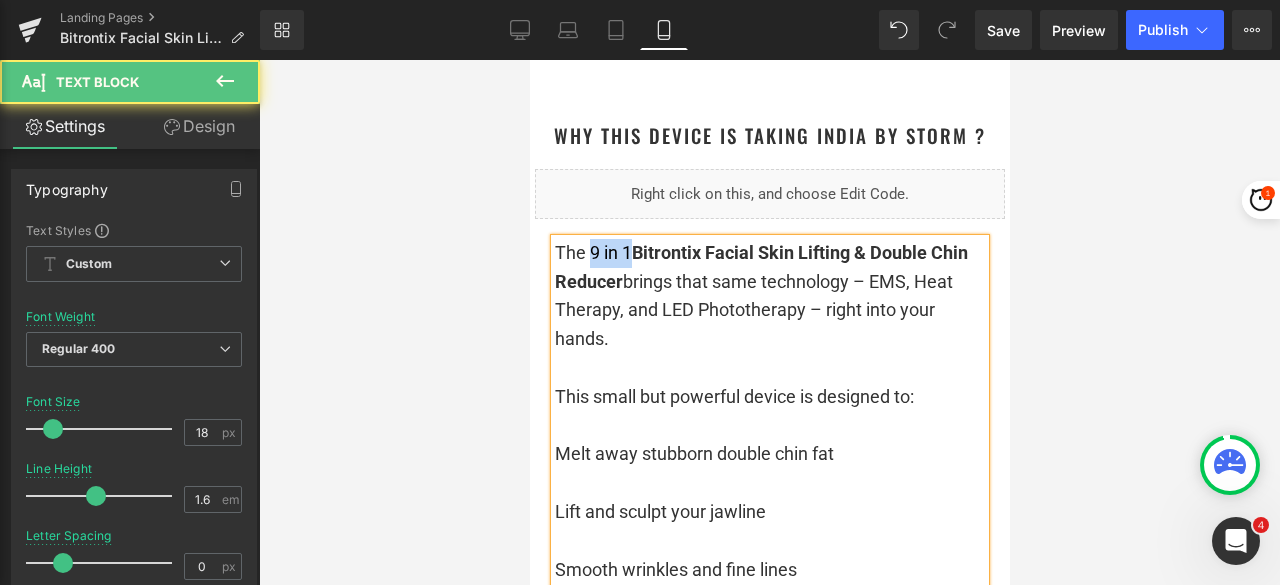drag, startPoint x: 623, startPoint y: 252, endPoint x: 578, endPoint y: 251, distance: 45.01111 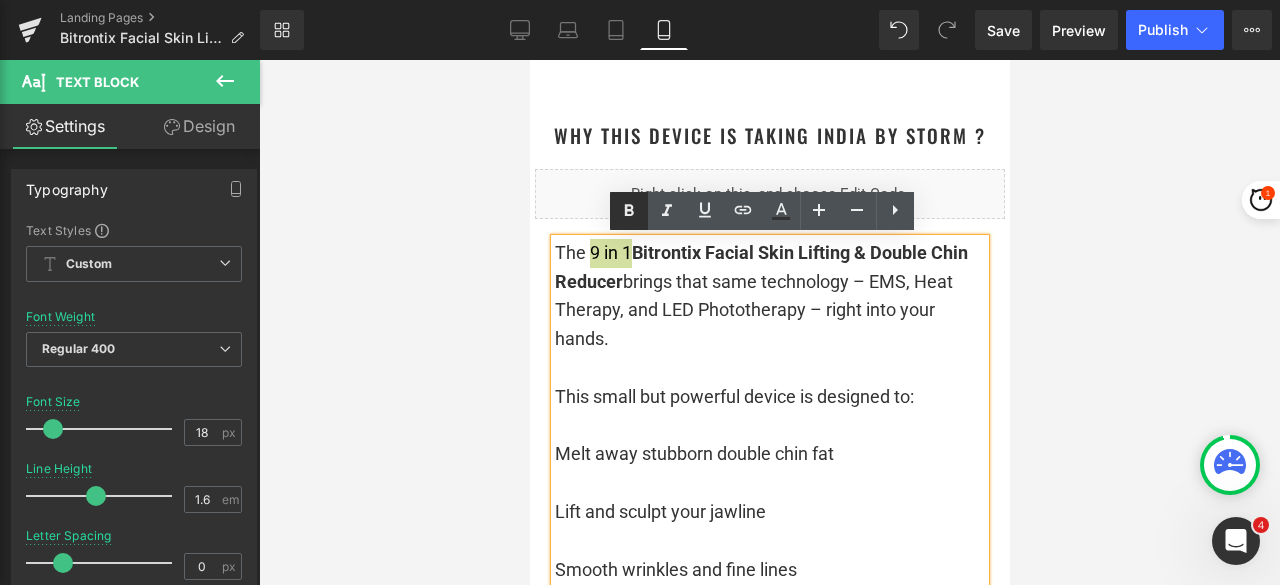 click 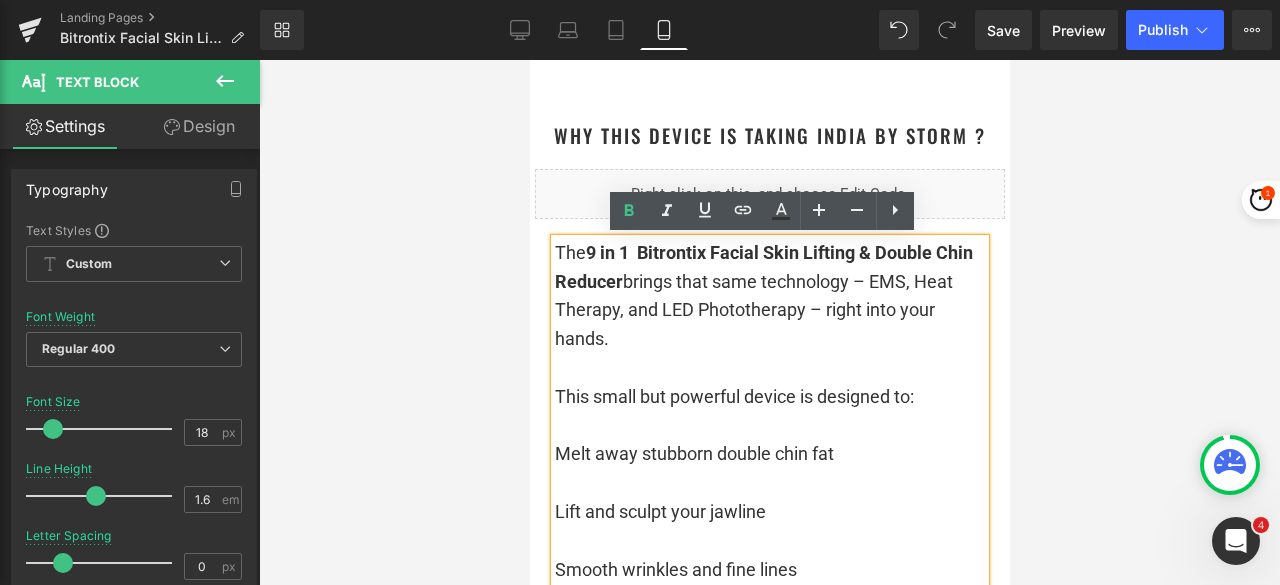 click on "The  9 in 1    Bitrontix Facial Skin Lifting & Double Chin Reducer  brings that same technology – EMS, Heat Therapy, and LED Phototherapy – right into your hands." at bounding box center (769, 296) 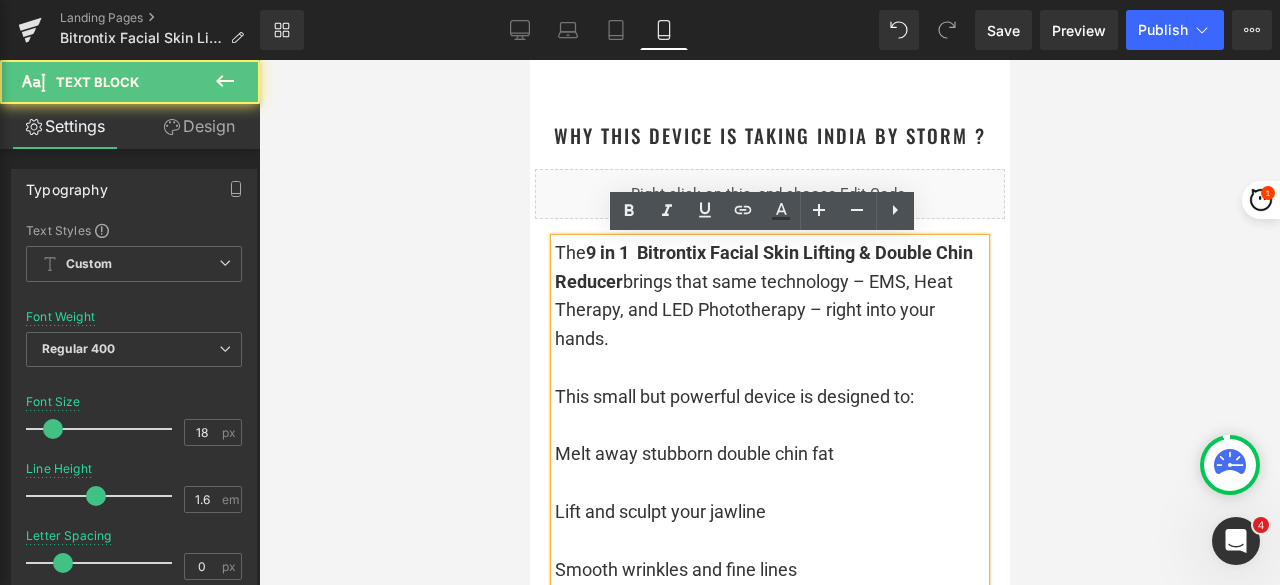 click on "The  9 in 1    Bitrontix Facial Skin Lifting & Double Chin Reducer  brings that same technology – EMS, Heat Therapy, and LED Phototherapy – right into your hands." at bounding box center [763, 295] 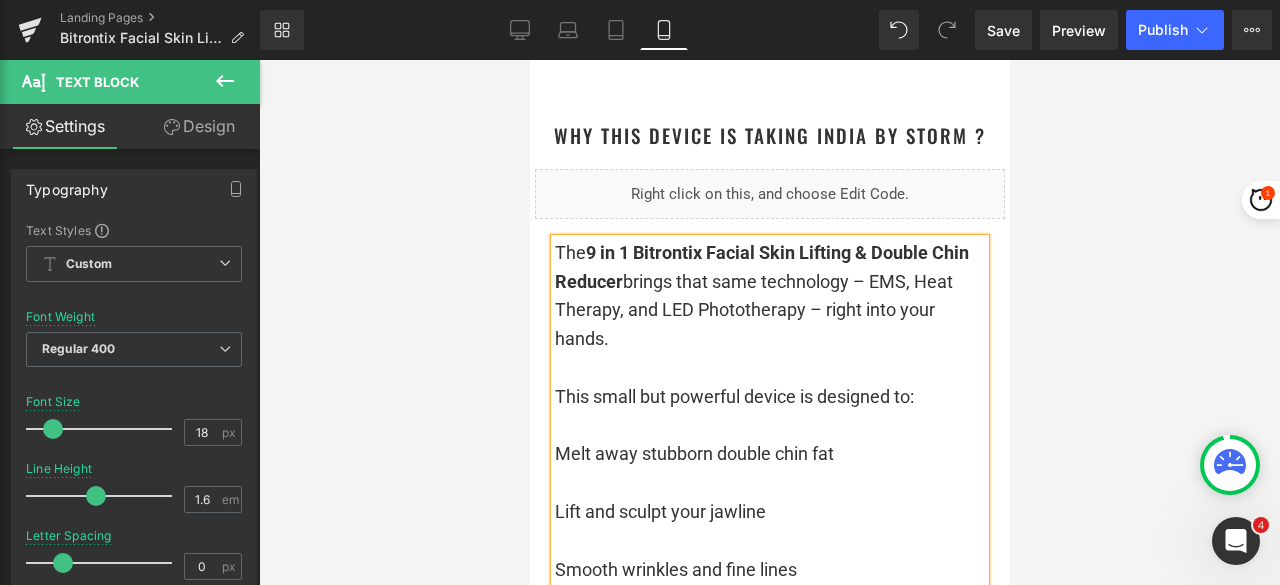 click on "The  9 in 1   Bitrontix Facial Skin Lifting & Double Chin Reducer  brings that same technology – EMS, Heat Therapy, and LED Phototherapy – right into your hands." at bounding box center [769, 296] 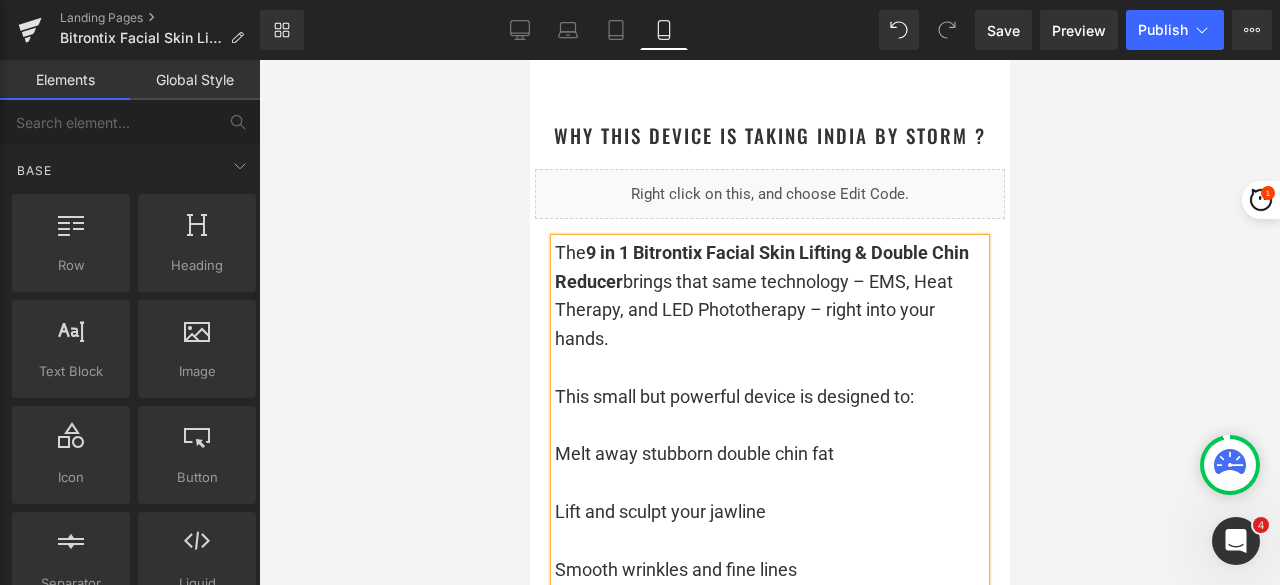 click at bounding box center (769, 322) 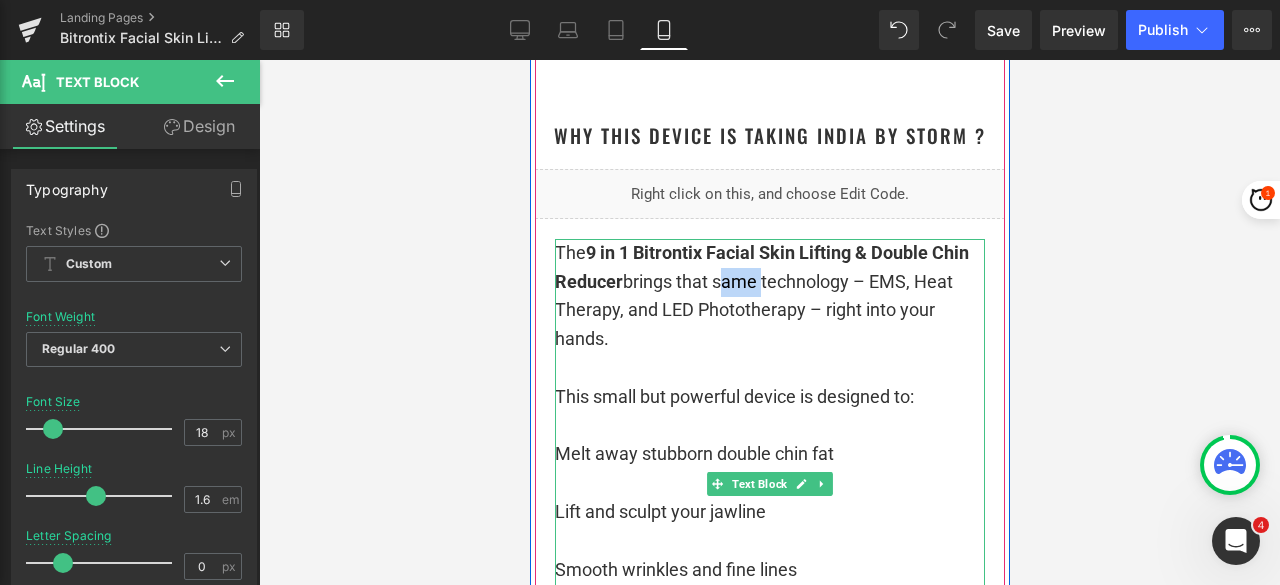 drag, startPoint x: 752, startPoint y: 284, endPoint x: 708, endPoint y: 284, distance: 44 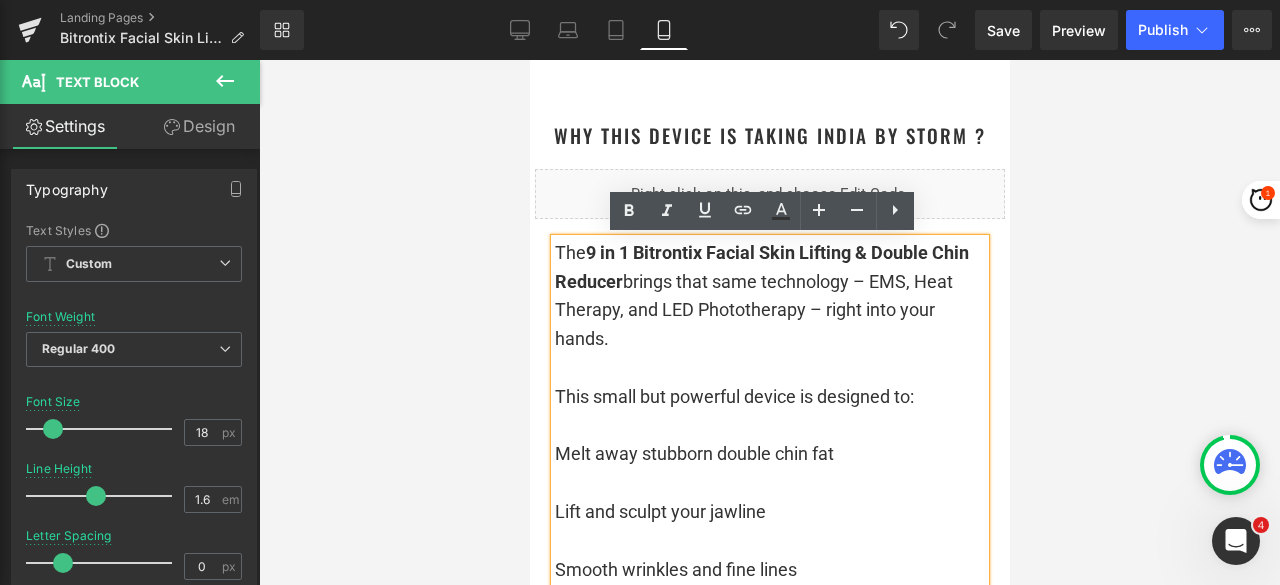 click on "The  9 in 1   Bitrontix Facial Skin Lifting & Double Chin Reducer  brings that same technology – EMS, Heat Therapy, and LED Phototherapy – right into your hands." at bounding box center [761, 295] 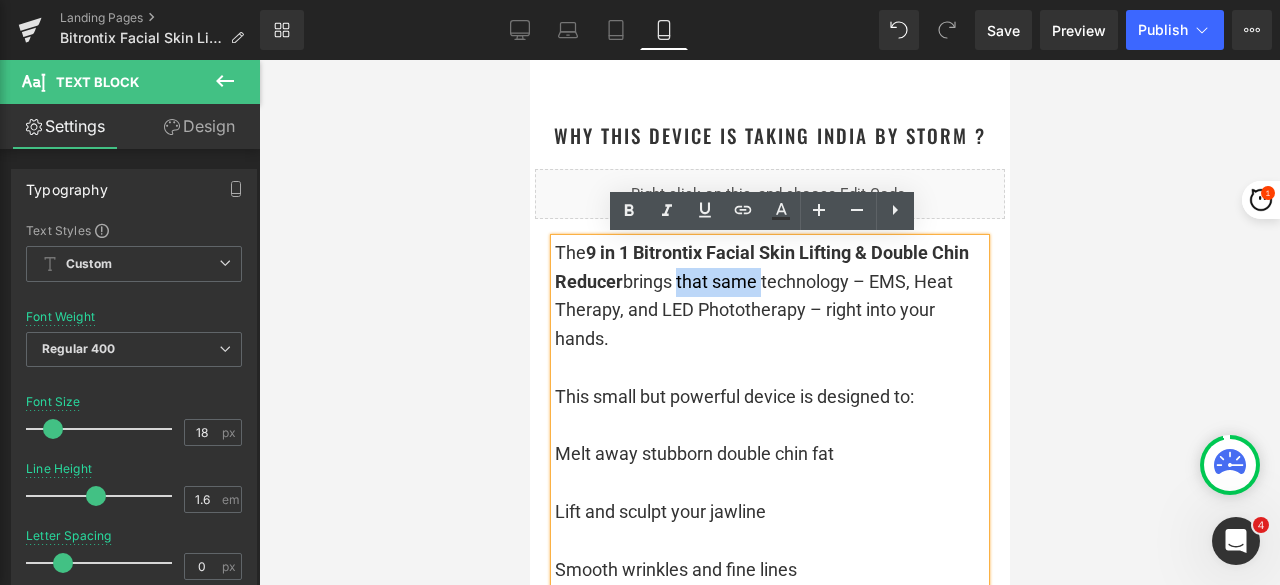 drag, startPoint x: 670, startPoint y: 281, endPoint x: 752, endPoint y: 281, distance: 82 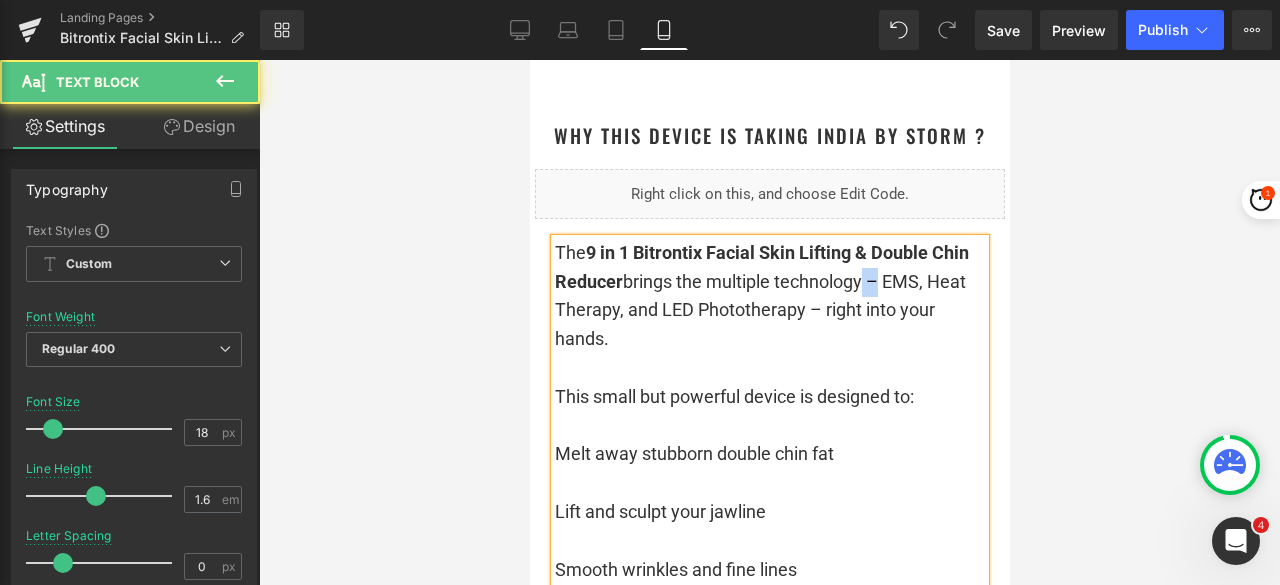click on "The  9 in 1   Bitrontix Facial Skin Lifting & Double Chin Reducer  brings the multiple technology – EMS, Heat Therapy, and LED Phototherapy – right into your hands." at bounding box center (761, 295) 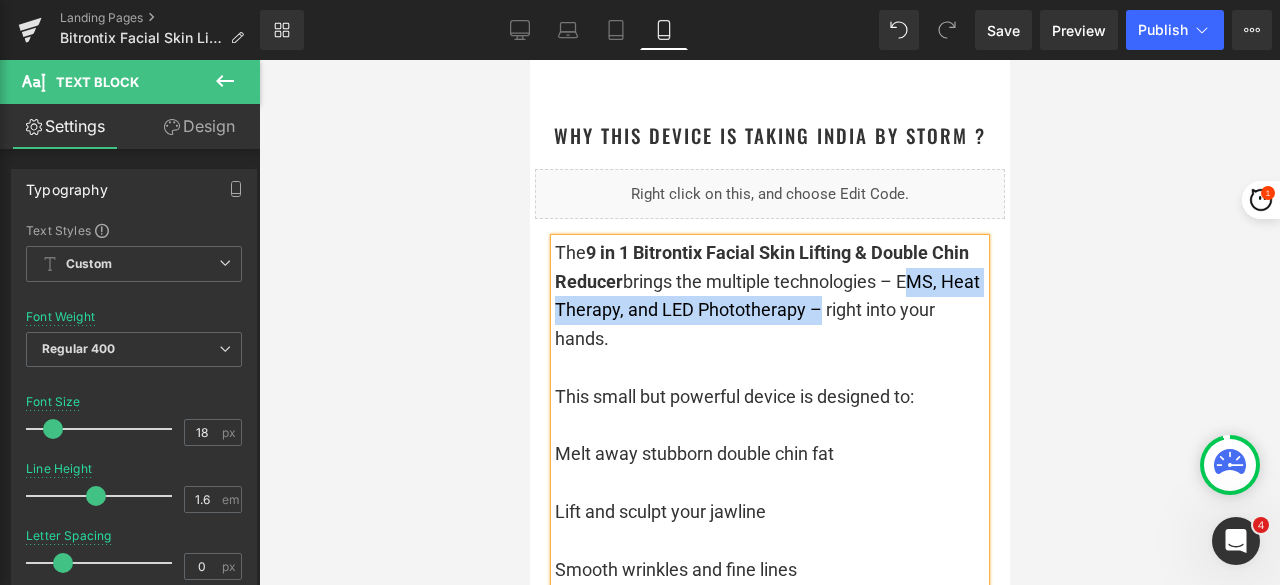 drag, startPoint x: 896, startPoint y: 277, endPoint x: 840, endPoint y: 312, distance: 66.037865 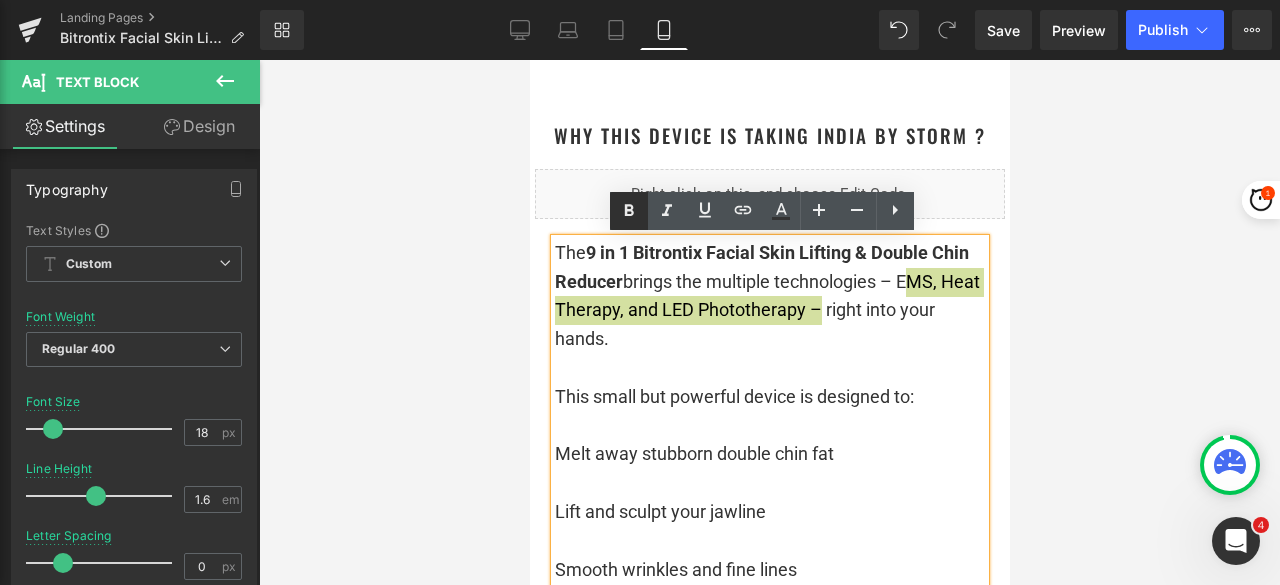 drag, startPoint x: 631, startPoint y: 211, endPoint x: 115, endPoint y: 179, distance: 516.9913 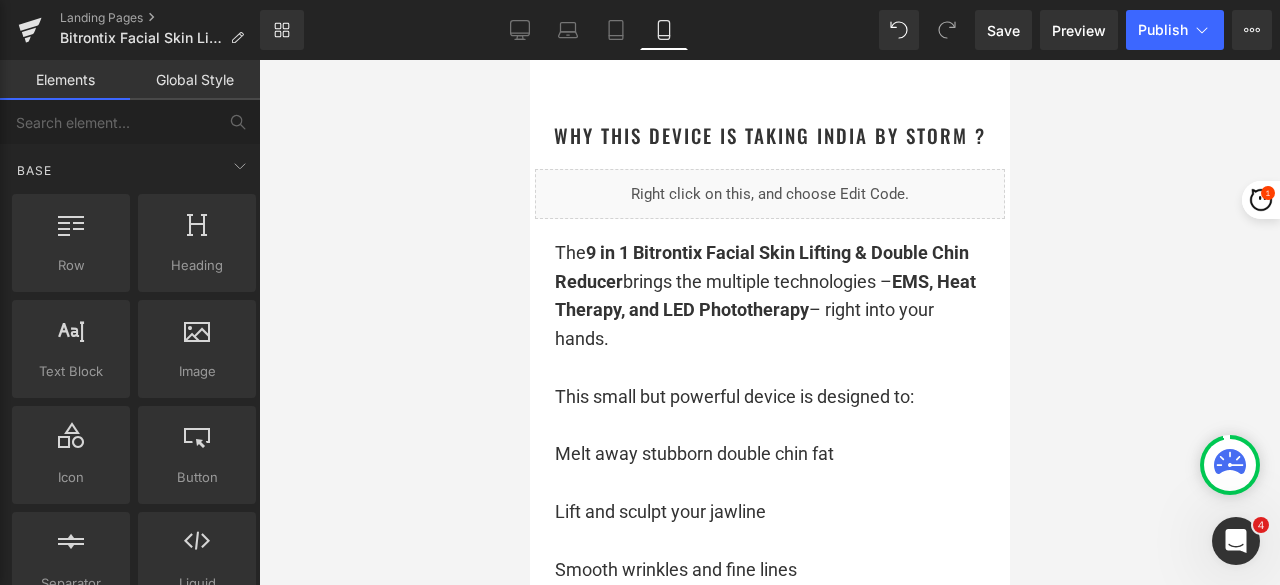 click at bounding box center [769, 322] 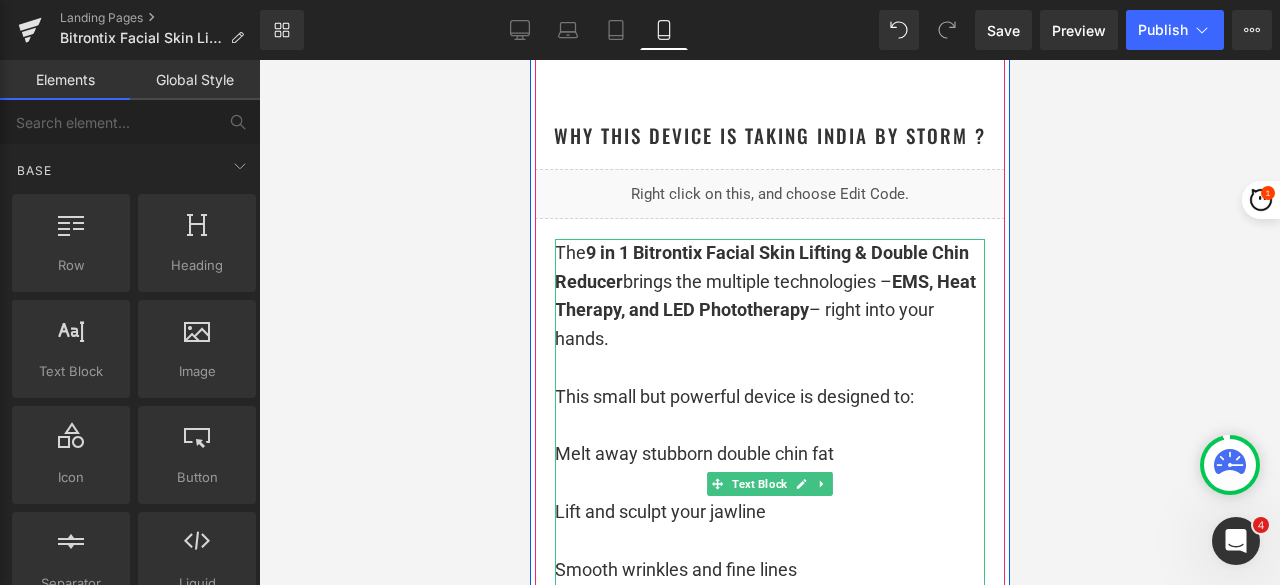click at bounding box center (769, 368) 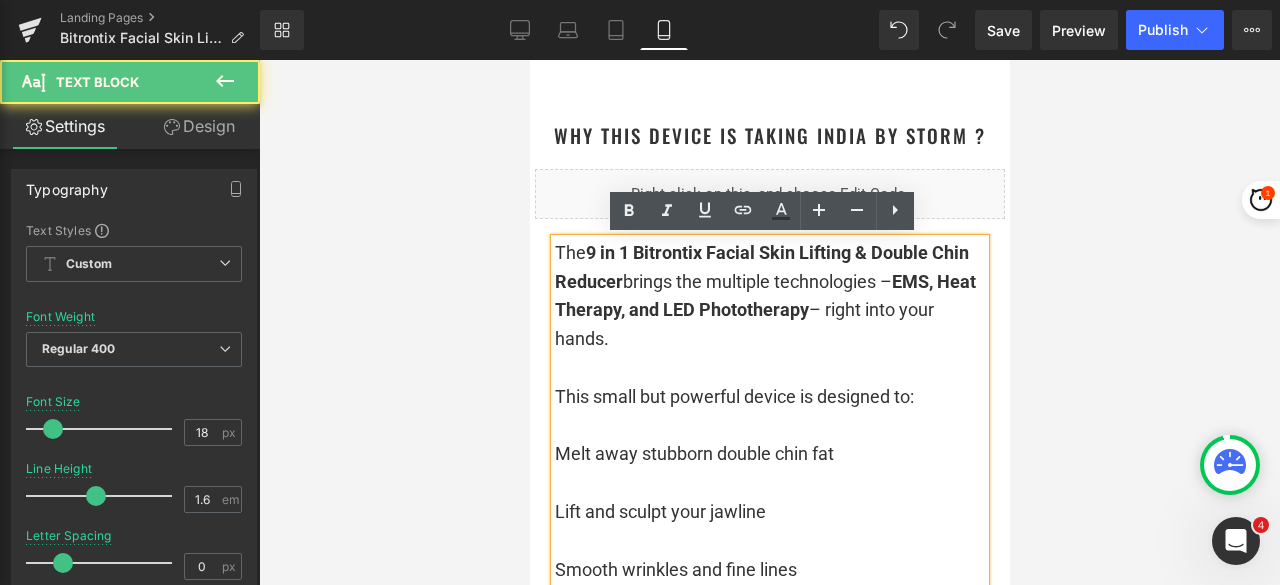 click on "This small but powerful device is designed to:" at bounding box center [769, 397] 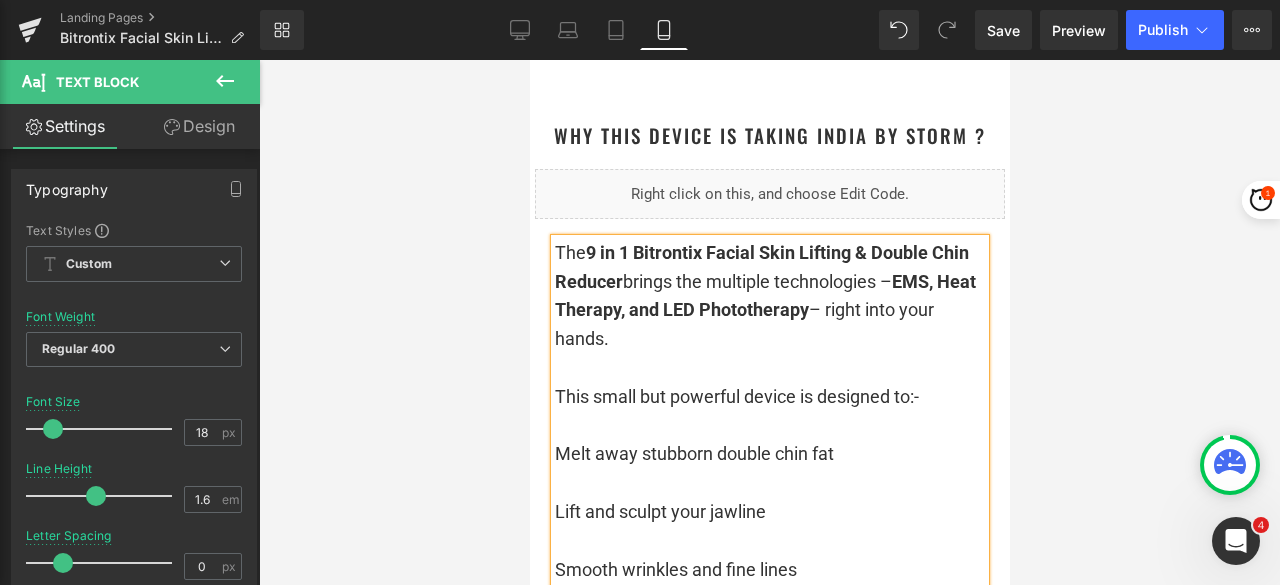 click on "This small but powerful device is designed to:-" at bounding box center (769, 397) 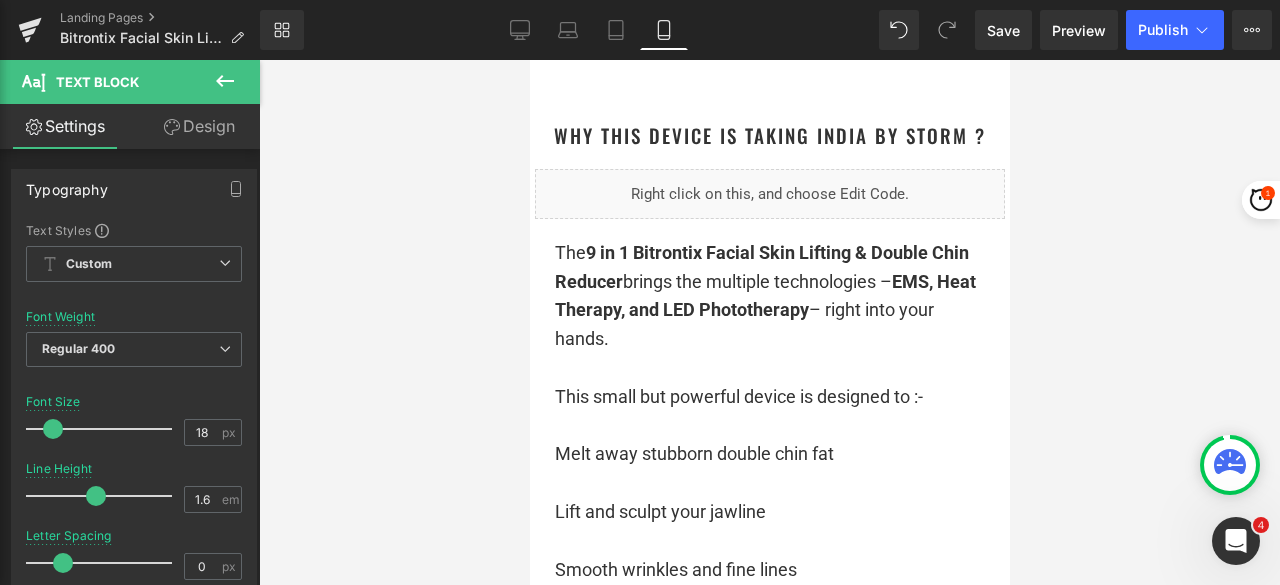 click at bounding box center [769, 322] 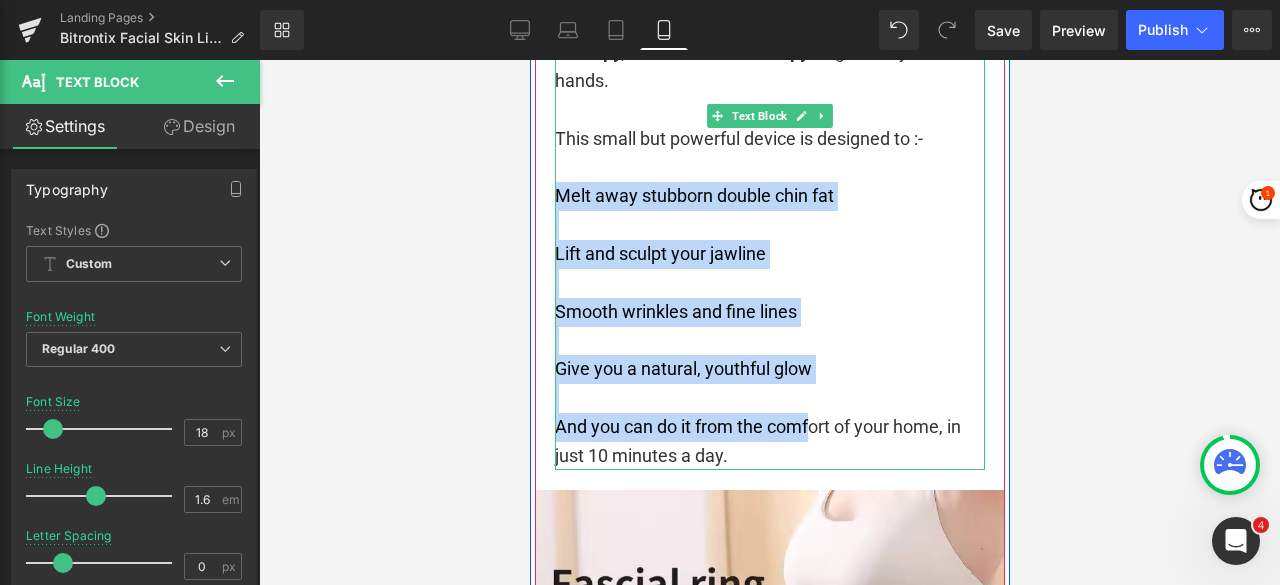 scroll, scrollTop: 3254, scrollLeft: 0, axis: vertical 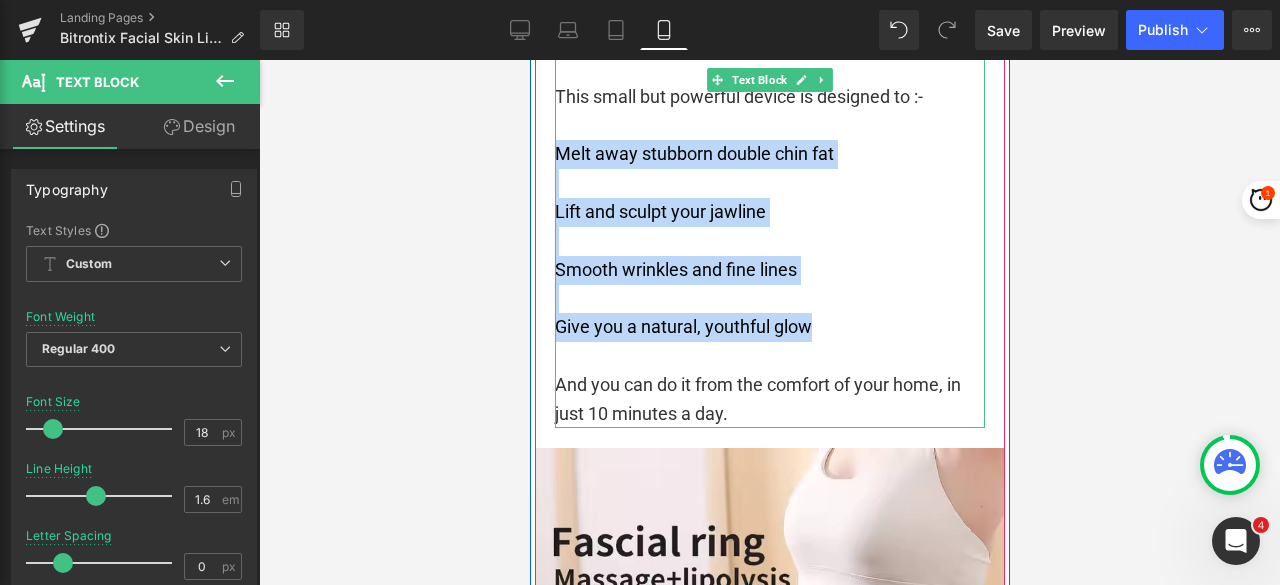 drag, startPoint x: 552, startPoint y: 457, endPoint x: 839, endPoint y: 322, distance: 317.16556 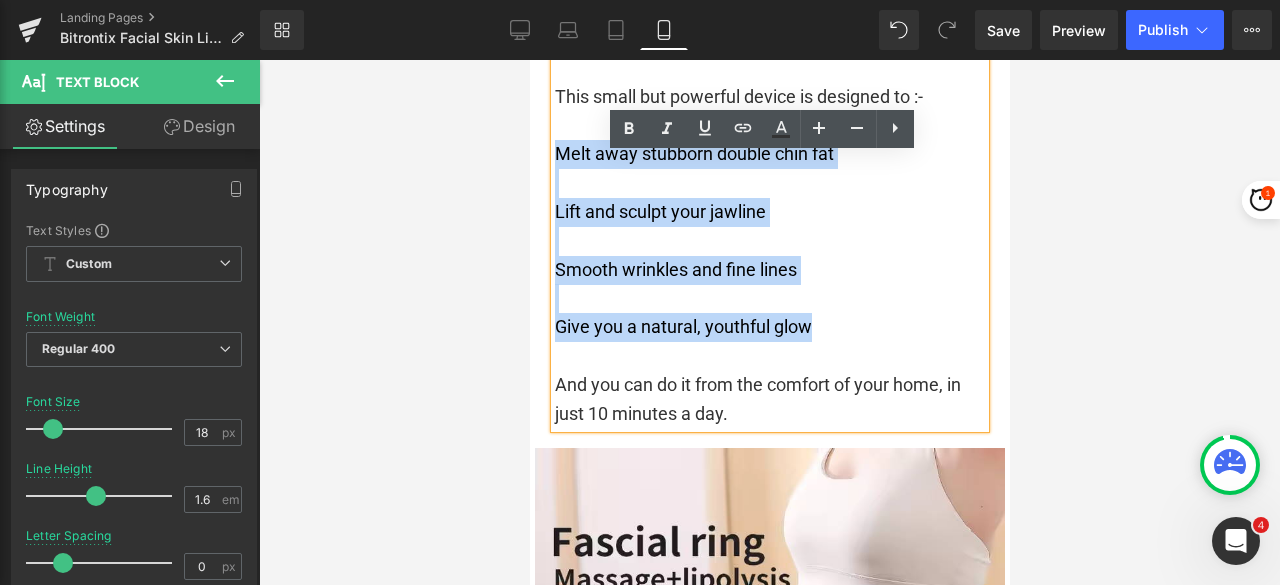copy on "Melt away stubborn double chin fat Lift and sculpt your jawline Smooth wrinkles and fine lines Give you a natural, youthful glow" 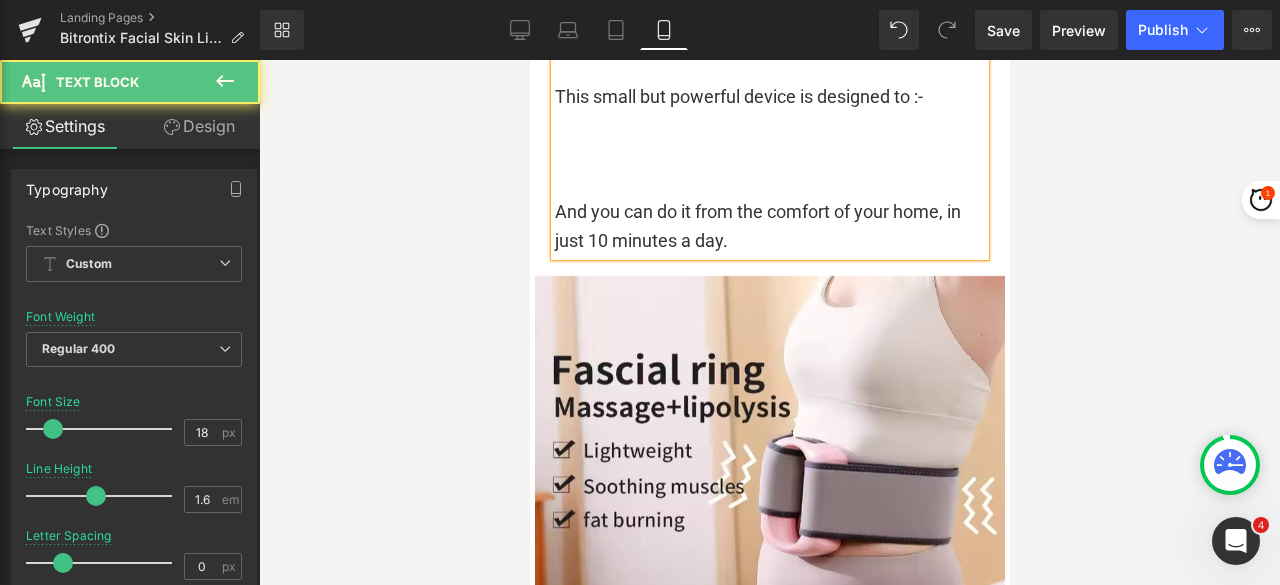 click at bounding box center (769, 154) 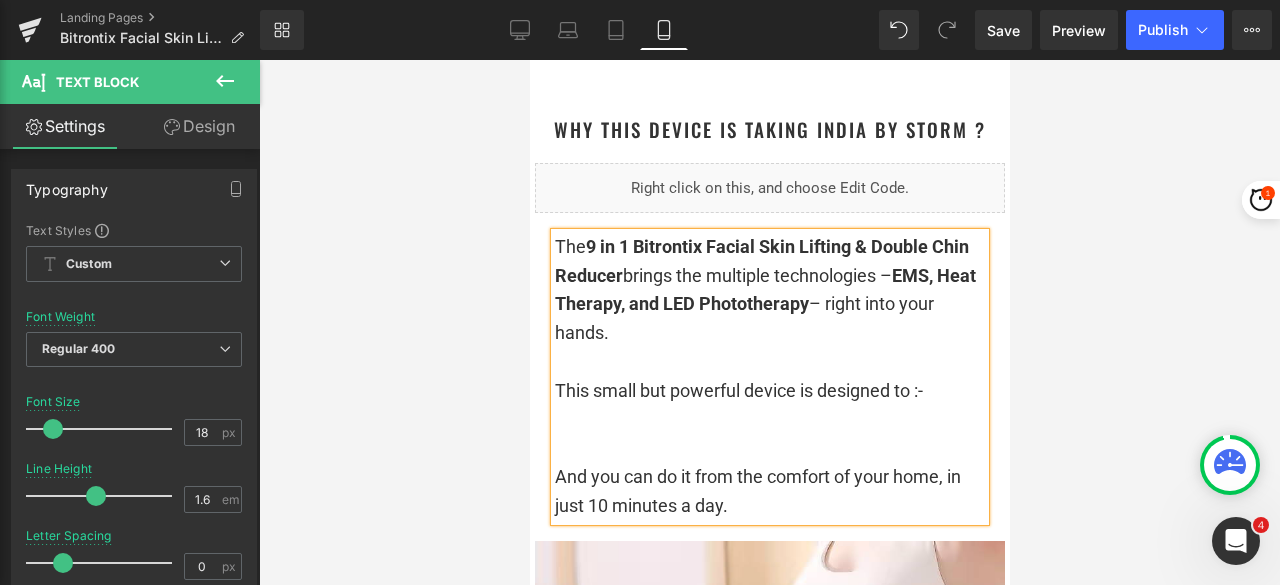 scroll, scrollTop: 2954, scrollLeft: 0, axis: vertical 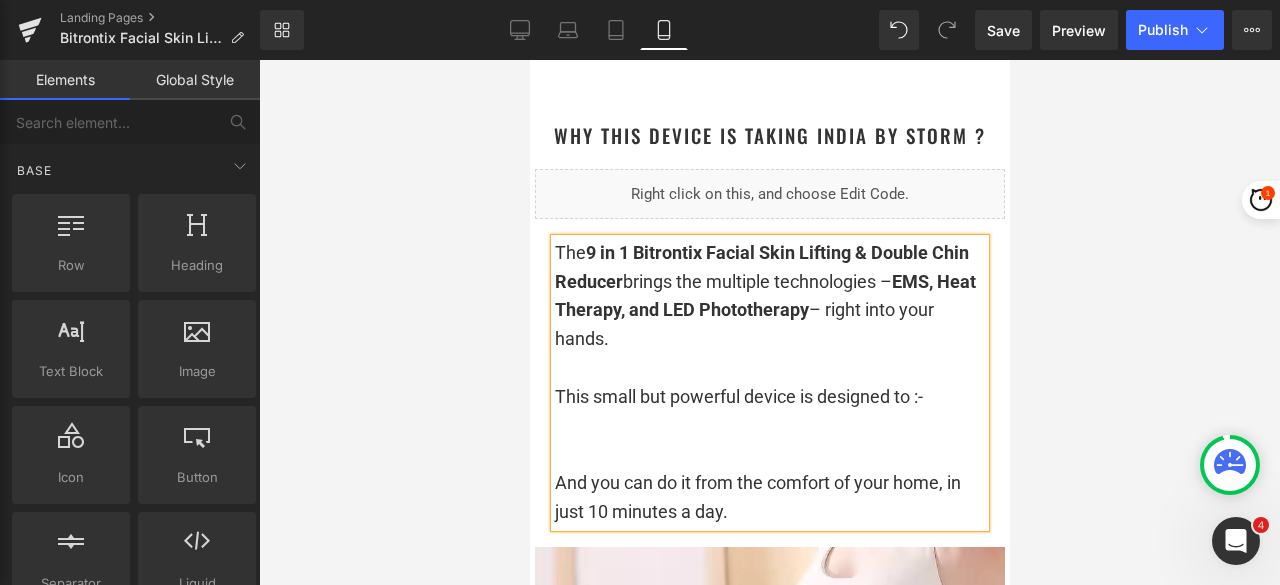 click at bounding box center (769, 322) 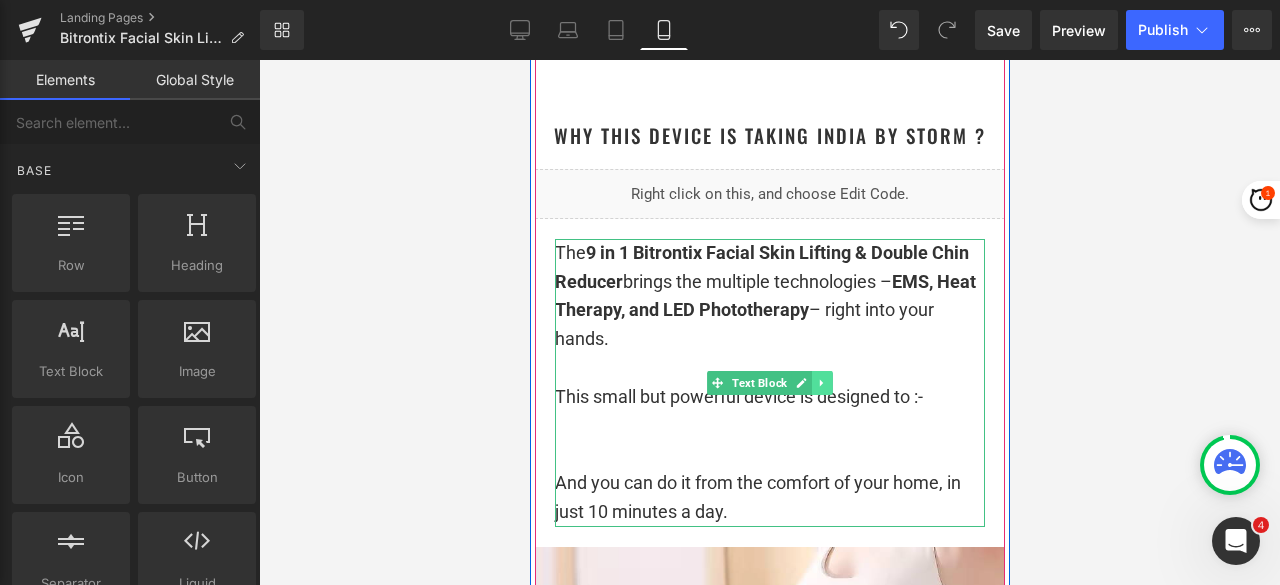 click at bounding box center (821, 383) 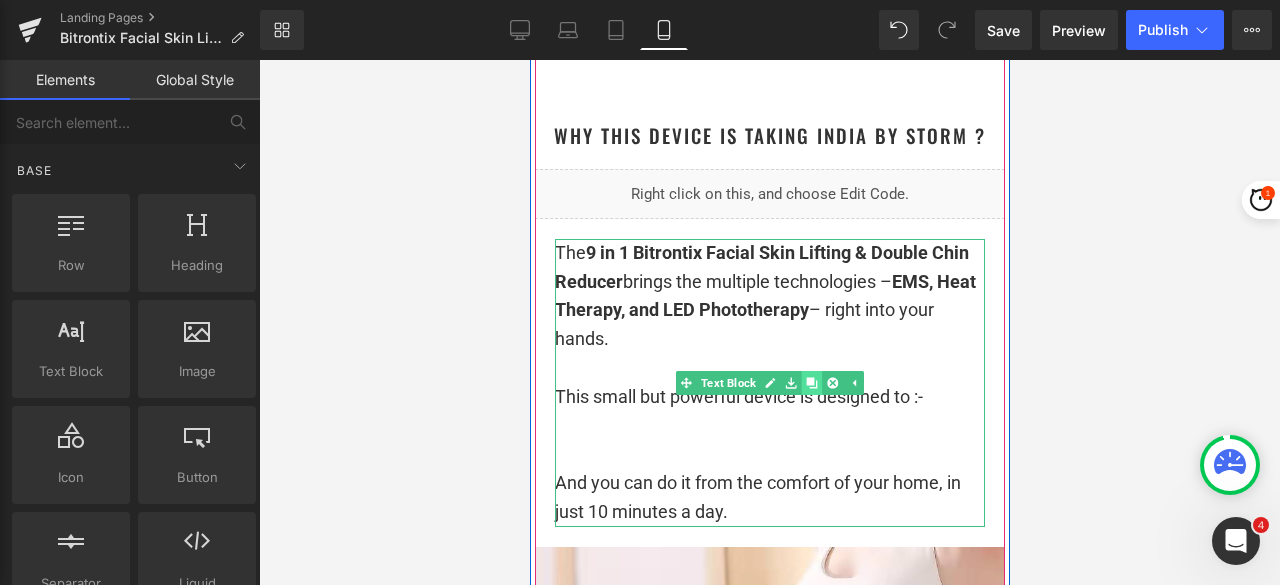 click at bounding box center [811, 383] 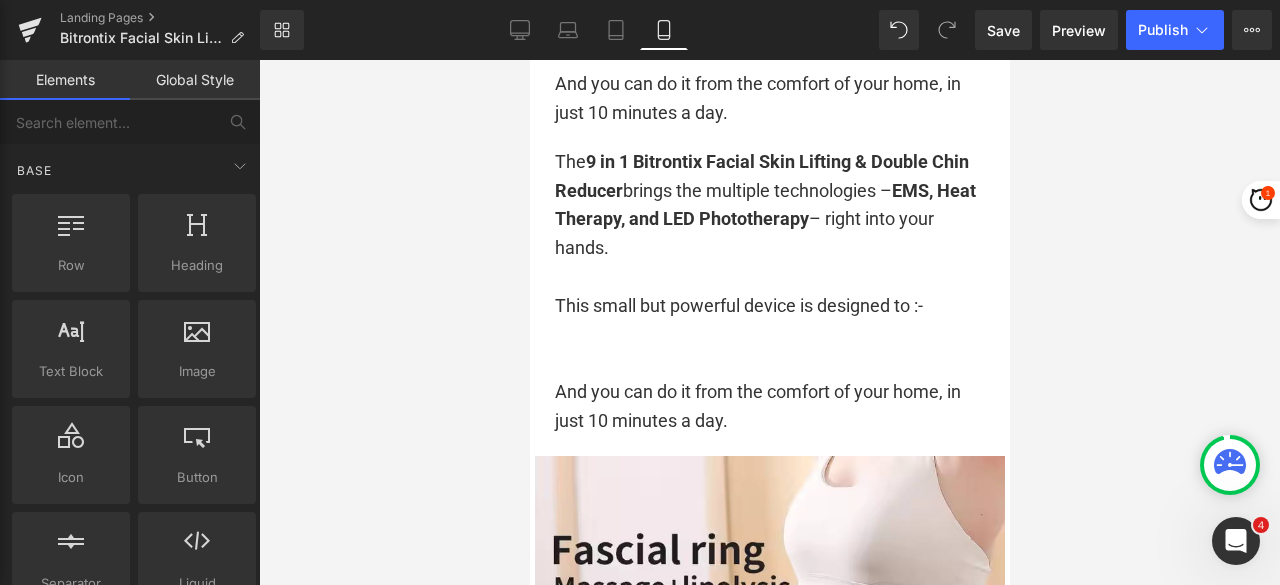 scroll, scrollTop: 3360, scrollLeft: 0, axis: vertical 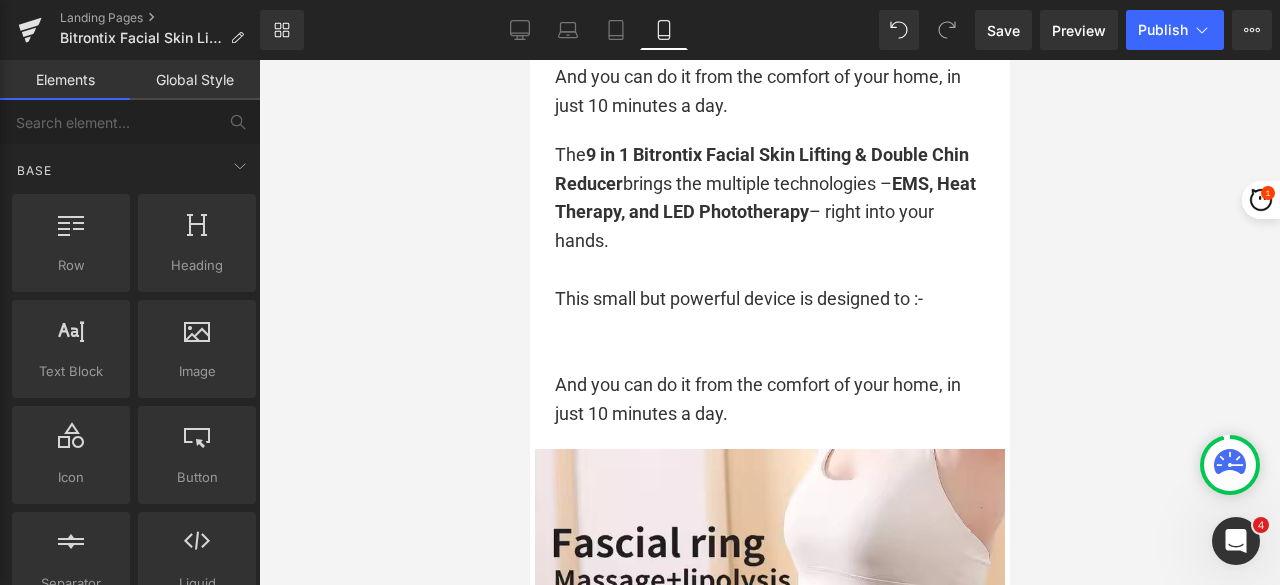 click on "The  9 in 1   Bitrontix Facial Skin Lifting & Double Chin Reducer  brings the multiple technologies –  EMS, Heat Therapy, and LED Phototherapy  – right into your hands." at bounding box center (769, 198) 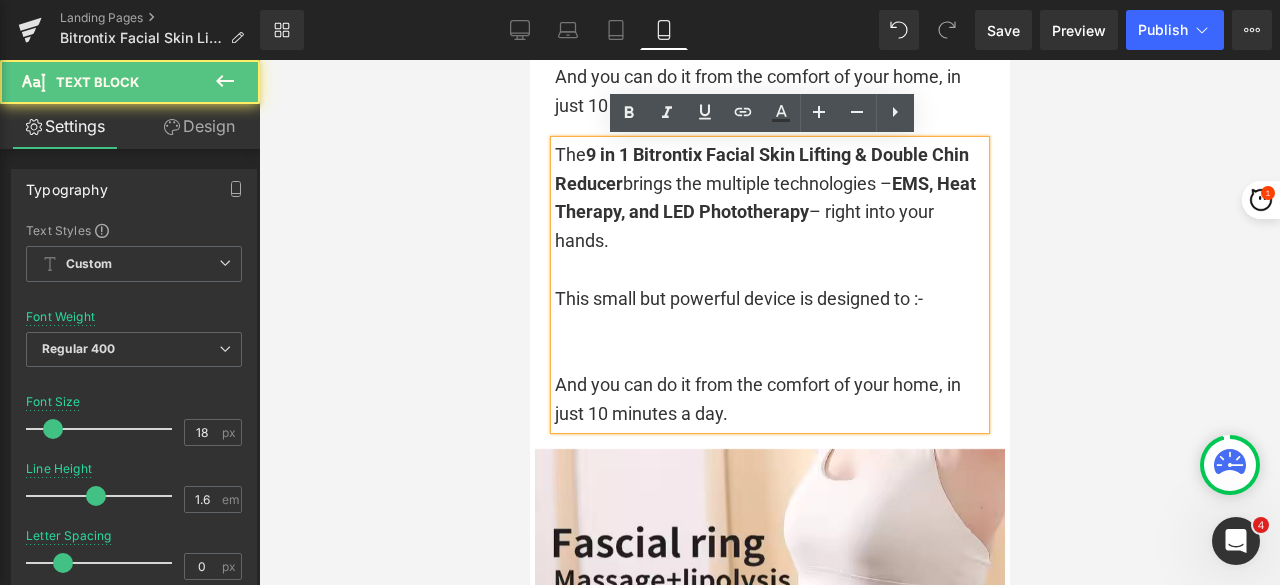 click at bounding box center [769, 270] 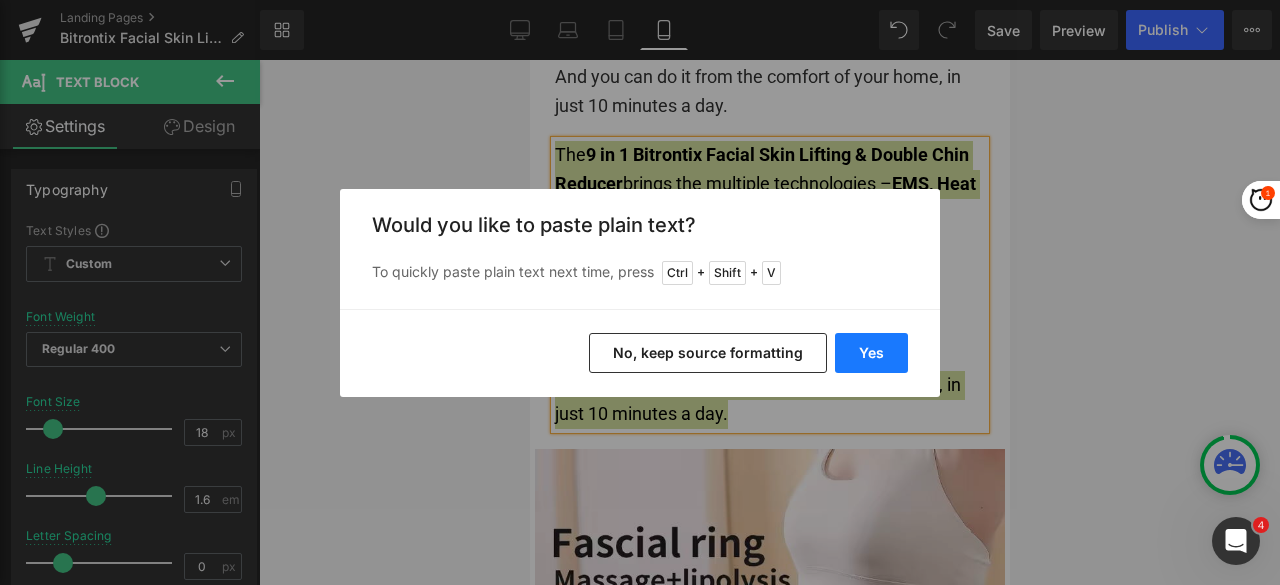 click on "Yes" at bounding box center [871, 353] 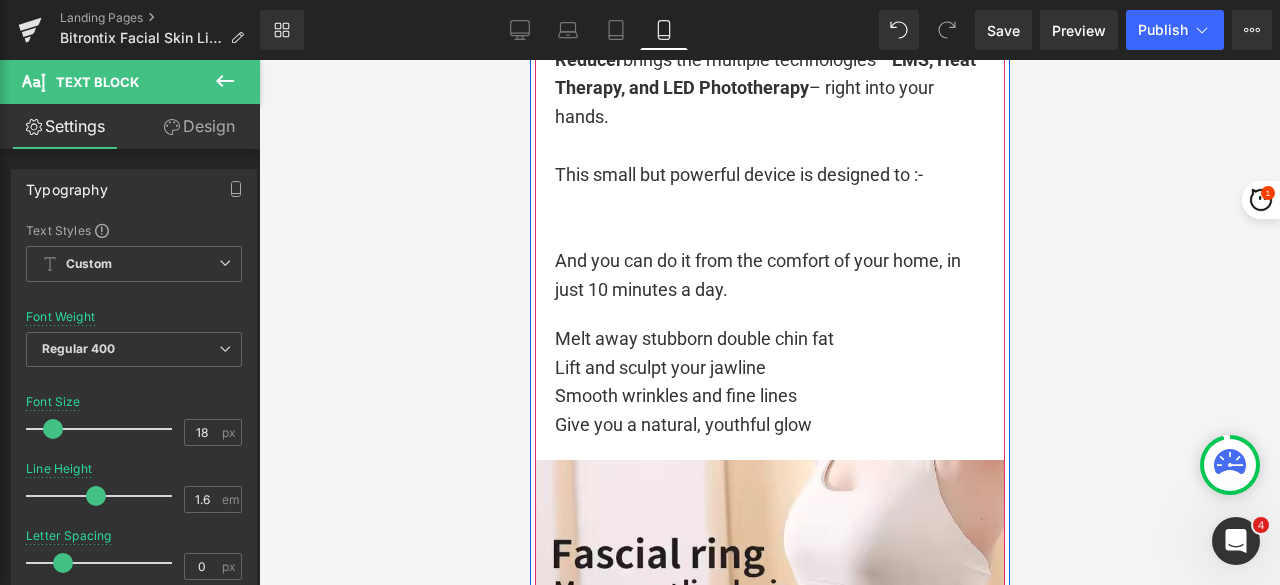 scroll, scrollTop: 3160, scrollLeft: 0, axis: vertical 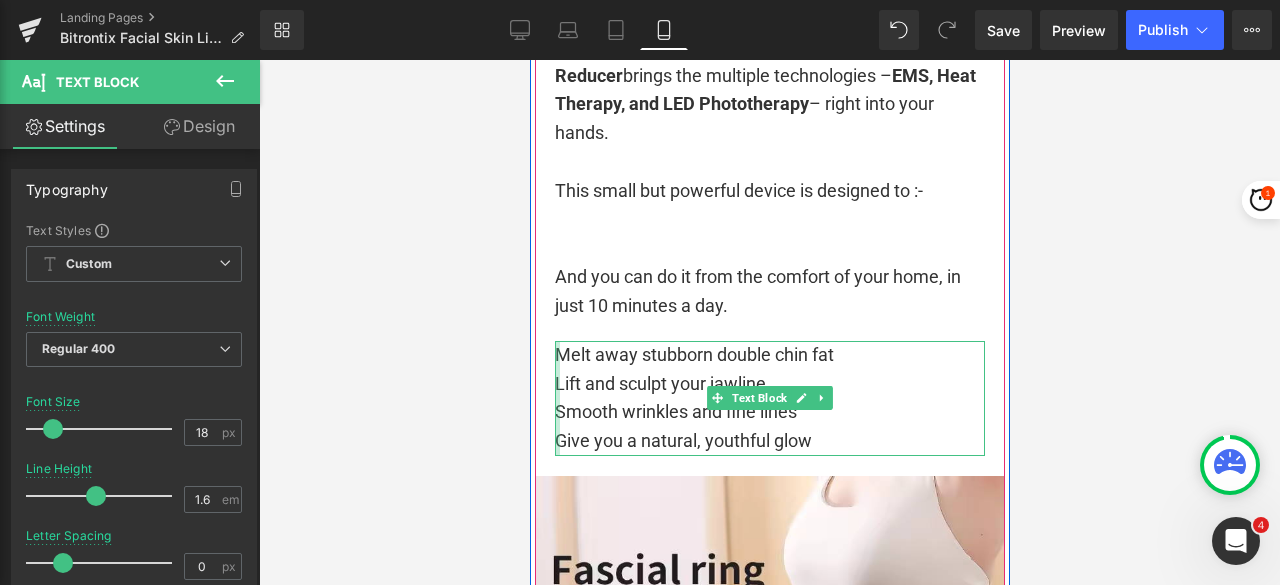 click at bounding box center (556, 398) 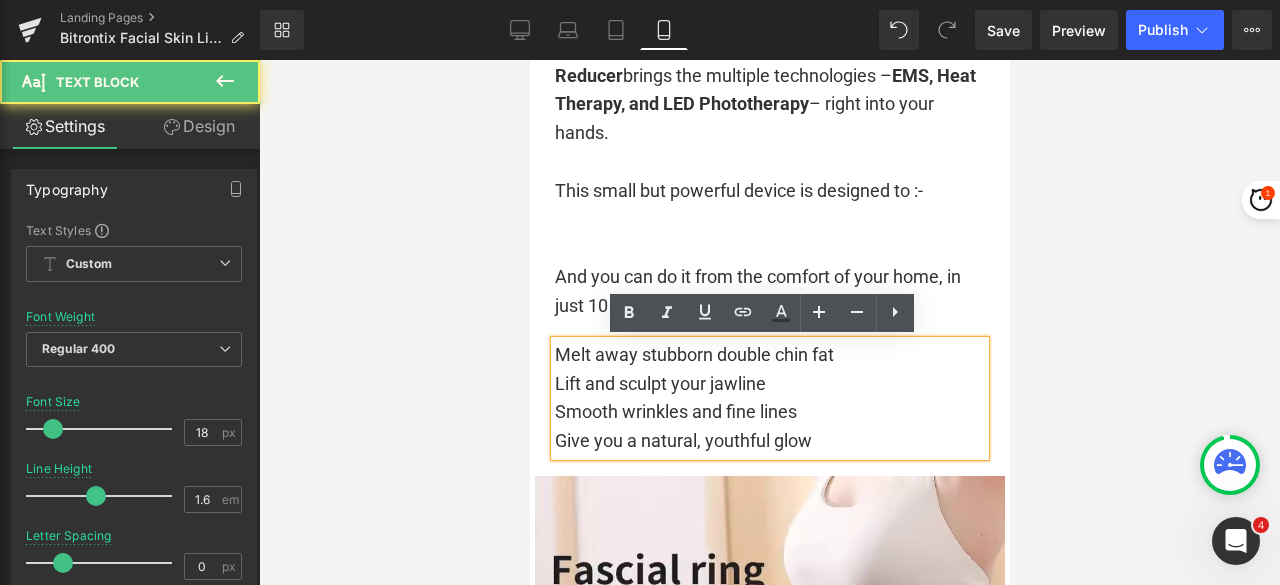 click on "Melt away stubborn double chin fat" at bounding box center (769, 355) 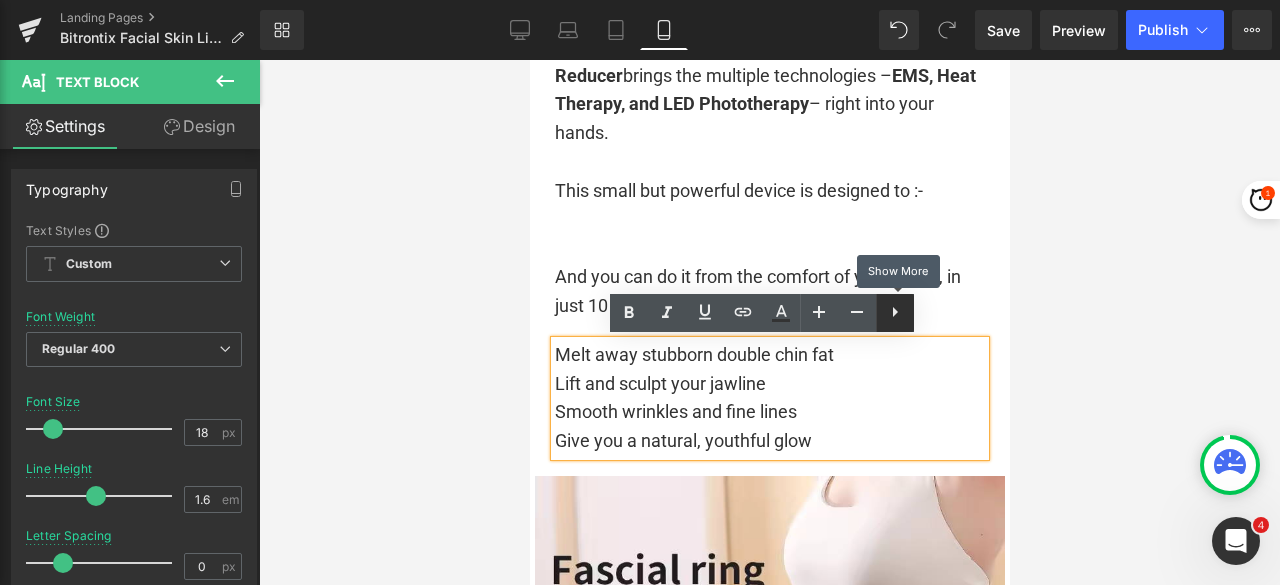 click at bounding box center (895, 313) 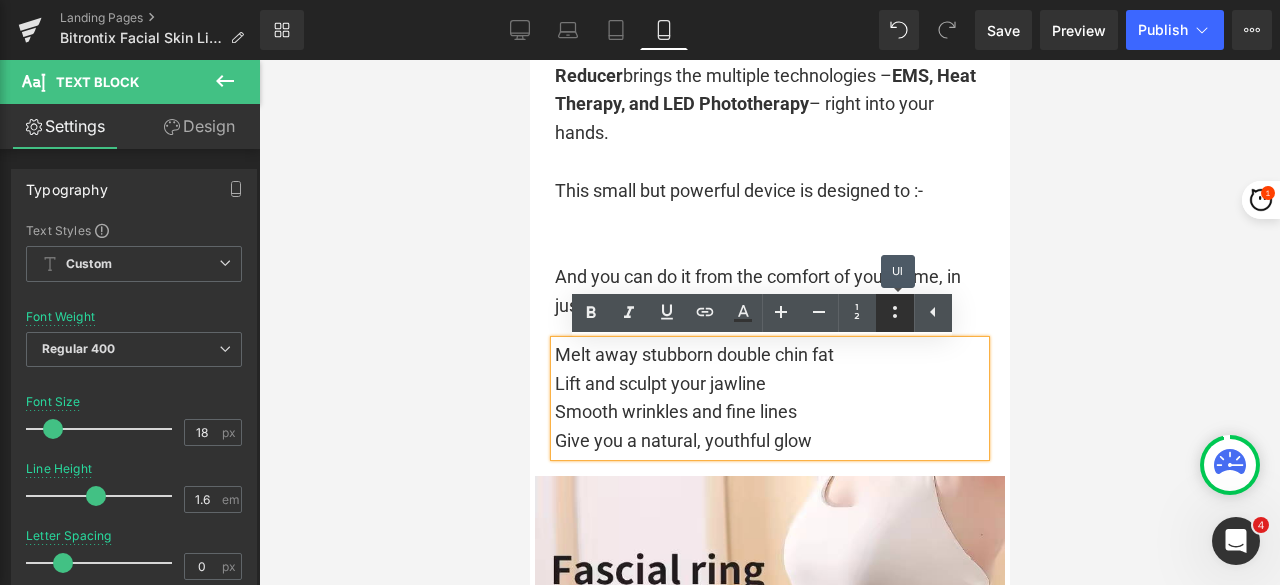 click 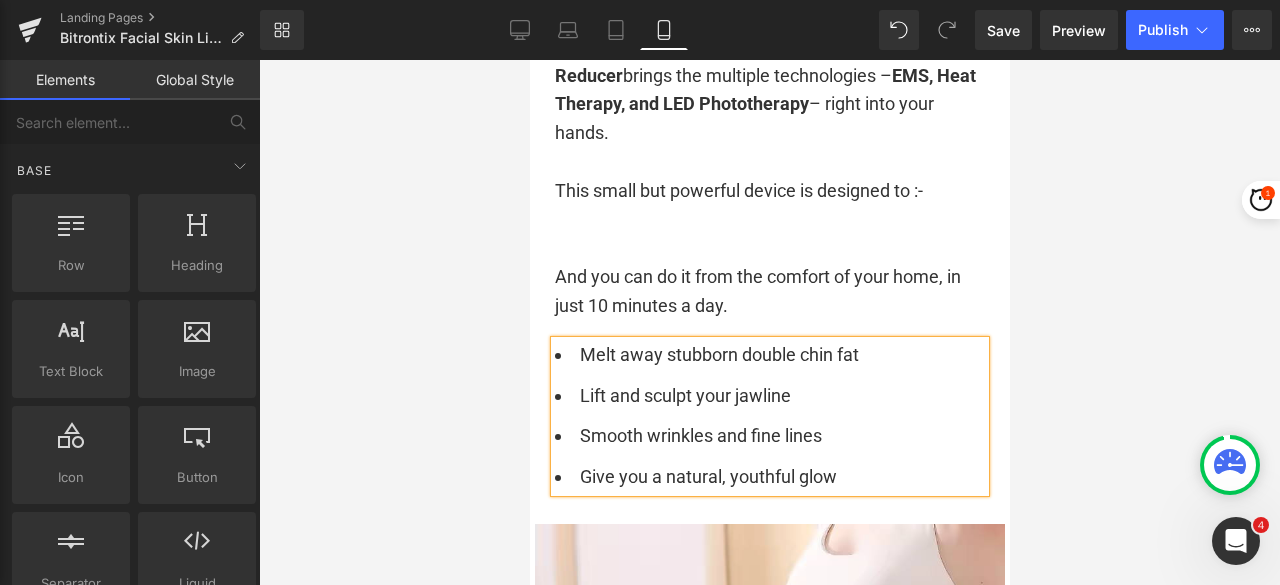 click at bounding box center (769, 322) 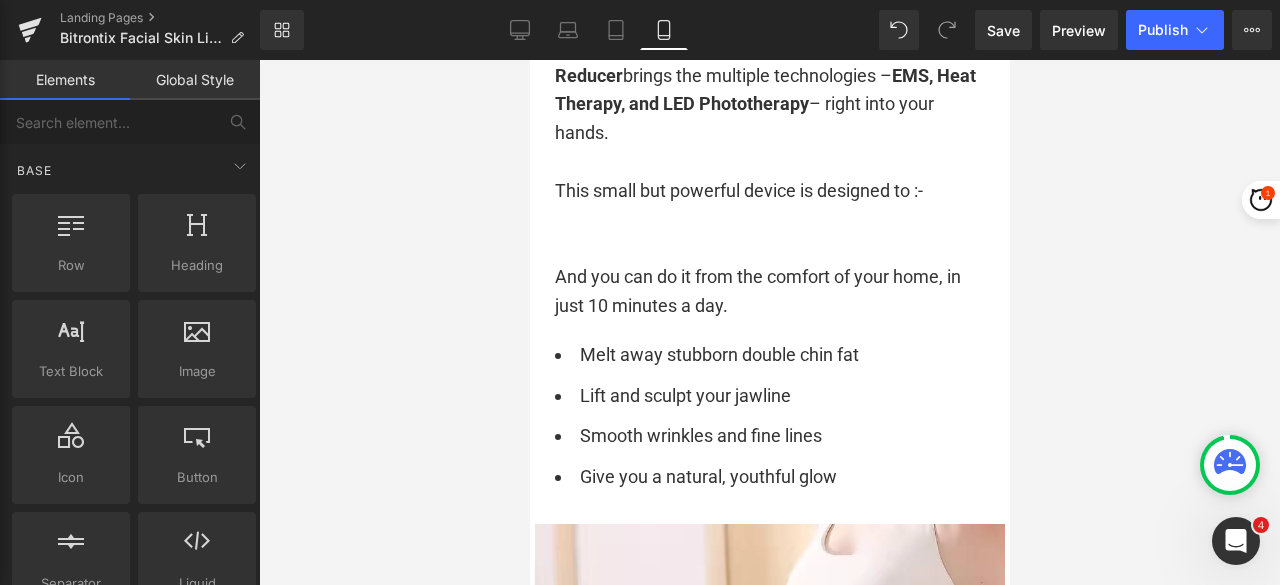 click at bounding box center (769, 322) 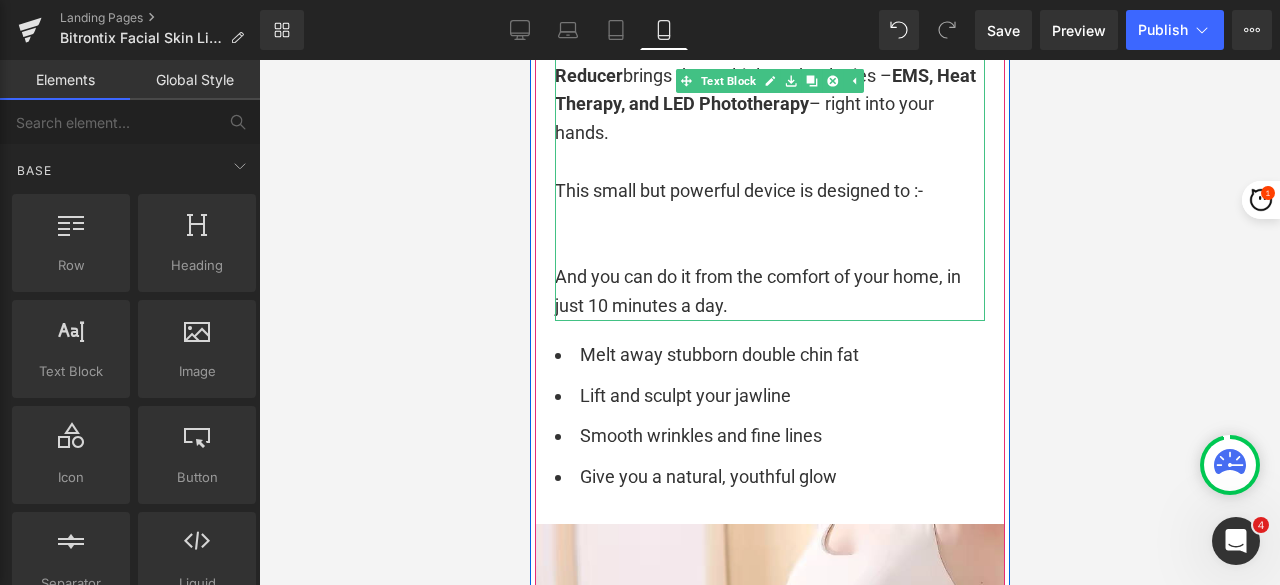 click on "And you can do it from the comfort of your home, in just 10 minutes a day." at bounding box center (769, 292) 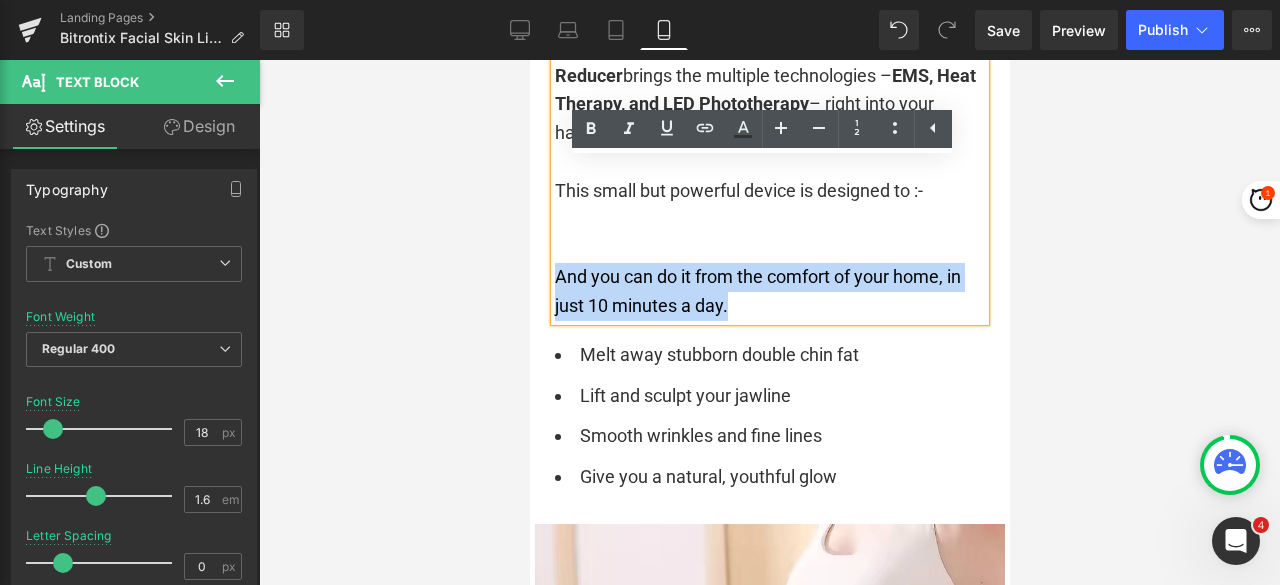 drag, startPoint x: 760, startPoint y: 311, endPoint x: 551, endPoint y: 274, distance: 212.24985 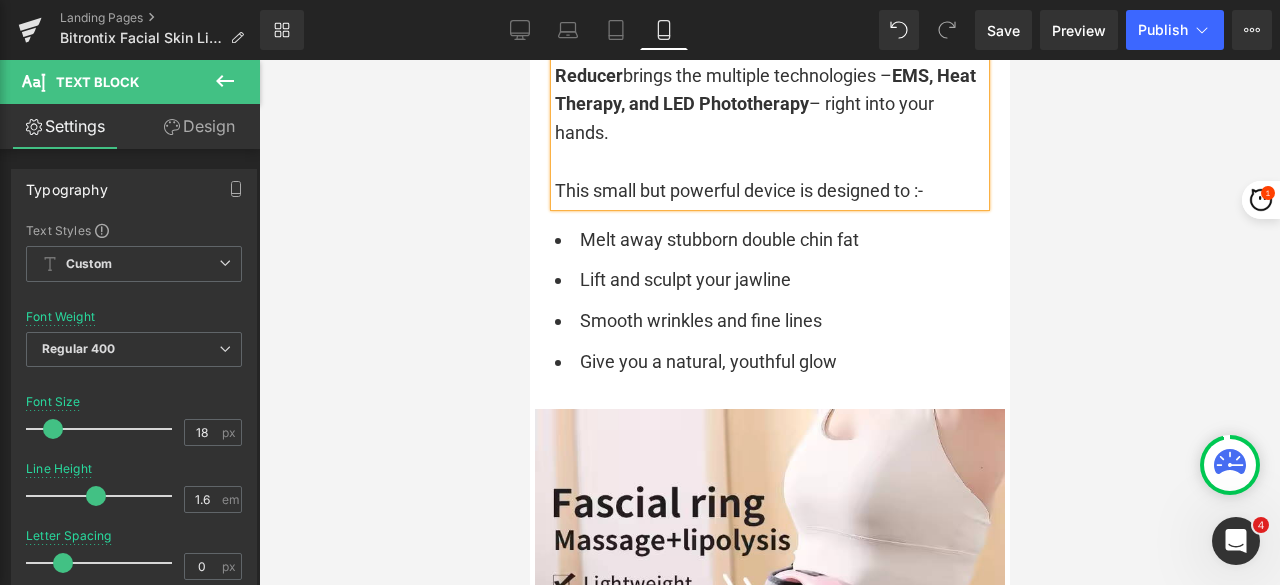 click at bounding box center [769, 322] 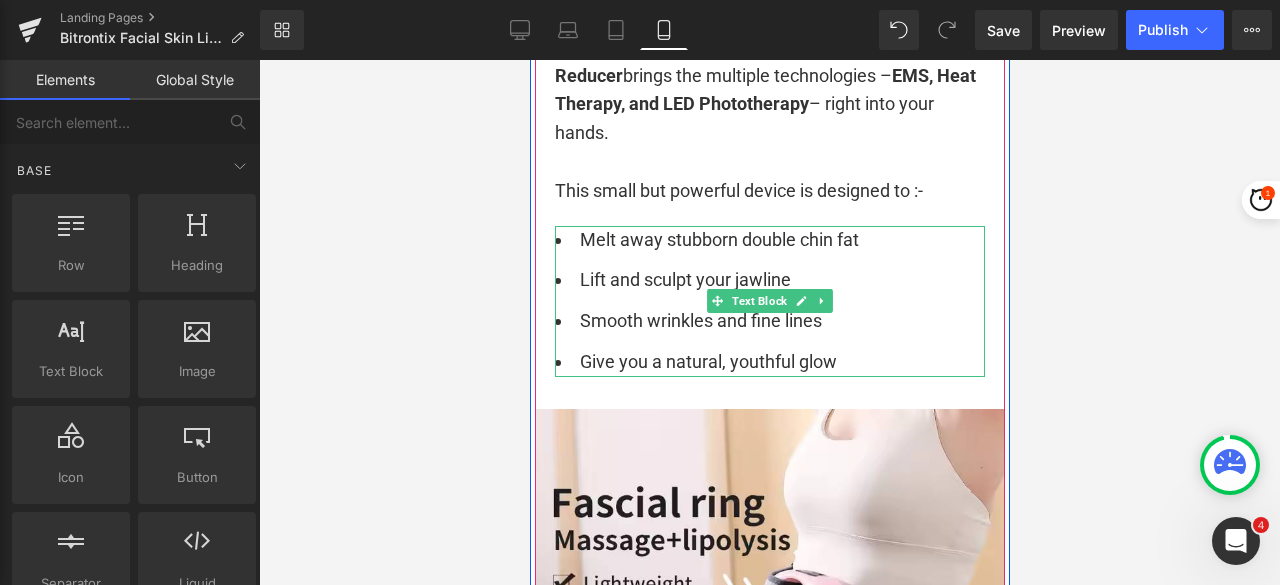 click on "Smooth wrinkles and fine lines" at bounding box center (769, 321) 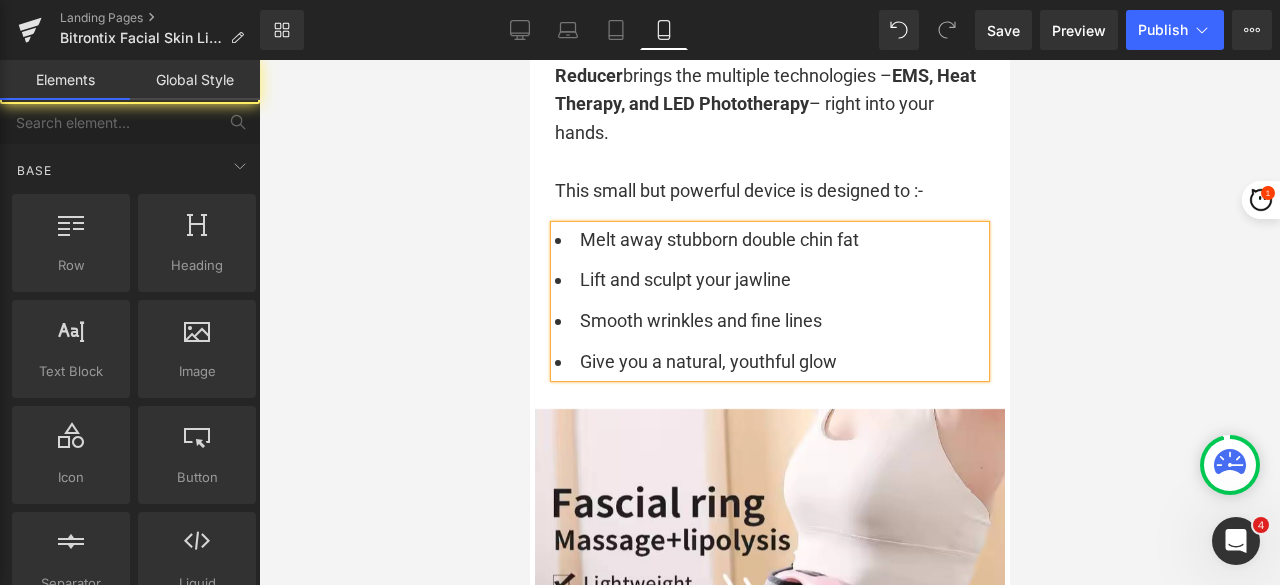 click at bounding box center (769, 322) 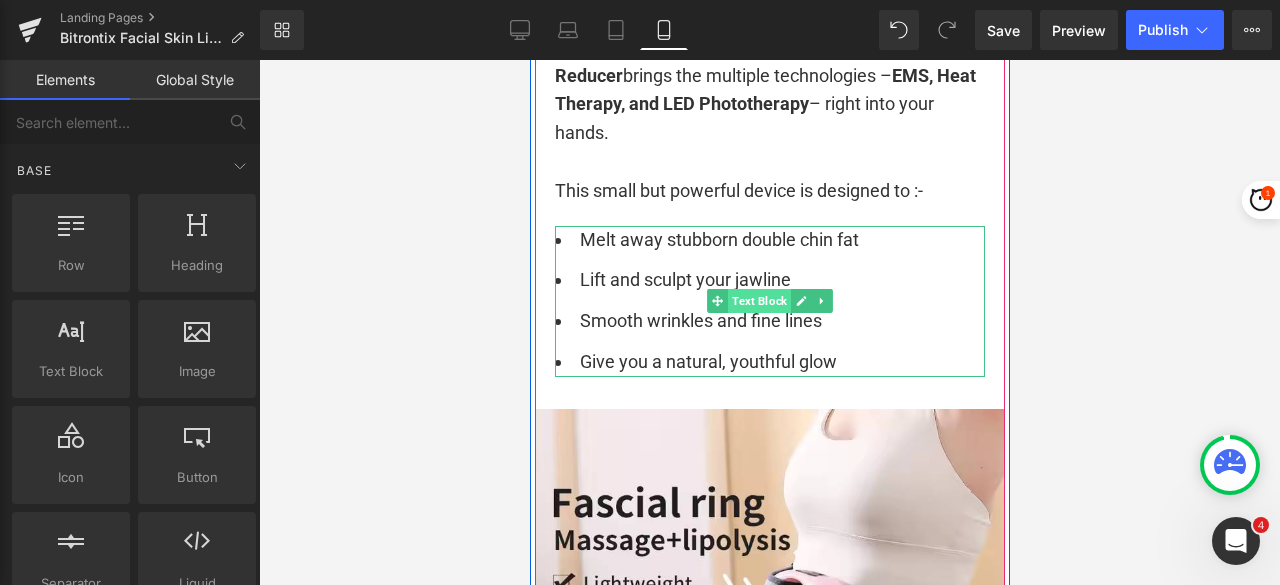 click on "Text Block" at bounding box center [758, 301] 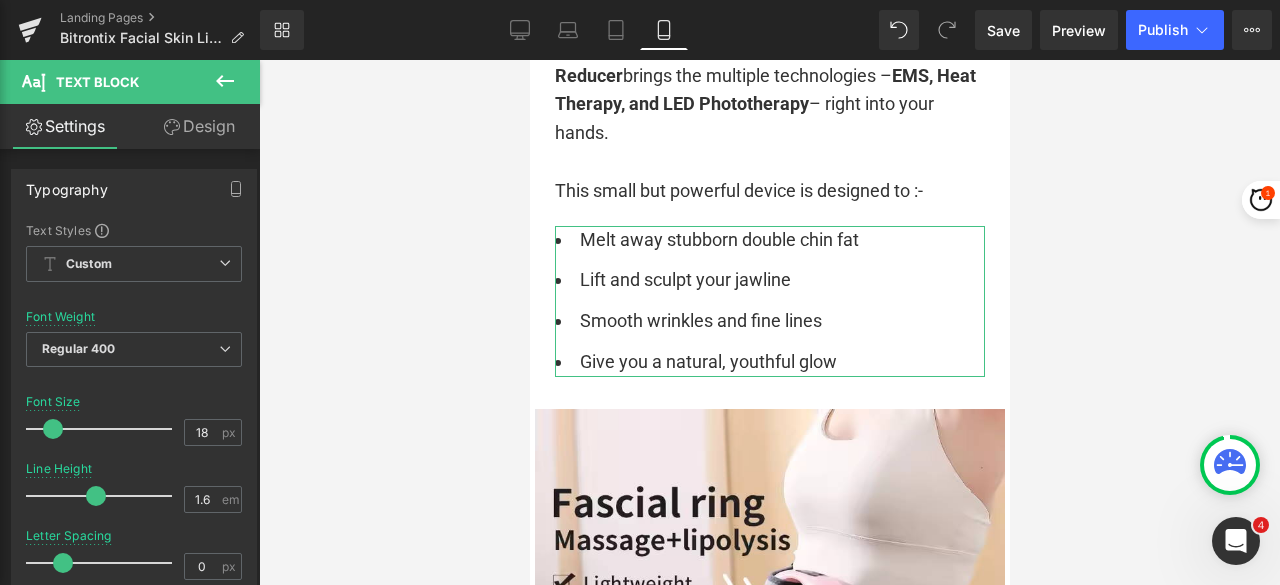 click on "Design" at bounding box center (199, 126) 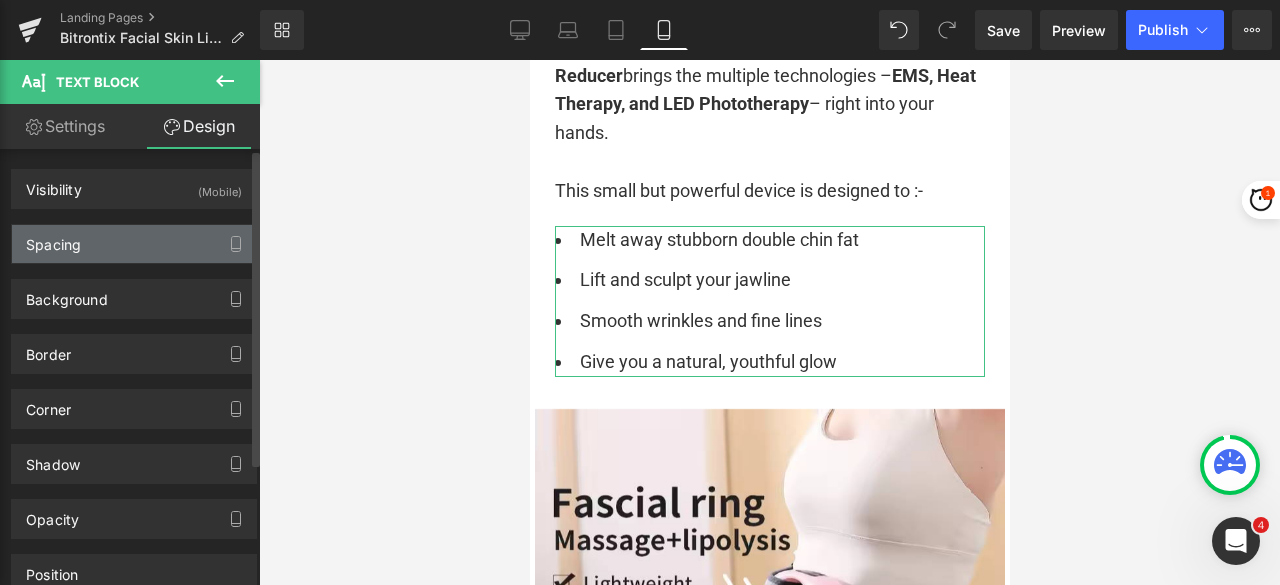click on "Spacing" at bounding box center (134, 244) 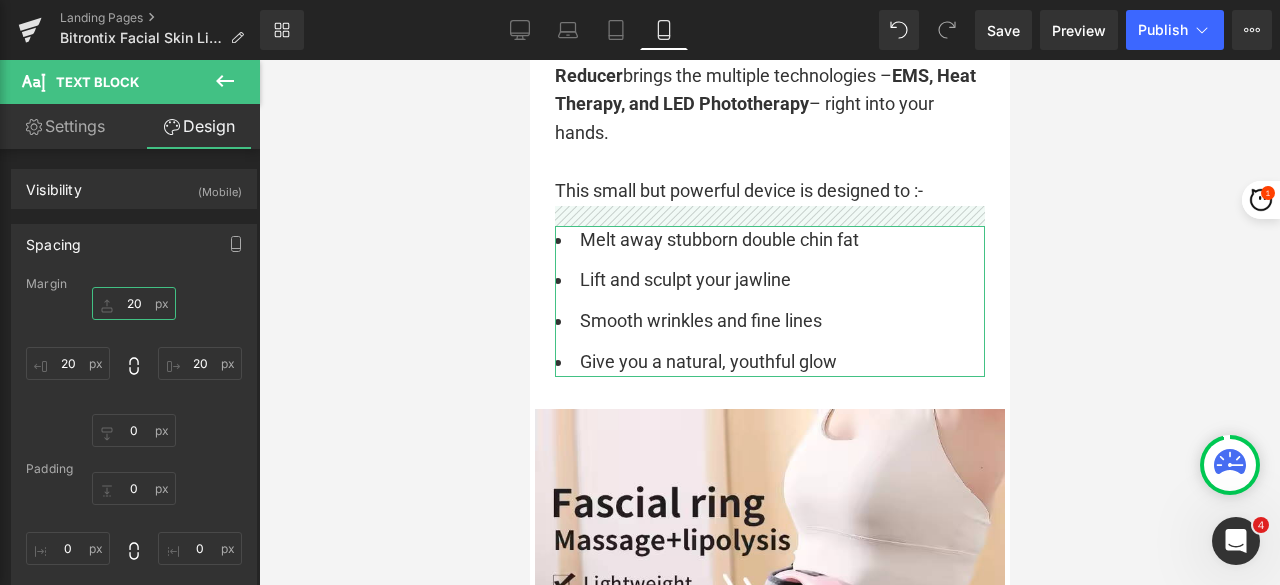 type 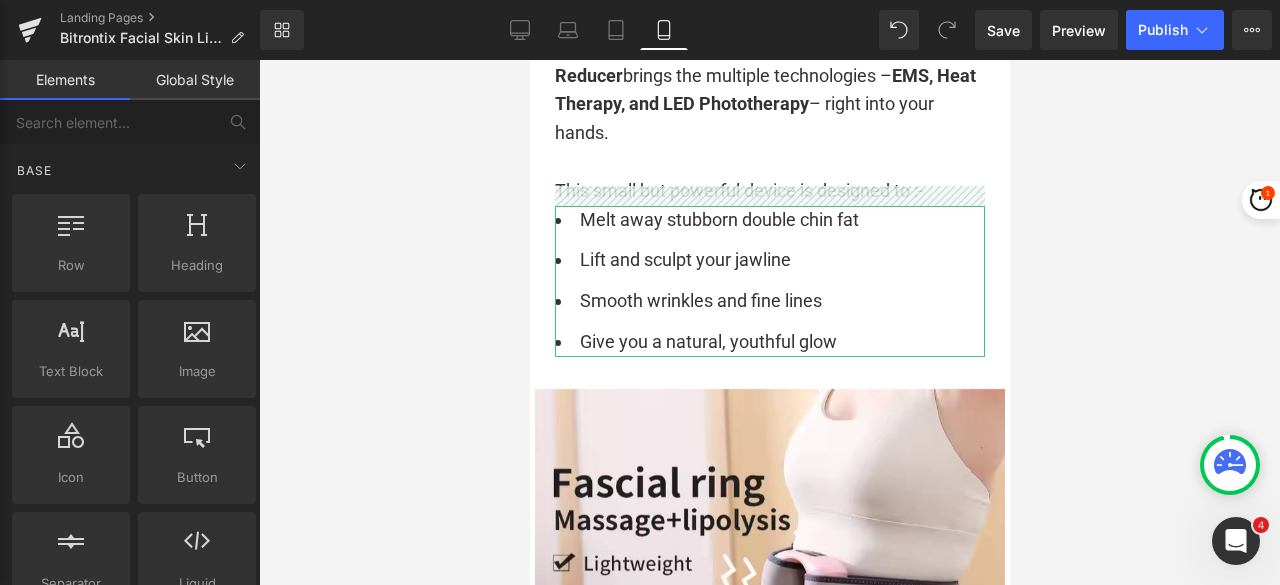 click at bounding box center (769, 322) 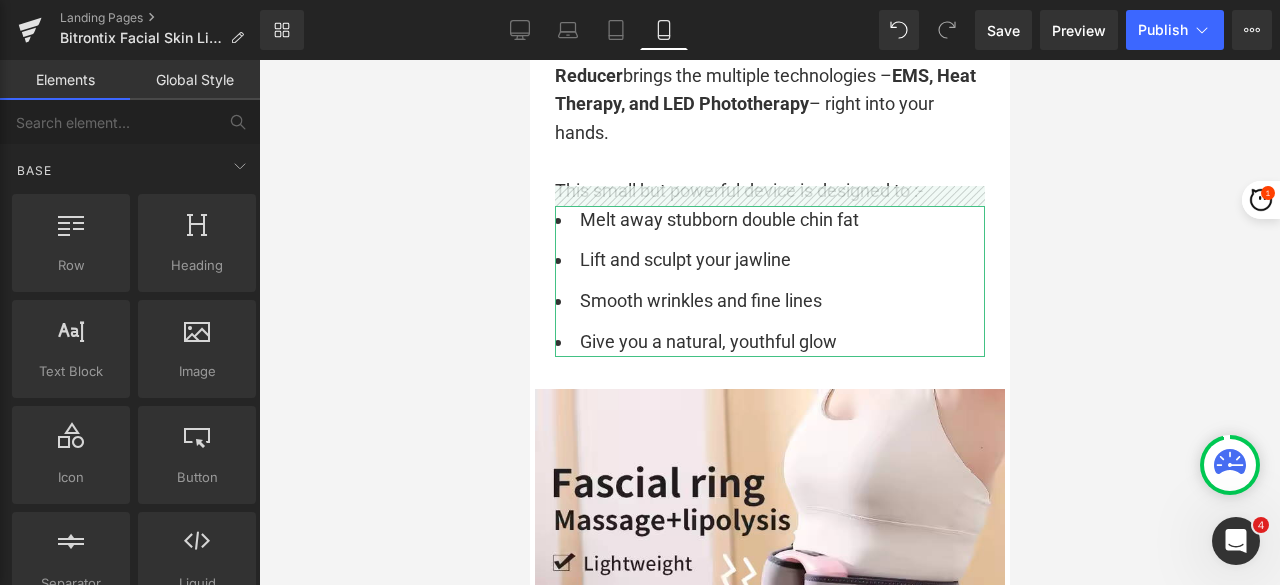 click on "This small but powerful device is designed to :-" at bounding box center [769, 191] 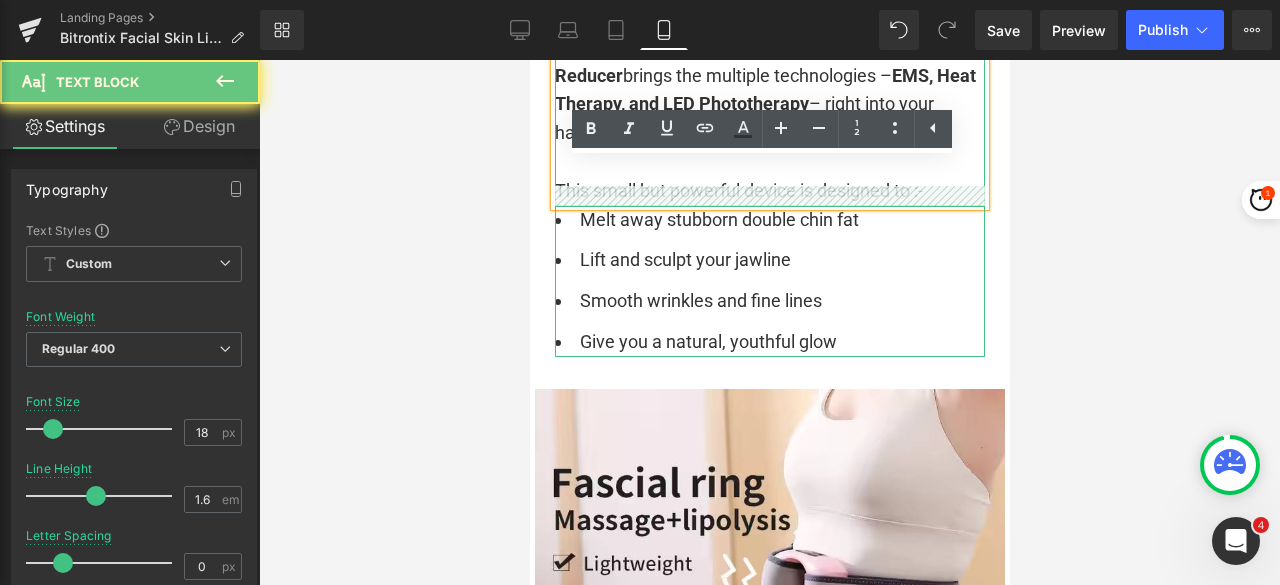 click at bounding box center [769, 162] 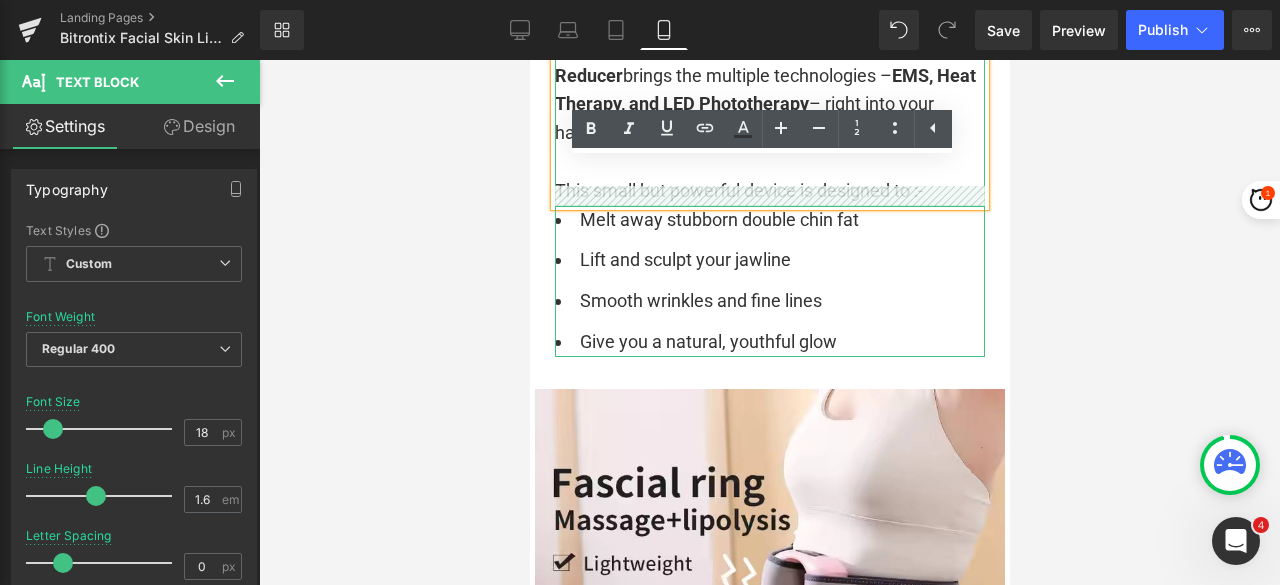 click at bounding box center [769, 162] 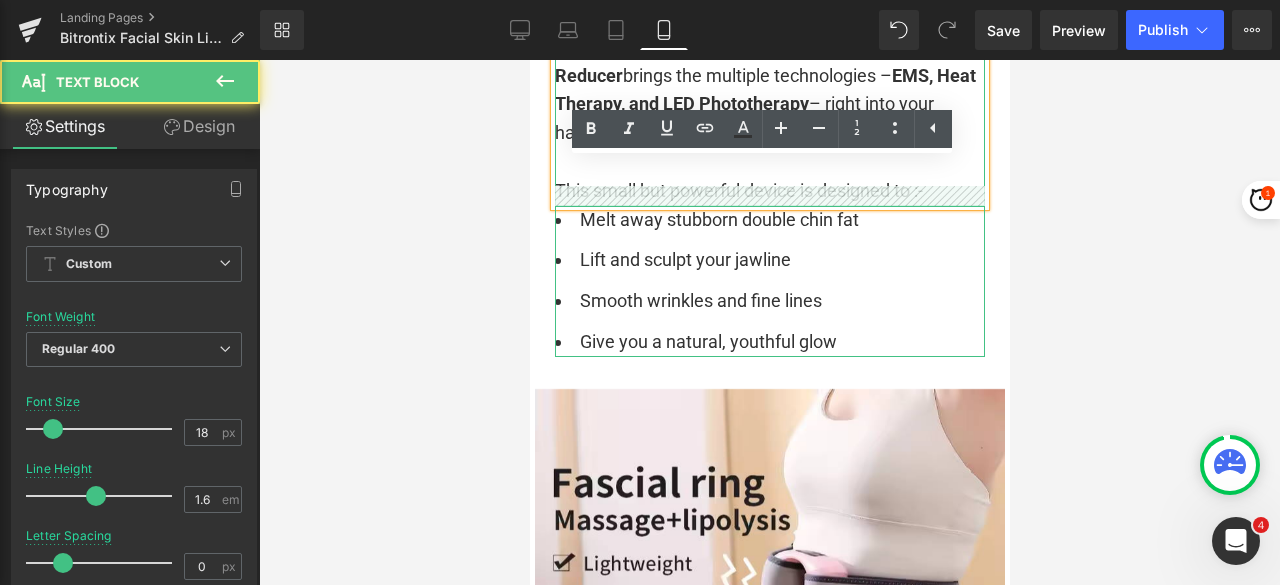 click on "Smooth wrinkles and fine lines" at bounding box center (769, 301) 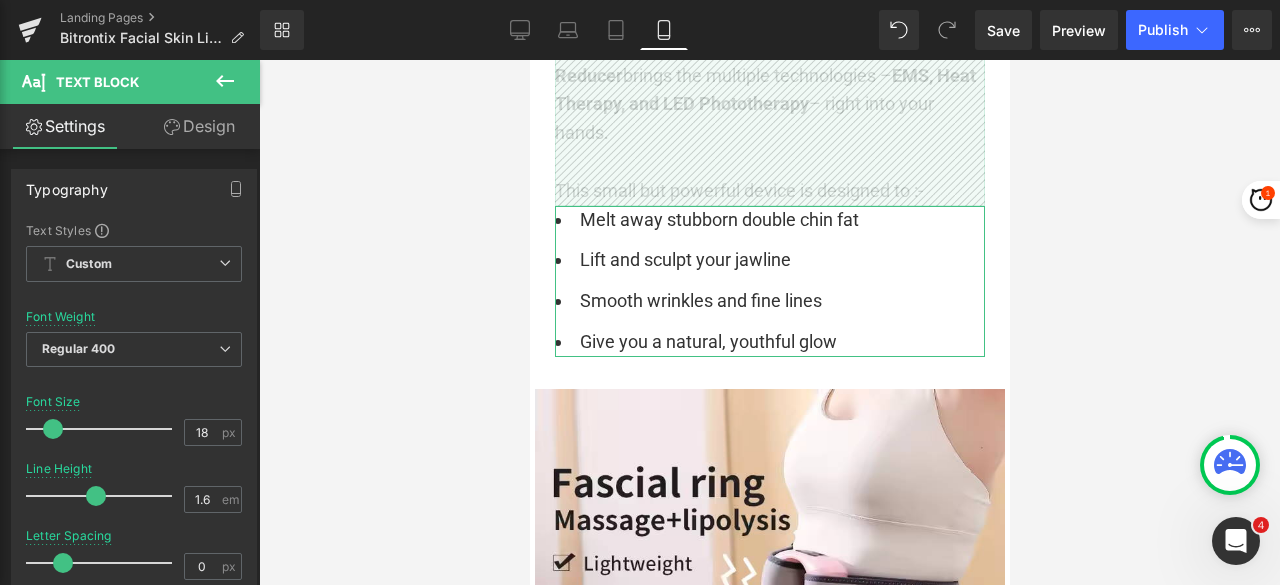 click on "Design" at bounding box center (199, 126) 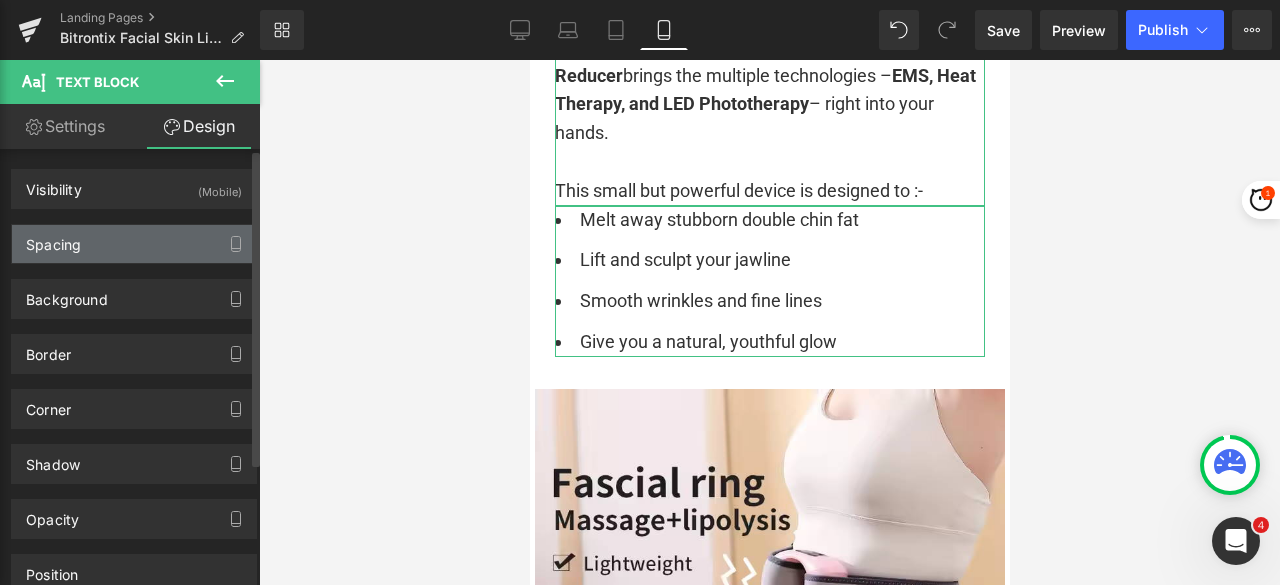 click on "Spacing" at bounding box center [134, 244] 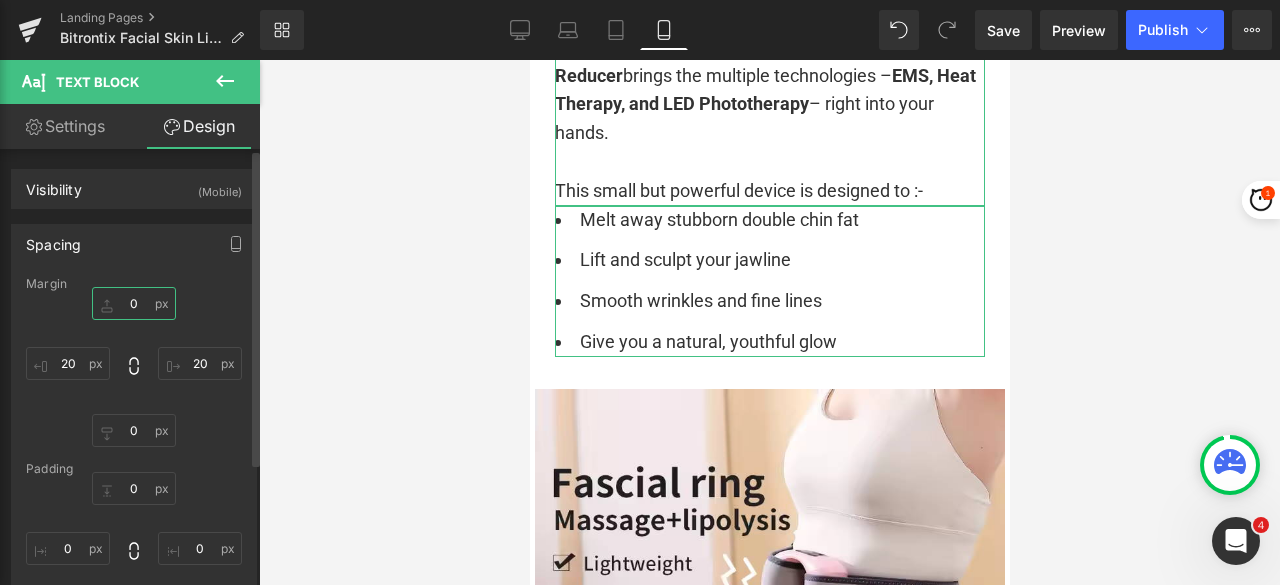 click on "0" at bounding box center [134, 303] 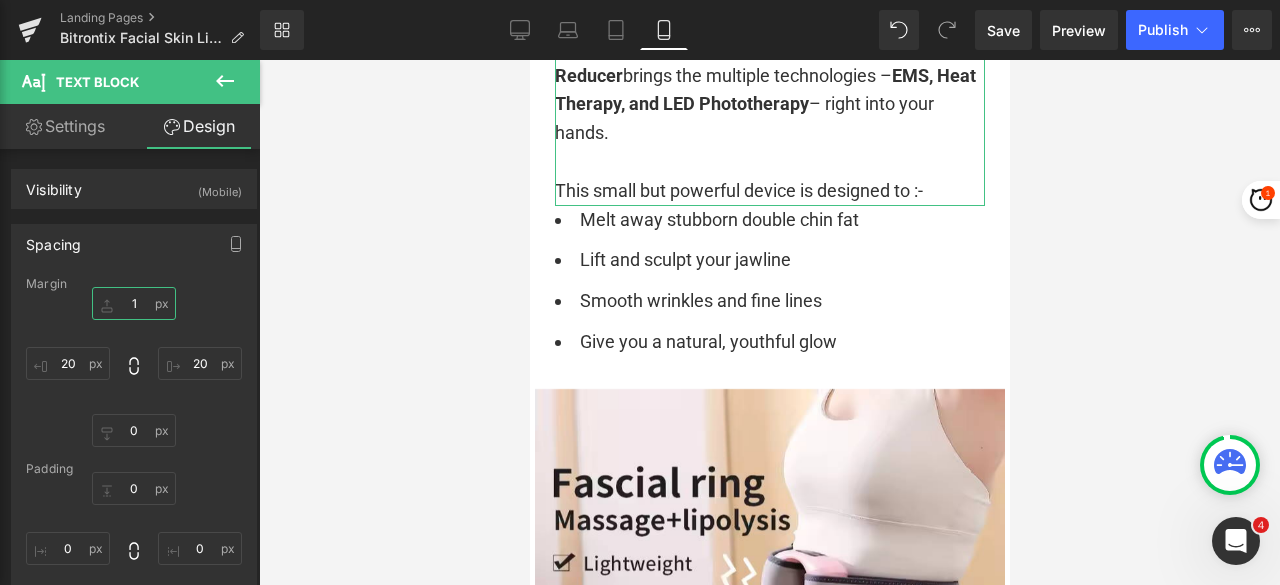 type on "10" 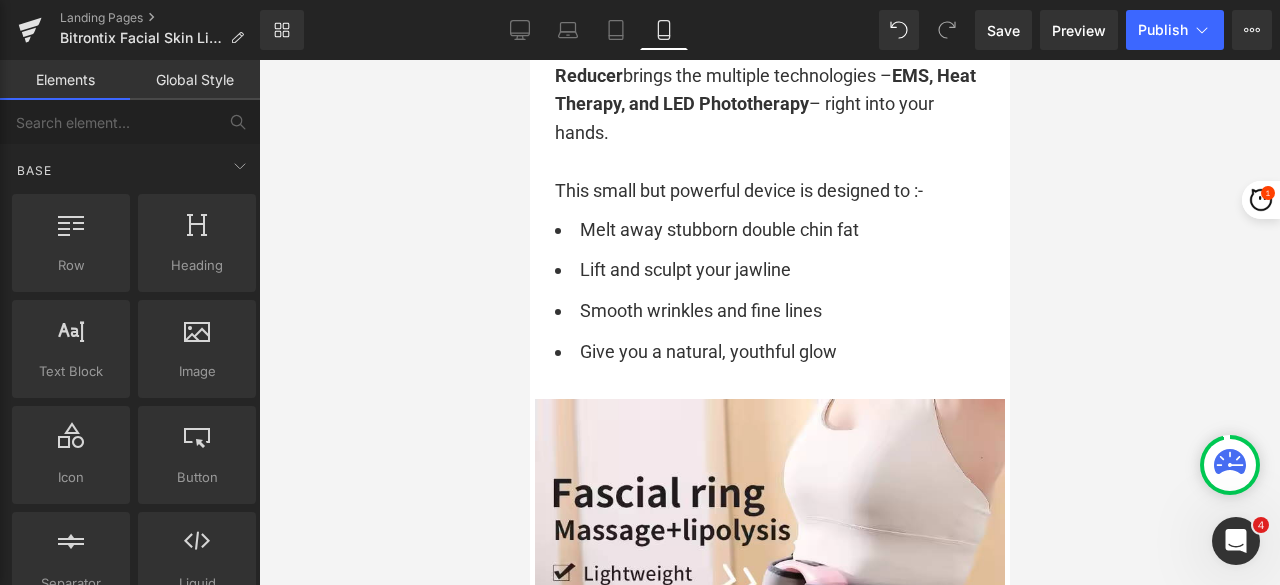 click at bounding box center (769, 322) 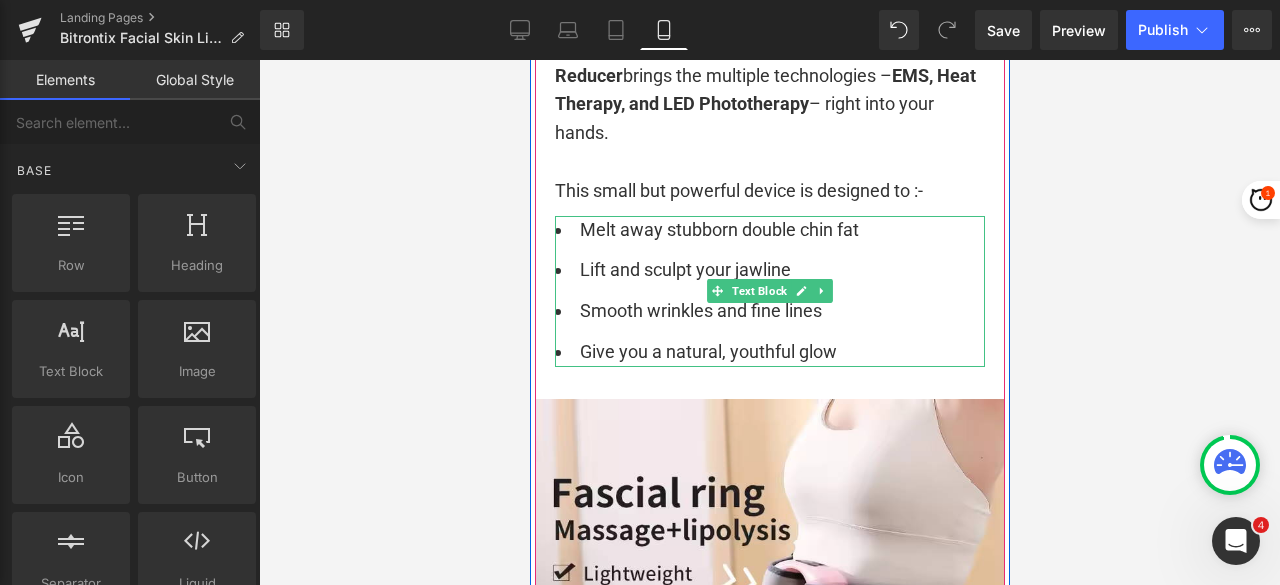 scroll, scrollTop: 3060, scrollLeft: 0, axis: vertical 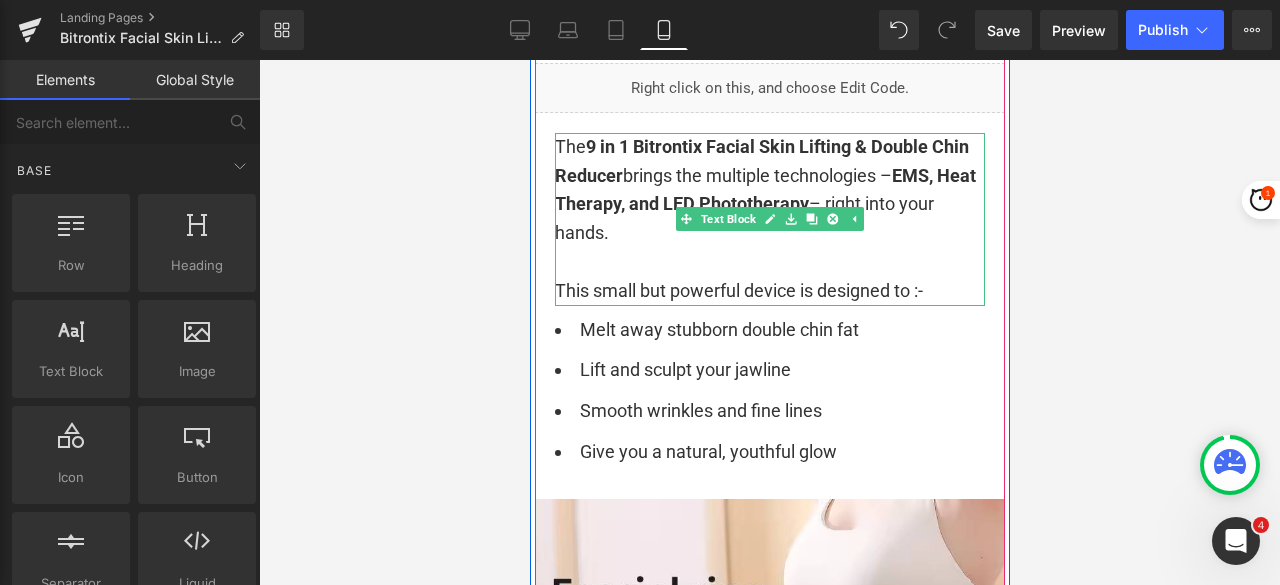 drag, startPoint x: 848, startPoint y: 227, endPoint x: 796, endPoint y: 222, distance: 52.23983 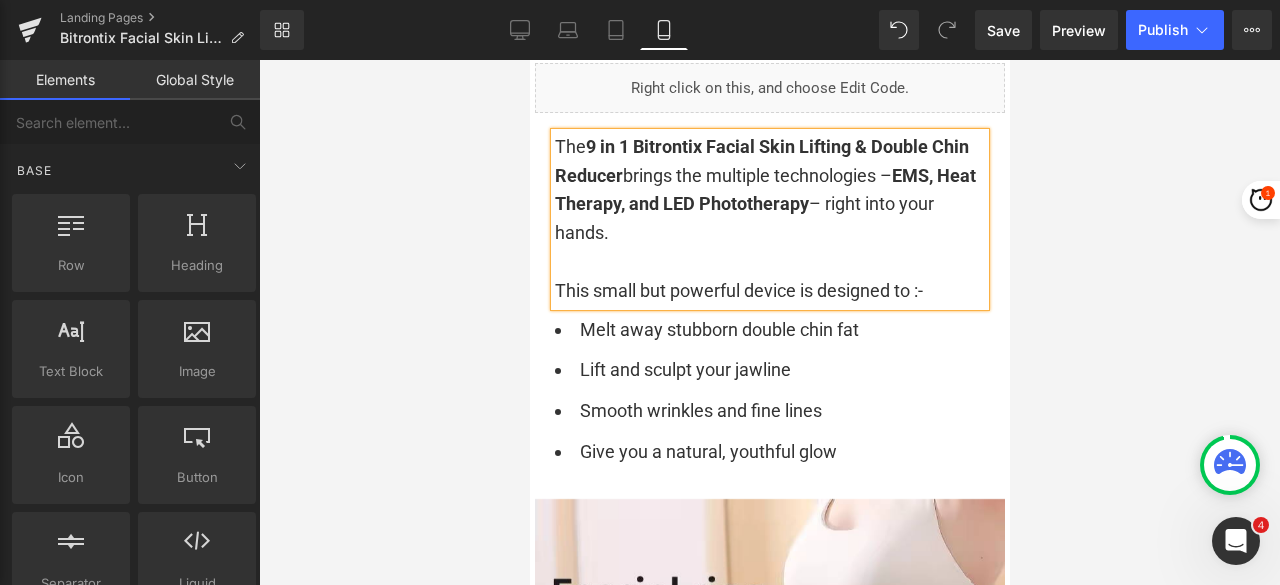 click at bounding box center (769, 322) 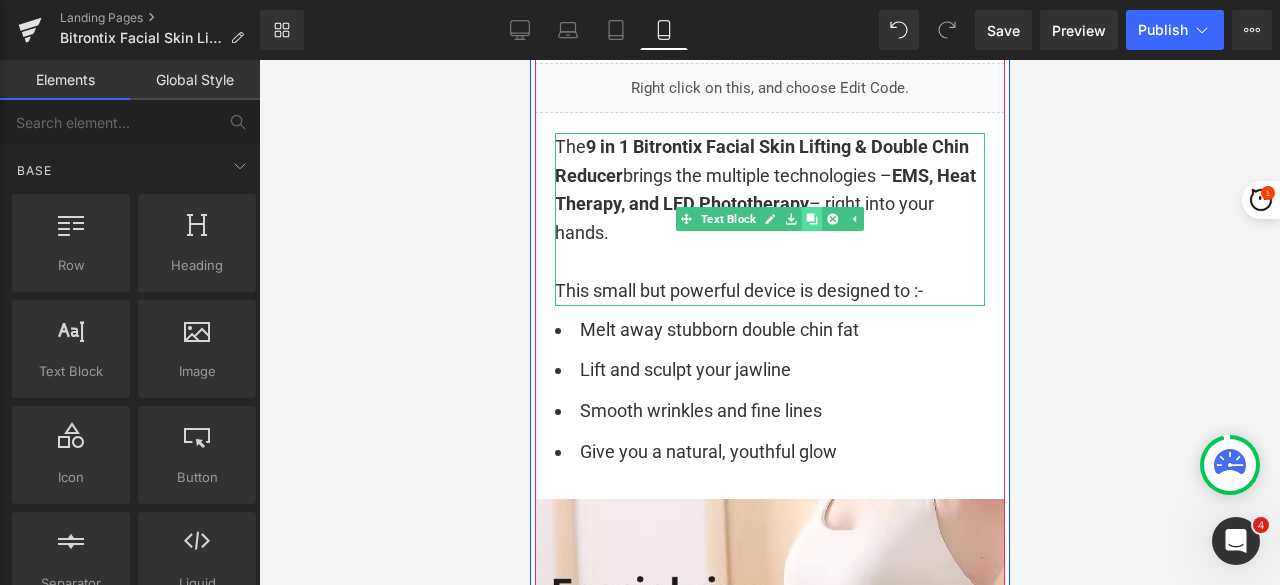 click 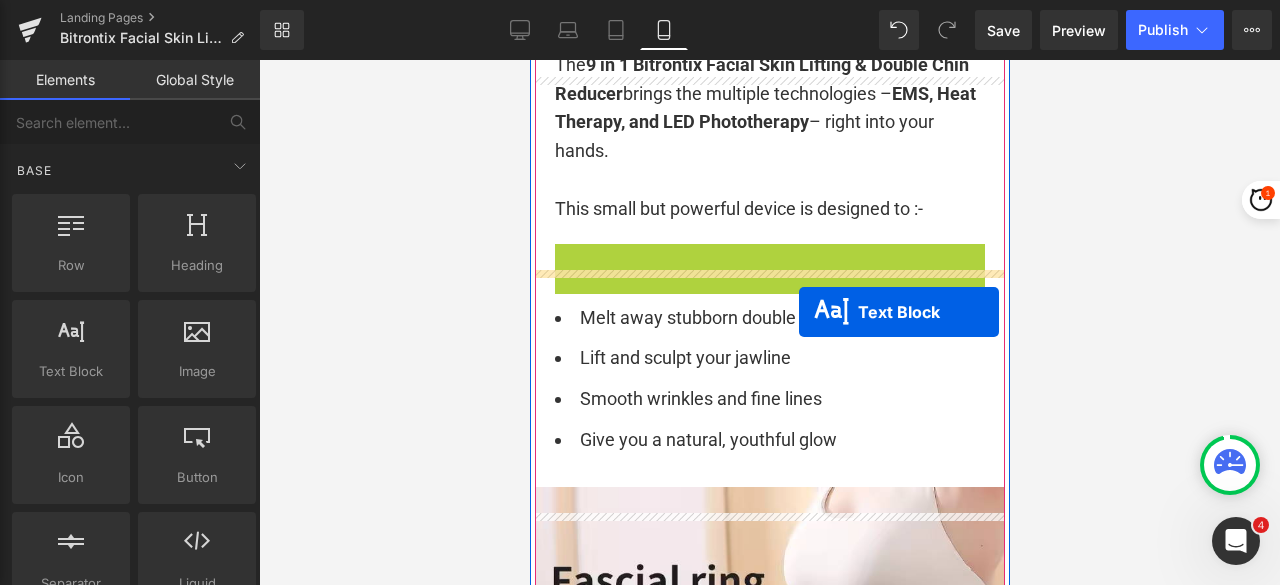 scroll, scrollTop: 3160, scrollLeft: 0, axis: vertical 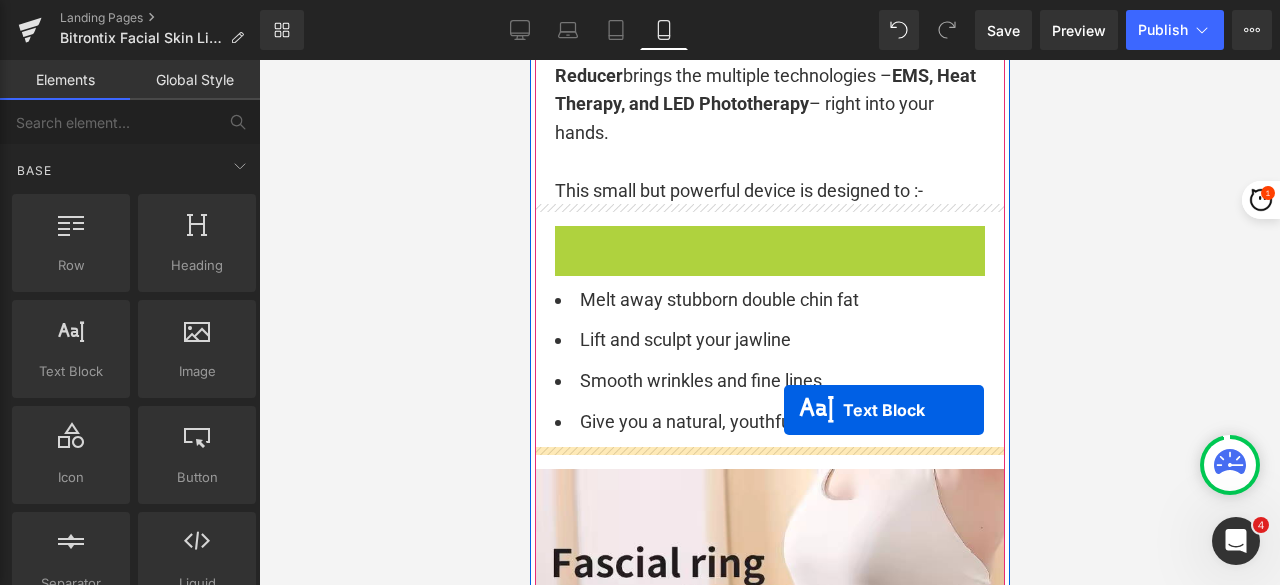 drag, startPoint x: 738, startPoint y: 405, endPoint x: 783, endPoint y: 410, distance: 45.276924 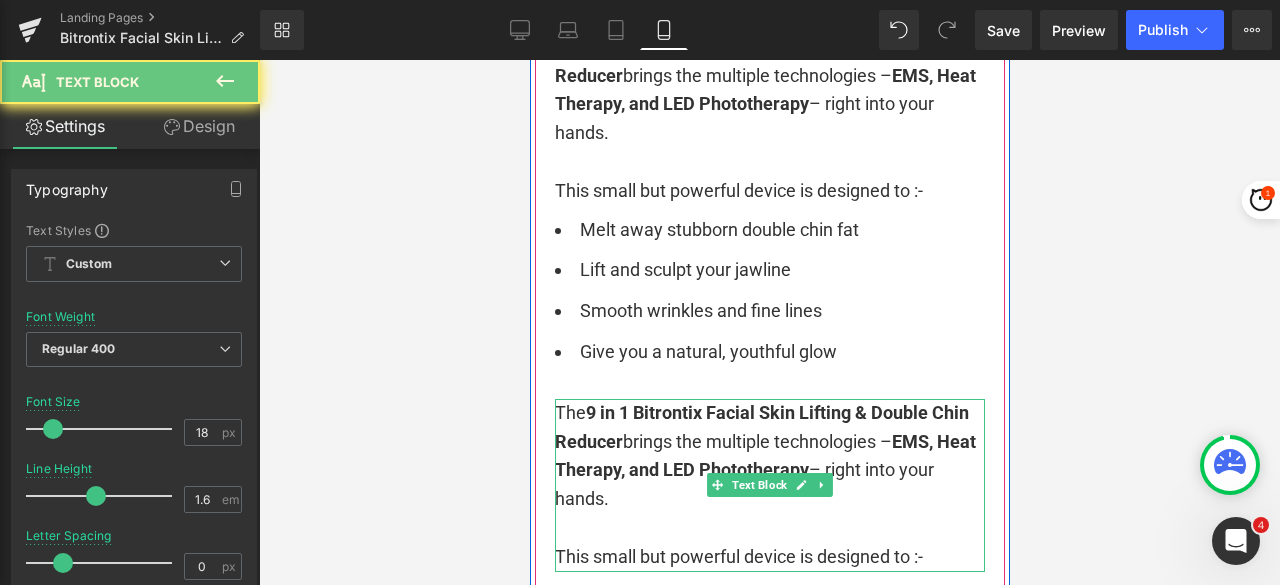 click on "The  9 in 1   Bitrontix Facial Skin Lifting & Double Chin Reducer  brings the multiple technologies –  EMS, Heat Therapy, and LED Phototherapy  – right into your hands." at bounding box center (764, 455) 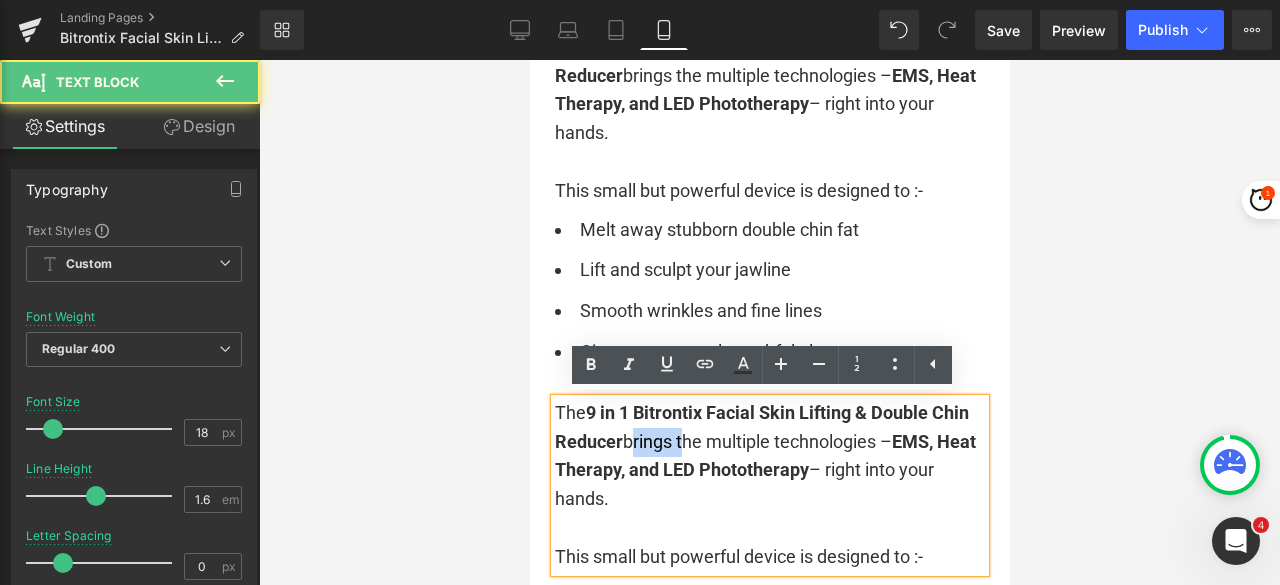 click on "The  9 in 1   Bitrontix Facial Skin Lifting & Double Chin Reducer  brings the multiple technologies –  EMS, Heat Therapy, and LED Phototherapy  – right into your hands." at bounding box center [764, 455] 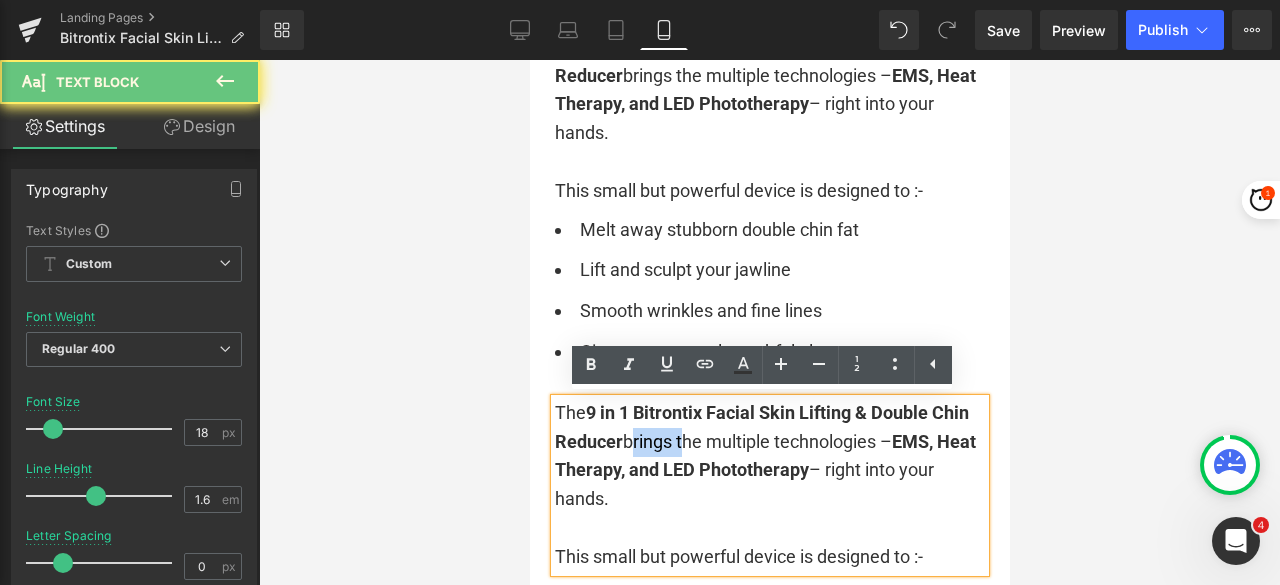 click on "The  9 in 1   Bitrontix Facial Skin Lifting & Double Chin Reducer  brings the multiple technologies –  EMS, Heat Therapy, and LED Phototherapy  – right into your hands." at bounding box center [764, 455] 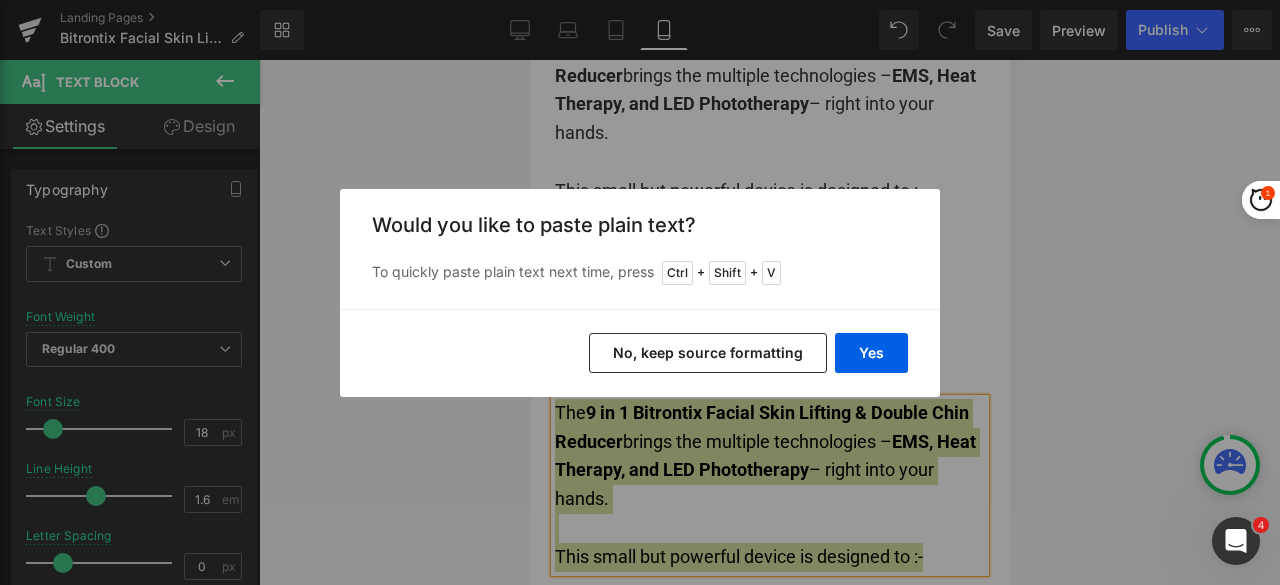 click on "No, keep source formatting" at bounding box center (708, 353) 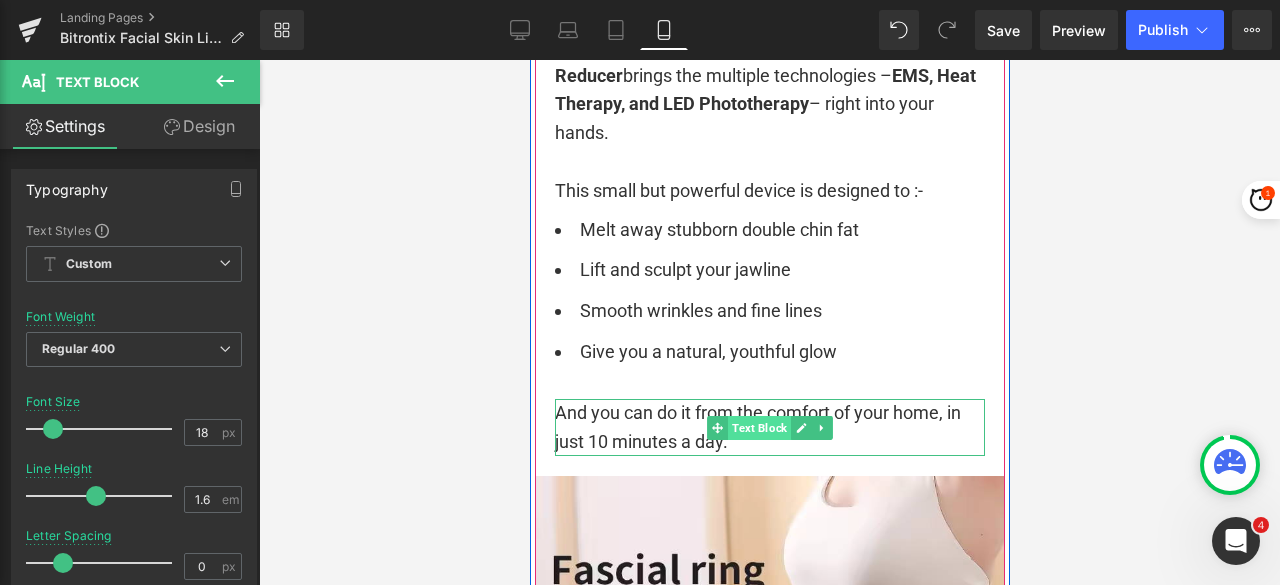 click on "Text Block" at bounding box center [758, 428] 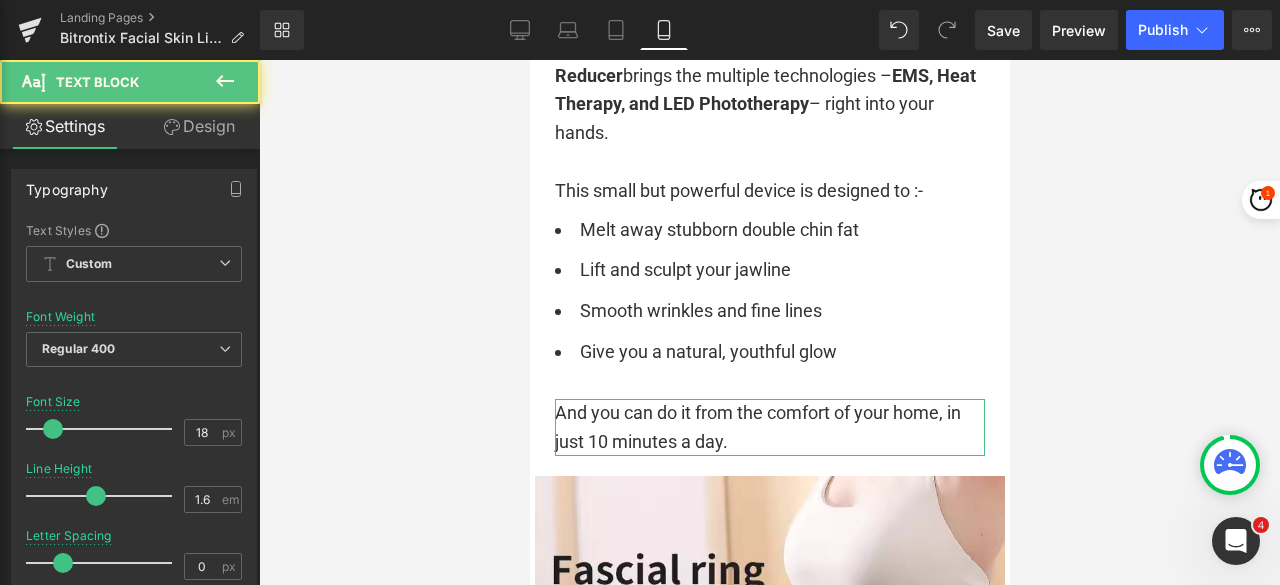 drag, startPoint x: 212, startPoint y: 132, endPoint x: 147, endPoint y: 249, distance: 133.84319 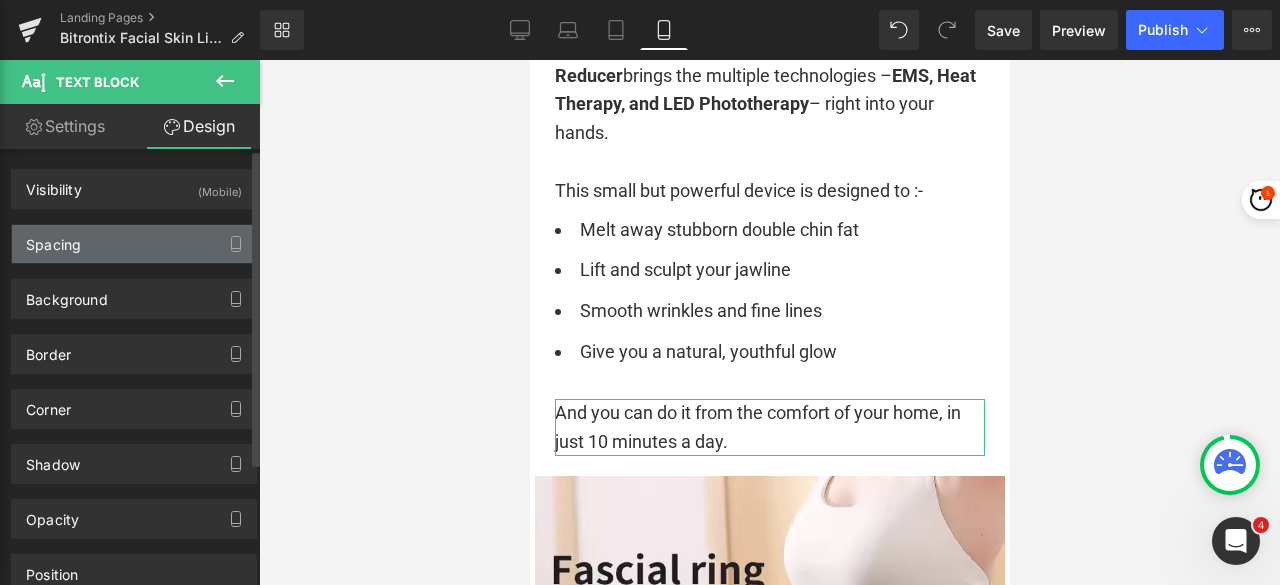 click on "Spacing" at bounding box center [134, 244] 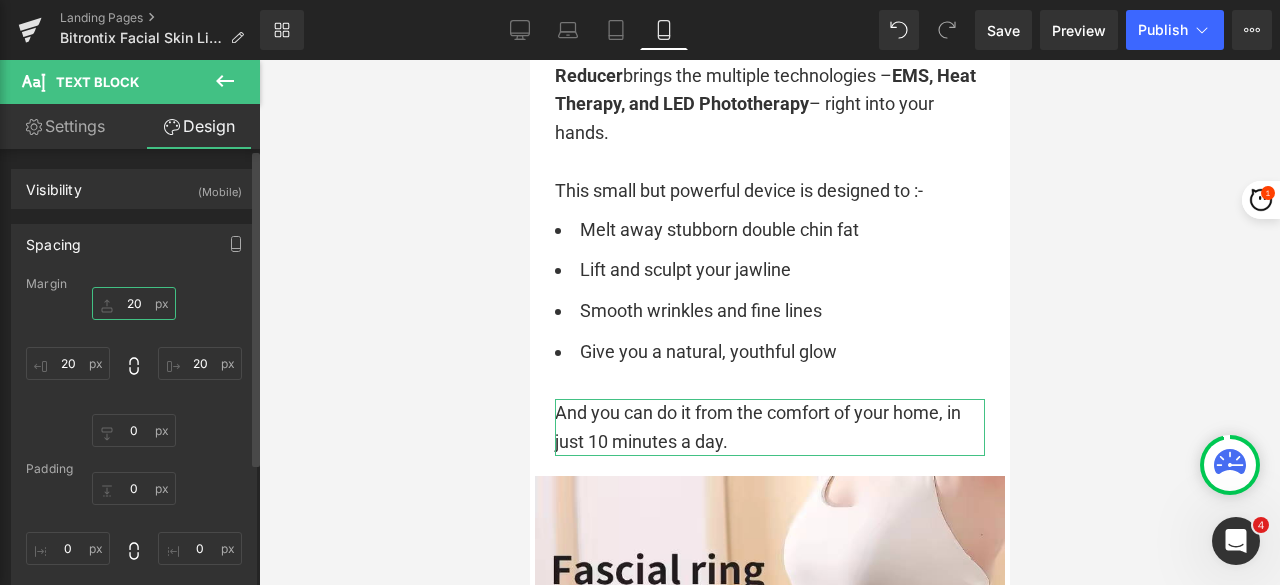 click on "20" at bounding box center [134, 303] 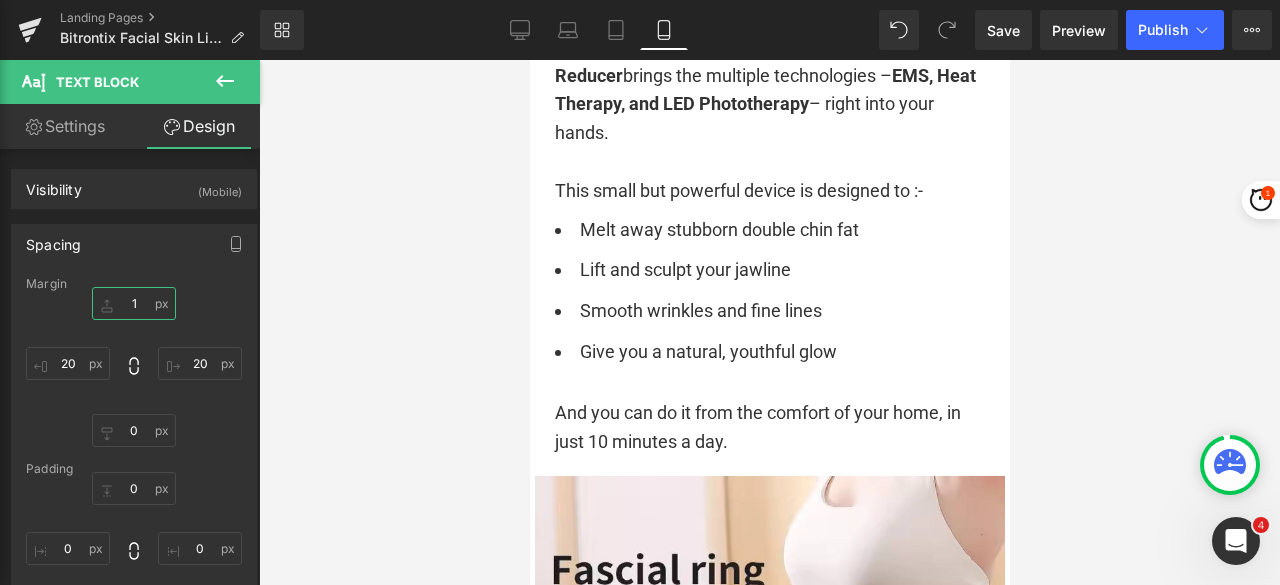 type on "10" 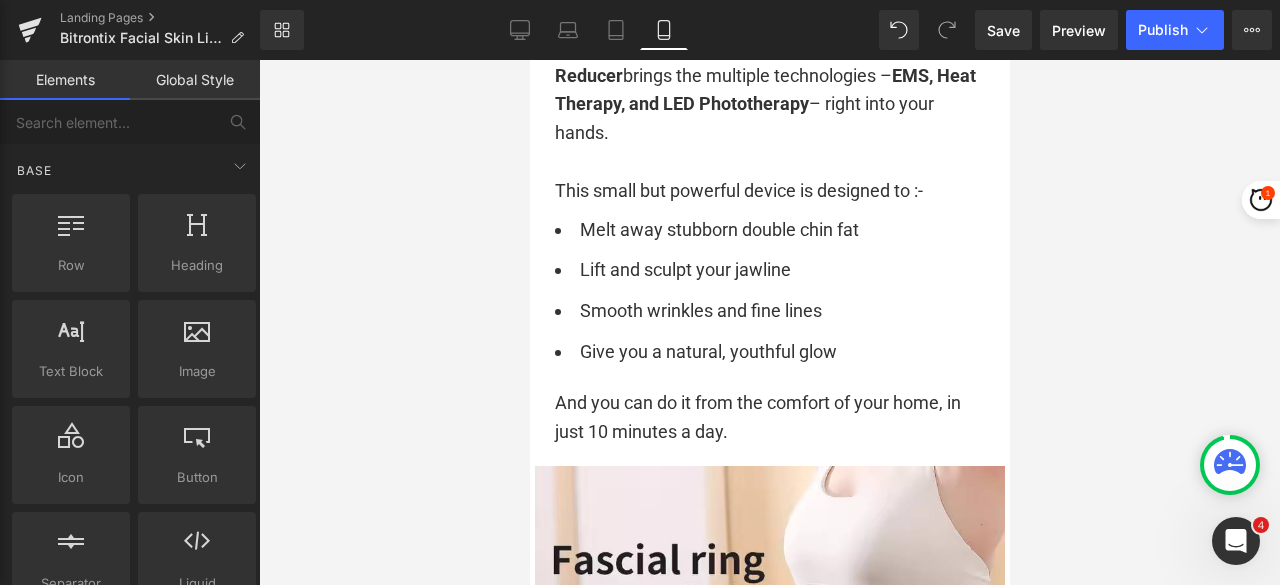 click at bounding box center (769, 322) 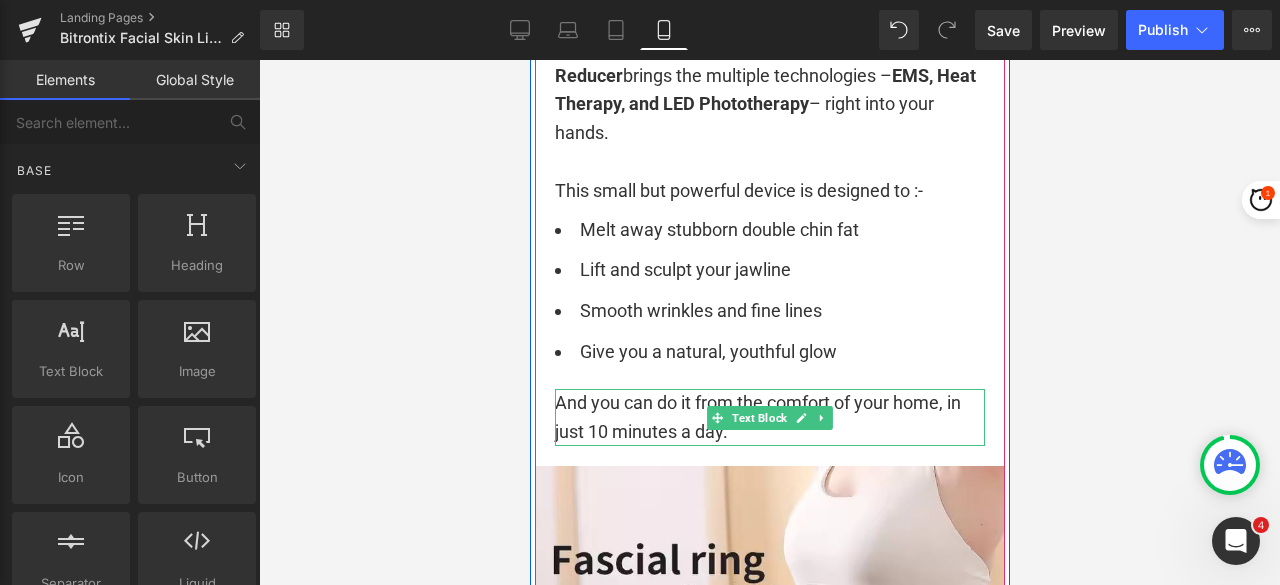 click on "And you can do it from the comfort of your home, in just 10 minutes a day." at bounding box center (769, 418) 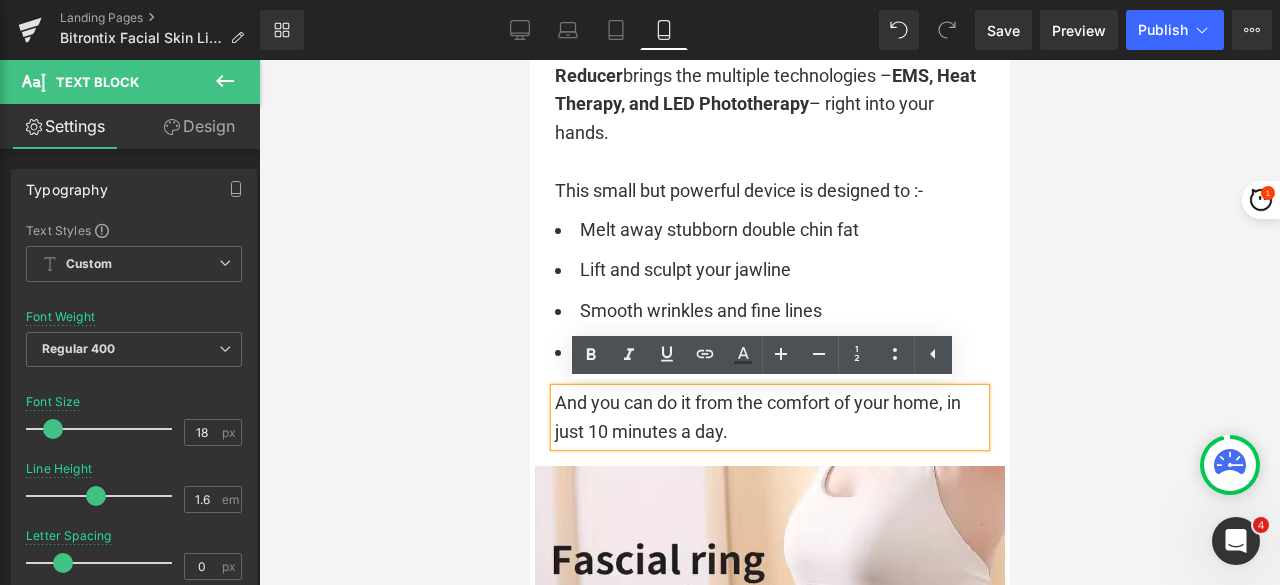 click on "And you can do it from the comfort of your home, in just 10 minutes a day." at bounding box center [769, 418] 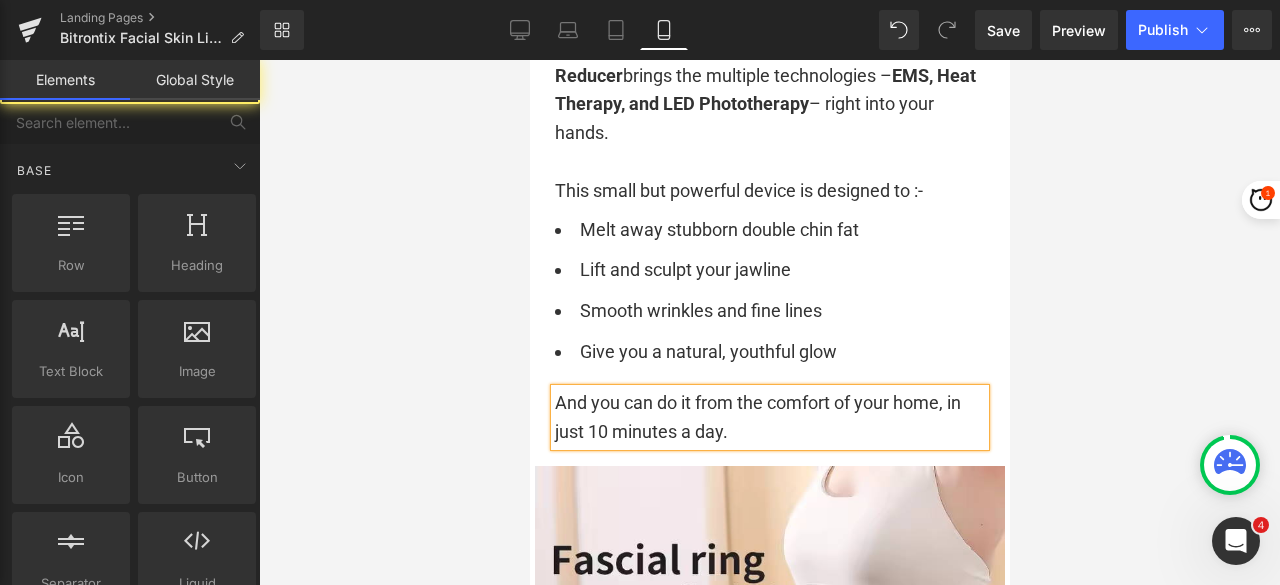 click at bounding box center (769, 322) 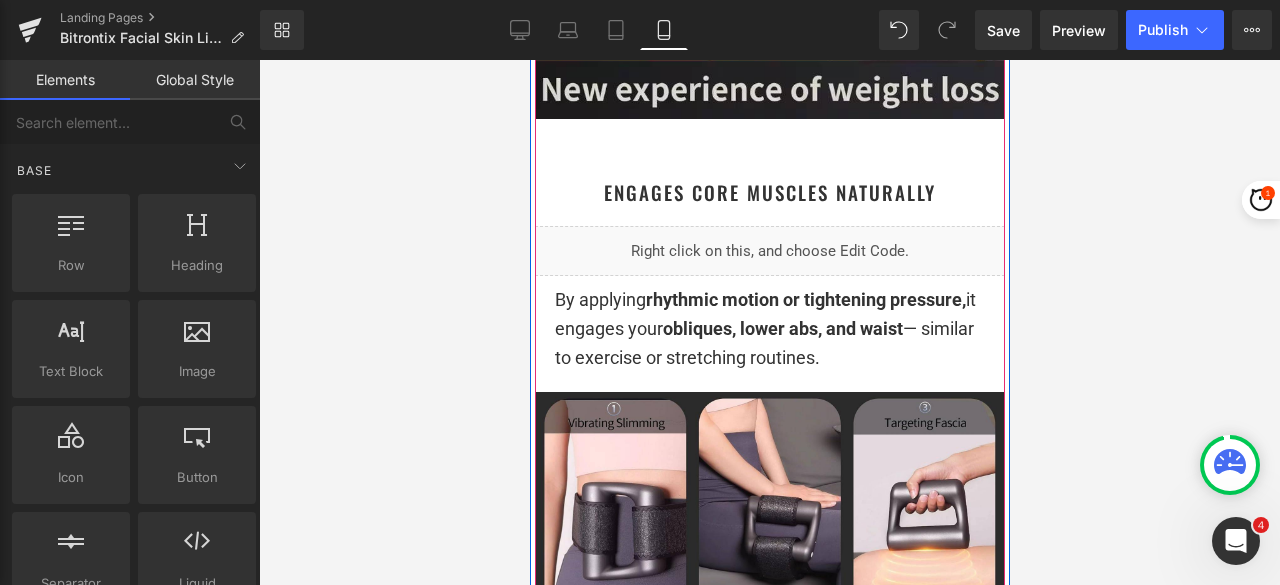scroll, scrollTop: 3860, scrollLeft: 0, axis: vertical 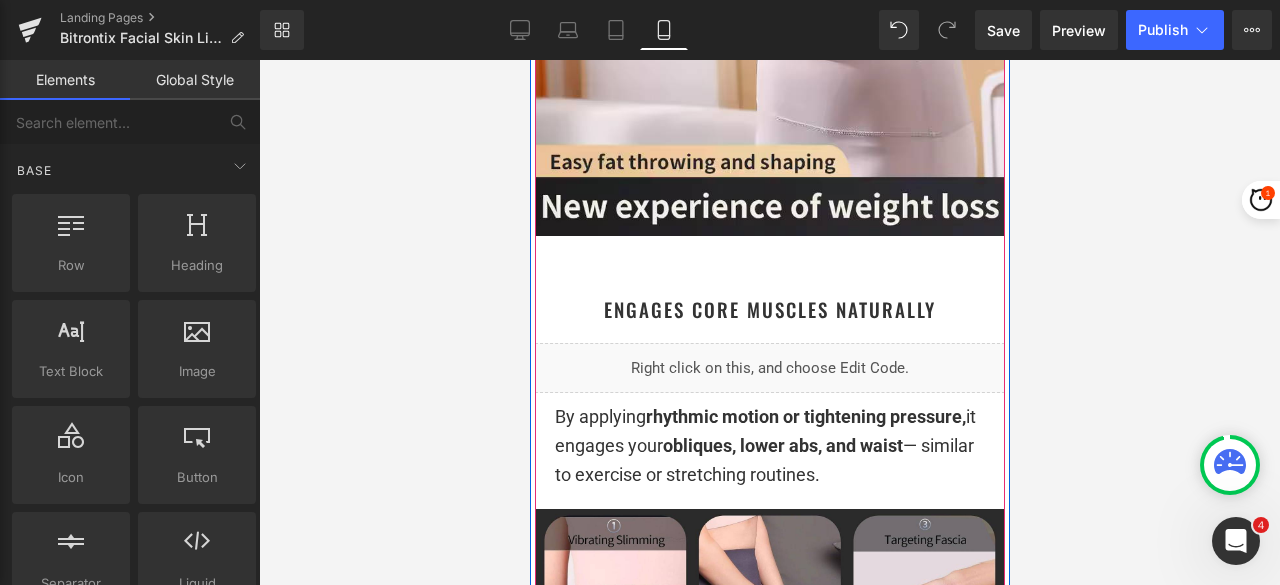 click on "Engages Core Muscles Naturally" at bounding box center (769, 309) 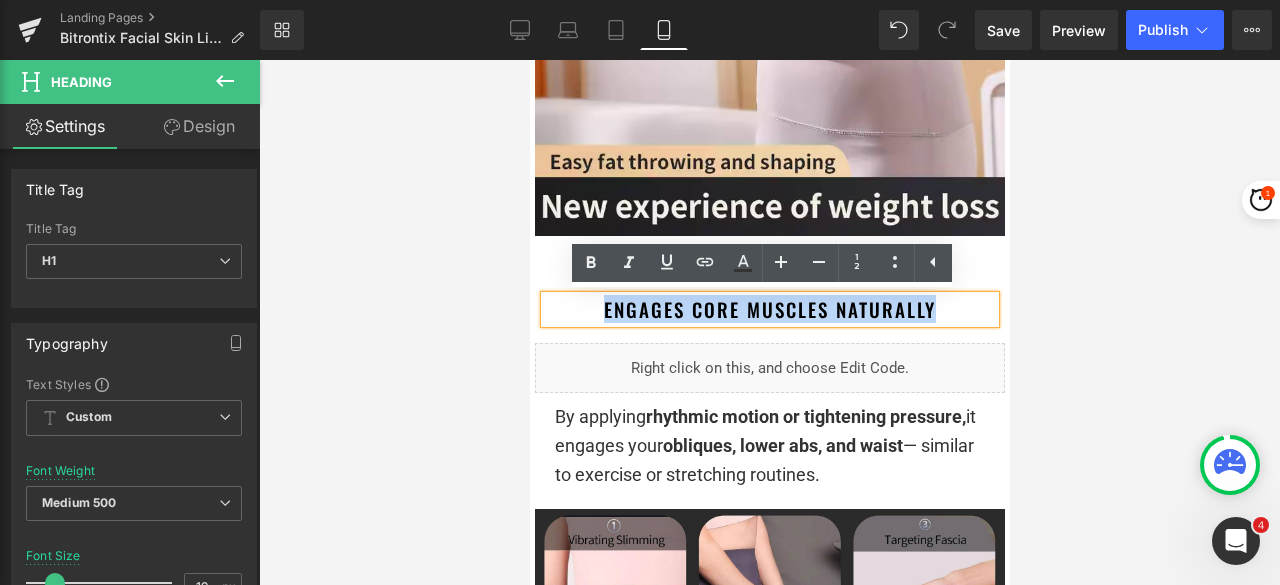 drag, startPoint x: 935, startPoint y: 309, endPoint x: 590, endPoint y: 313, distance: 345.0232 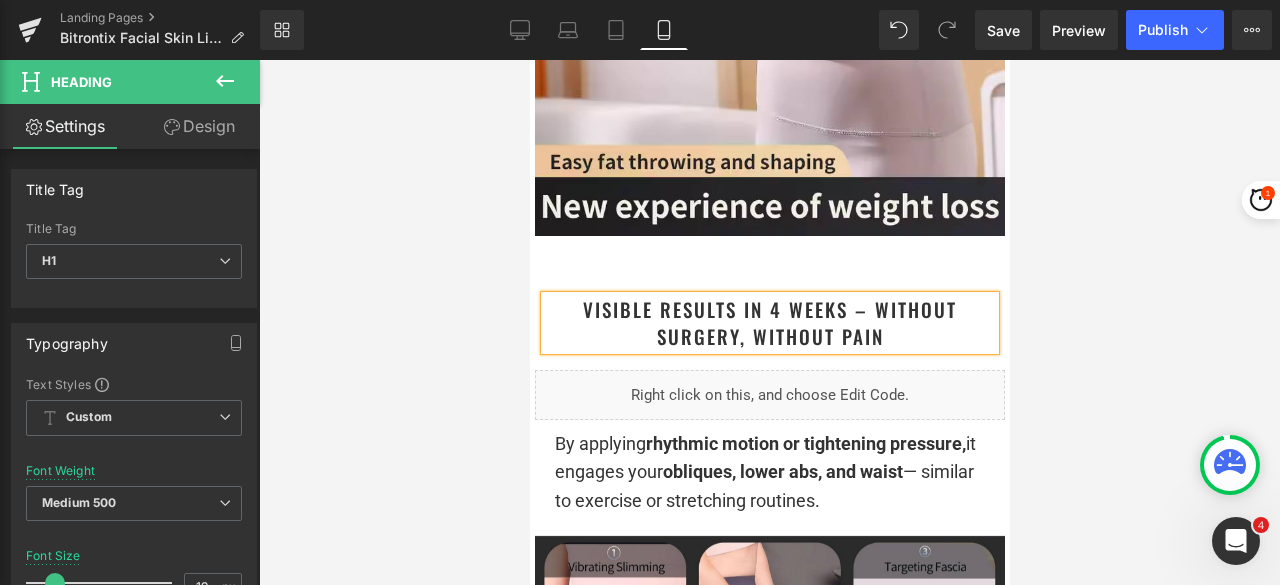 click at bounding box center (769, 322) 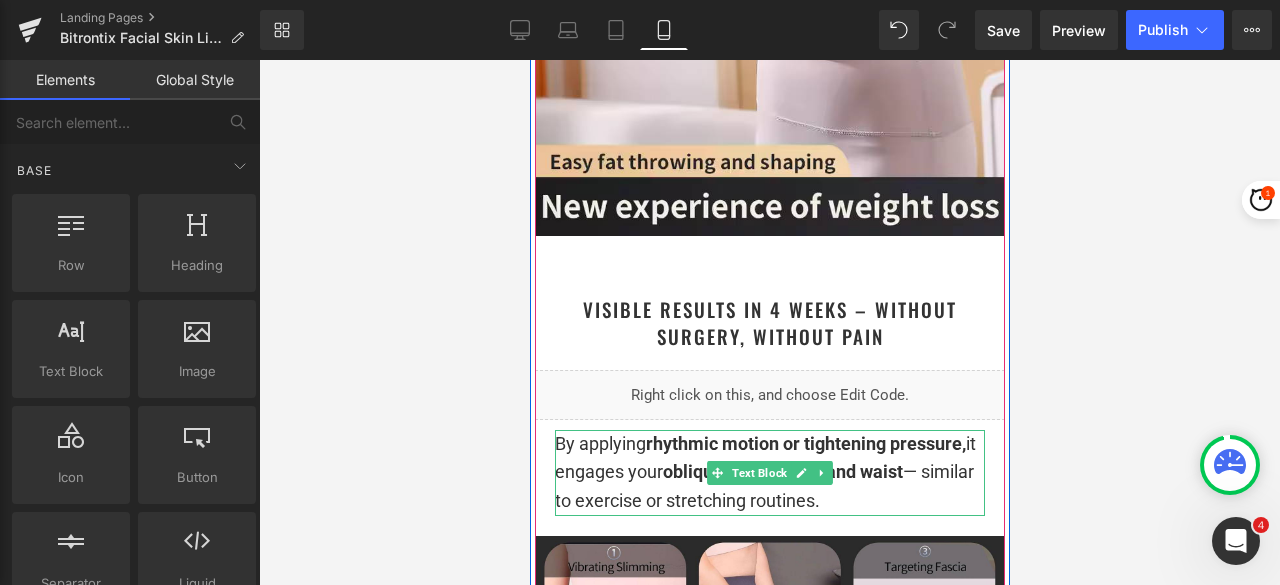 click on "By applying  rhythmic motion or tightening pressure,  it engages your  obliques, lower abs, and waist  — similar to exercise or stretching routines." at bounding box center [769, 473] 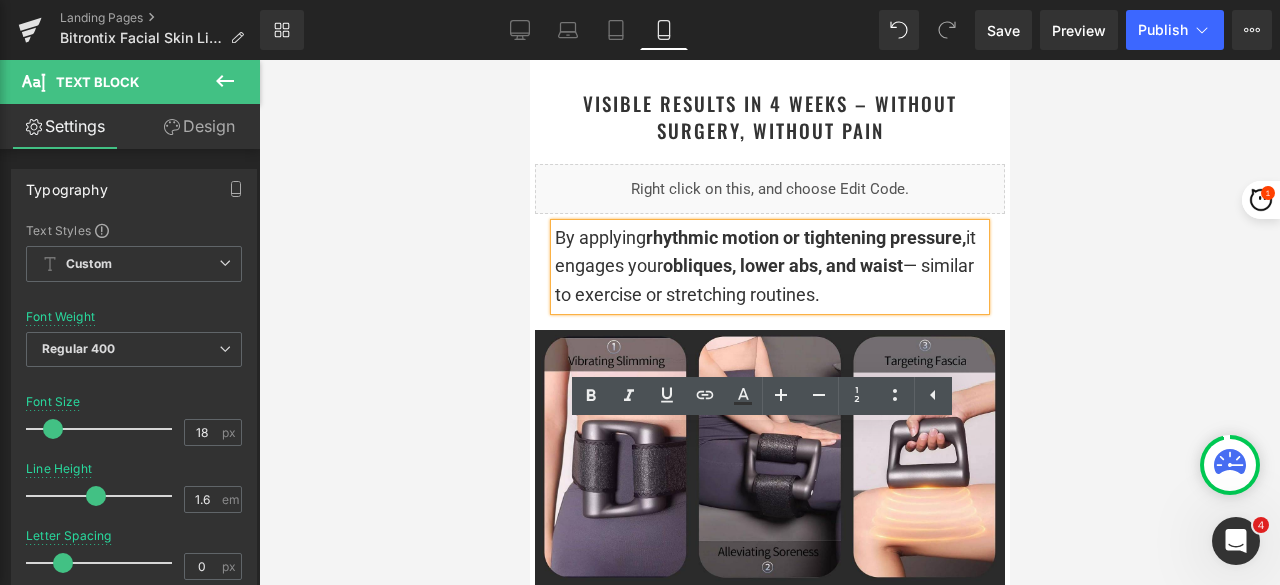 scroll, scrollTop: 4160, scrollLeft: 0, axis: vertical 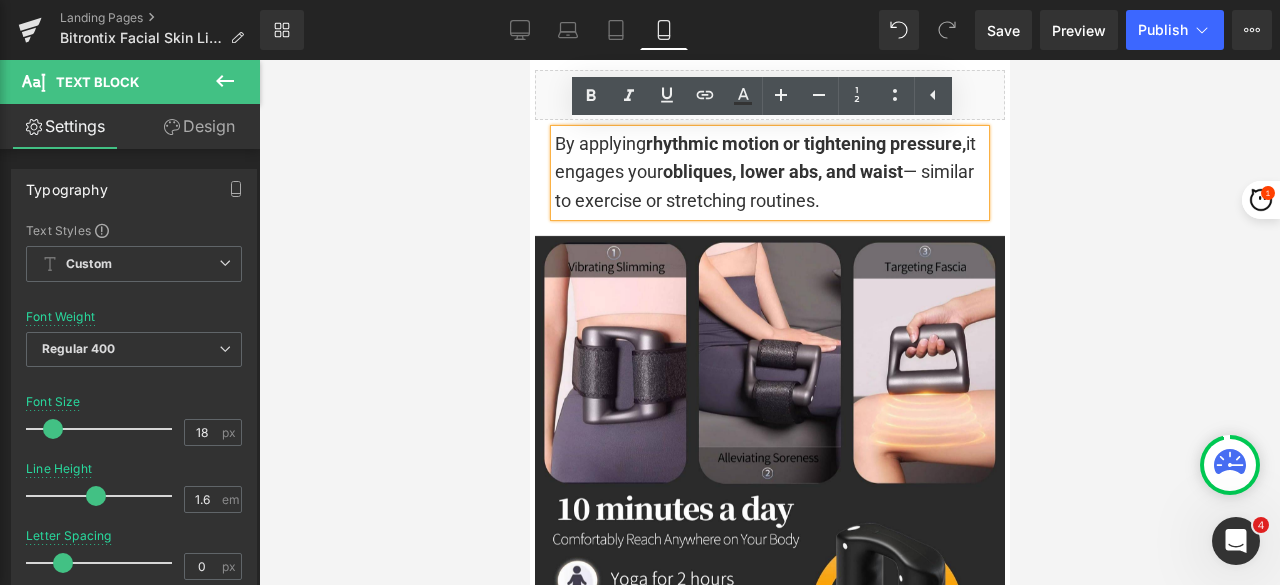 click on "By applying  rhythmic motion or tightening pressure,  it engages your  obliques, lower abs, and waist  — similar to exercise or stretching routines." at bounding box center (769, 173) 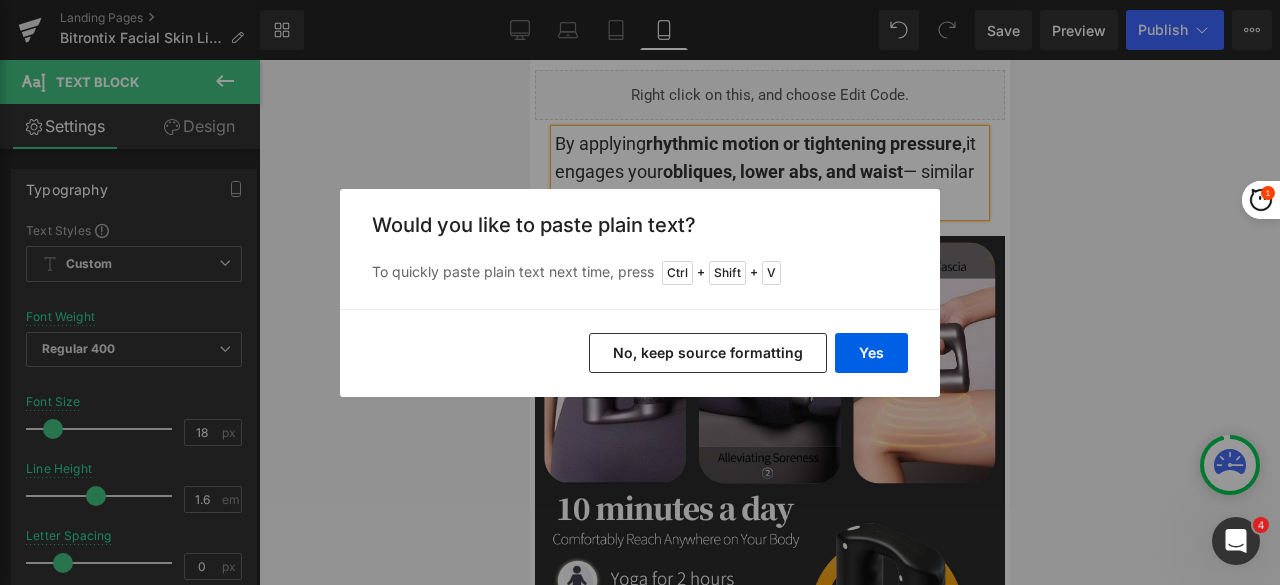 click on "No, keep source formatting" at bounding box center [708, 353] 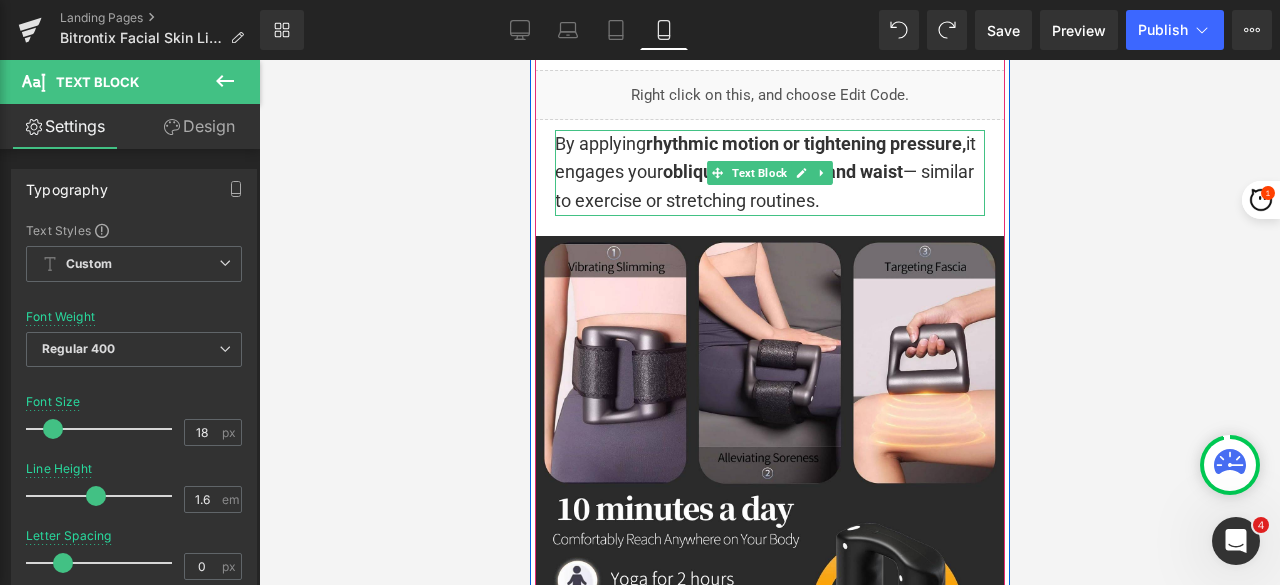 click on "By applying  rhythmic motion or tightening pressure,  it engages your  obliques, lower abs, and waist  — similar to exercise or stretching routines." at bounding box center (769, 173) 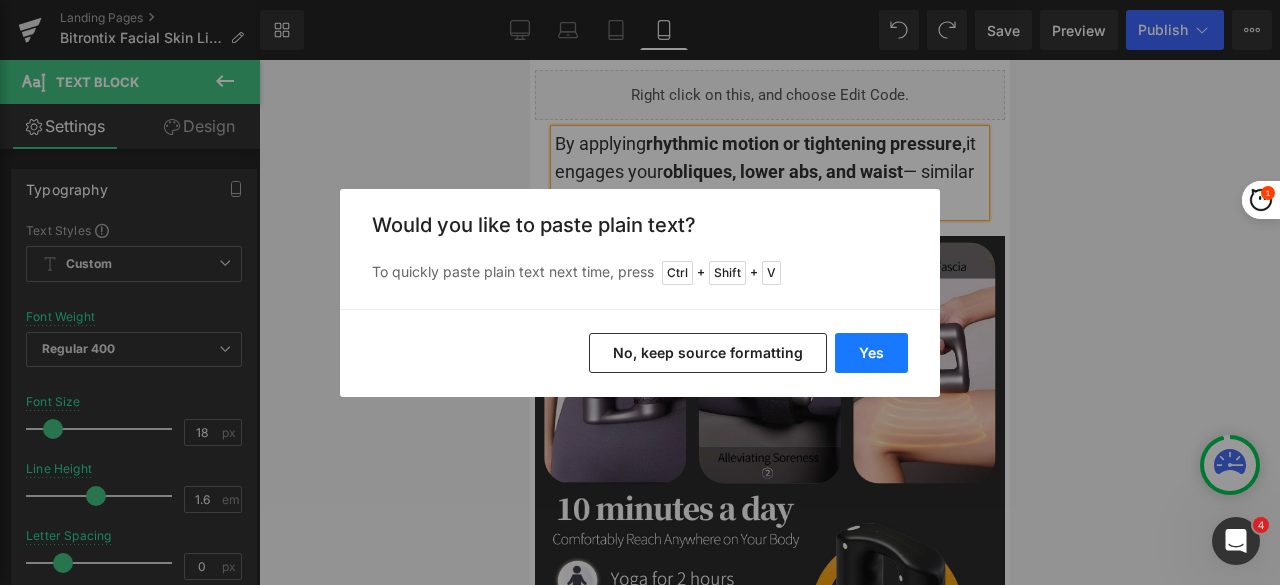 click on "Yes" at bounding box center (871, 353) 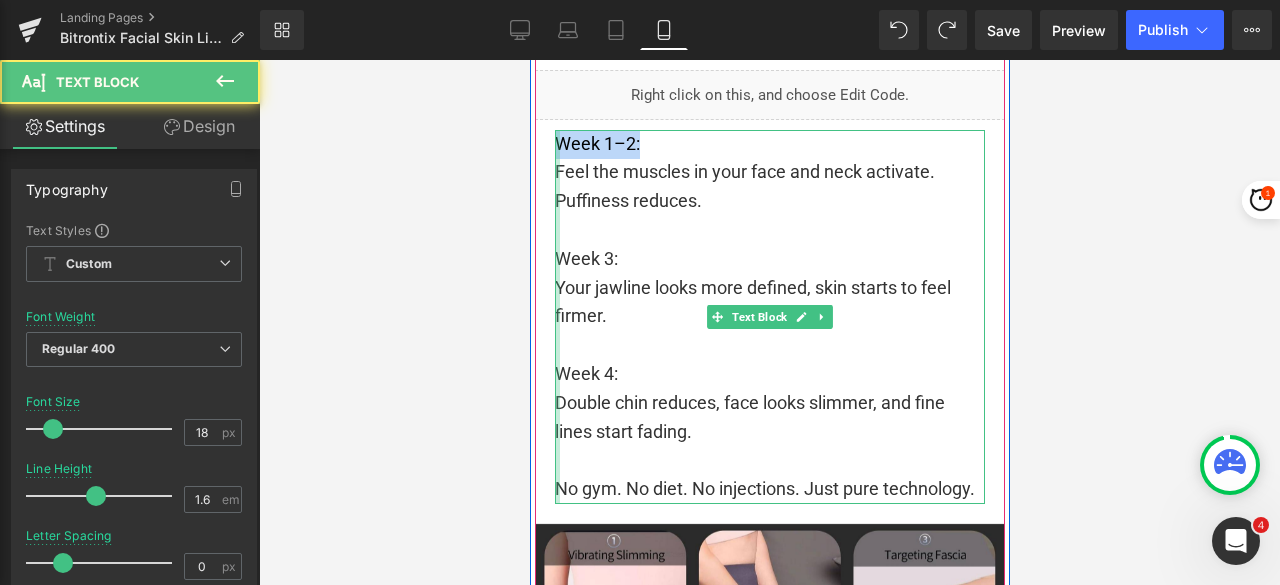 drag, startPoint x: 643, startPoint y: 144, endPoint x: 549, endPoint y: 145, distance: 94.00532 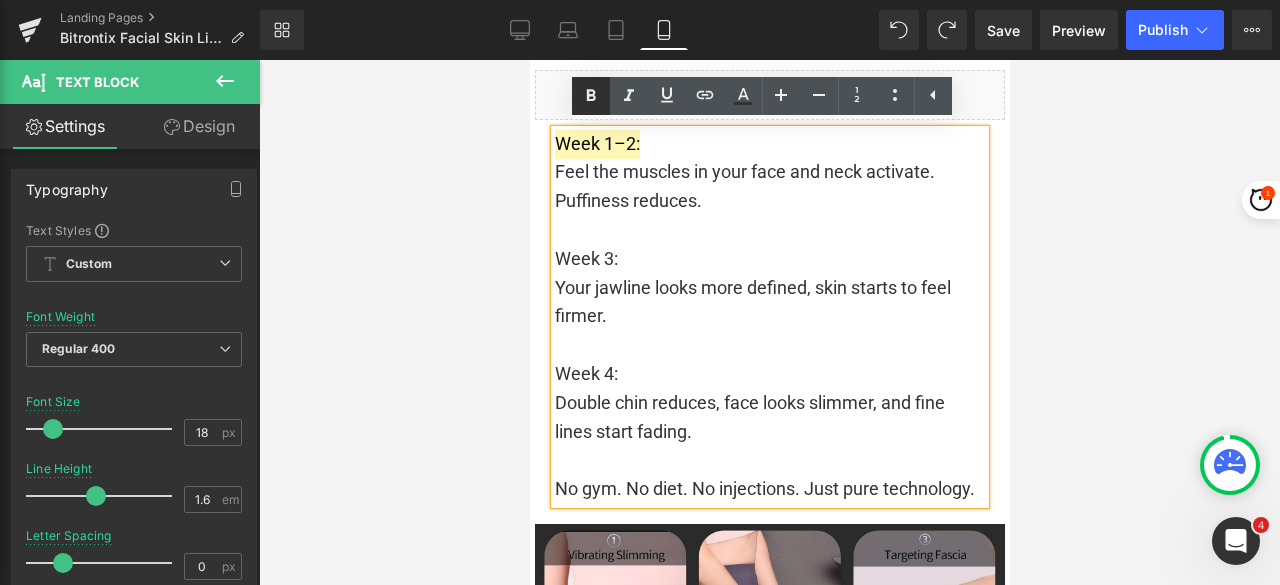 click 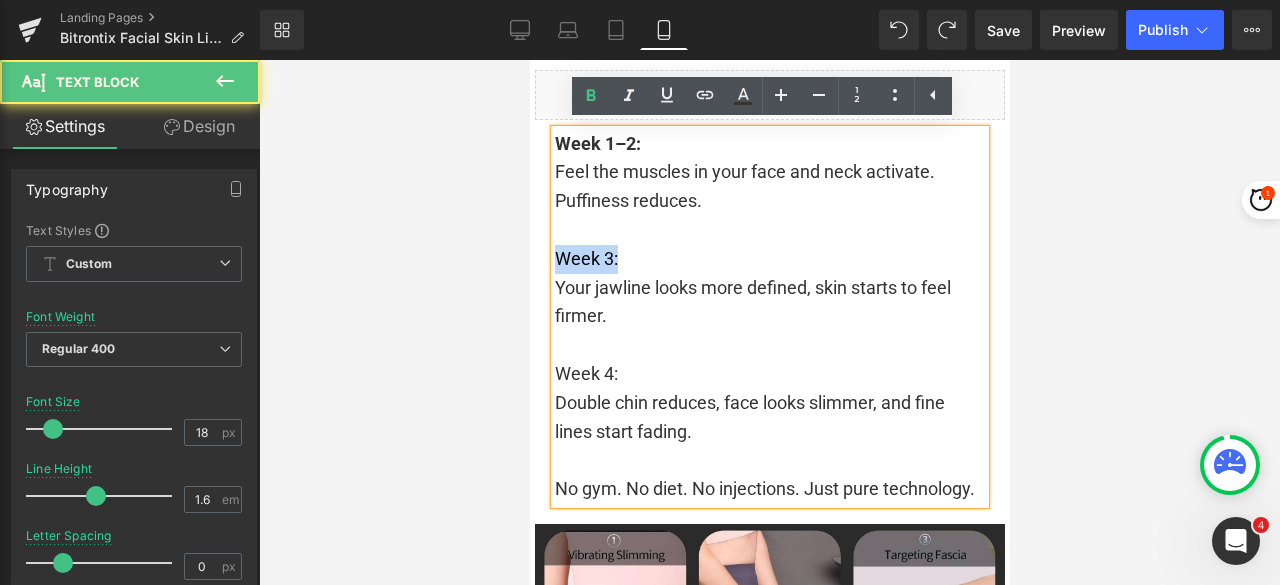drag, startPoint x: 619, startPoint y: 257, endPoint x: 552, endPoint y: 261, distance: 67.11929 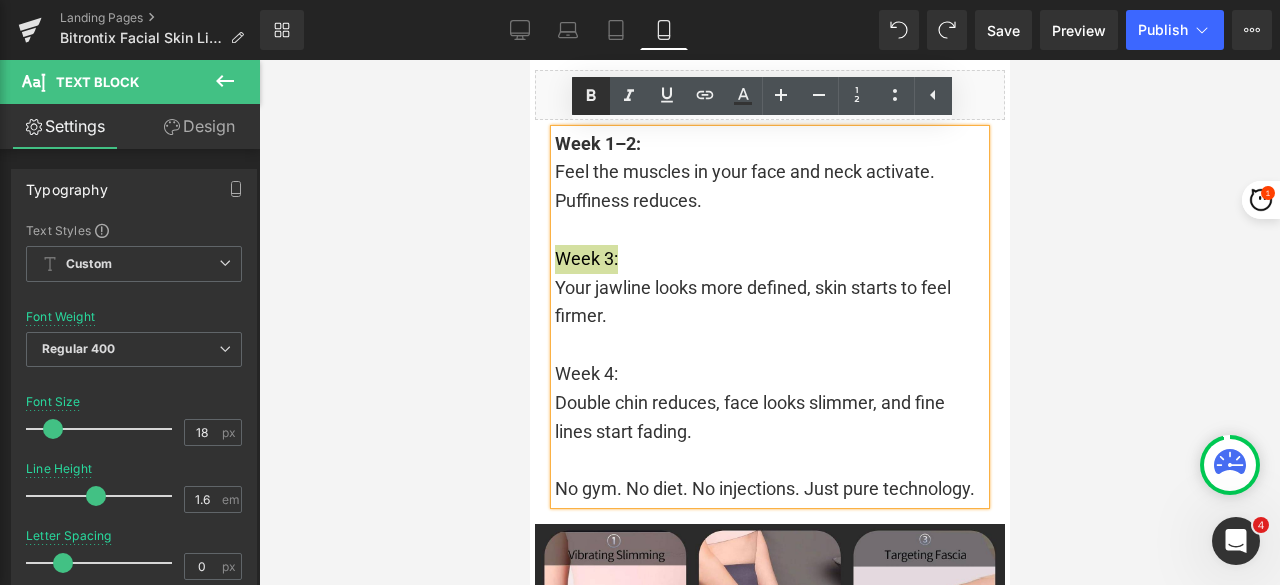 click 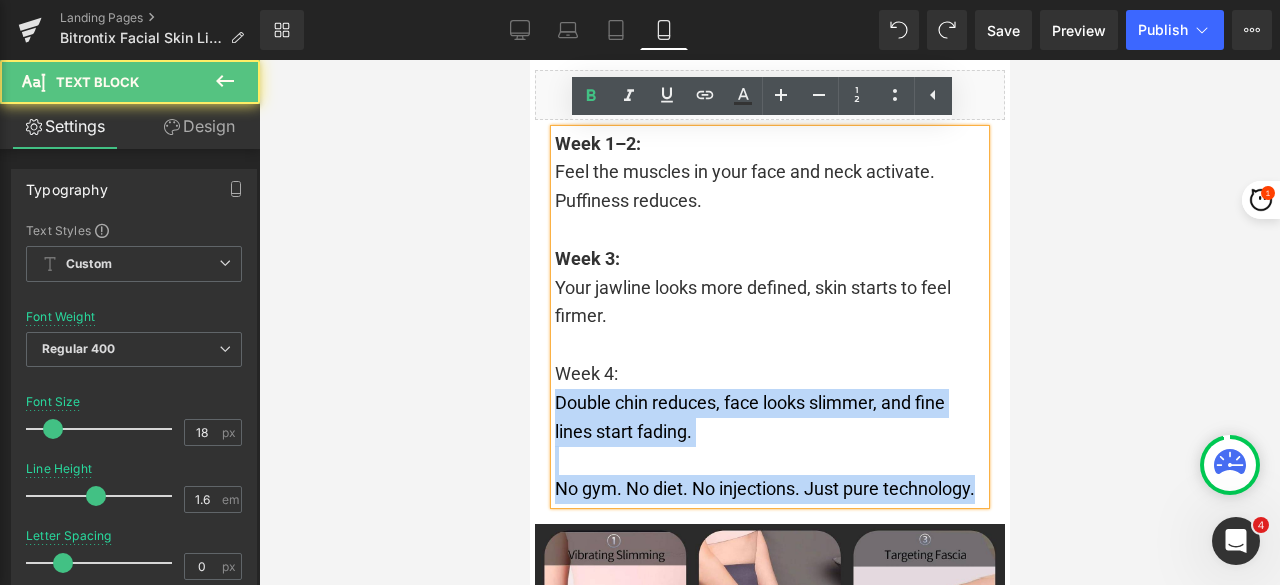 drag, startPoint x: 615, startPoint y: 377, endPoint x: 543, endPoint y: 374, distance: 72.06247 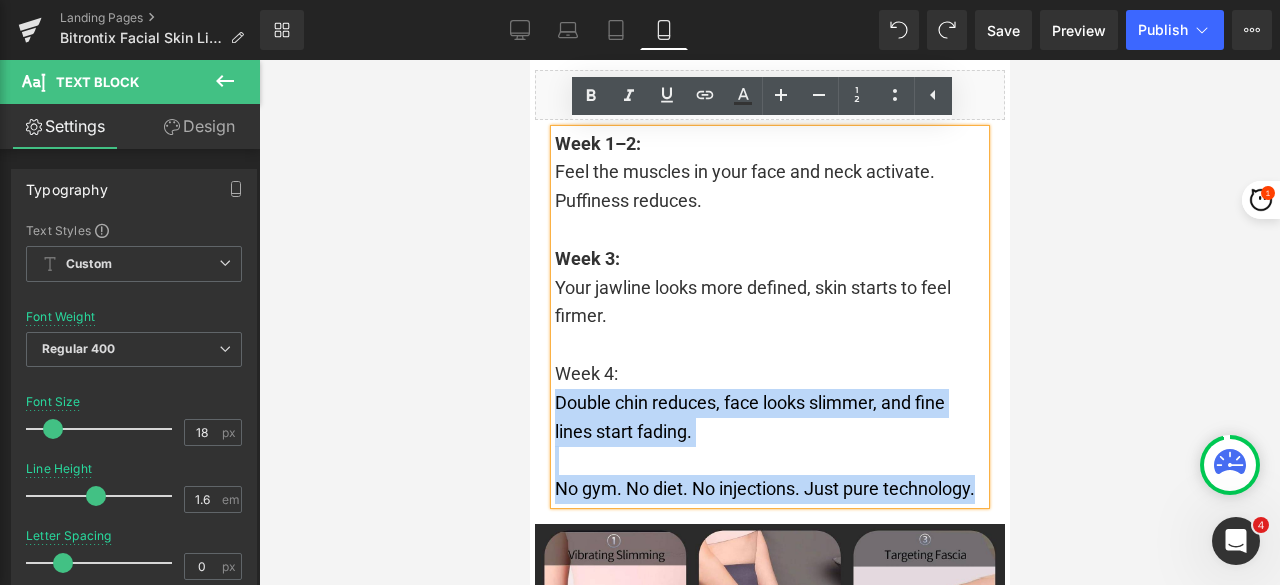 click on "Week 4:" at bounding box center [769, 374] 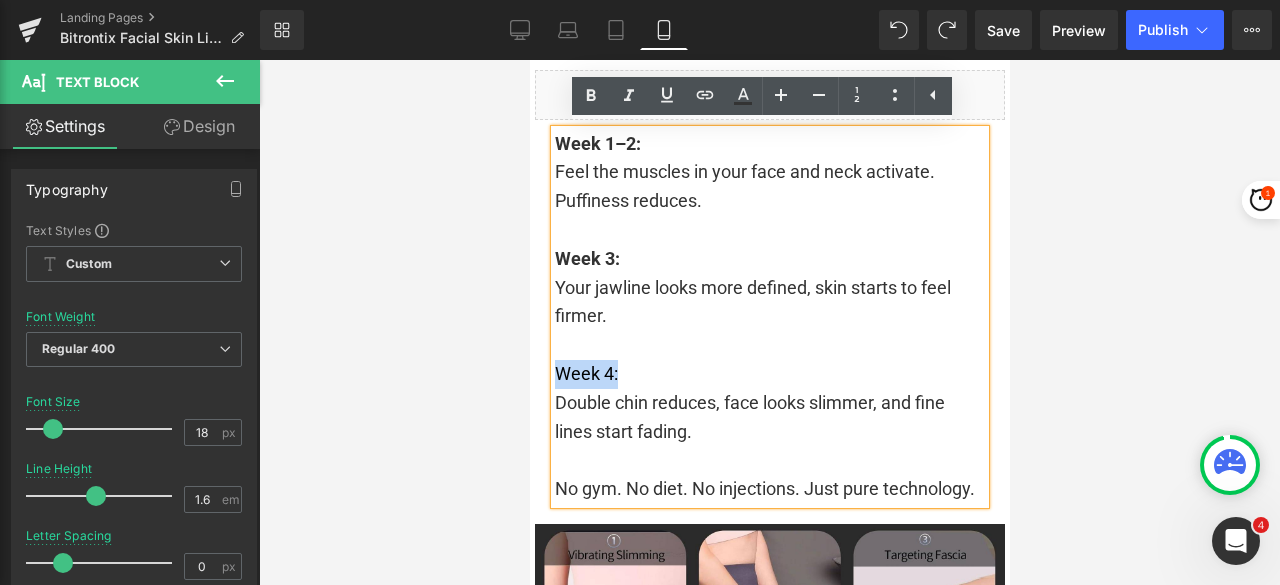 drag, startPoint x: 618, startPoint y: 370, endPoint x: 549, endPoint y: 371, distance: 69.00725 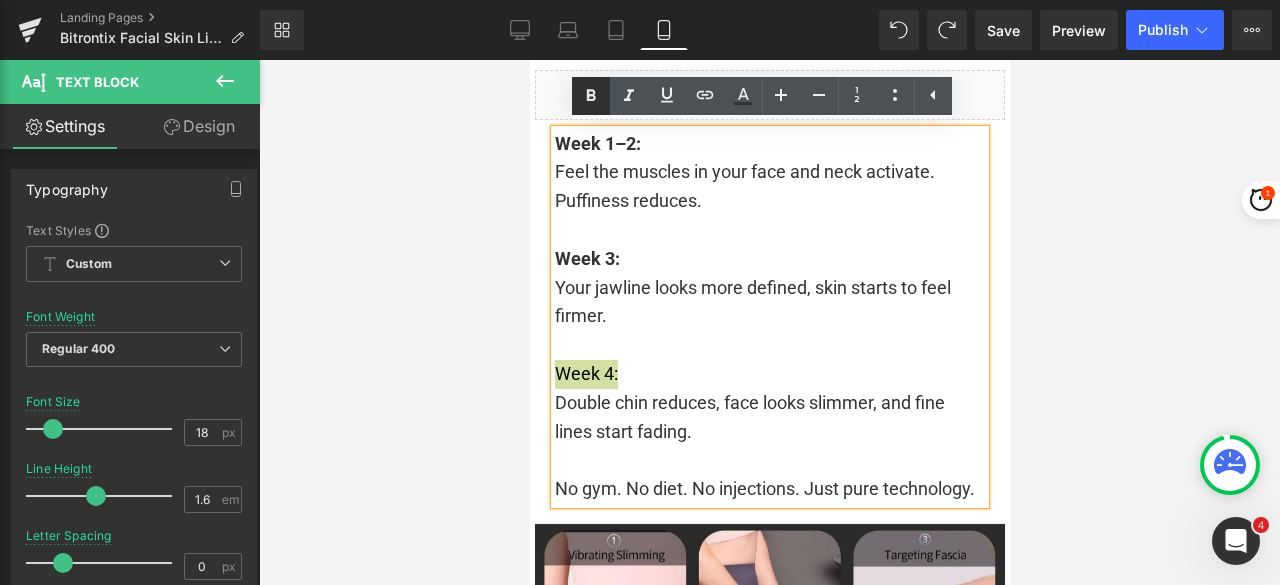 click 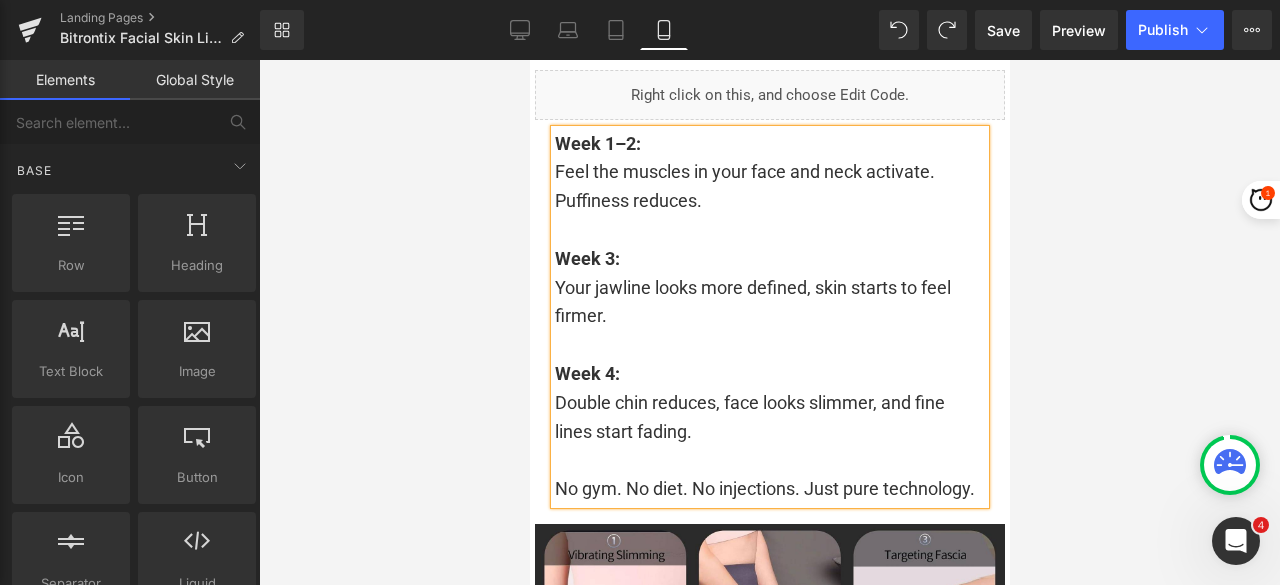 click at bounding box center [769, 322] 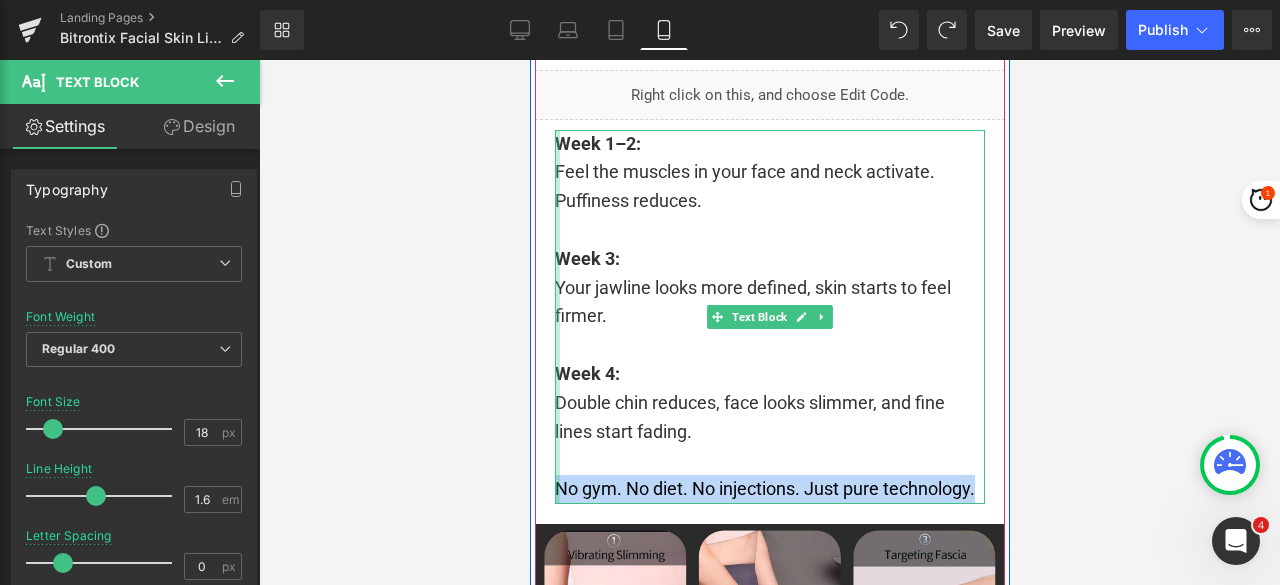 drag, startPoint x: 968, startPoint y: 485, endPoint x: 550, endPoint y: 480, distance: 418.0299 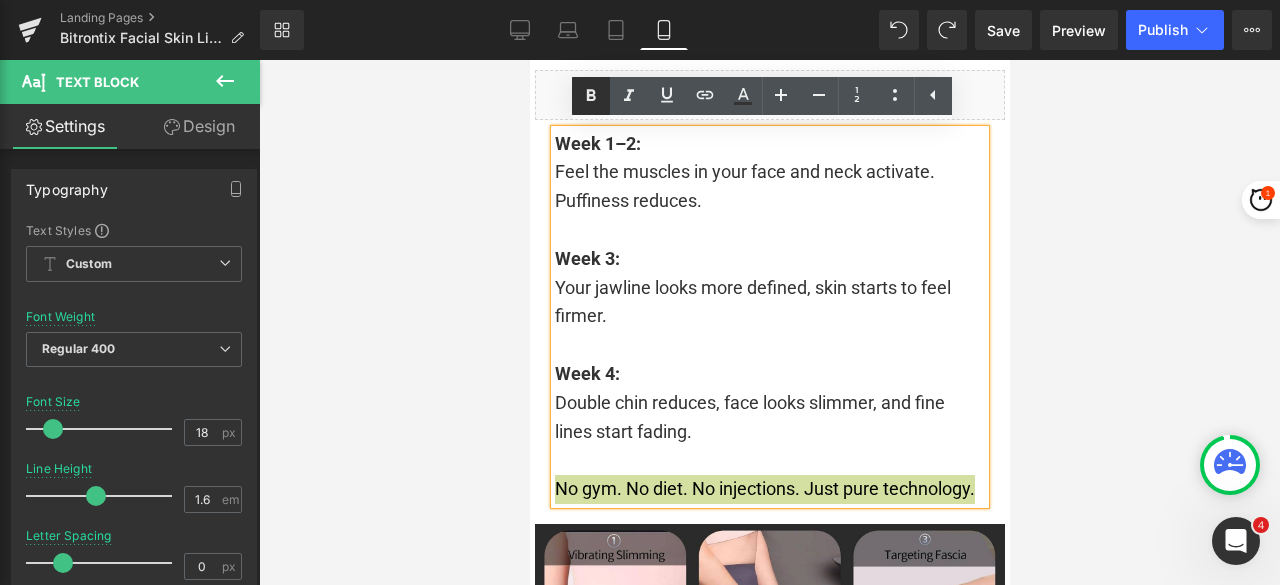 click 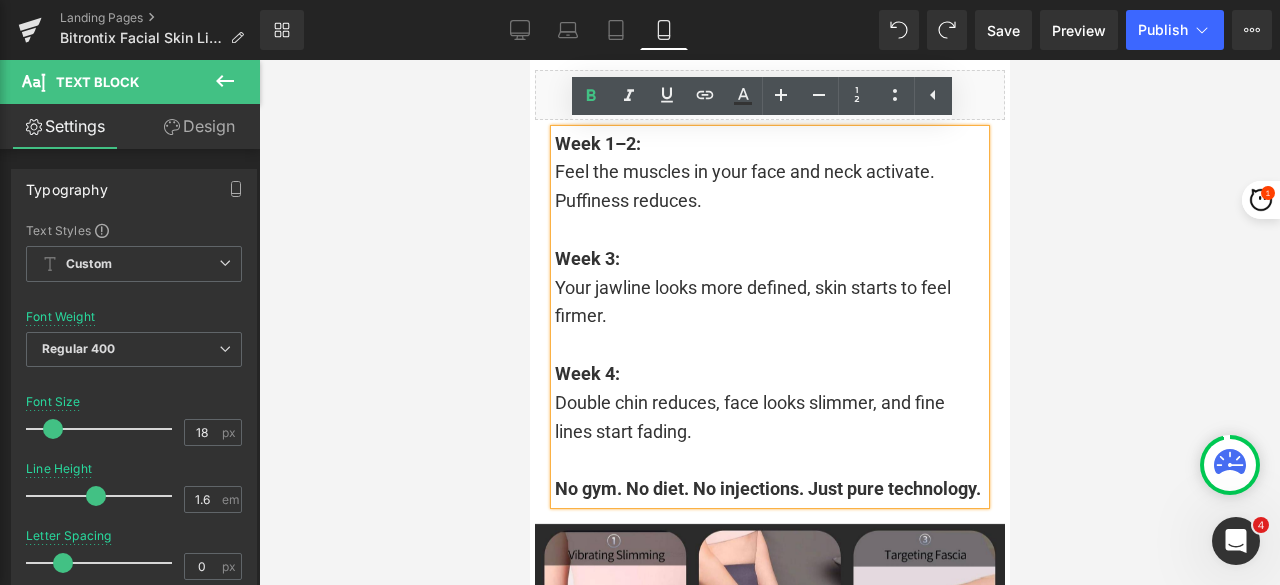 click on "Feel the muscles in your face and neck activate. Puffiness reduces." at bounding box center [769, 187] 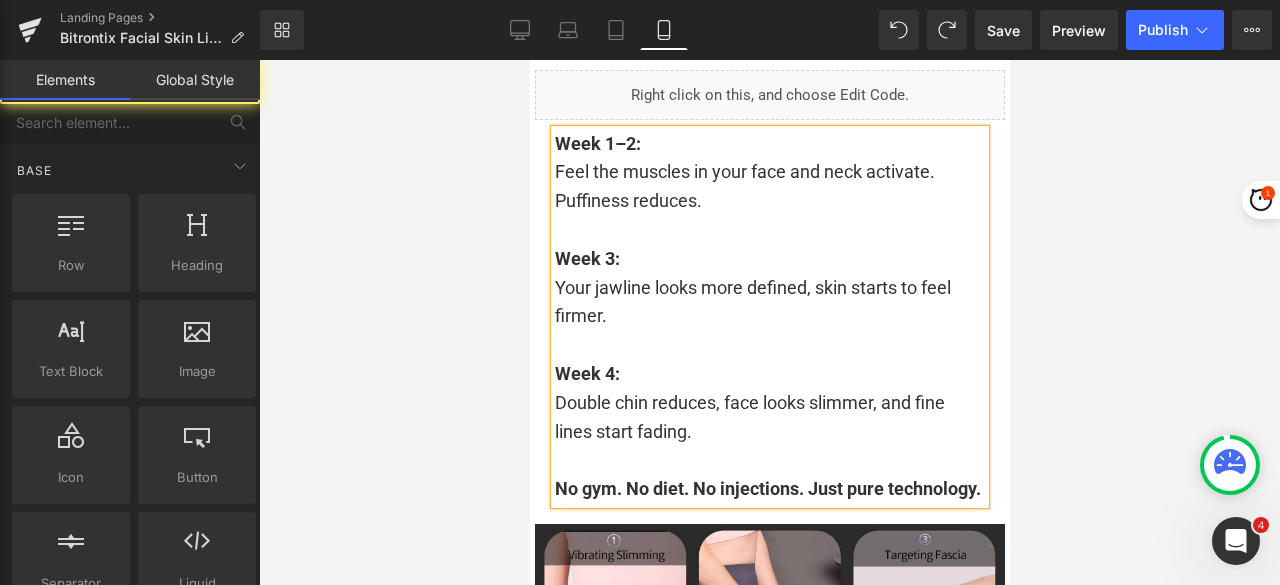 click at bounding box center (769, 322) 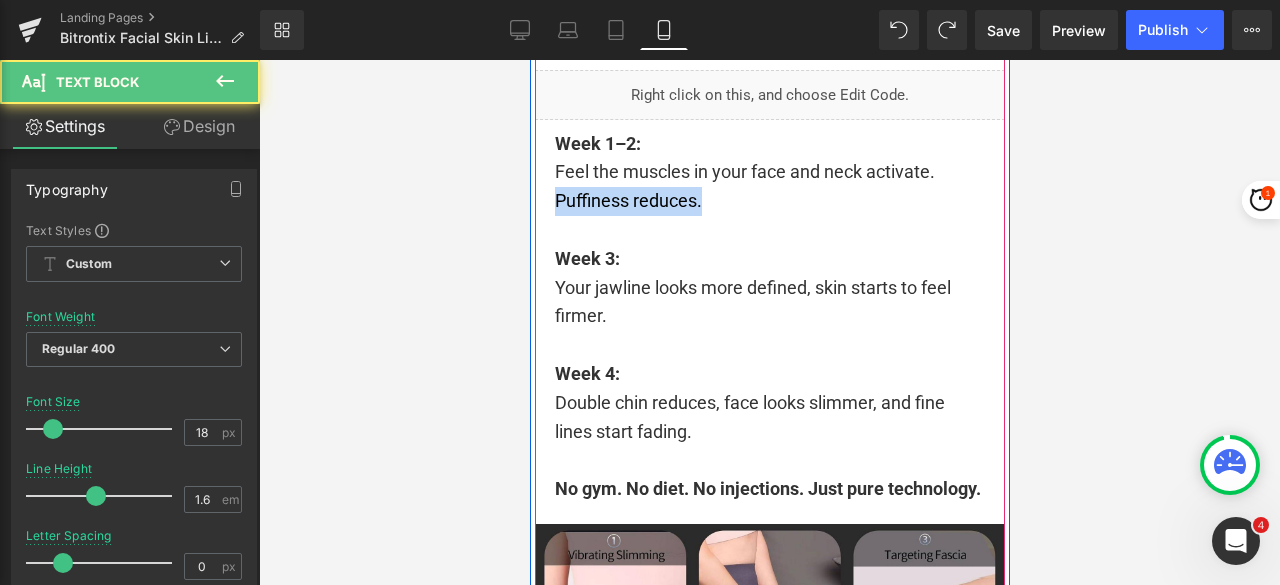 drag, startPoint x: 695, startPoint y: 203, endPoint x: 540, endPoint y: 206, distance: 155.02902 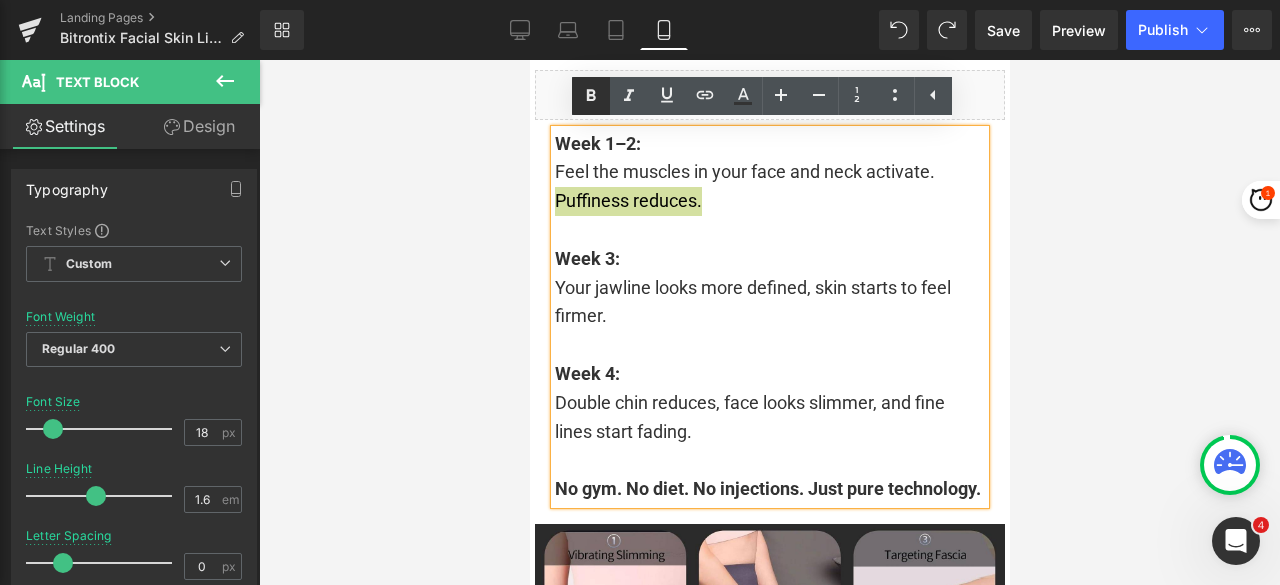 click 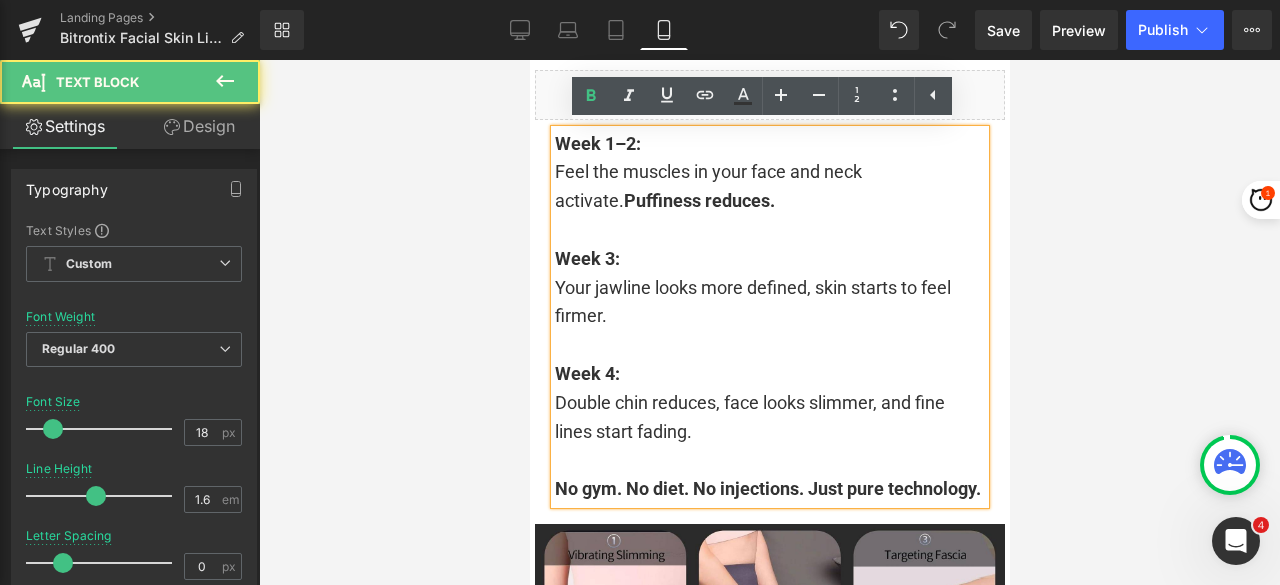 click at bounding box center (769, 345) 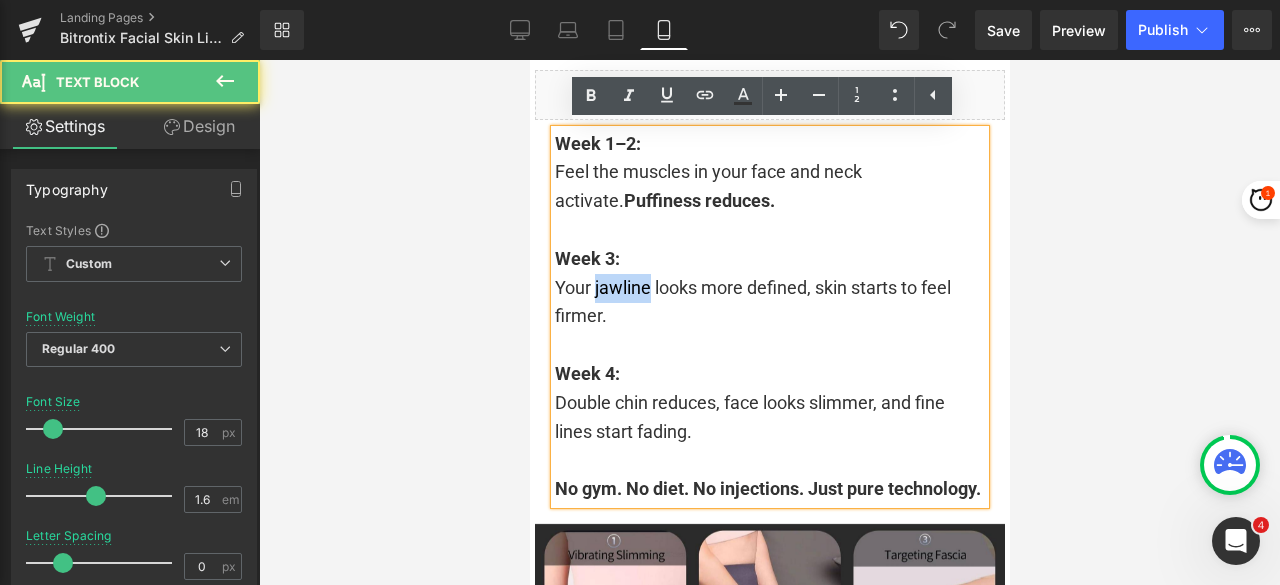 drag, startPoint x: 588, startPoint y: 287, endPoint x: 640, endPoint y: 286, distance: 52.009613 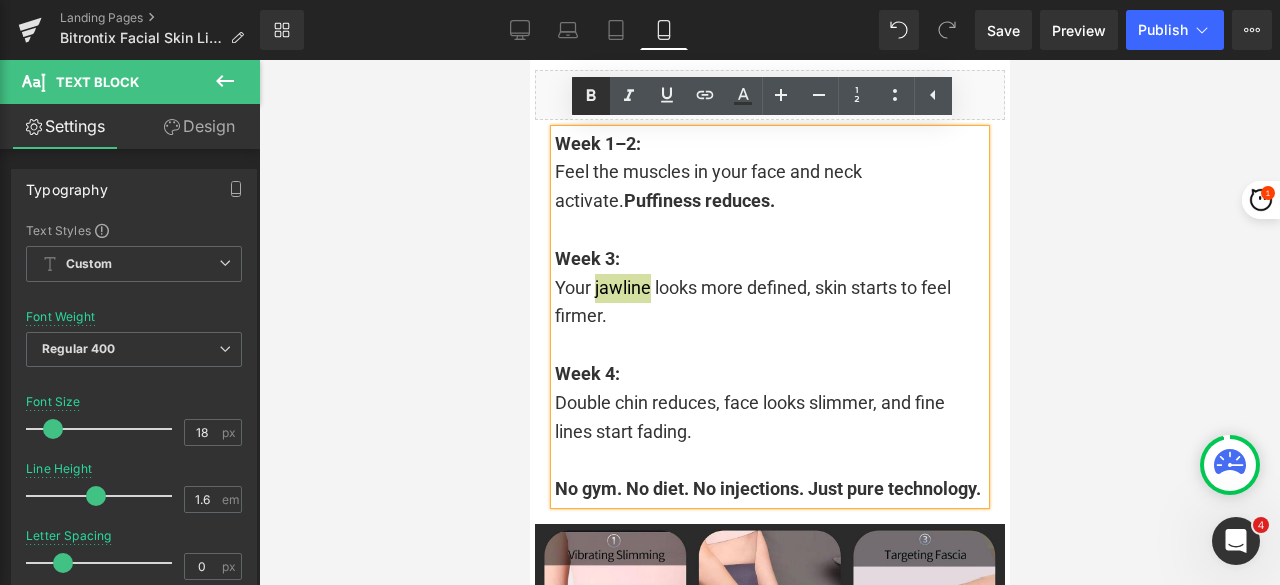 click 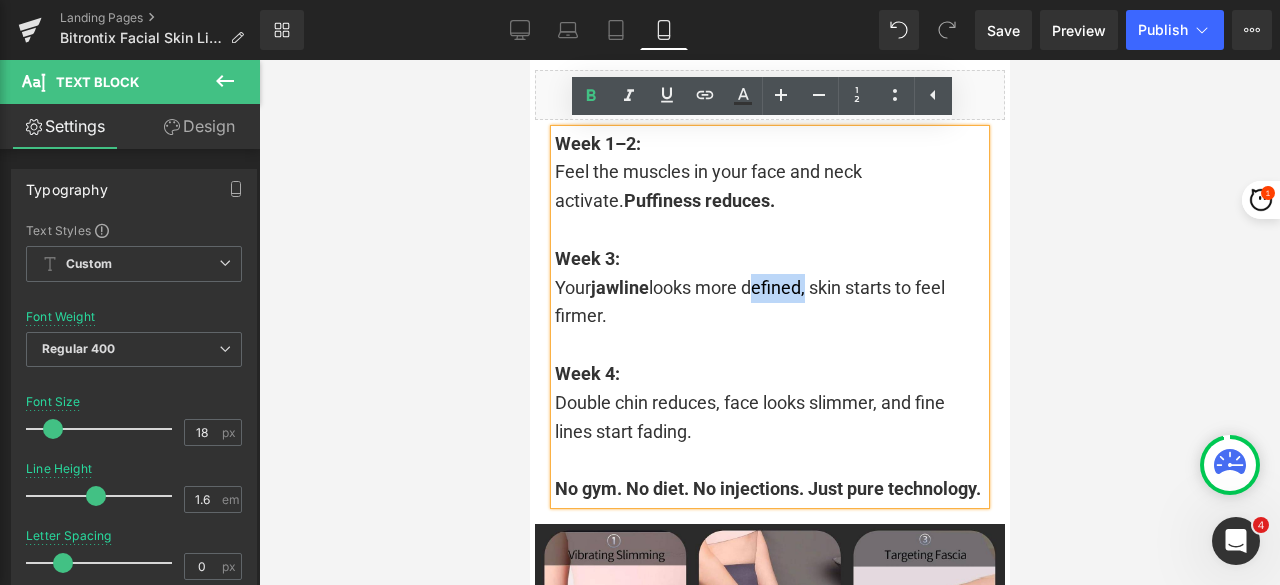 drag, startPoint x: 744, startPoint y: 289, endPoint x: 803, endPoint y: 291, distance: 59.03389 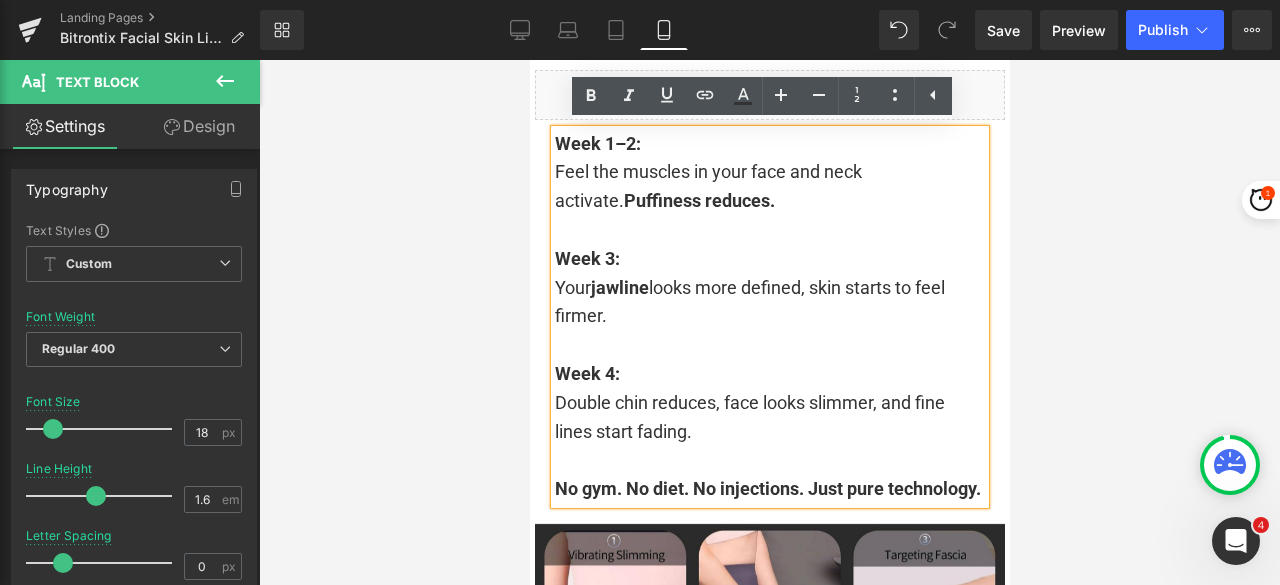 click on "Your  jawline  looks more defined, skin starts to feel firmer." at bounding box center (769, 303) 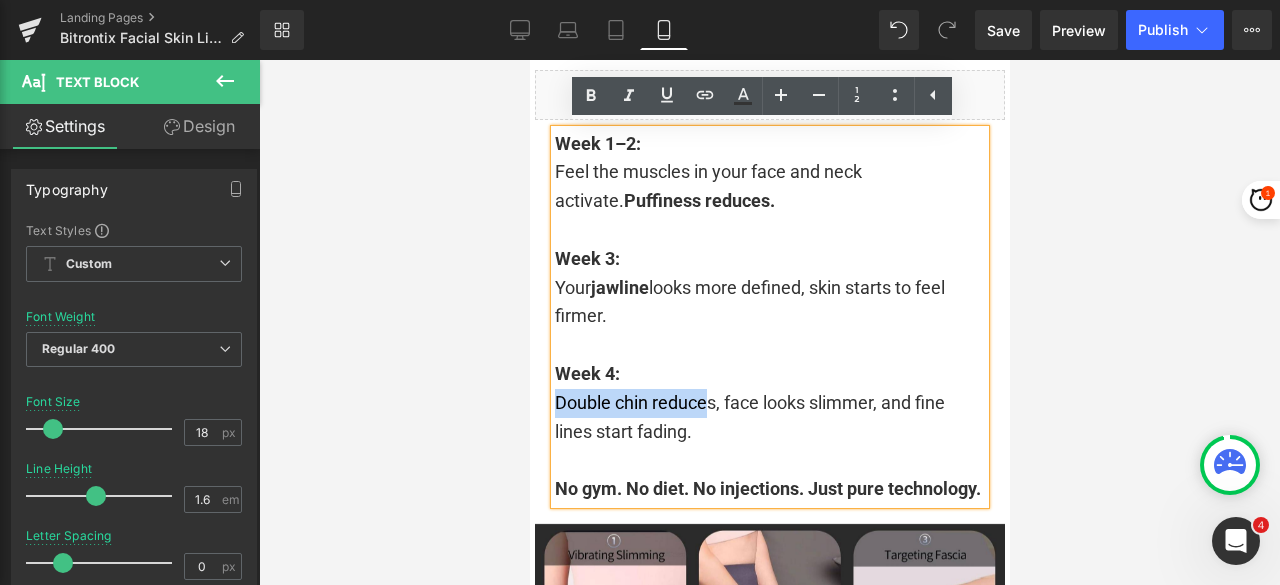 drag, startPoint x: 703, startPoint y: 404, endPoint x: 546, endPoint y: 398, distance: 157.11461 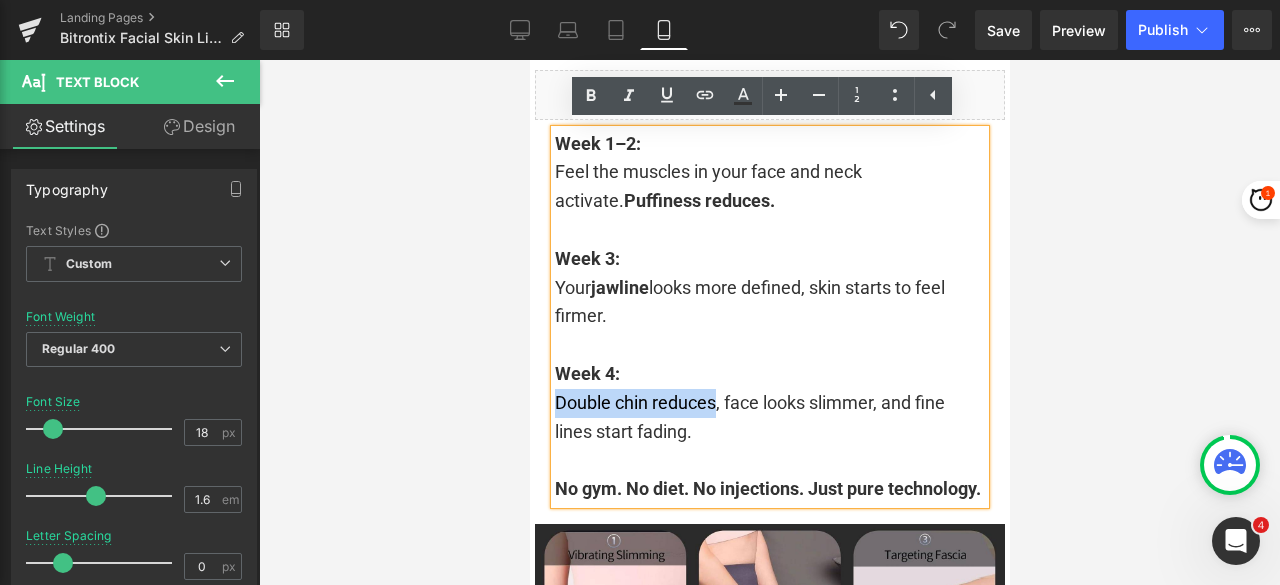 drag, startPoint x: 708, startPoint y: 405, endPoint x: 548, endPoint y: 402, distance: 160.02812 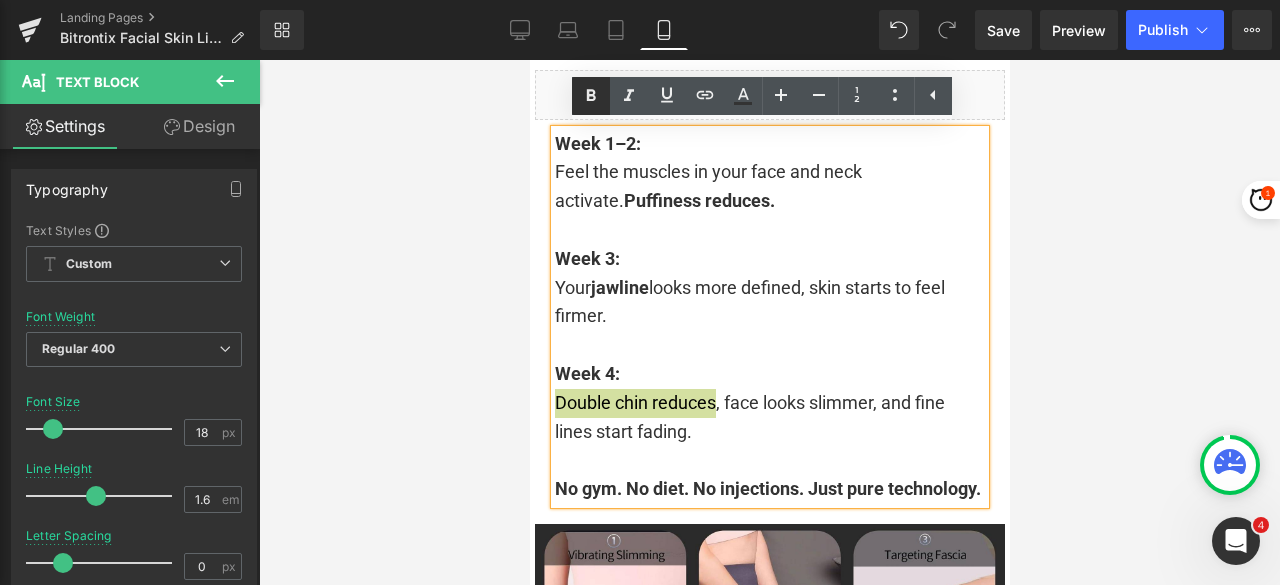 click 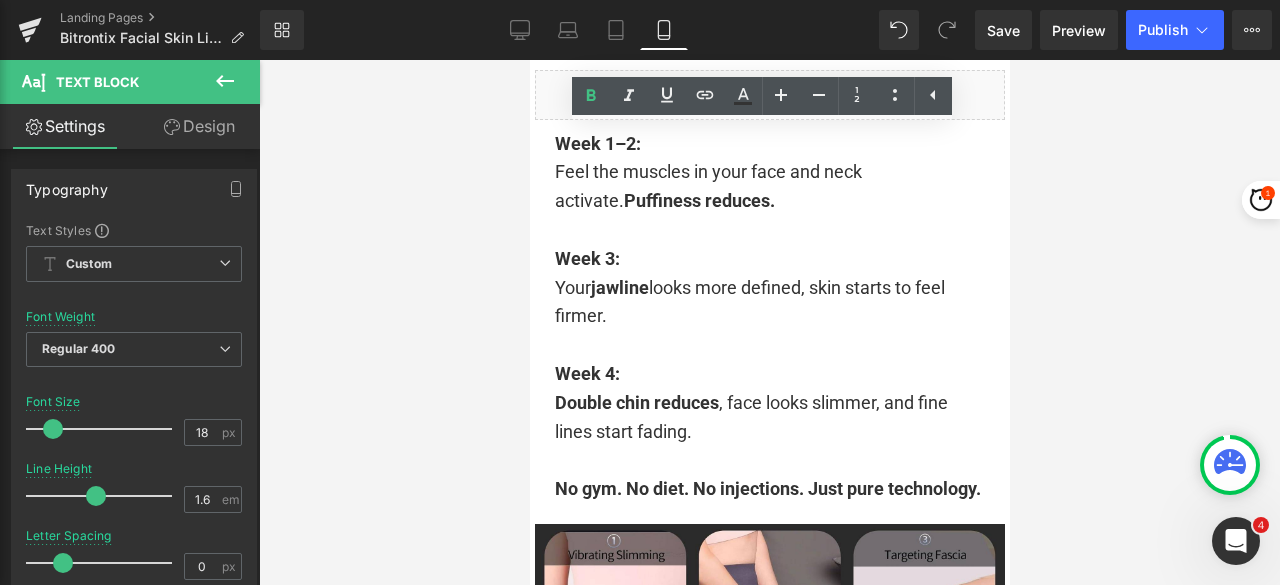 click at bounding box center [769, 322] 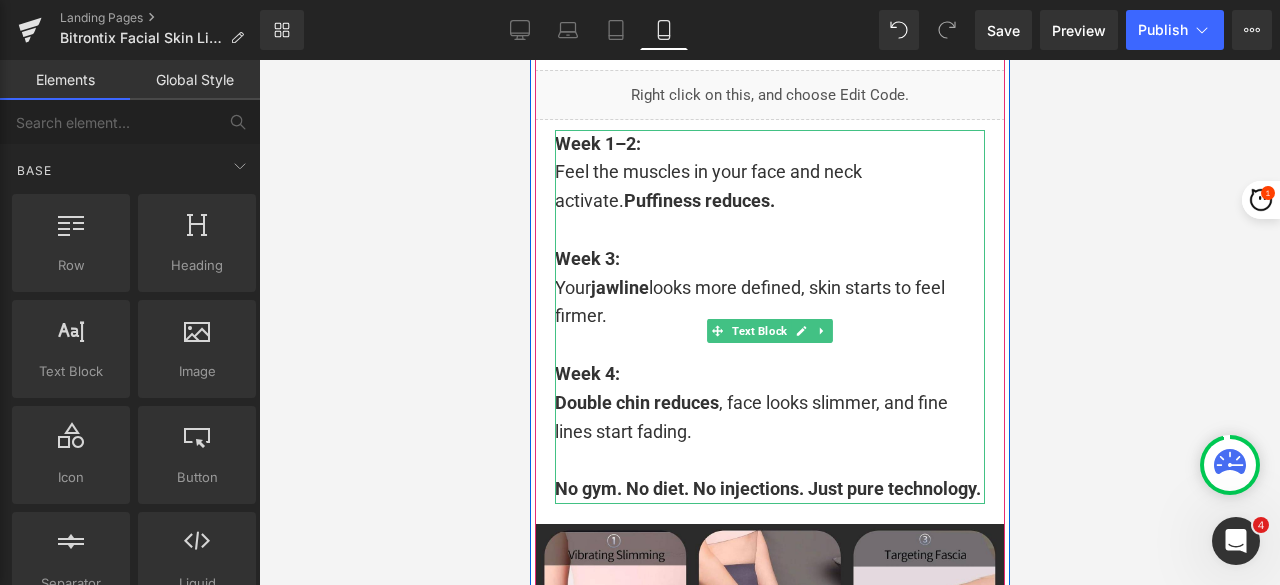 scroll, scrollTop: 4260, scrollLeft: 0, axis: vertical 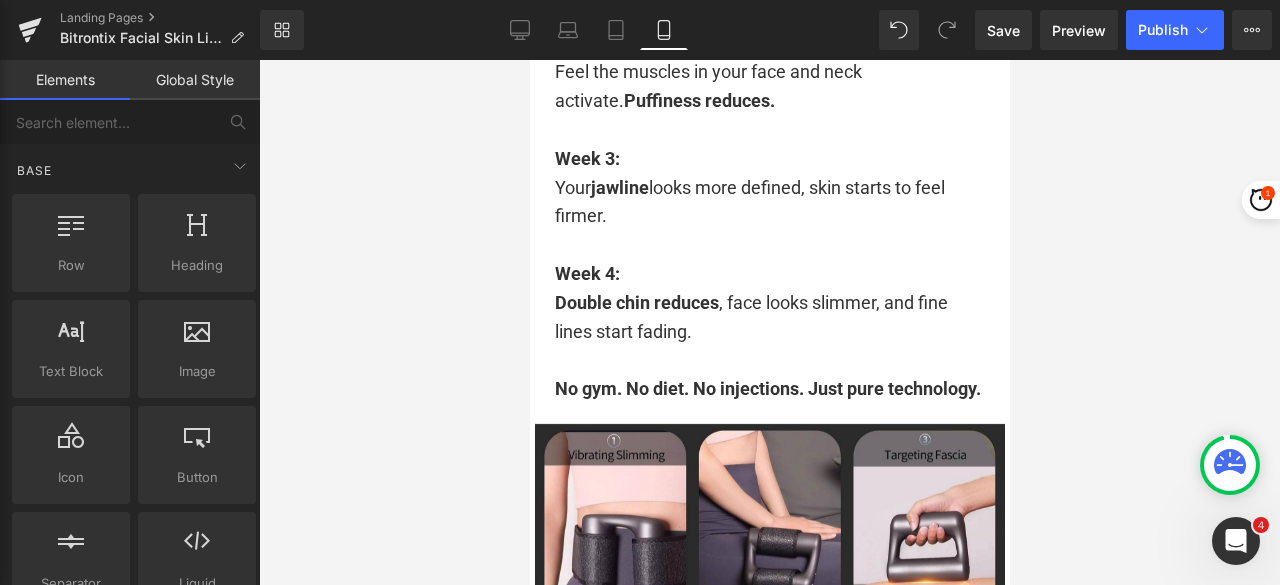 click at bounding box center (769, 322) 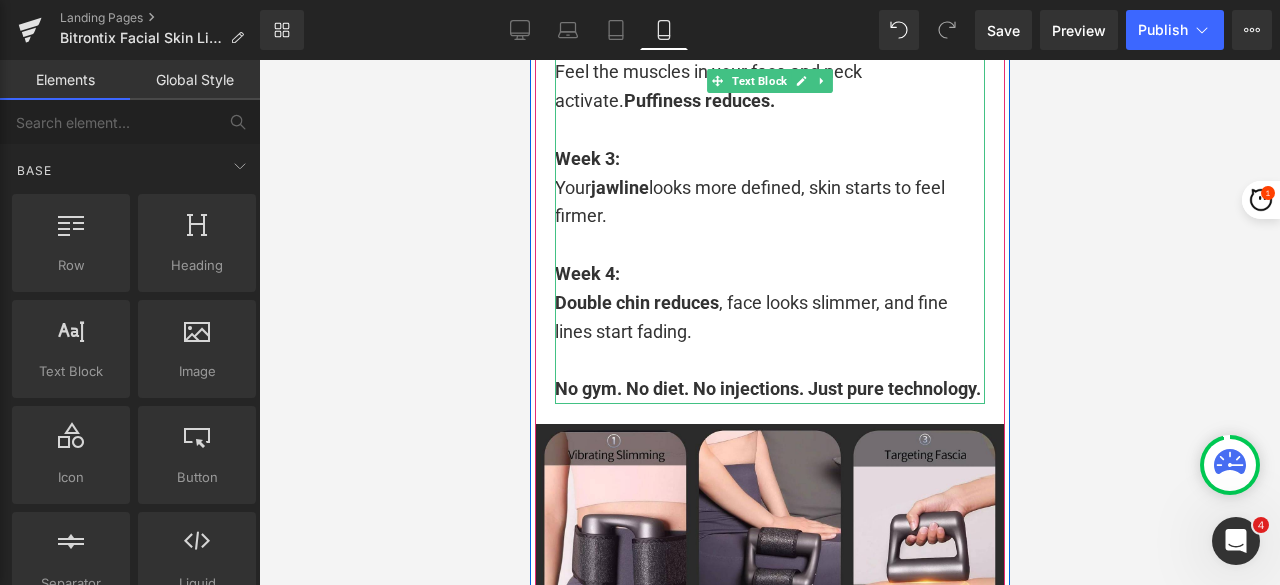 click on "No gym. No diet. No injections. Just pure technology." at bounding box center [769, 389] 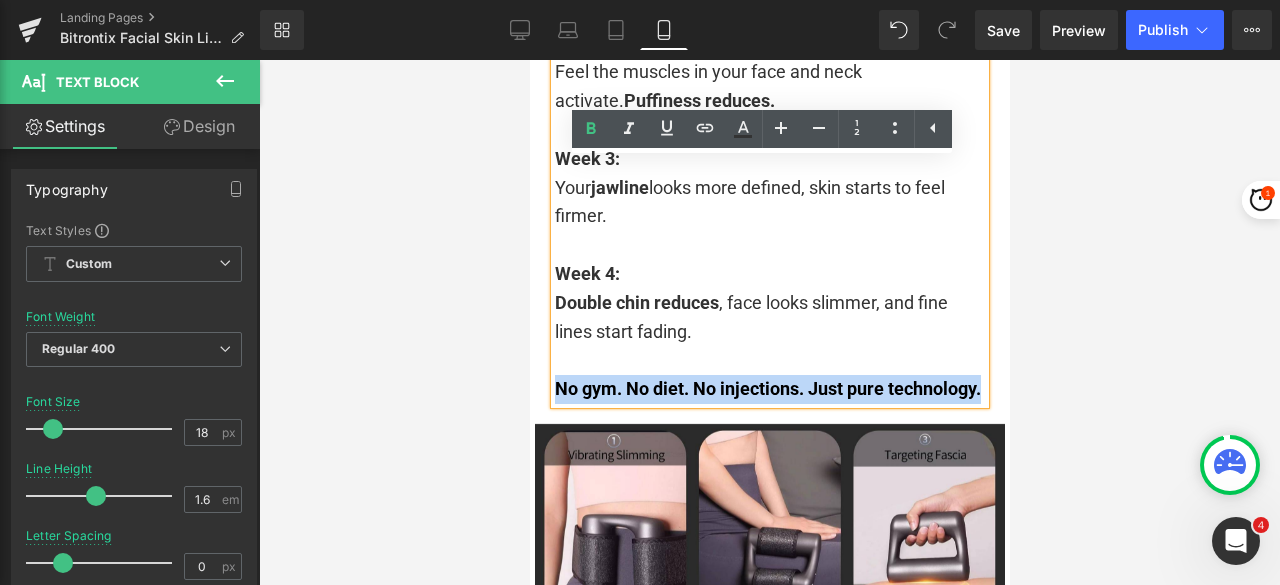 drag, startPoint x: 561, startPoint y: 399, endPoint x: 548, endPoint y: 383, distance: 20.615528 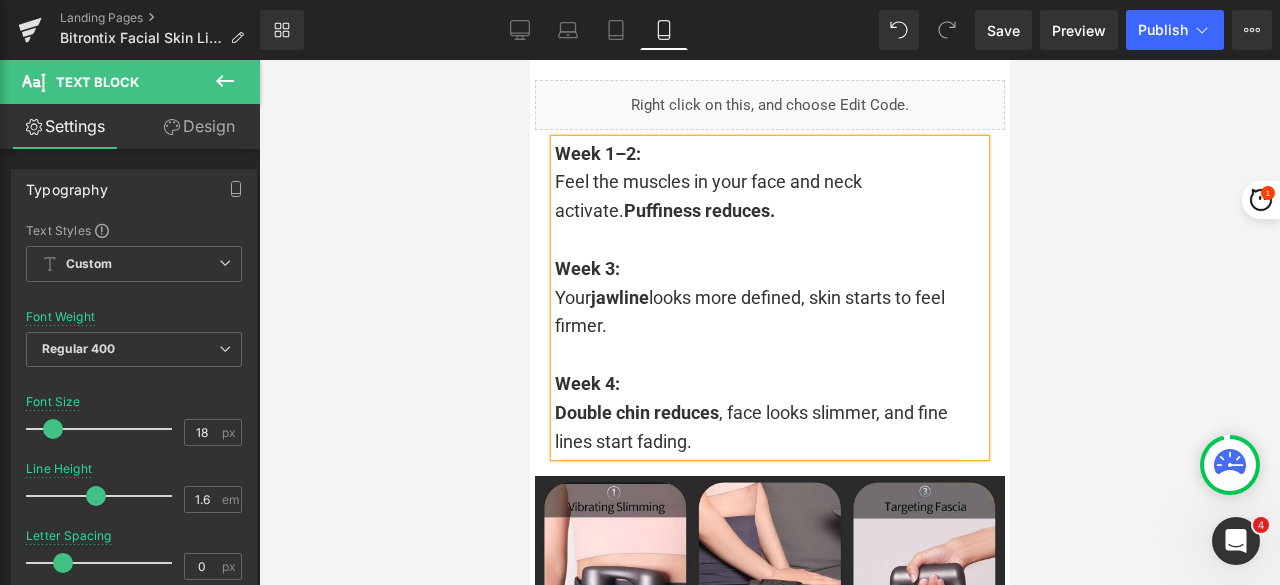 scroll, scrollTop: 4260, scrollLeft: 0, axis: vertical 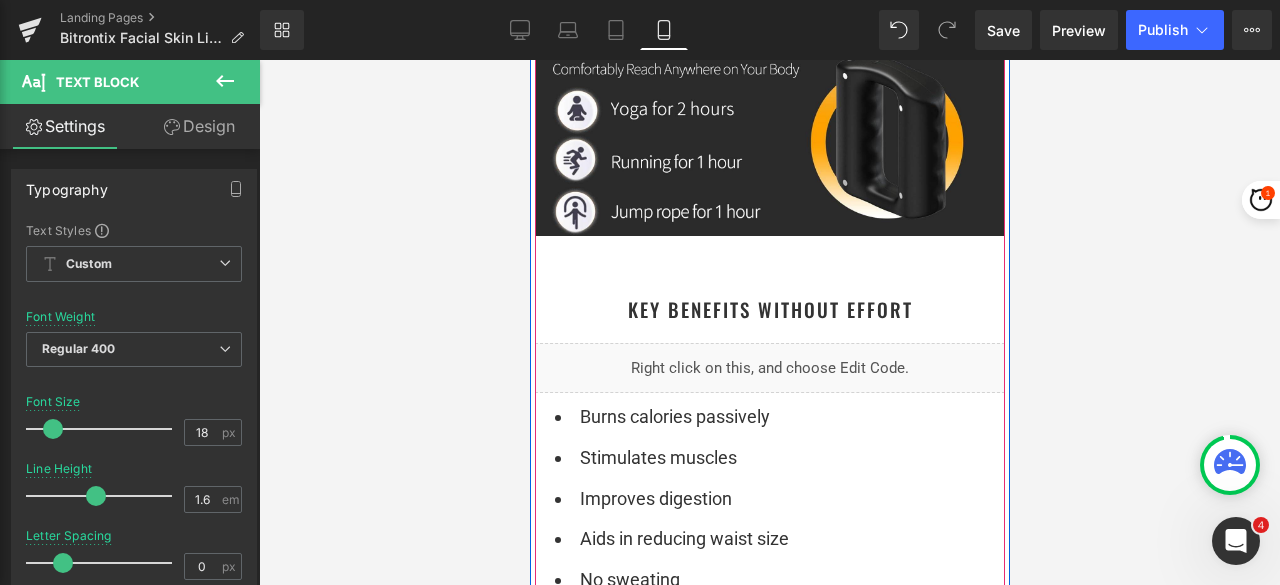 click on "Key Benefits Without Effort Heading" at bounding box center [769, 309] 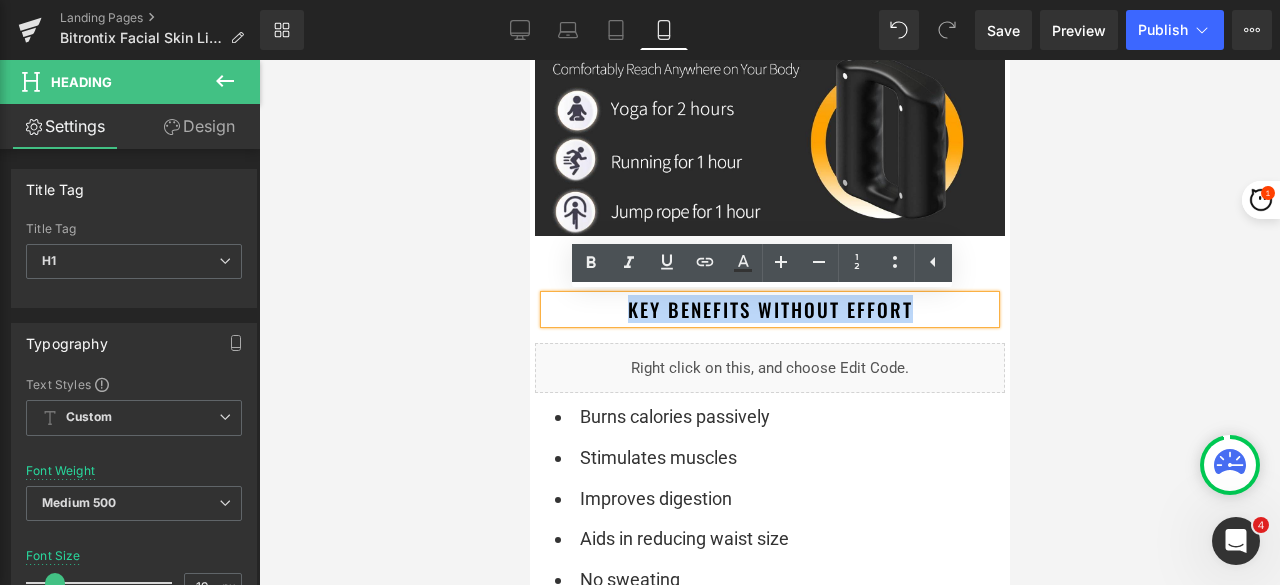 drag, startPoint x: 926, startPoint y: 303, endPoint x: 614, endPoint y: 307, distance: 312.02563 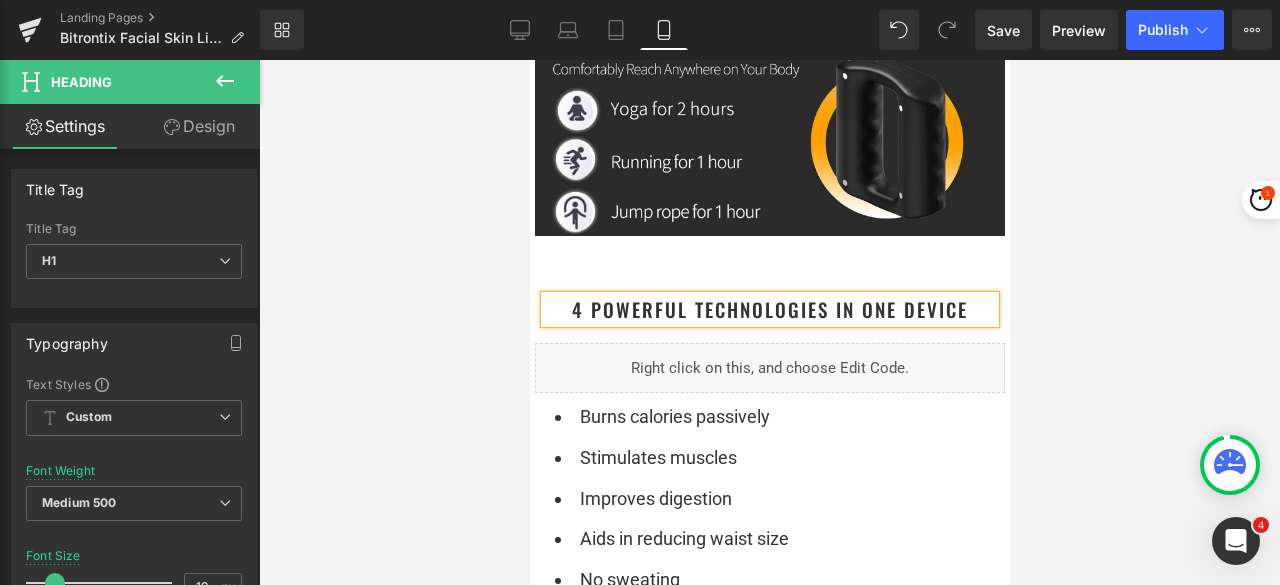 click at bounding box center (769, 322) 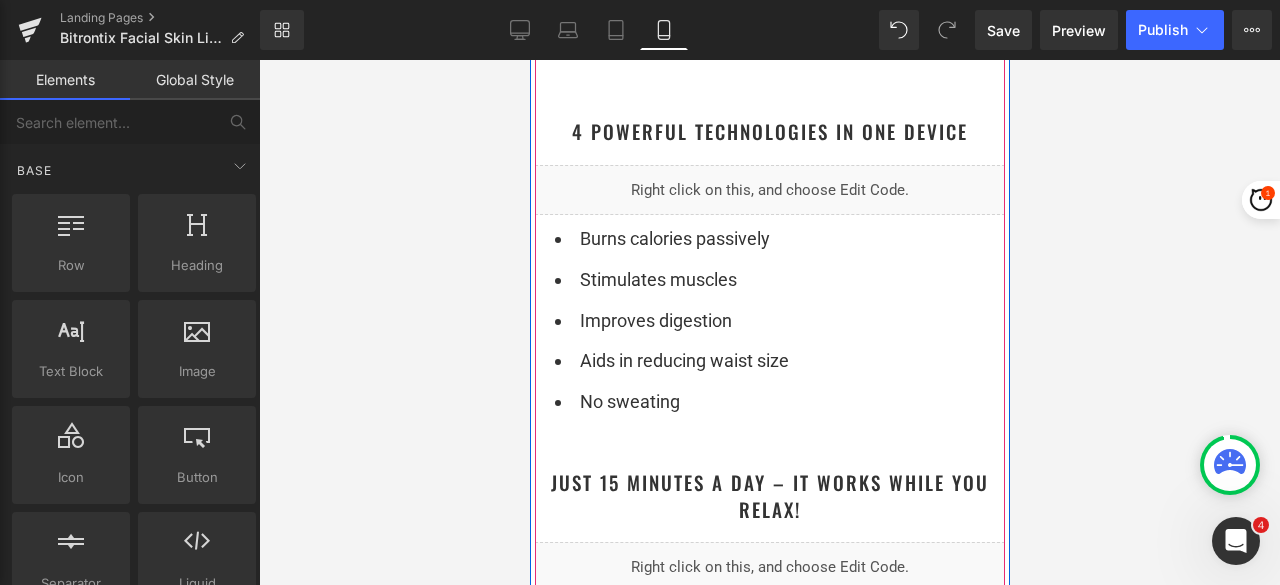 scroll, scrollTop: 5060, scrollLeft: 0, axis: vertical 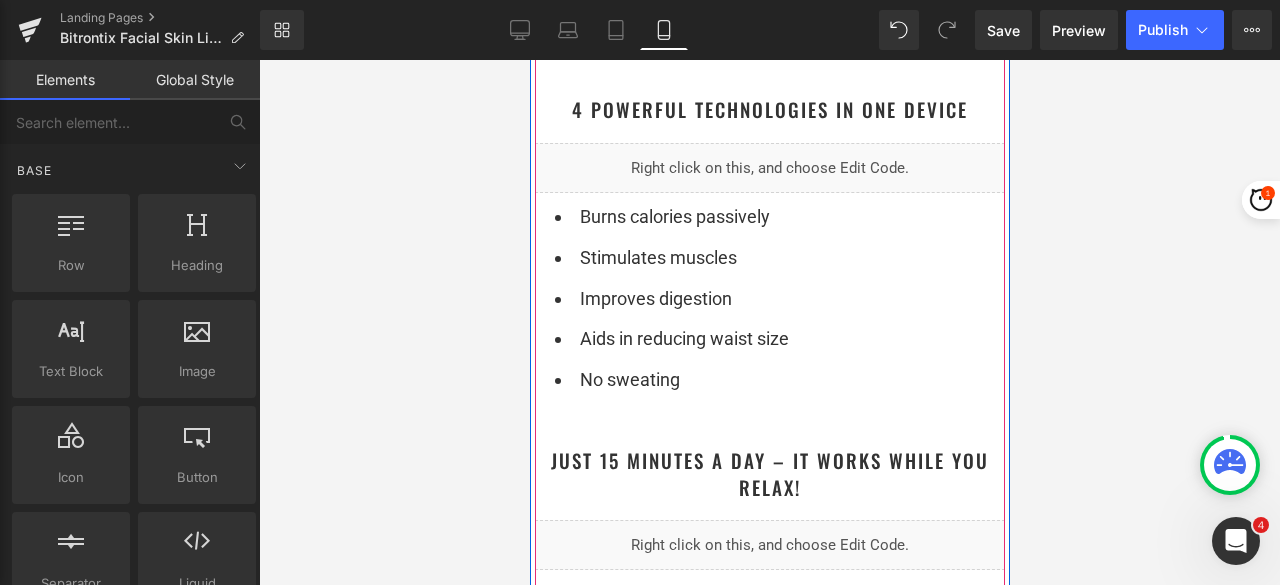 click on "Improves digestion" at bounding box center [769, 299] 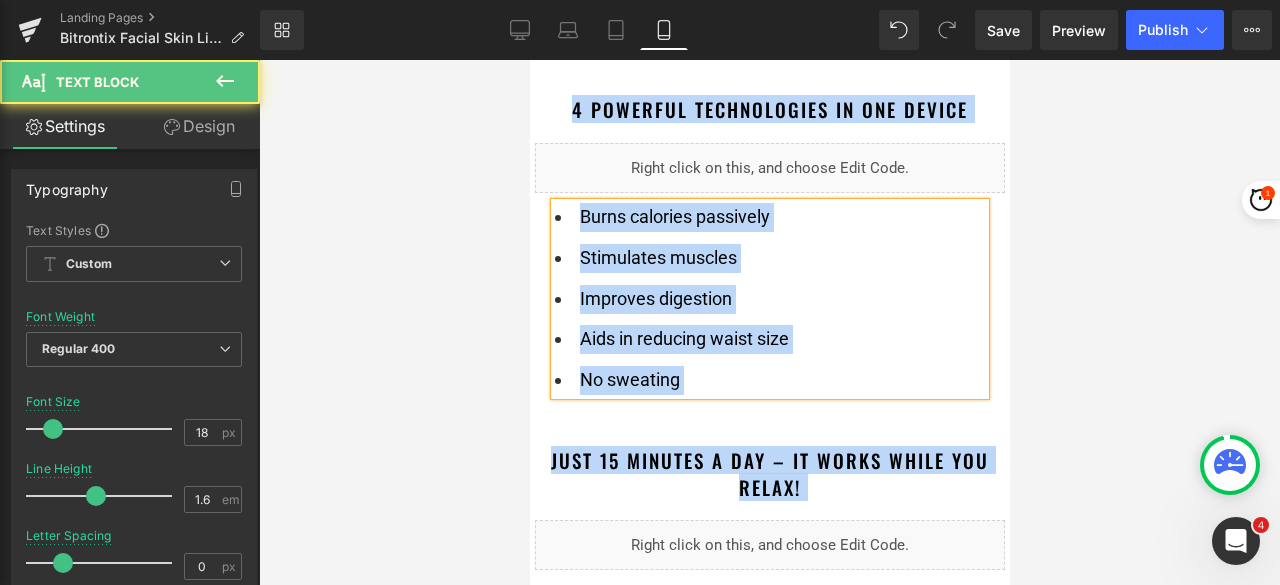 click on "Improves digestion" at bounding box center (769, 299) 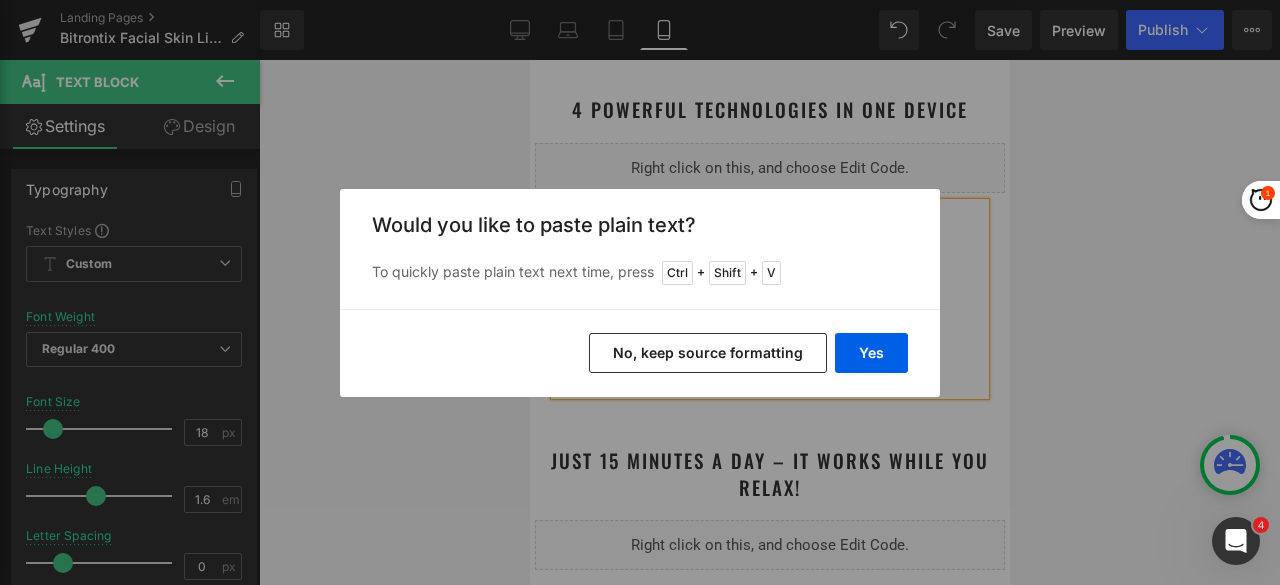 click on "No, keep source formatting" at bounding box center [708, 353] 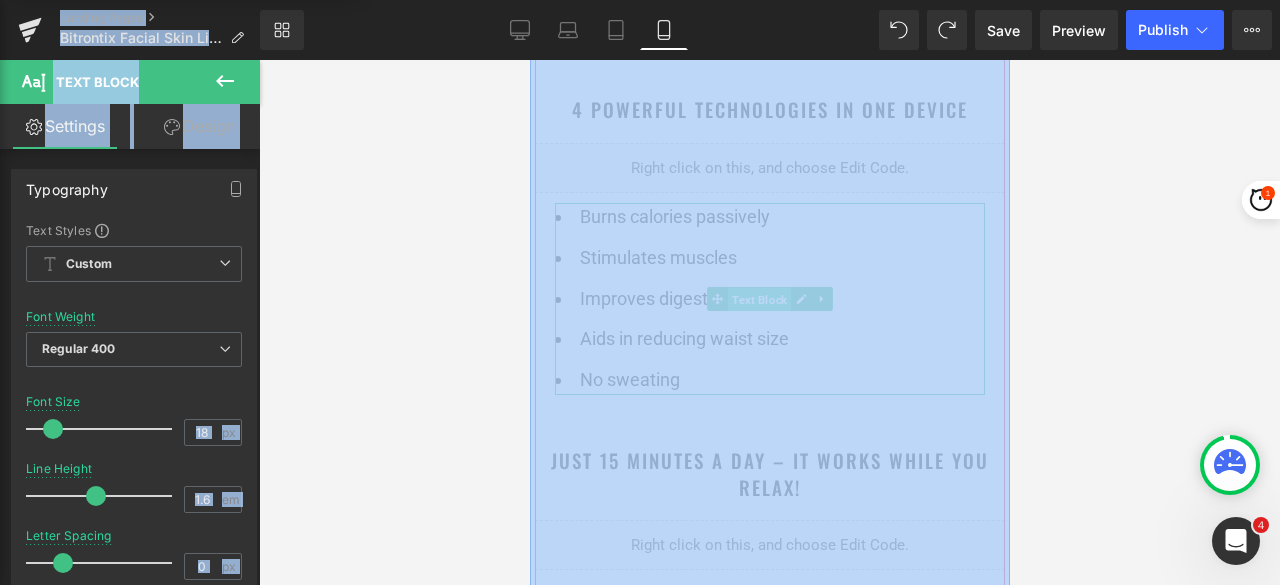 click on "Text Block" at bounding box center (758, 300) 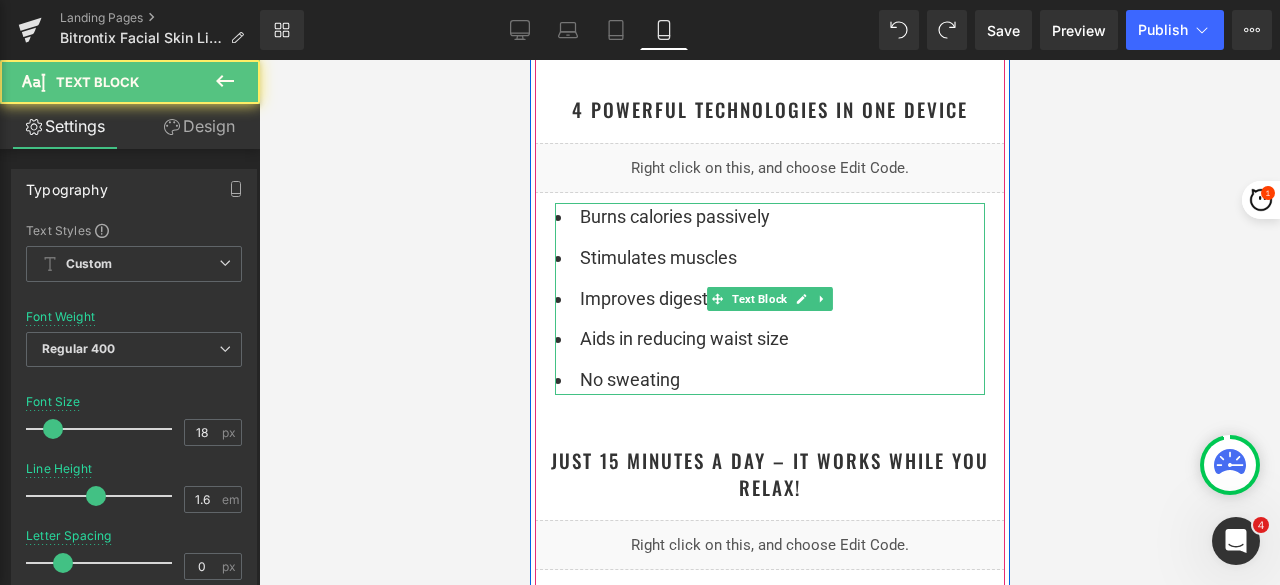 click on "Burns calories passively Stimulates muscles Improves digestion Aids in reducing waist size No sweating" at bounding box center [769, 299] 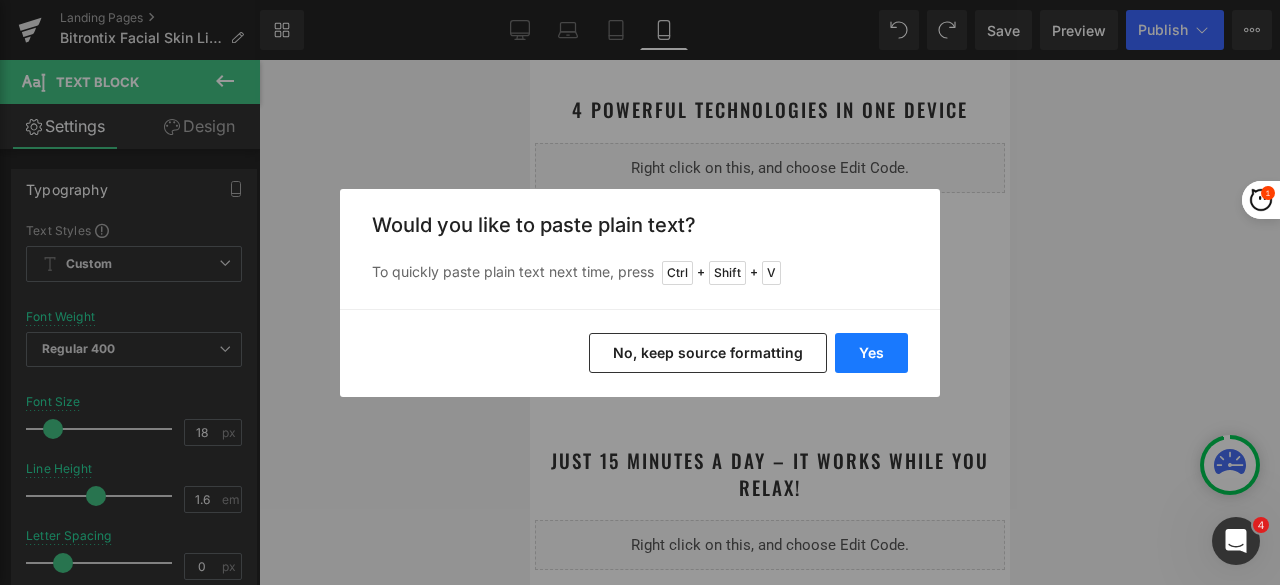 click on "Yes" at bounding box center [871, 353] 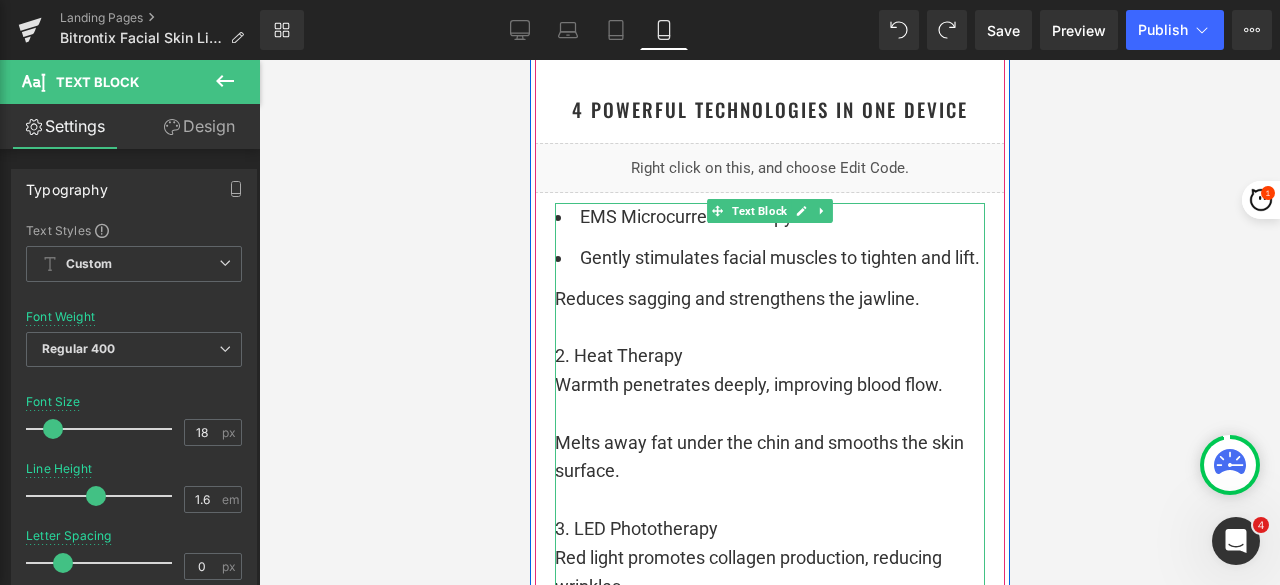 click on "Reduces sagging and strengthens the jawline." at bounding box center (769, 299) 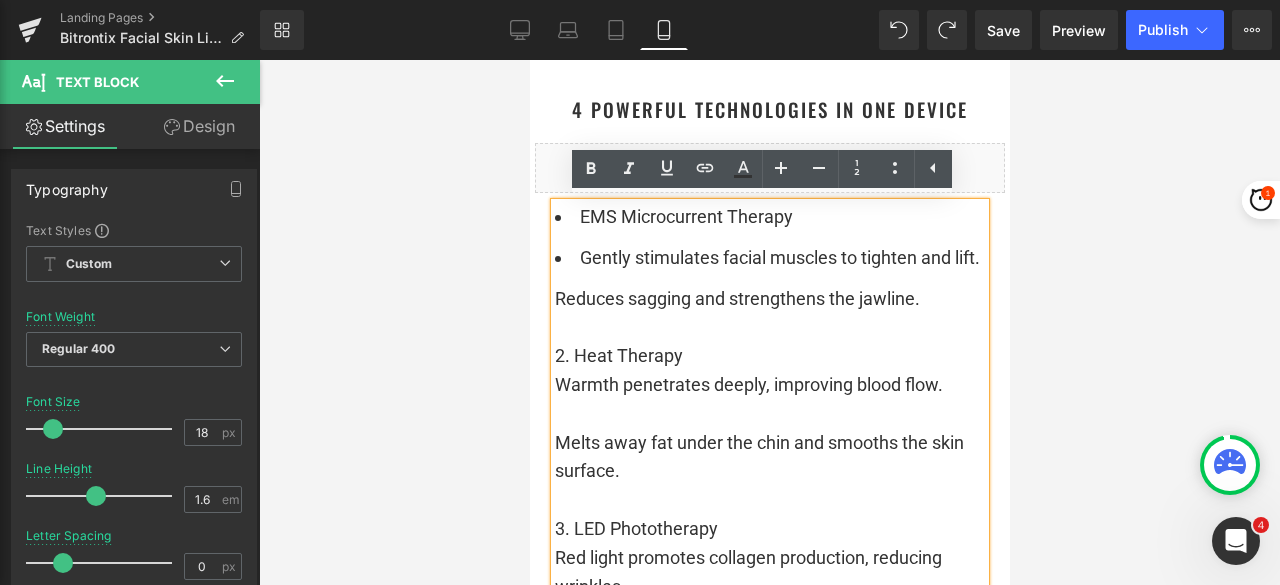 click on "EMS Microcurrent Therapy" at bounding box center [769, 217] 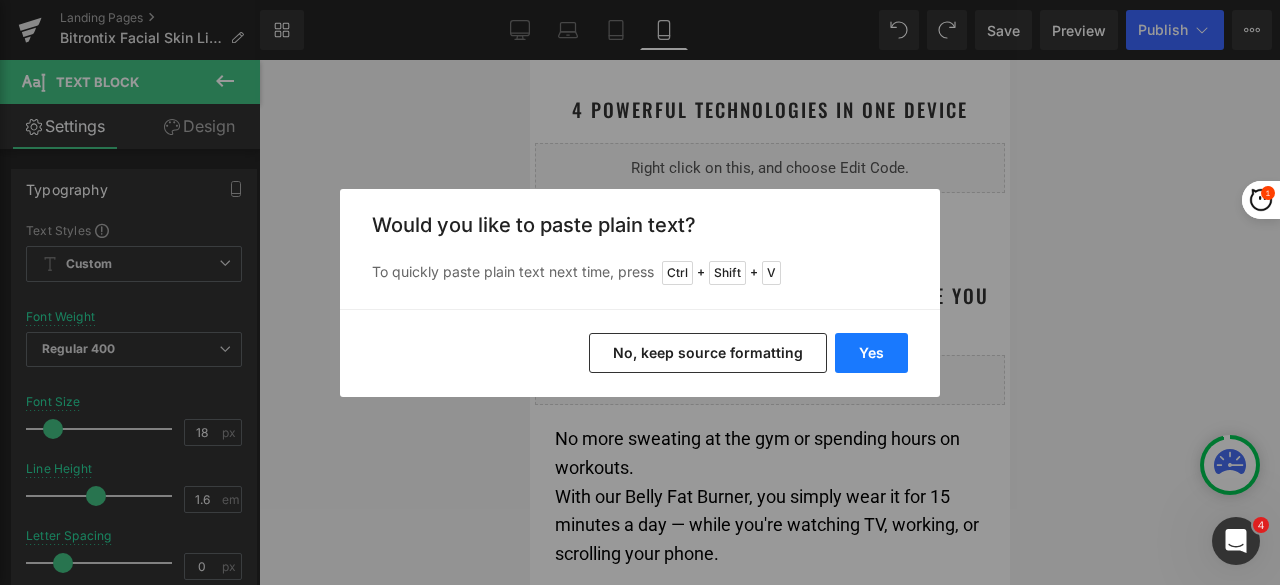 click on "Yes" at bounding box center [871, 353] 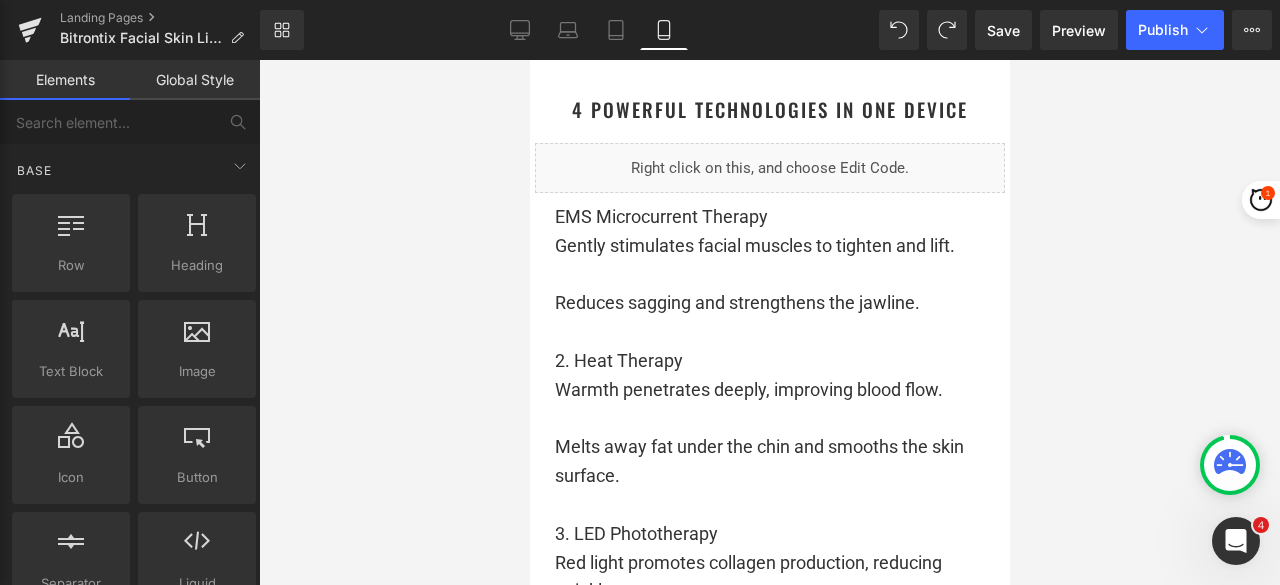 click at bounding box center [769, 322] 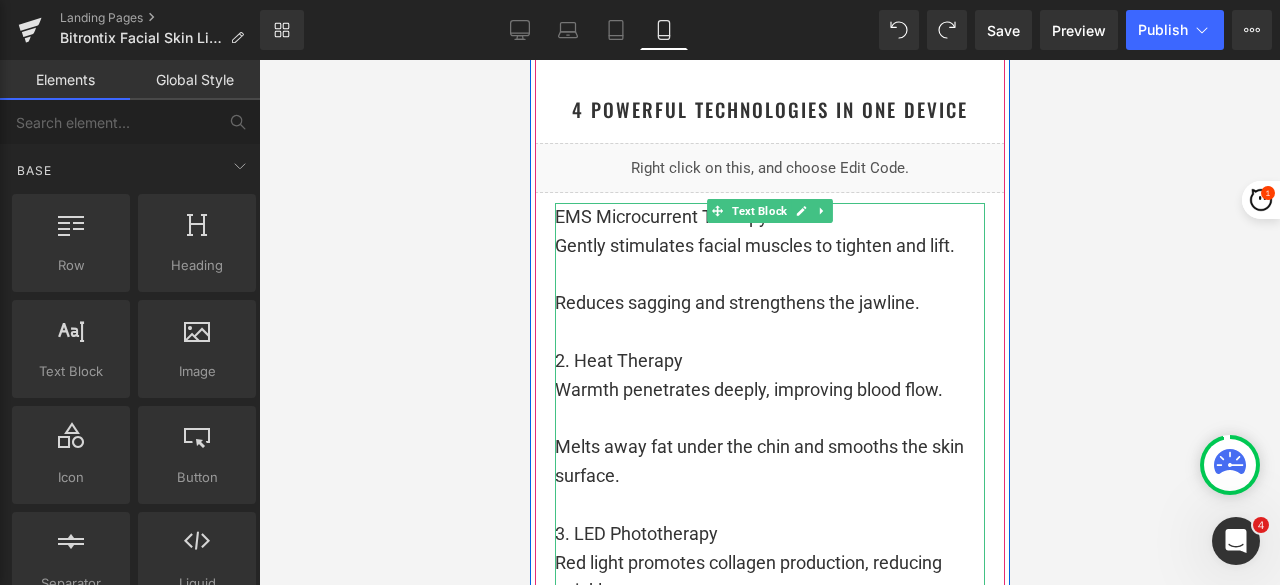 click on "Gently stimulates facial muscles to tighten and lift." at bounding box center [769, 246] 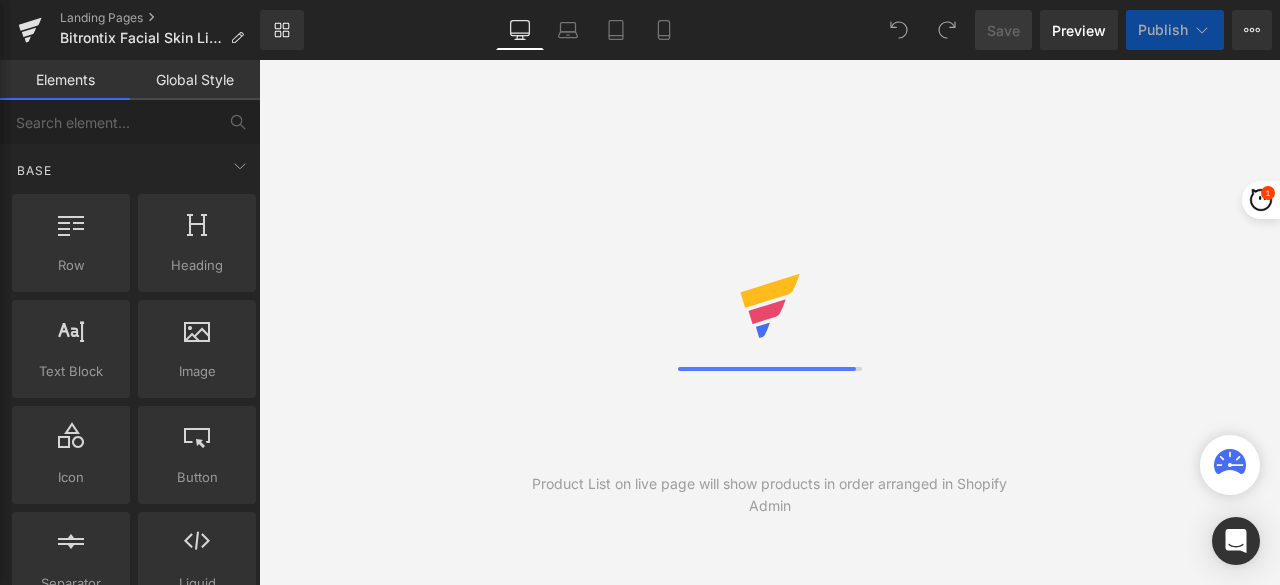 scroll, scrollTop: 0, scrollLeft: 0, axis: both 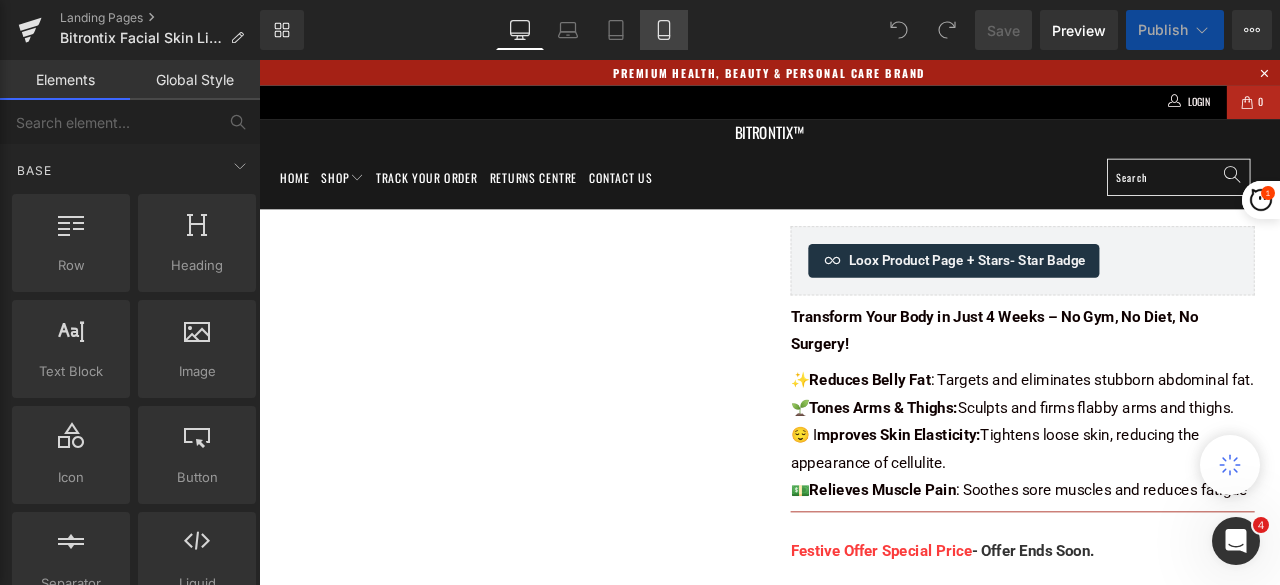 click 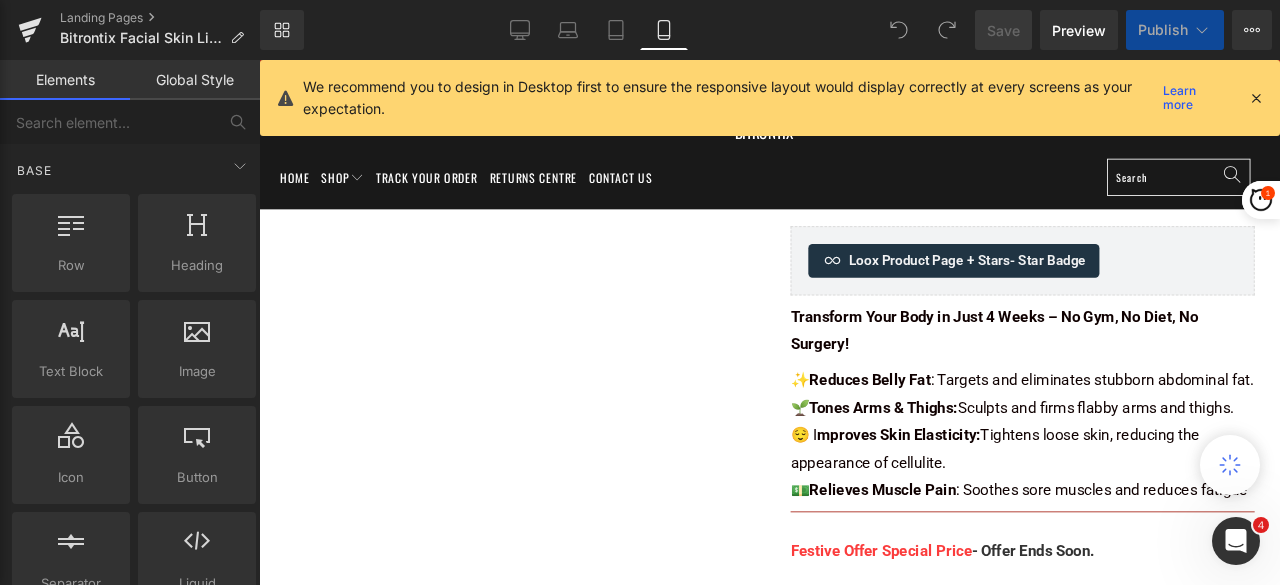 drag, startPoint x: 459, startPoint y: 19, endPoint x: 659, endPoint y: 31, distance: 200.35968 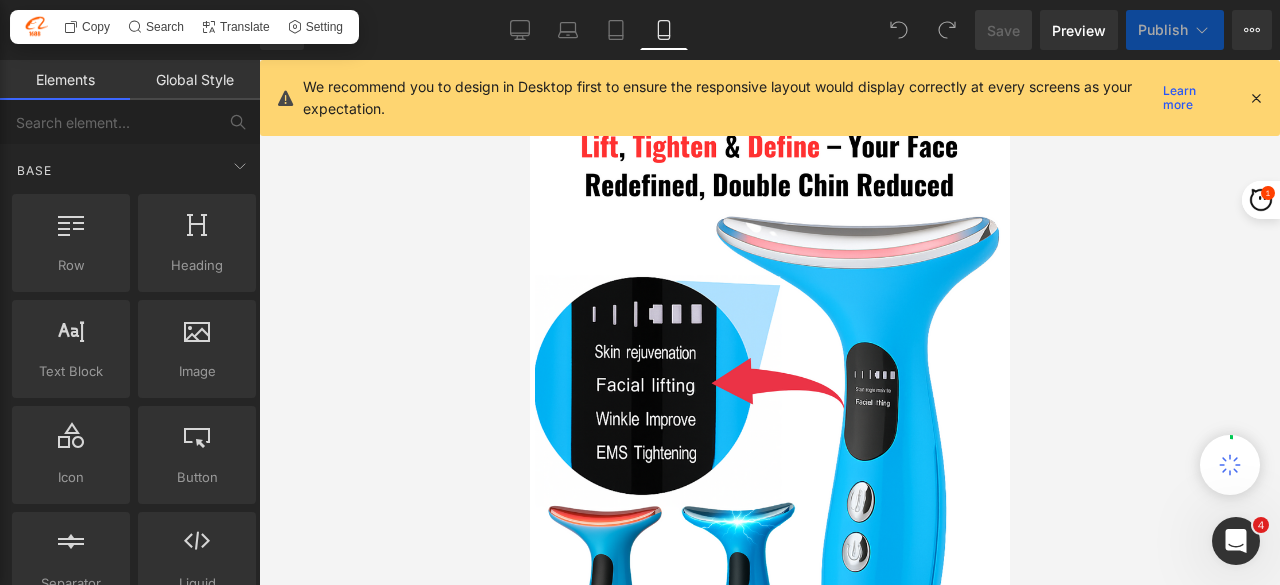 scroll, scrollTop: 0, scrollLeft: 0, axis: both 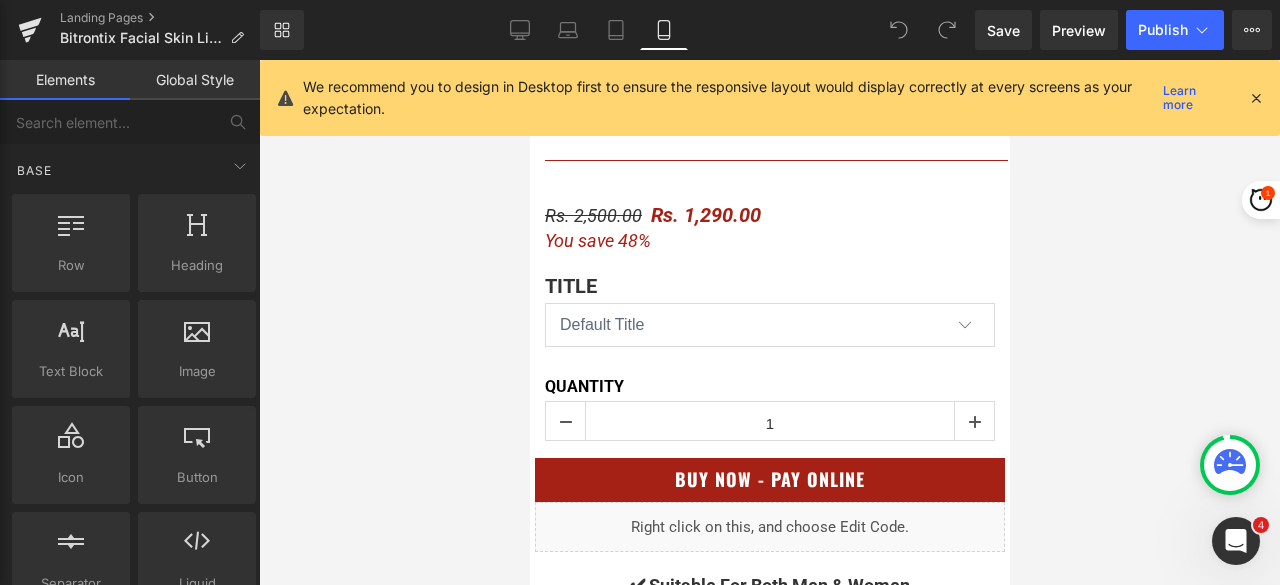 click at bounding box center [1256, 98] 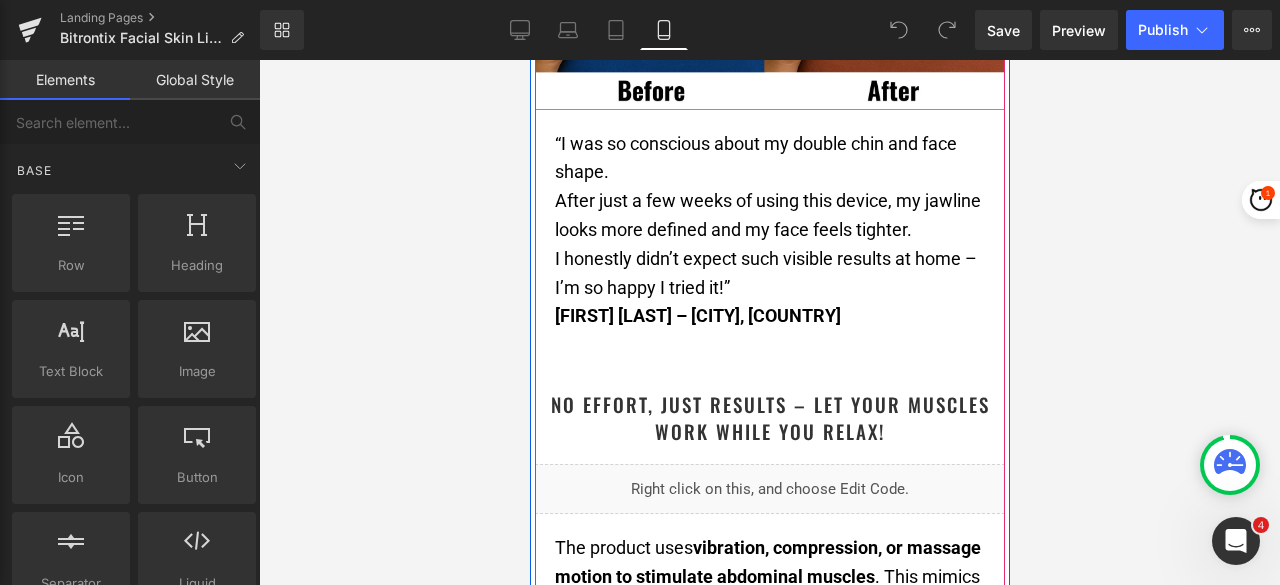 scroll, scrollTop: 2700, scrollLeft: 0, axis: vertical 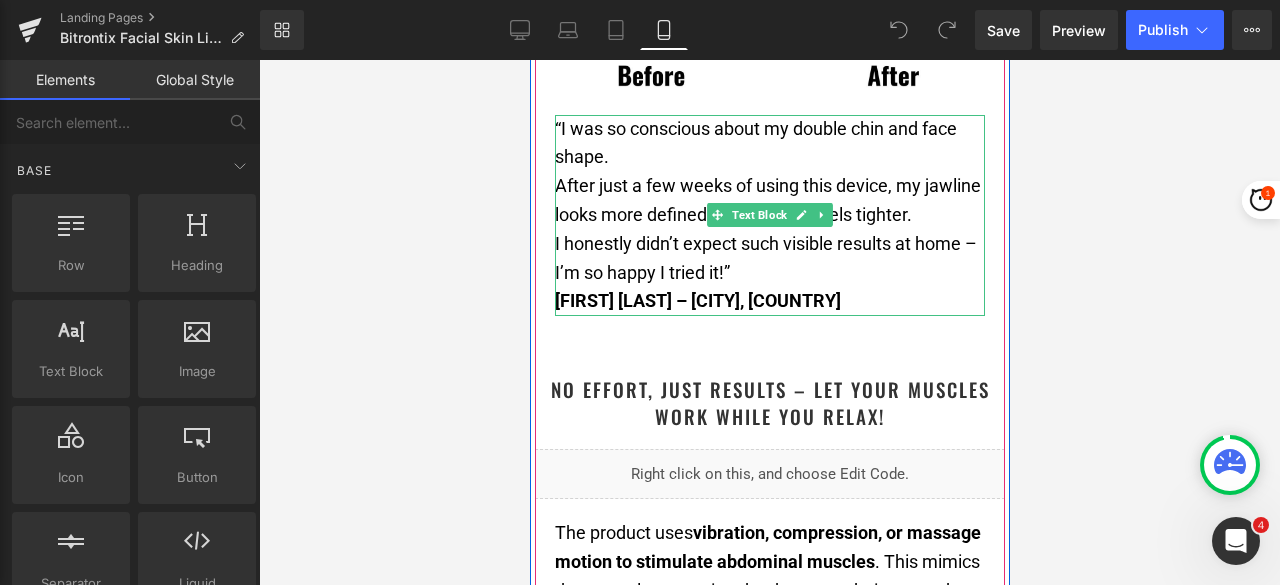 click on "“I was so conscious about my double chin and face shape." at bounding box center (769, 144) 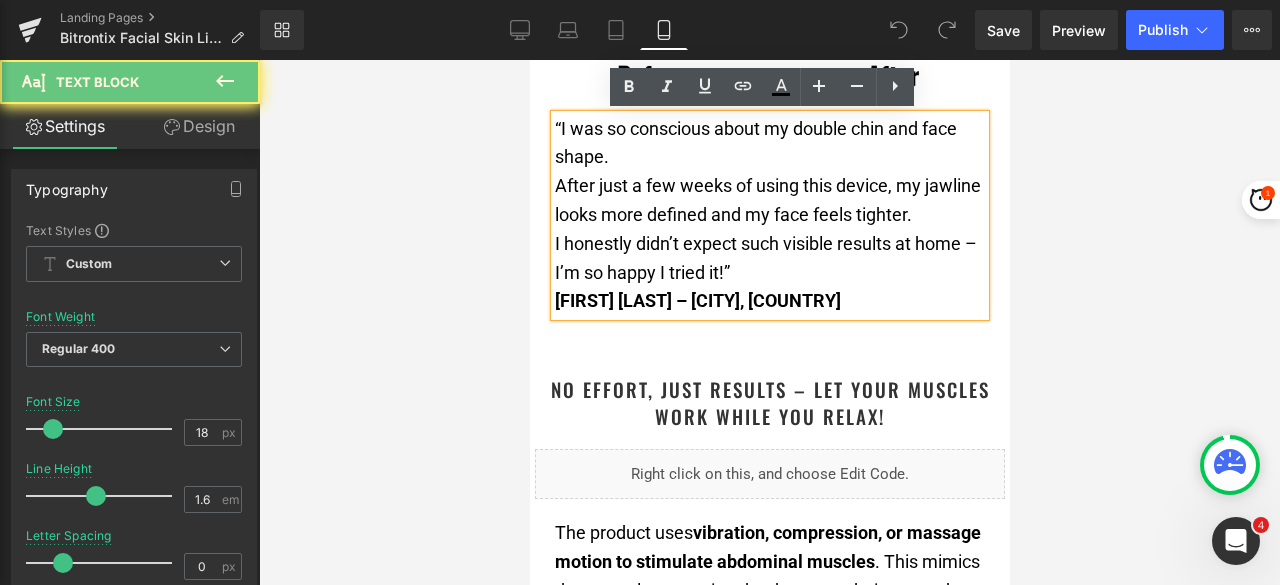 click on "“I was so conscious about my double chin and face shape." at bounding box center (769, 144) 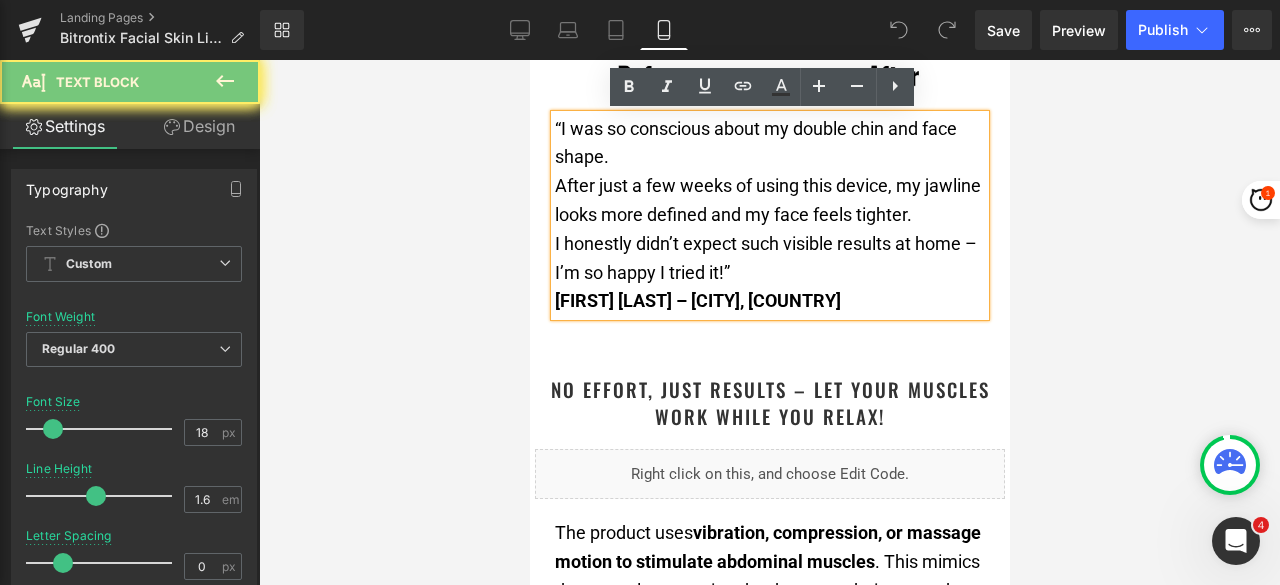 click on "“I was so conscious about my double chin and face shape." at bounding box center [769, 144] 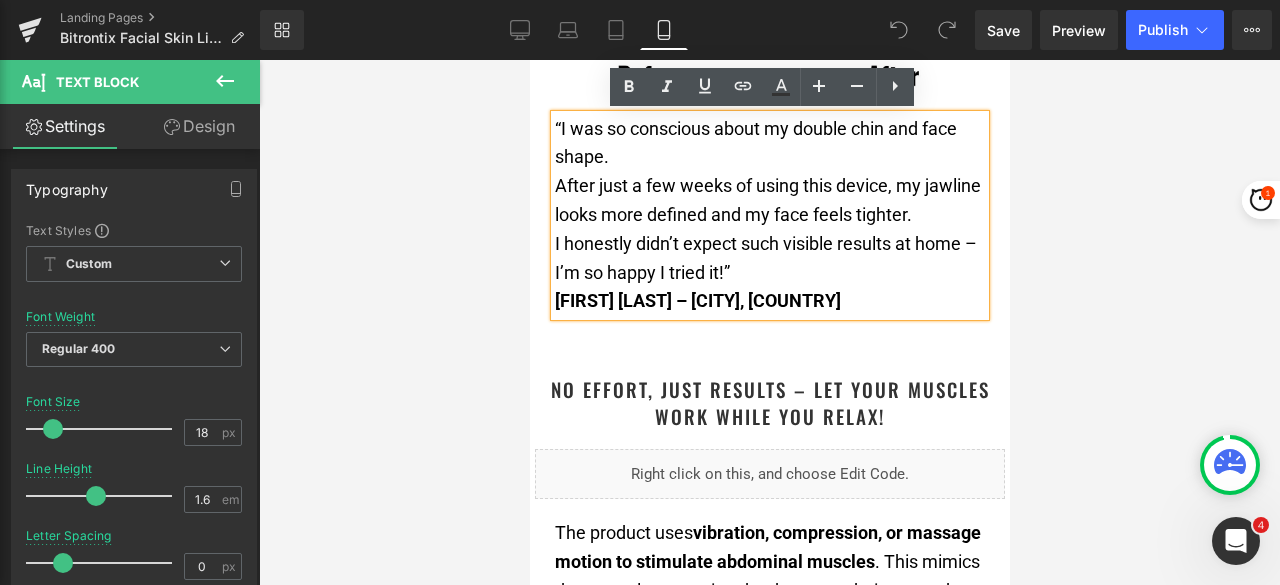 type 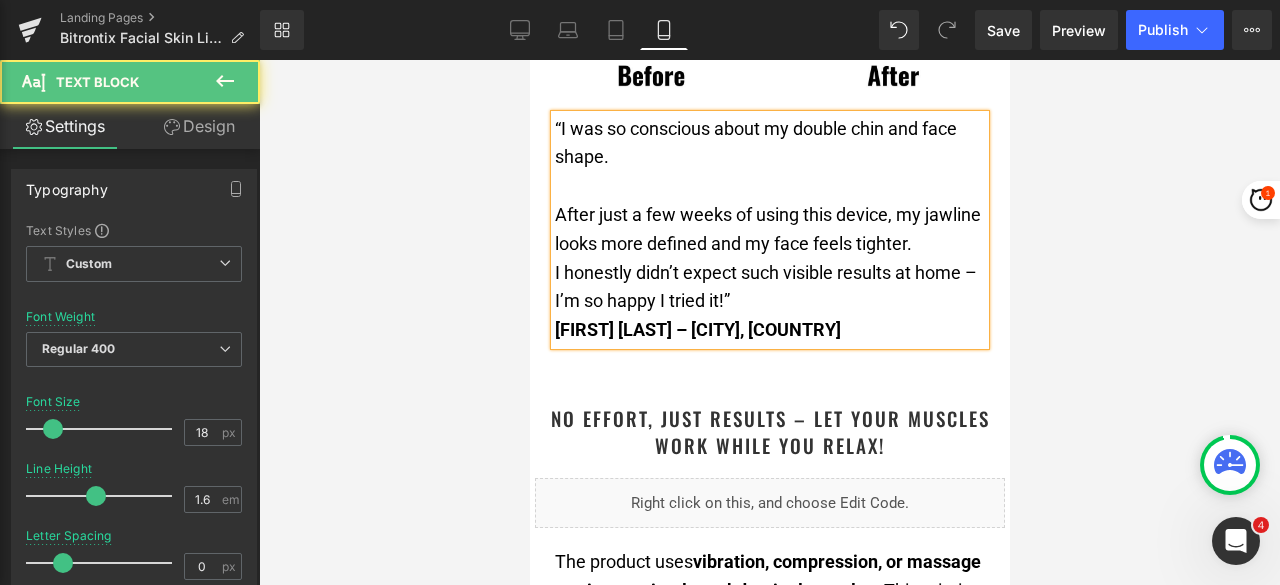 click on "After just a few weeks of using this device, my jawline looks more defined and my face feels tighter." at bounding box center [769, 230] 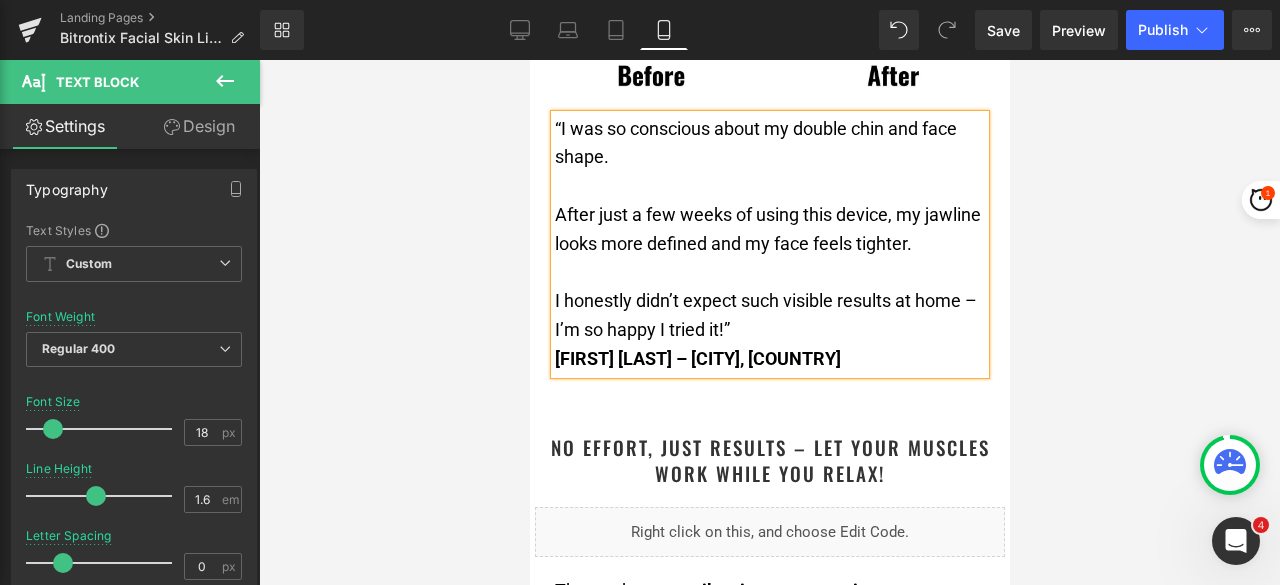 click at bounding box center (769, 322) 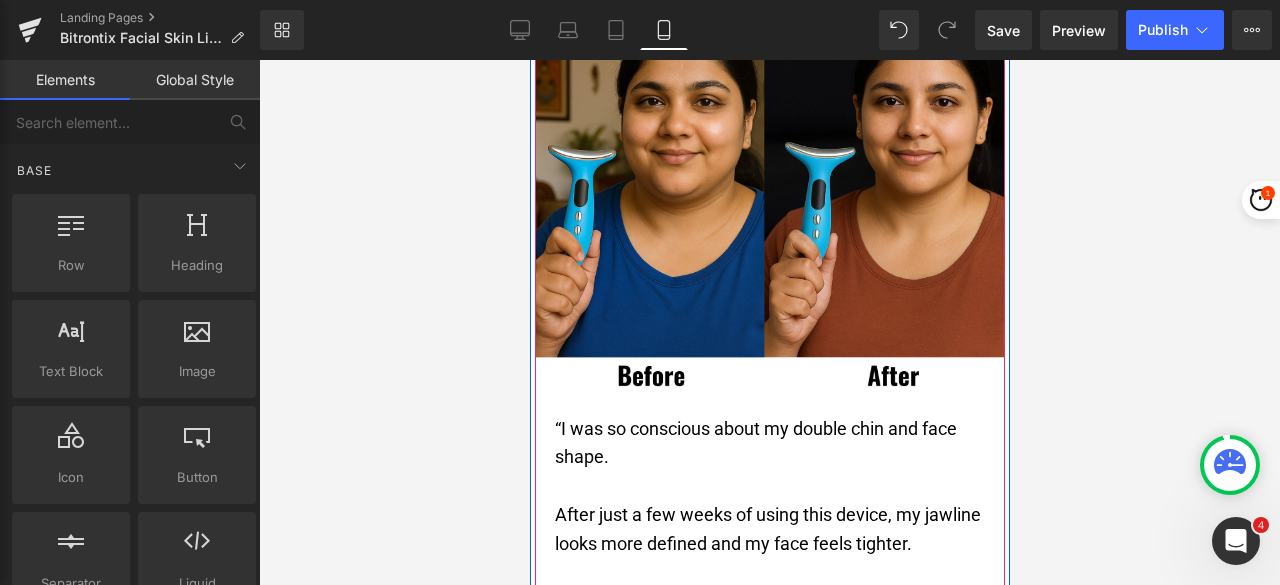 scroll, scrollTop: 2700, scrollLeft: 0, axis: vertical 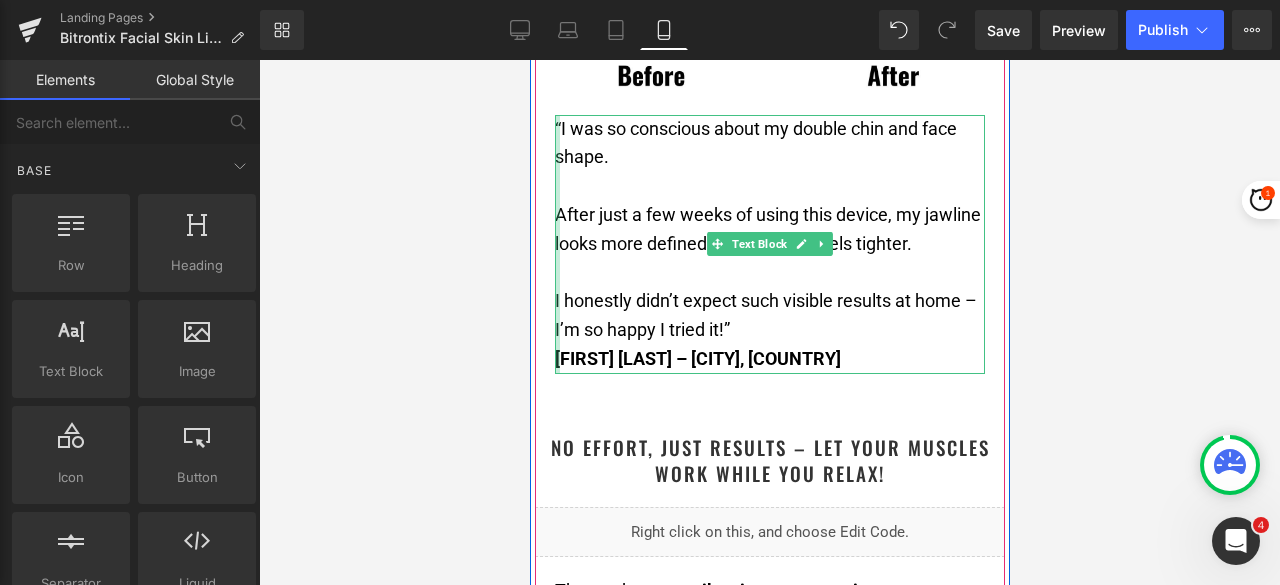 click at bounding box center (556, 244) 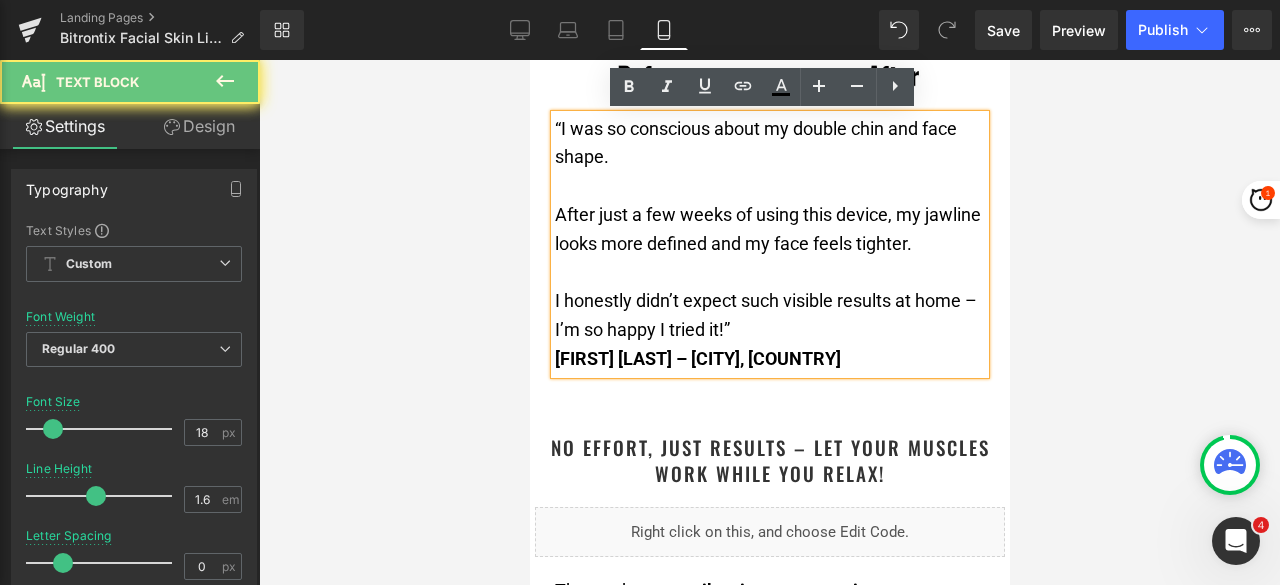 click on "After just a few weeks of using this device, my jawline looks more defined and my face feels tighter." at bounding box center (767, 229) 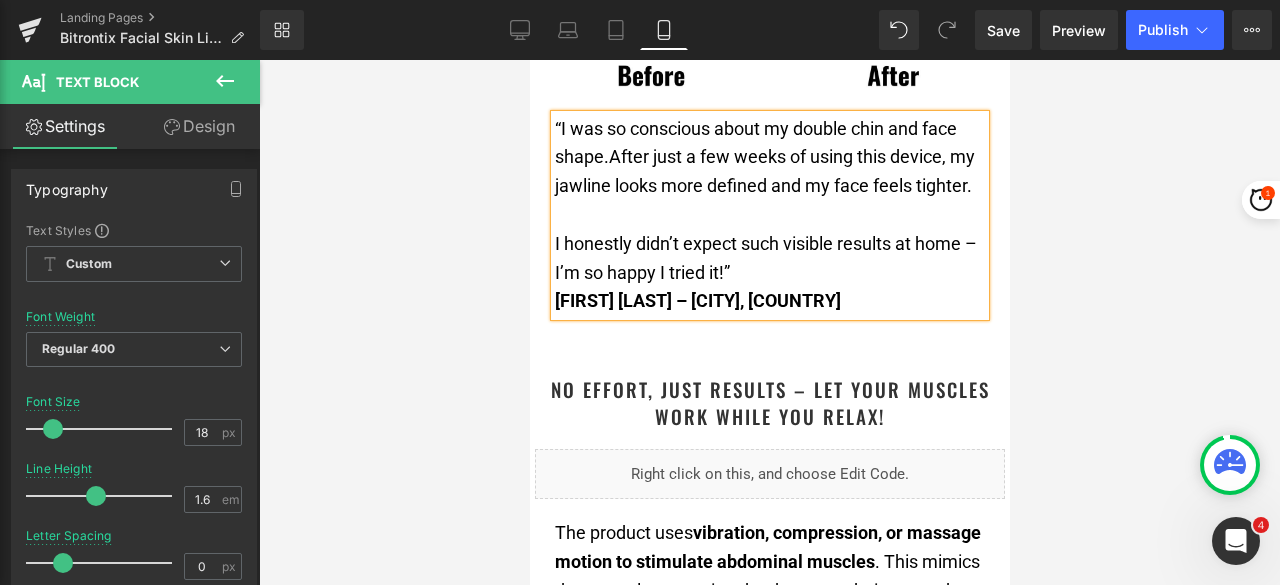 click on "I honestly didn’t expect such visible results at home – I’m so happy I tried it!”" at bounding box center [769, 259] 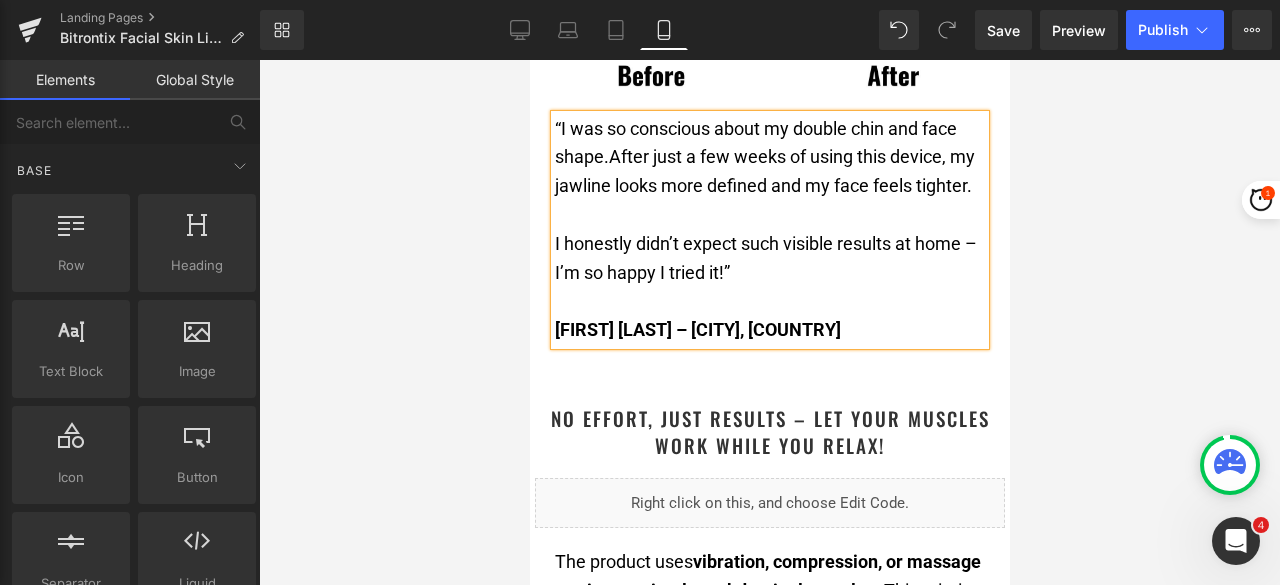 click at bounding box center [769, 322] 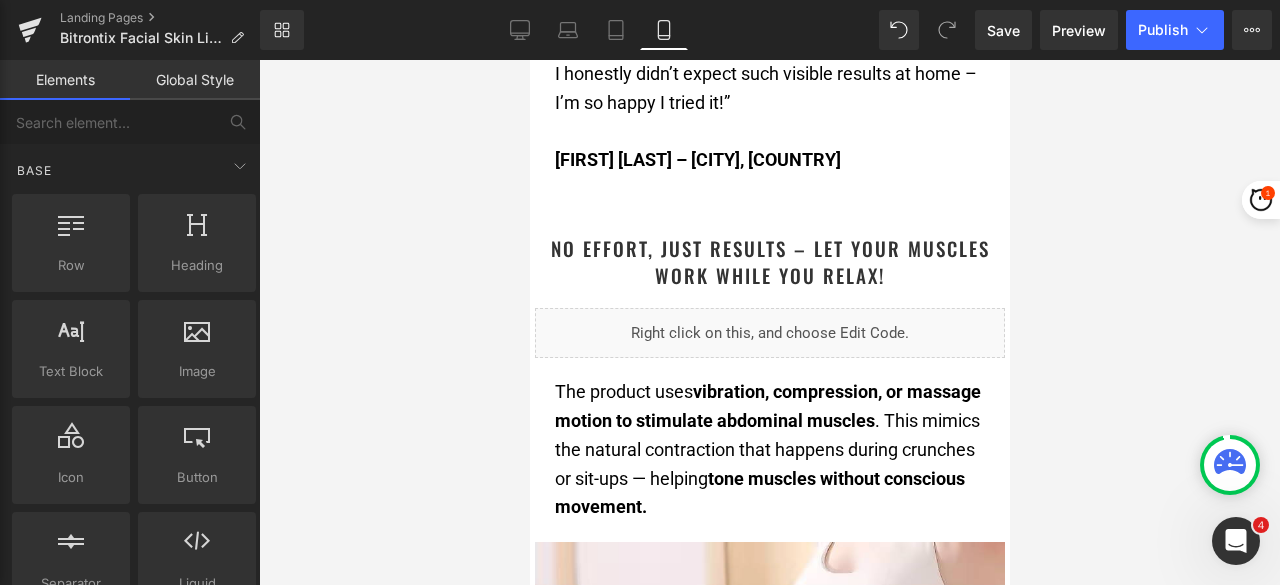 scroll, scrollTop: 2900, scrollLeft: 0, axis: vertical 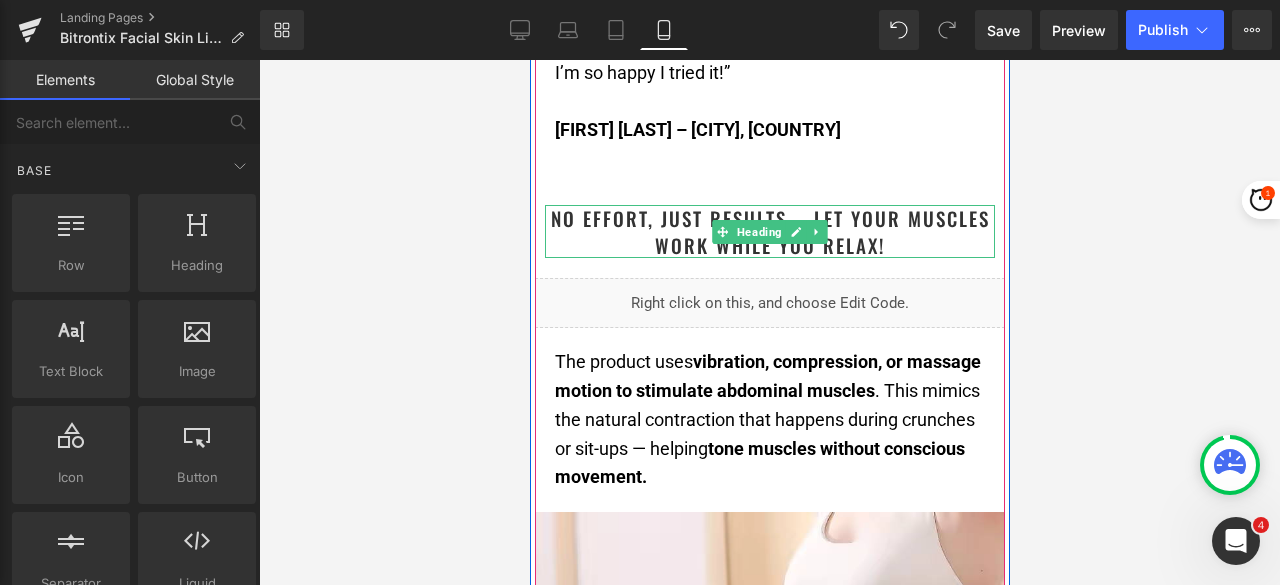 click on "No Effort, Just Results – Let Your Muscles Work While You Relax!" at bounding box center (769, 231) 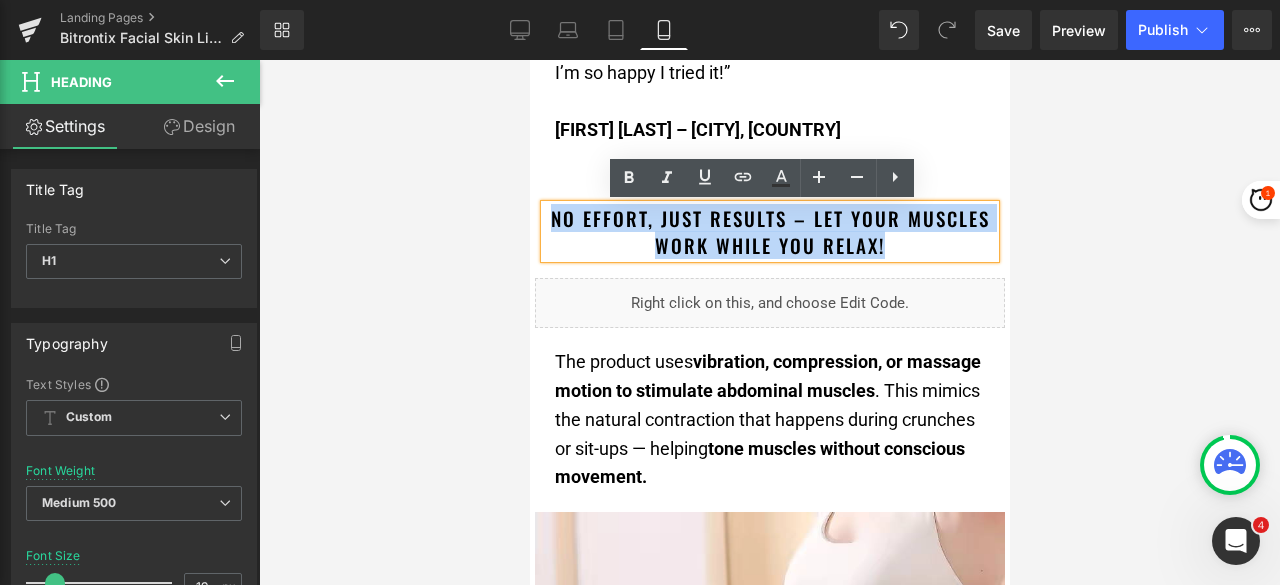 drag, startPoint x: 894, startPoint y: 243, endPoint x: 538, endPoint y: 222, distance: 356.61884 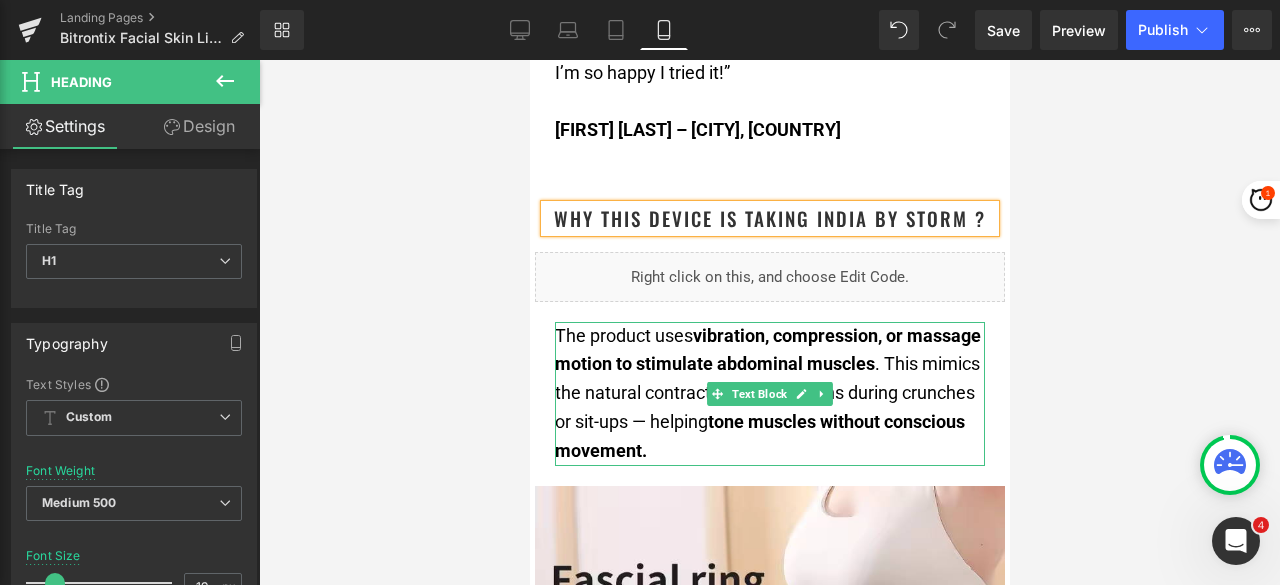 click on "vibration, compression, or massage motion to stimulate abdominal muscles" at bounding box center (767, 350) 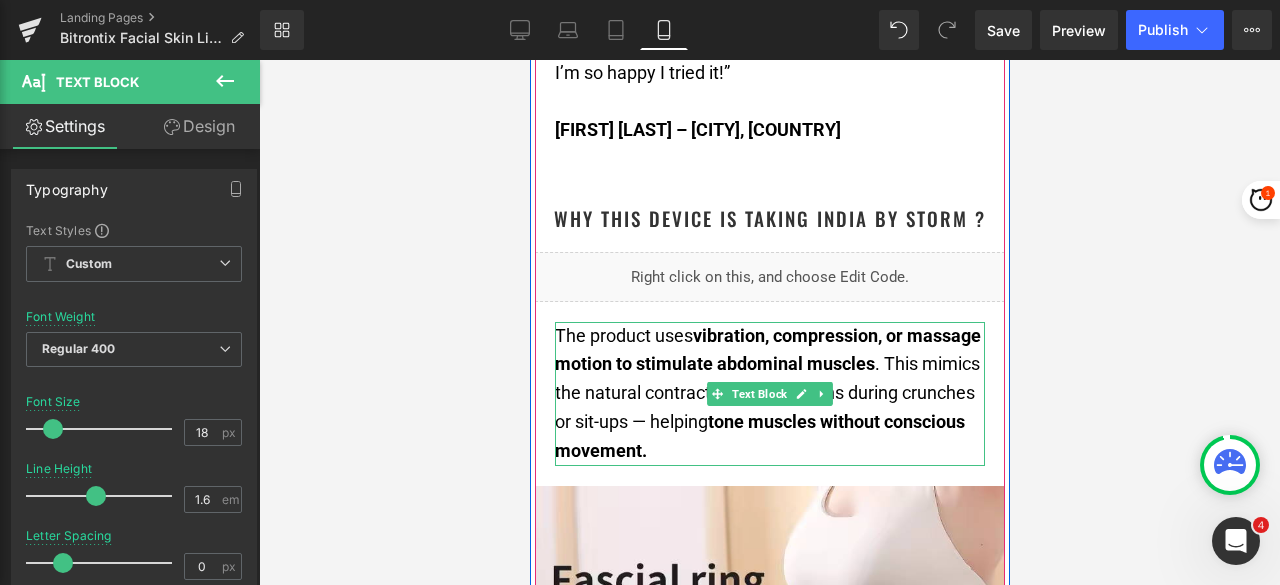 click on "vibration, compression, or massage motion to stimulate abdominal muscles" at bounding box center [767, 350] 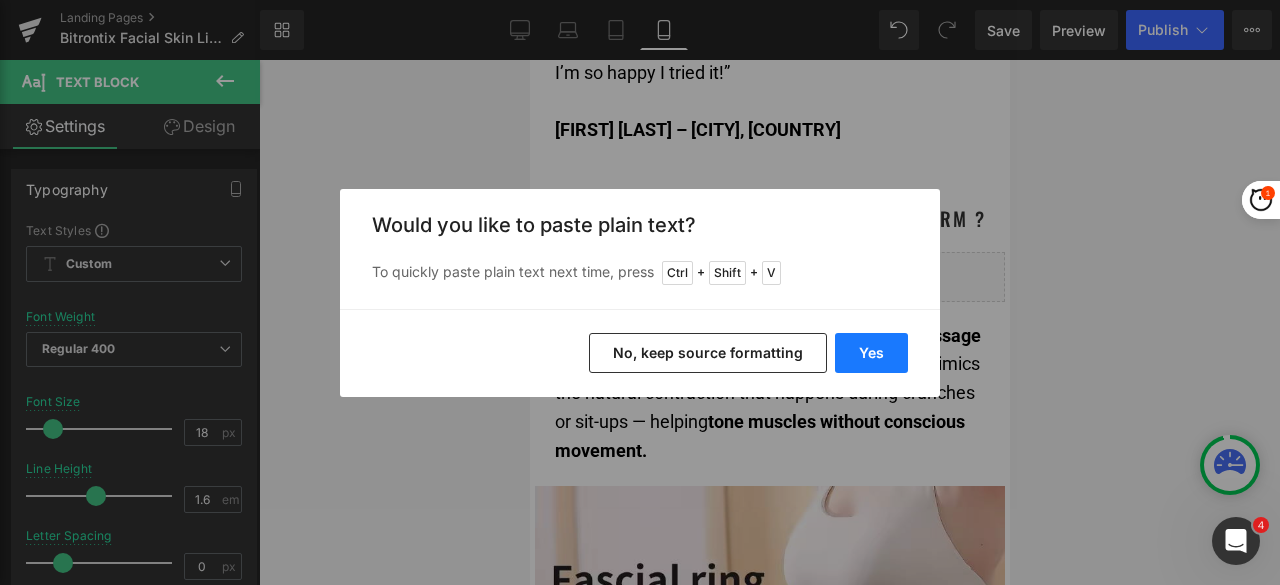 drag, startPoint x: 754, startPoint y: 345, endPoint x: 878, endPoint y: 347, distance: 124.01613 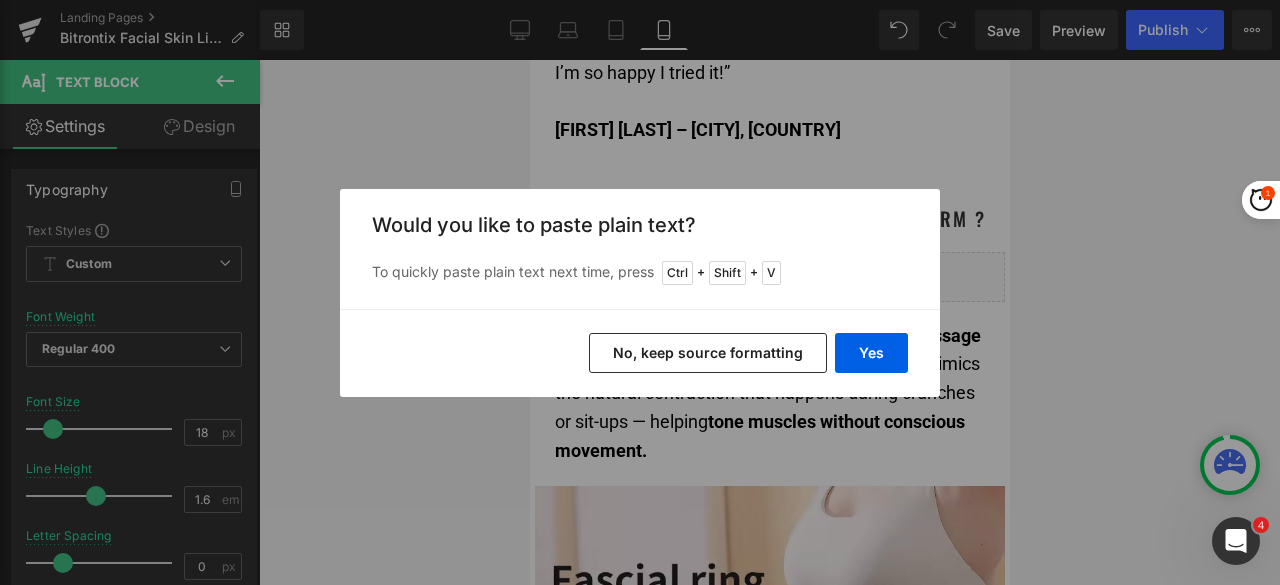 type 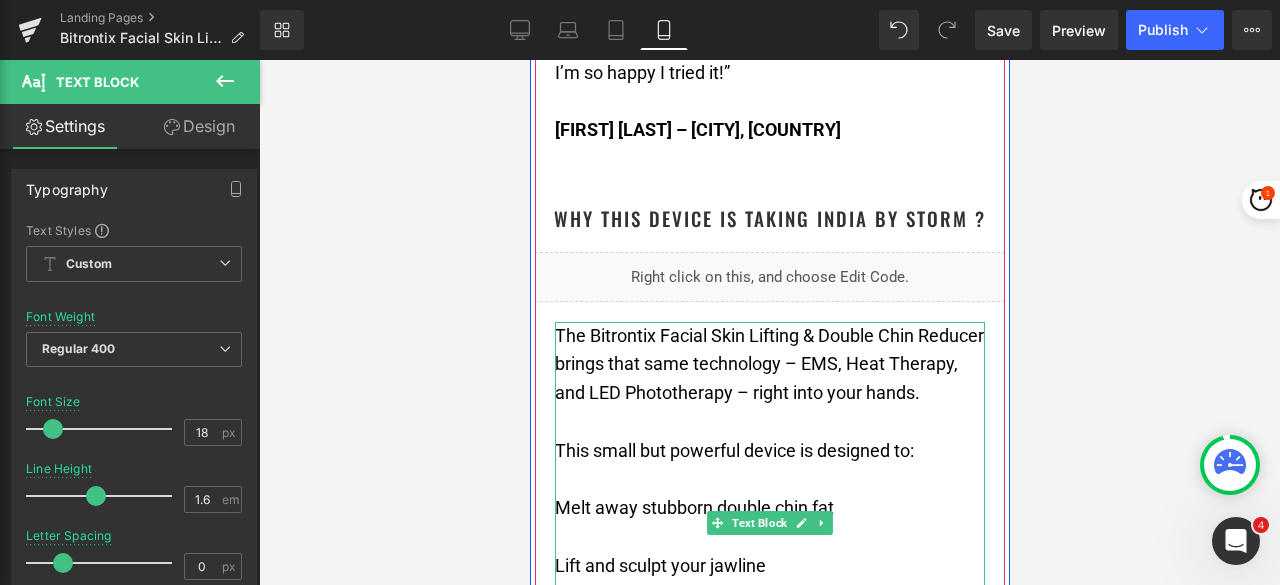 click on "The Bitrontix Facial Skin Lifting & Double Chin Reducer brings that same technology – EMS, Heat Therapy, and LED Phototherapy – right into your hands." at bounding box center (768, 364) 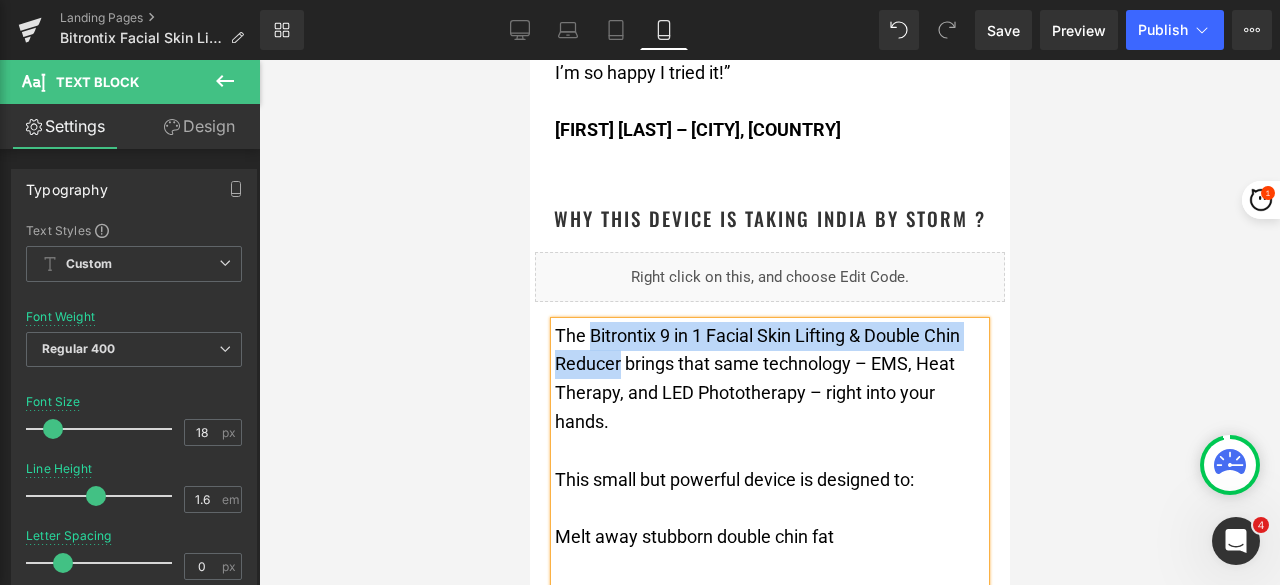drag, startPoint x: 584, startPoint y: 334, endPoint x: 614, endPoint y: 365, distance: 43.13931 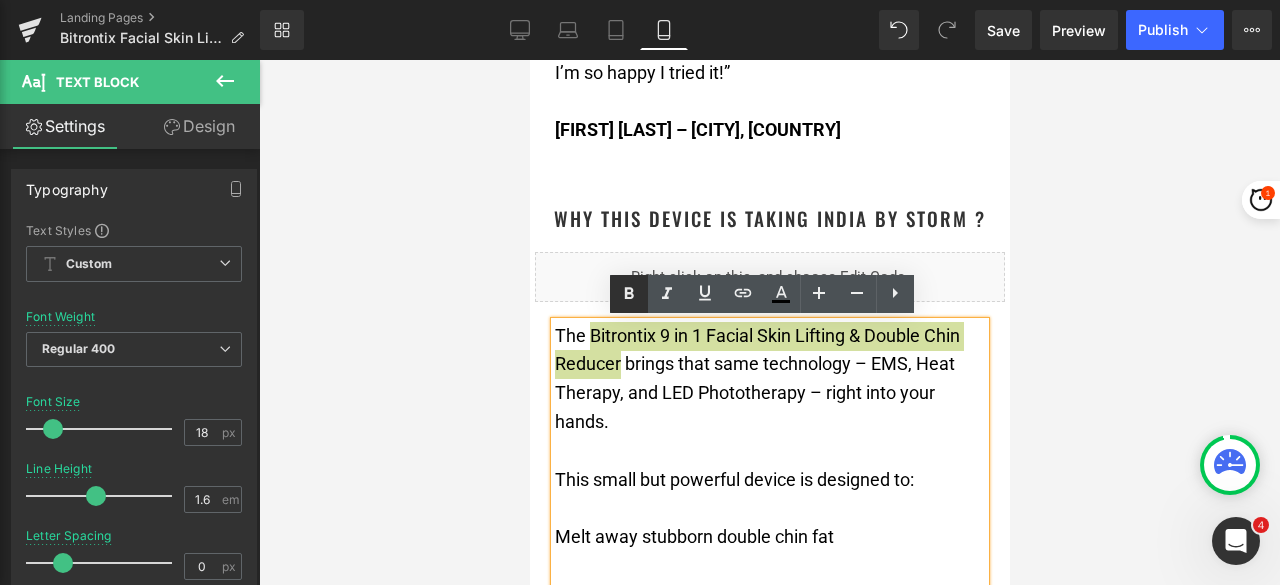 click 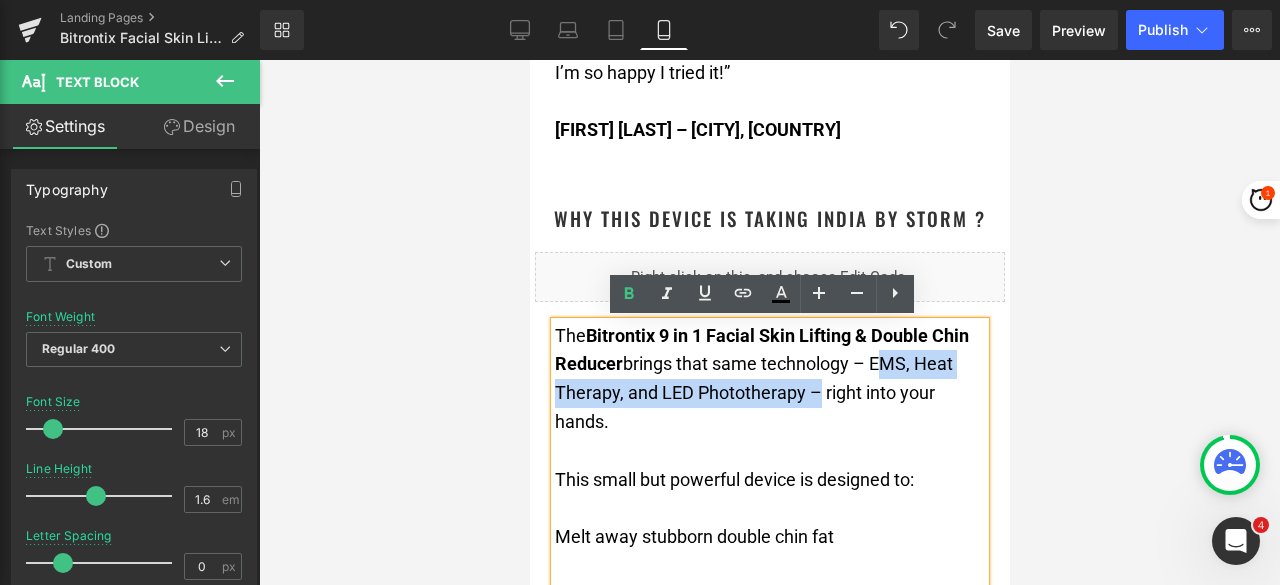 drag, startPoint x: 868, startPoint y: 362, endPoint x: 797, endPoint y: 395, distance: 78.29432 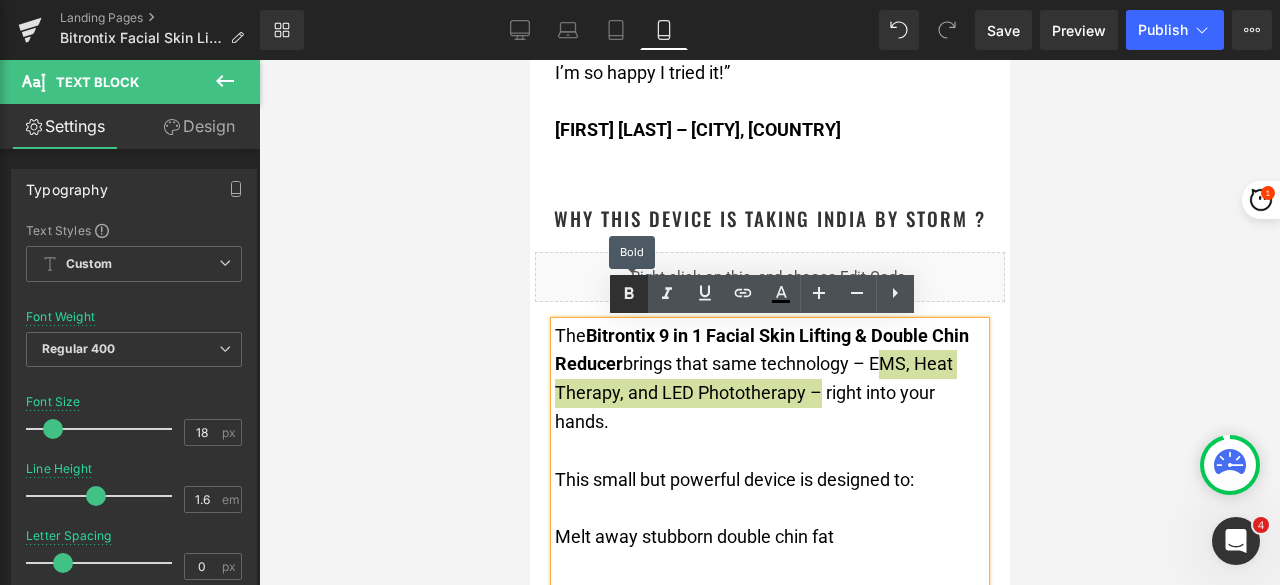 click 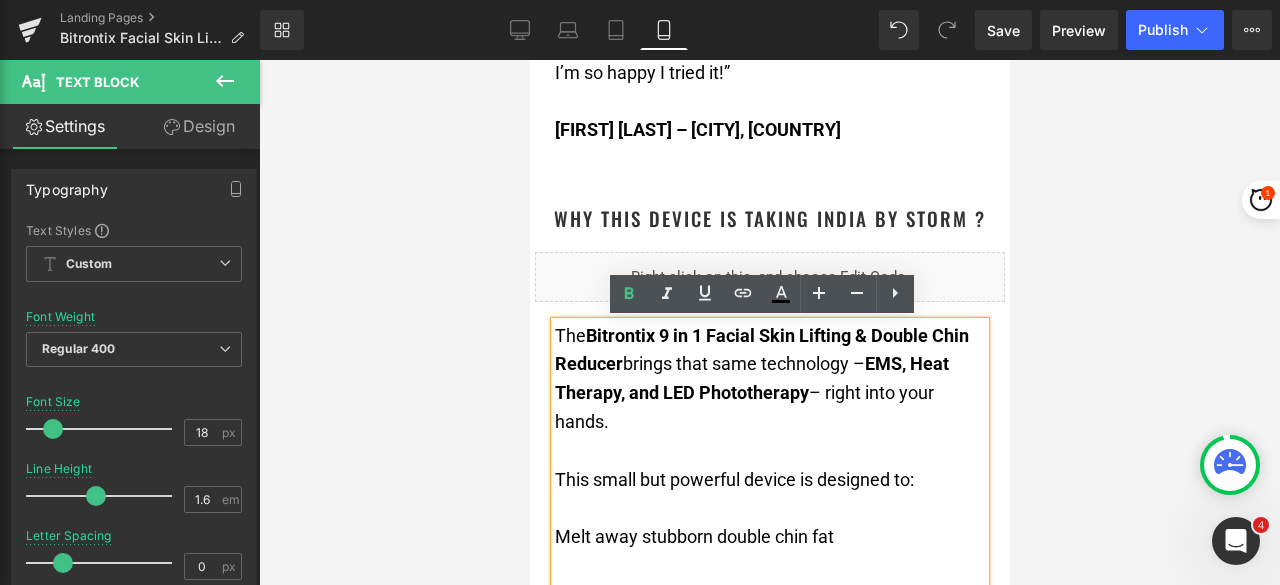 click at bounding box center [769, 451] 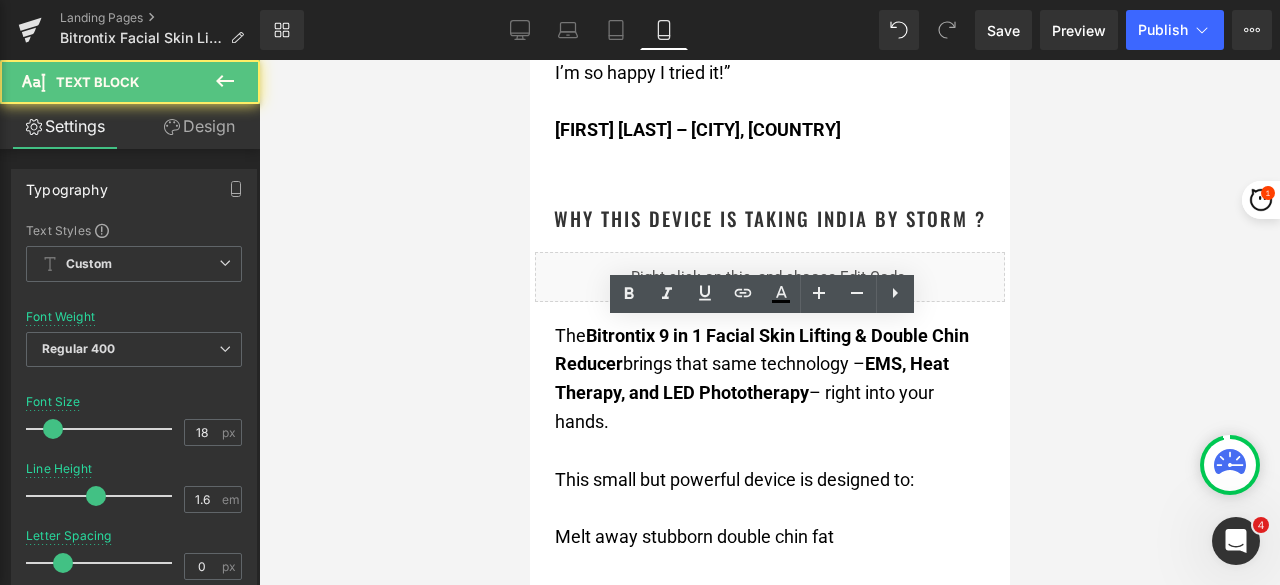 click at bounding box center (769, 322) 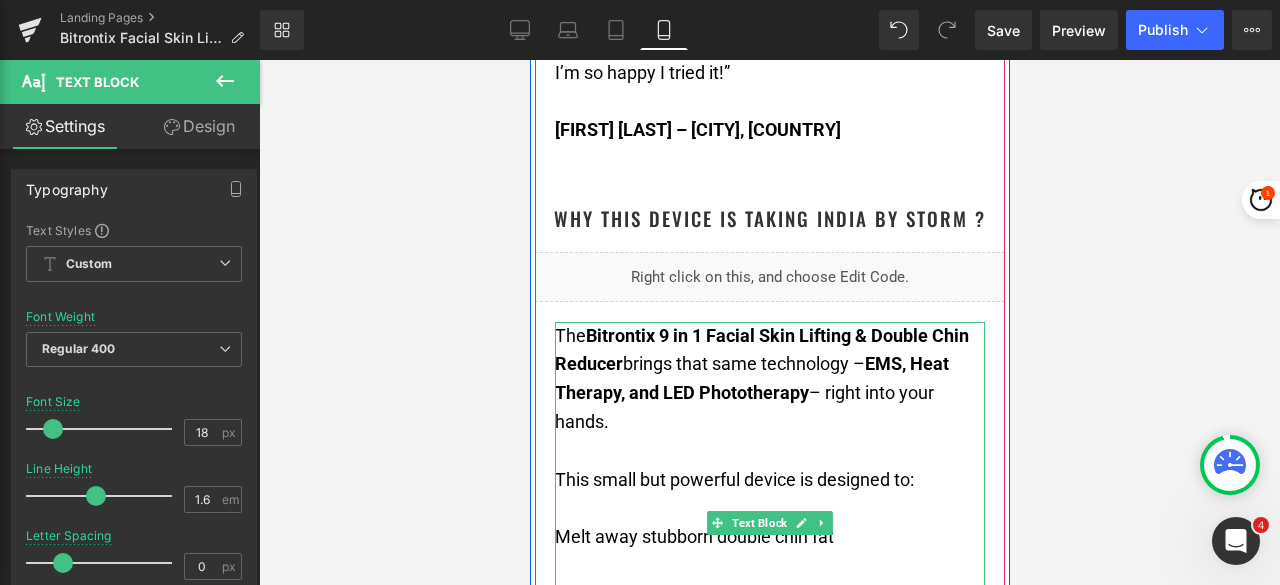 click on "The  Bitrontix 9 in 1 Facial Skin Lifting & Double Chin Reducer  brings that same technology –  EMS, Heat Therapy, and LED Phototherapy  – right into your hands." at bounding box center [761, 378] 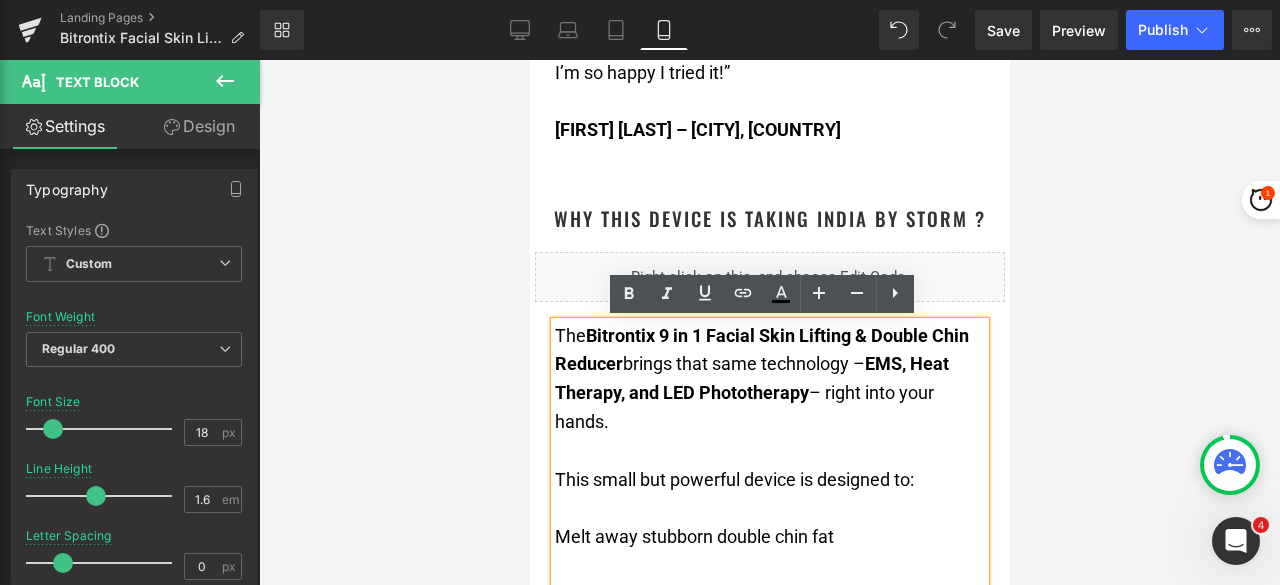 click on "The  Bitrontix 9 in 1 Facial Skin Lifting & Double Chin Reducer  brings that same technology –  EMS, Heat Therapy, and LED Phototherapy  – right into your hands." at bounding box center [761, 378] 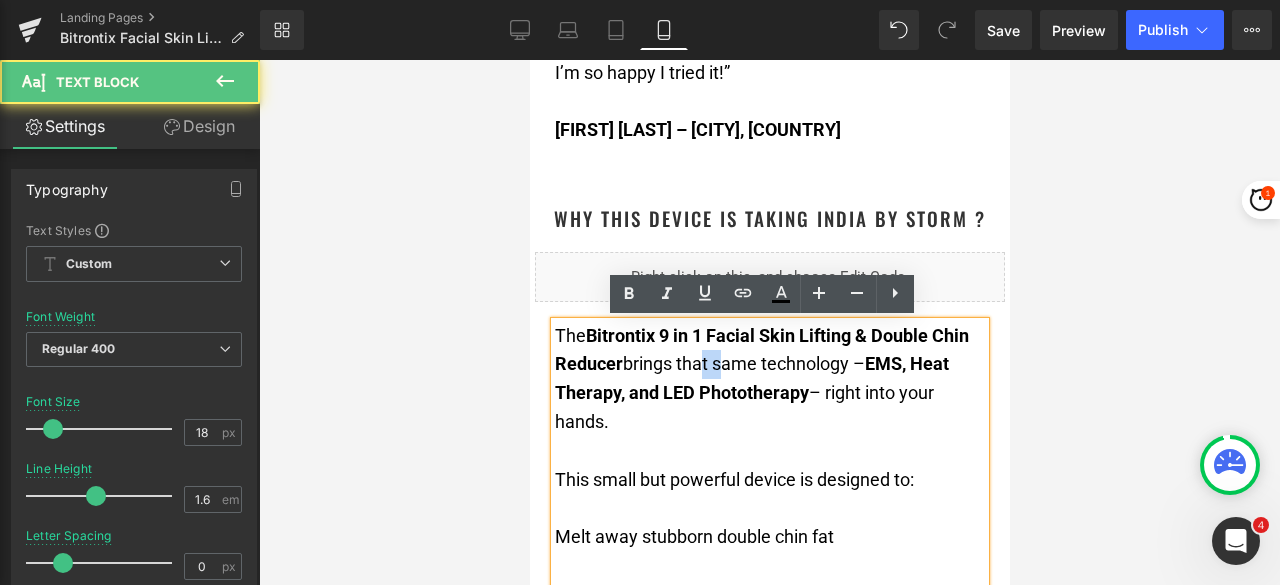 drag, startPoint x: 707, startPoint y: 365, endPoint x: 690, endPoint y: 367, distance: 17.117243 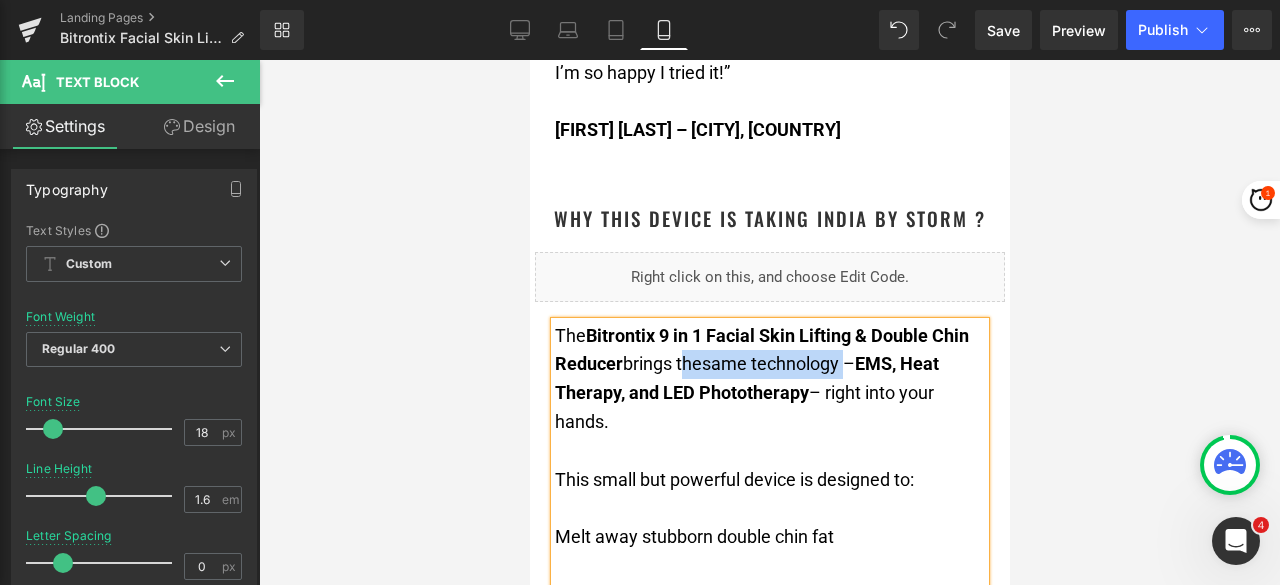 drag, startPoint x: 834, startPoint y: 367, endPoint x: 672, endPoint y: 361, distance: 162.11107 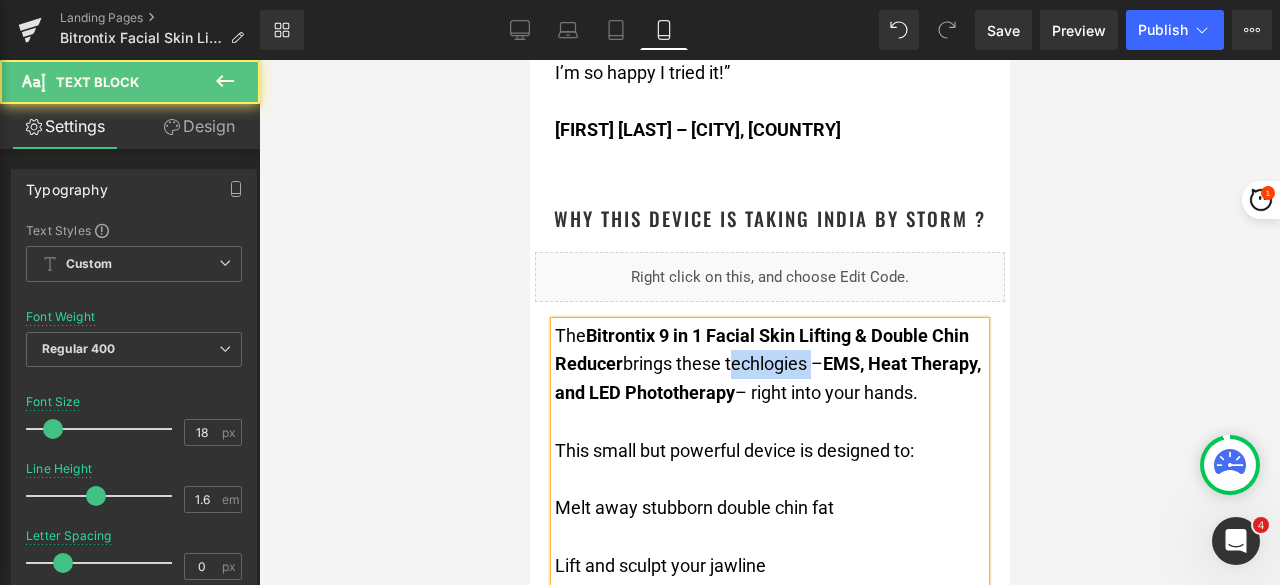 drag, startPoint x: 801, startPoint y: 368, endPoint x: 720, endPoint y: 367, distance: 81.00617 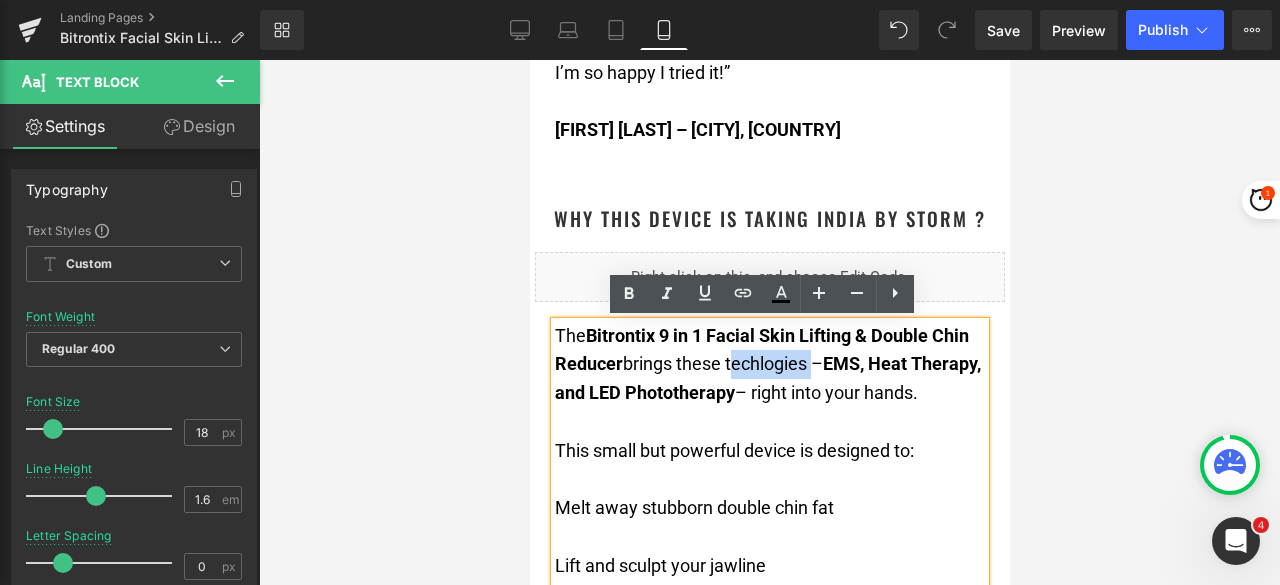 copy on "techlogies" 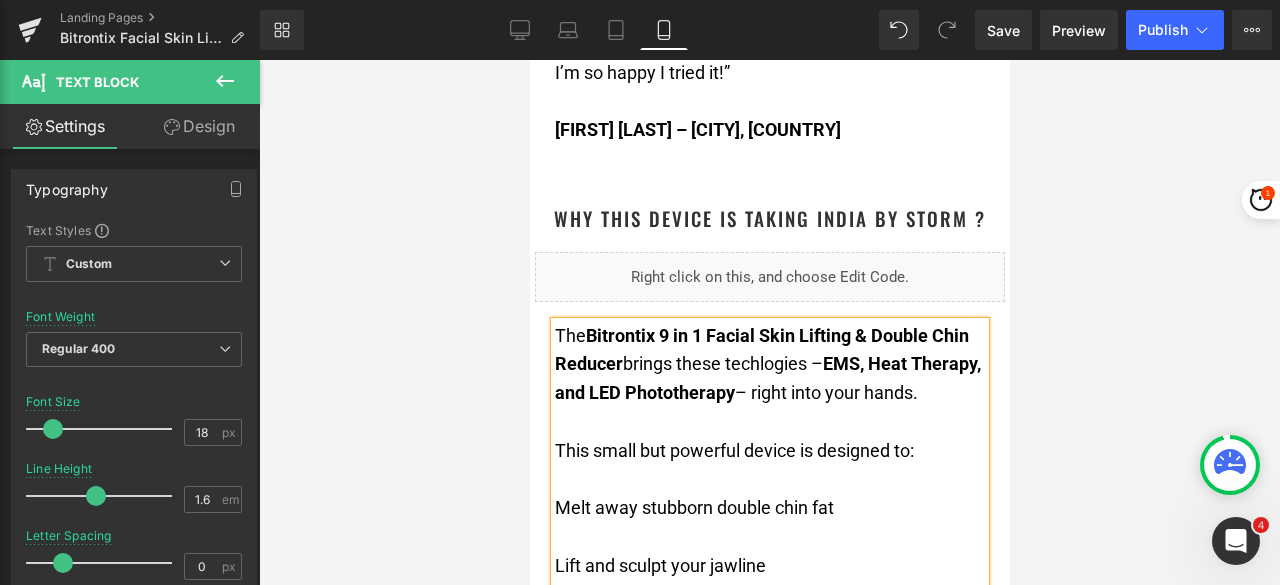 click on "Bitrontix 9 in 1 Facial Skin Lifting & Double Chin Reducer" at bounding box center (761, 350) 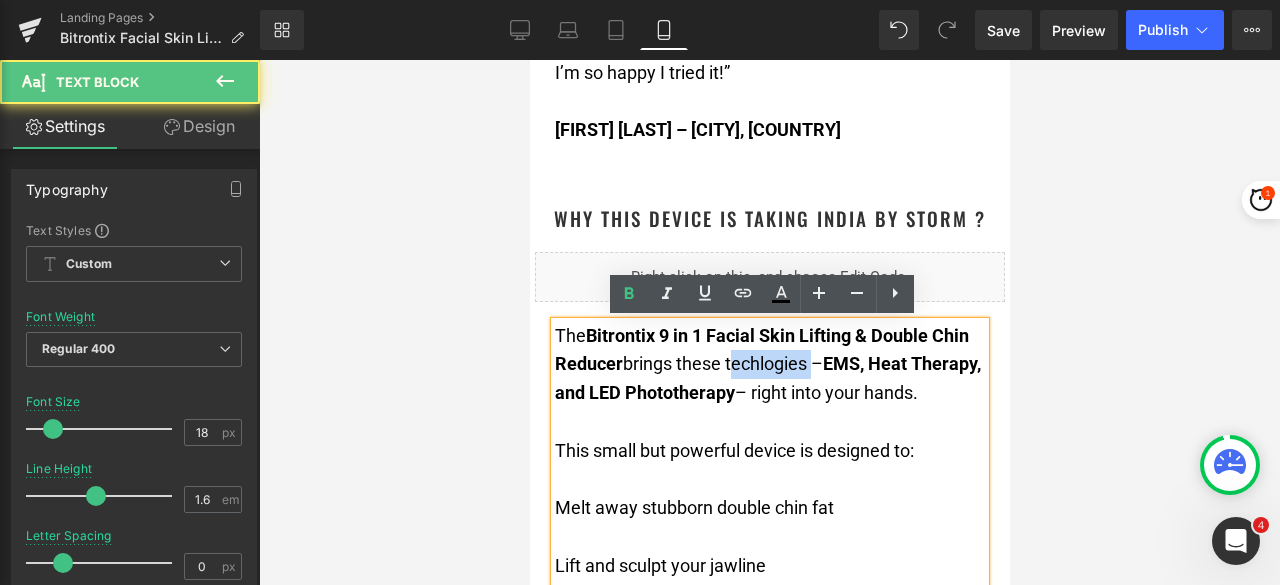 drag, startPoint x: 805, startPoint y: 369, endPoint x: 720, endPoint y: 369, distance: 85 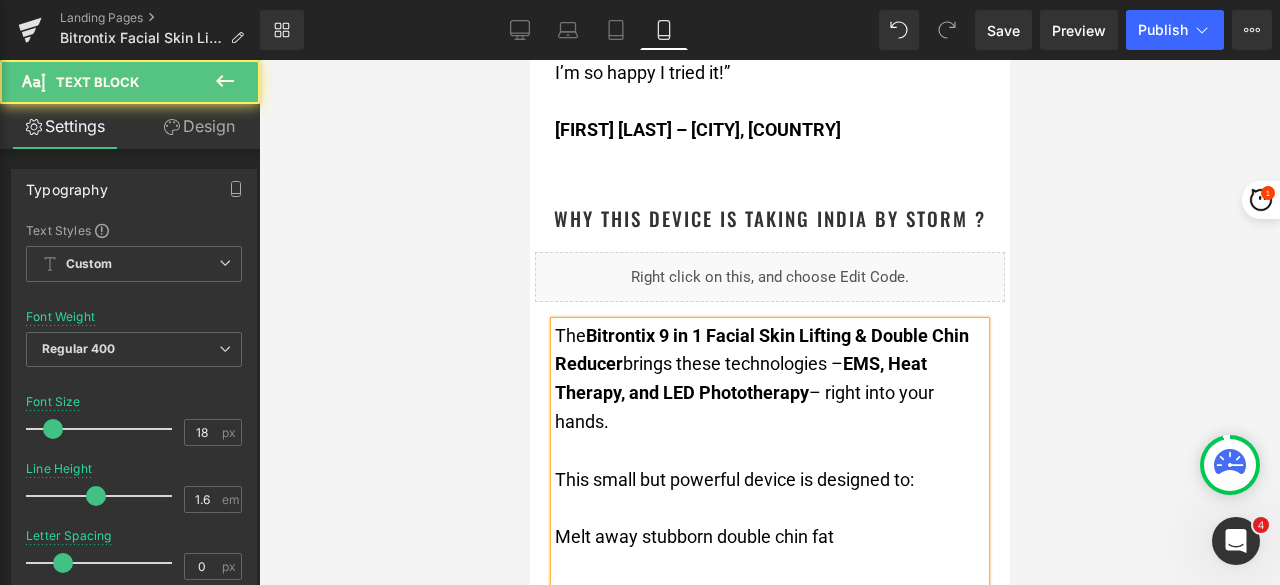 click on "EMS, Heat Therapy, and LED Phototherapy" at bounding box center (740, 378) 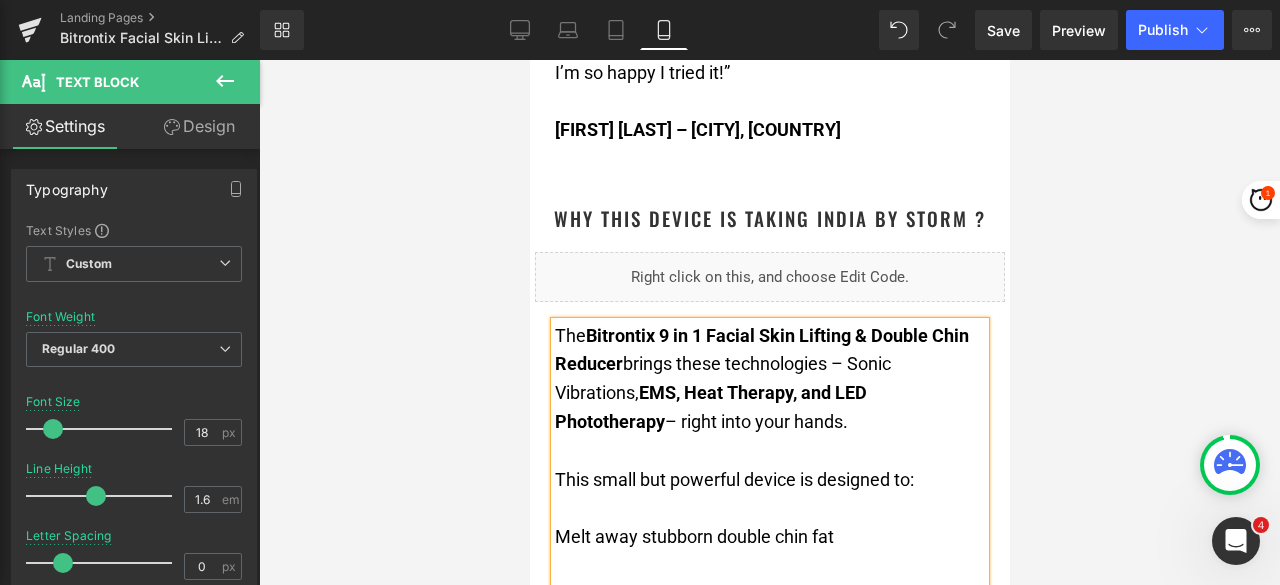drag, startPoint x: 844, startPoint y: 365, endPoint x: 632, endPoint y: 399, distance: 214.7091 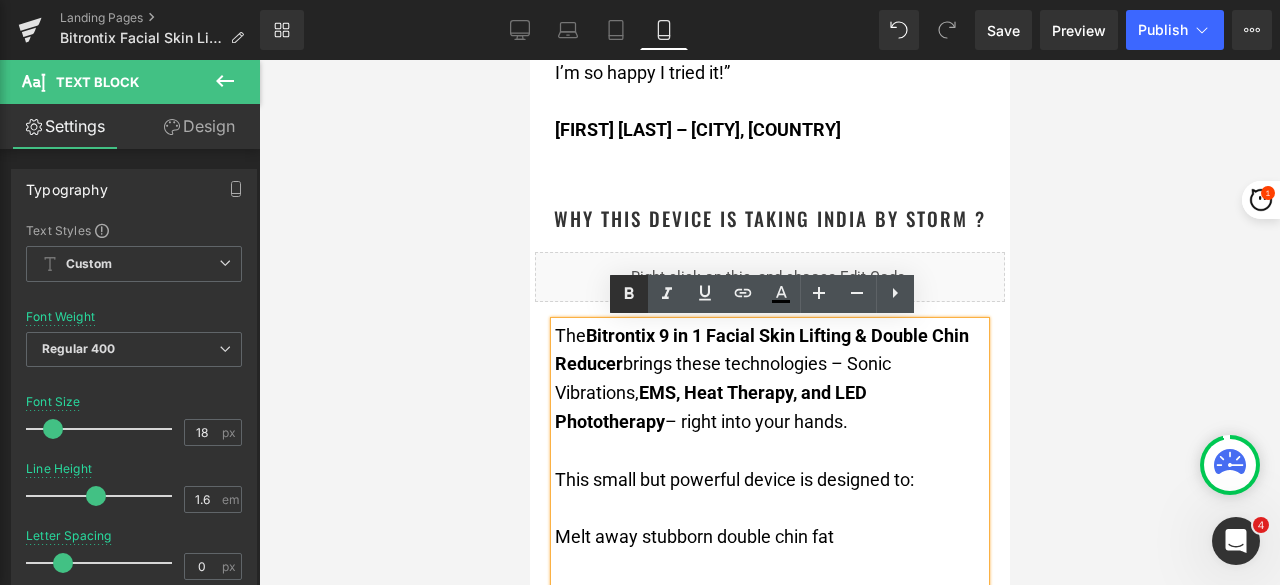 click 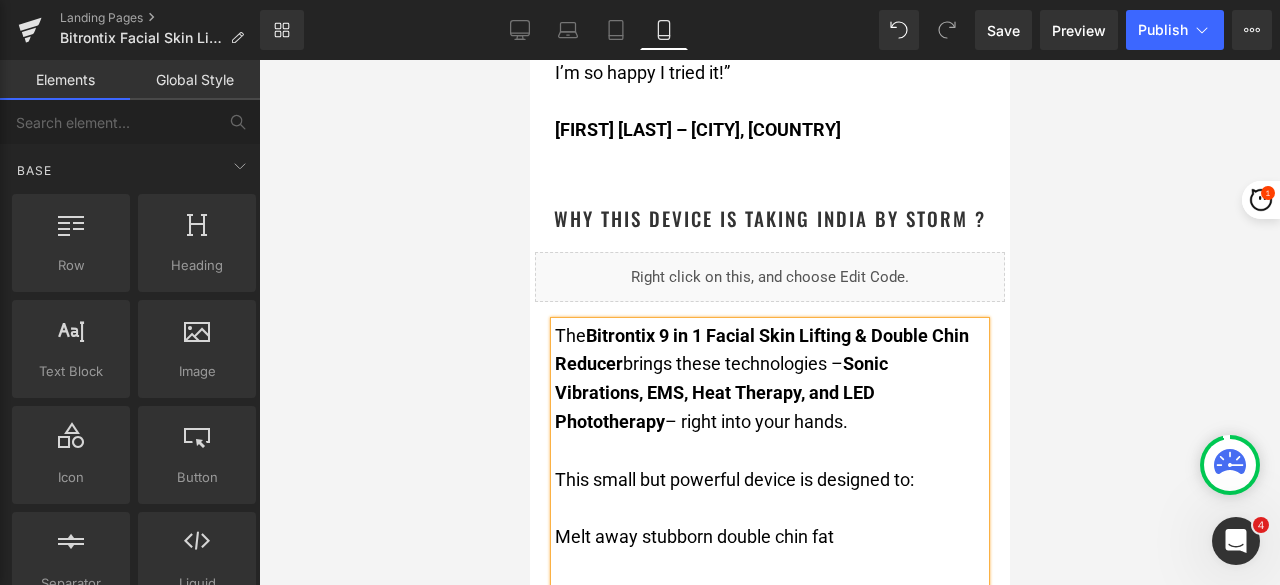 click at bounding box center (769, 322) 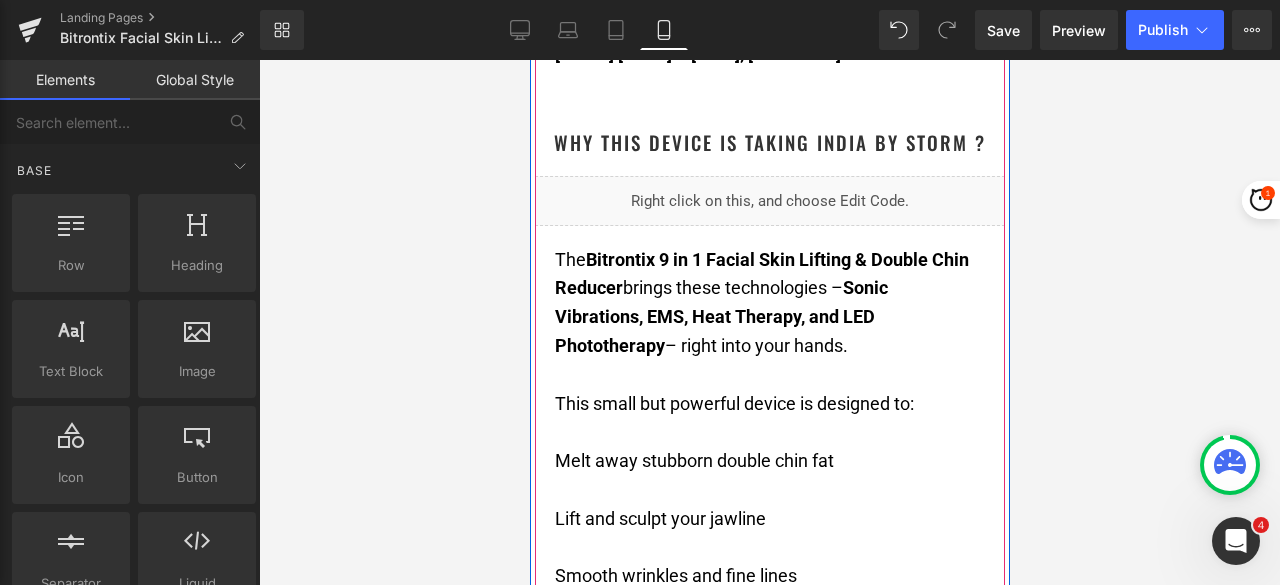 scroll, scrollTop: 3000, scrollLeft: 0, axis: vertical 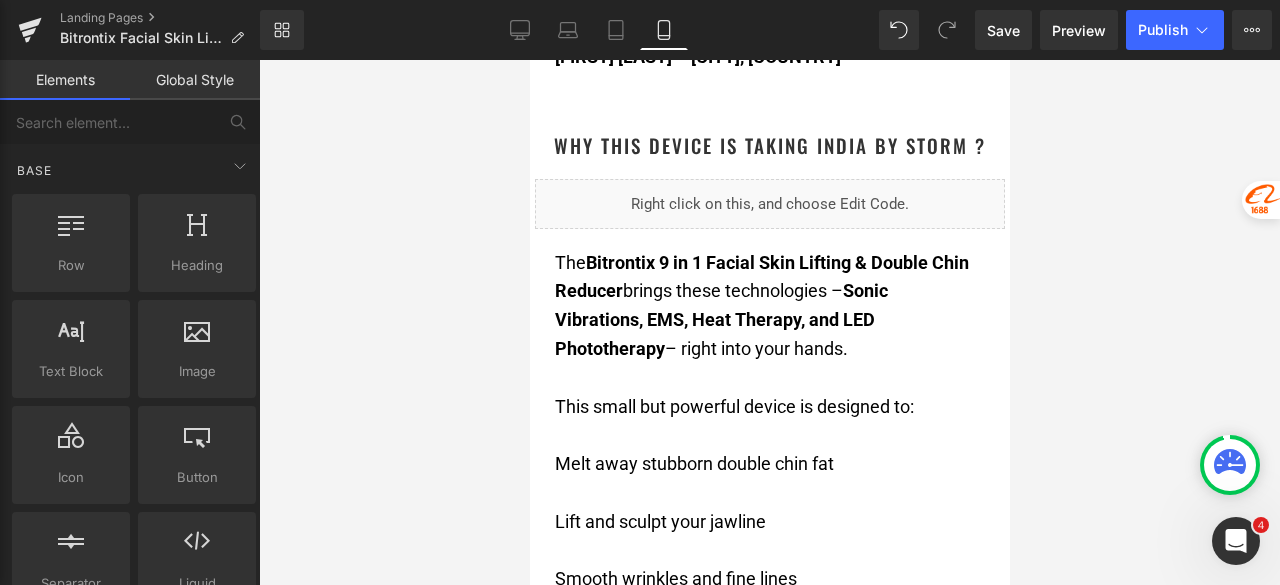 click at bounding box center [769, 322] 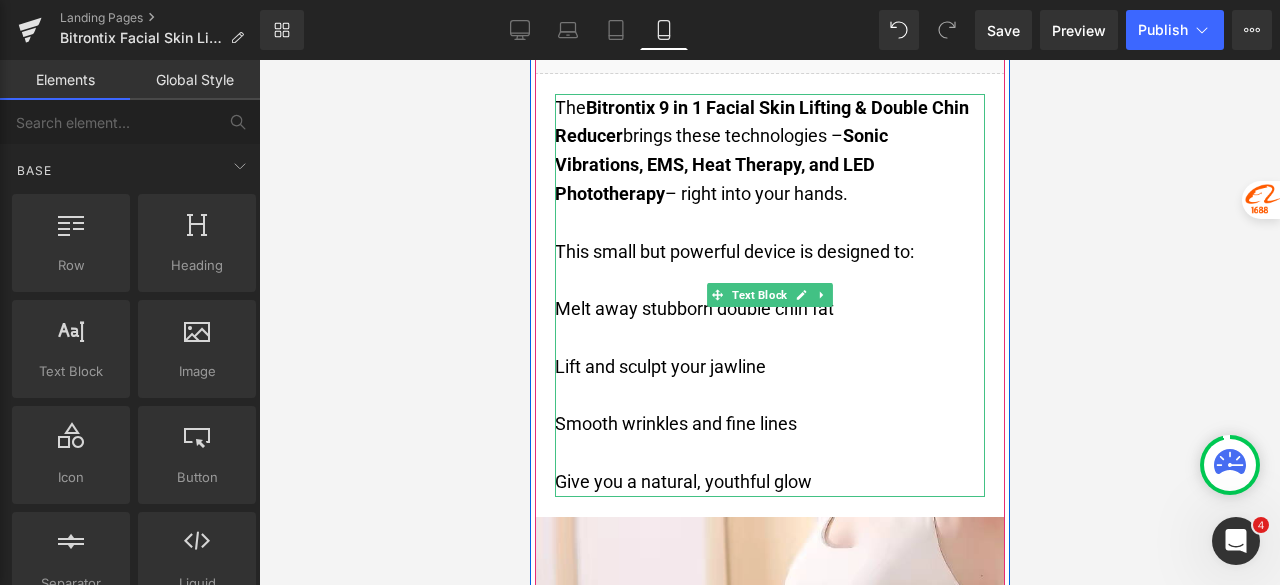 scroll, scrollTop: 3173, scrollLeft: 0, axis: vertical 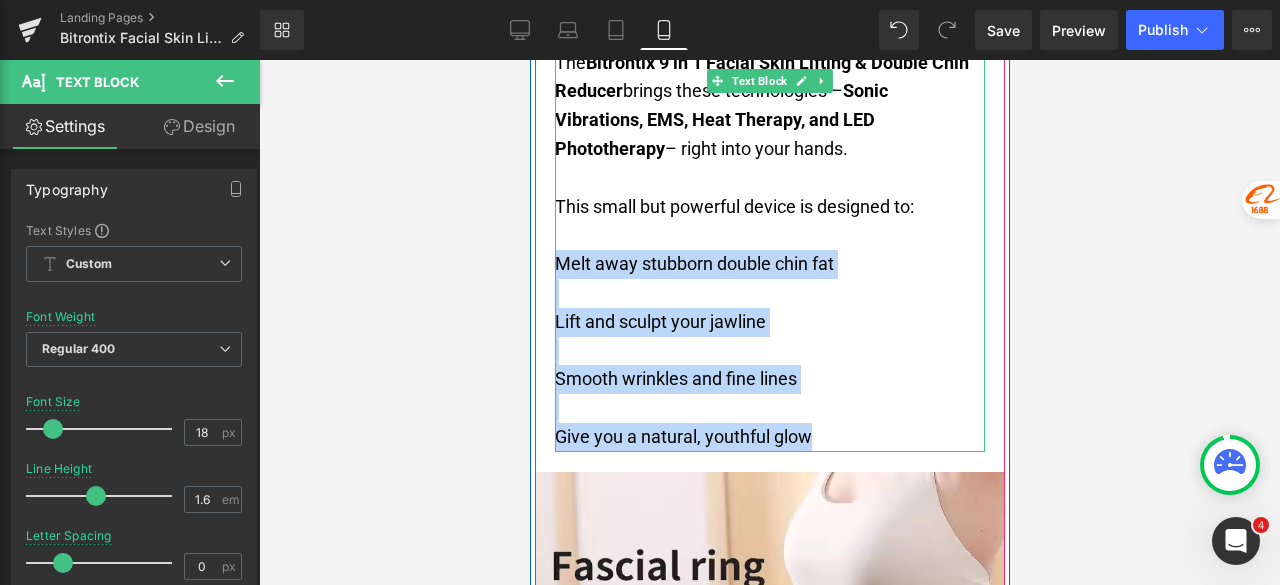 drag, startPoint x: 810, startPoint y: 432, endPoint x: 552, endPoint y: 263, distance: 308.4234 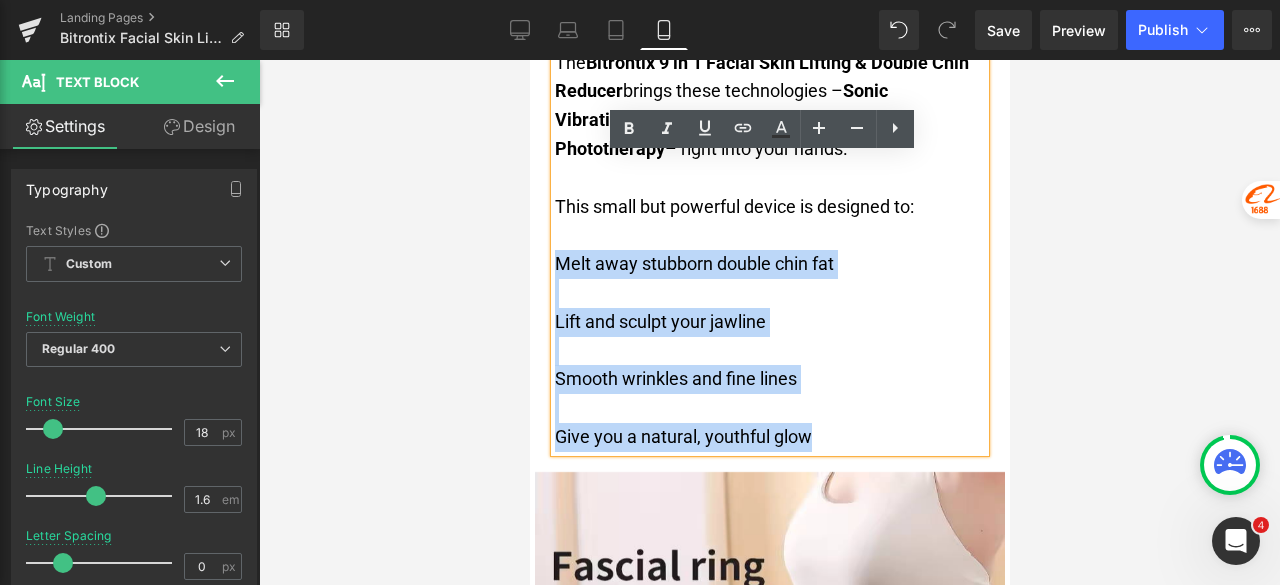 copy on "Melt away stubborn double chin fat Lift and sculpt your jawline Smooth wrinkles and fine lines Give you a natural, youthful glow" 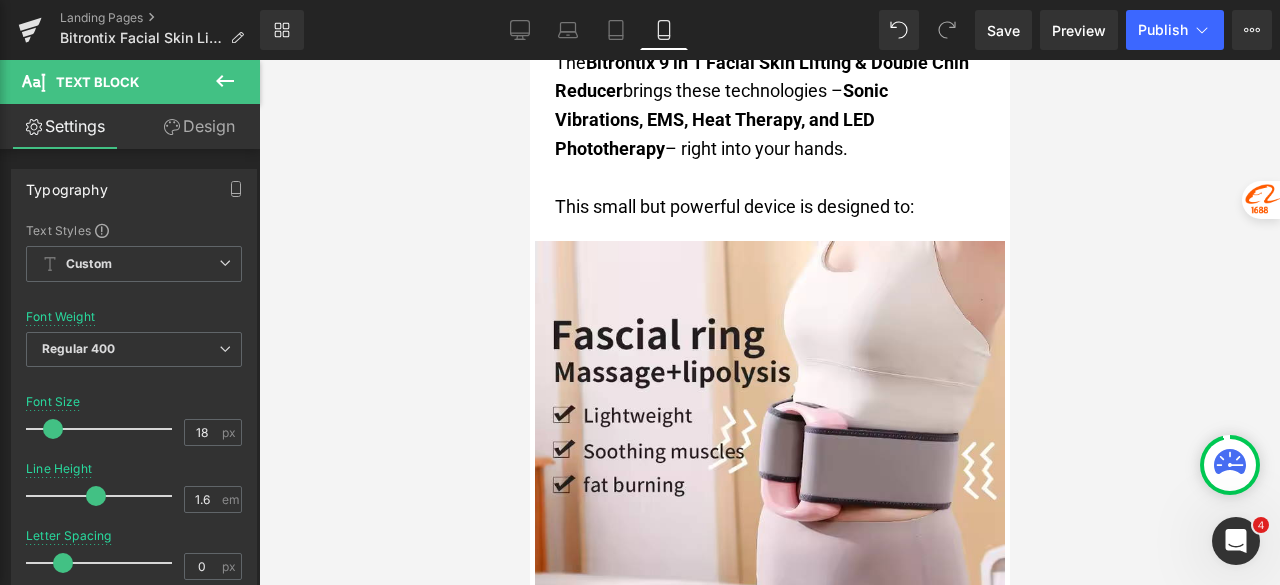 click at bounding box center [769, 322] 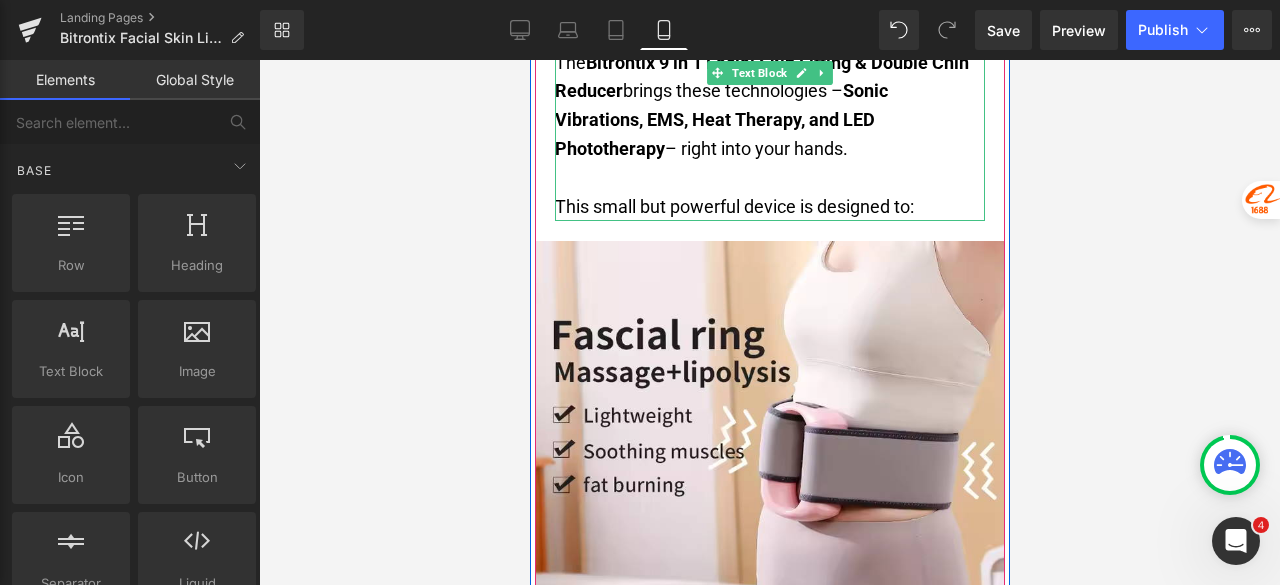scroll, scrollTop: 2973, scrollLeft: 0, axis: vertical 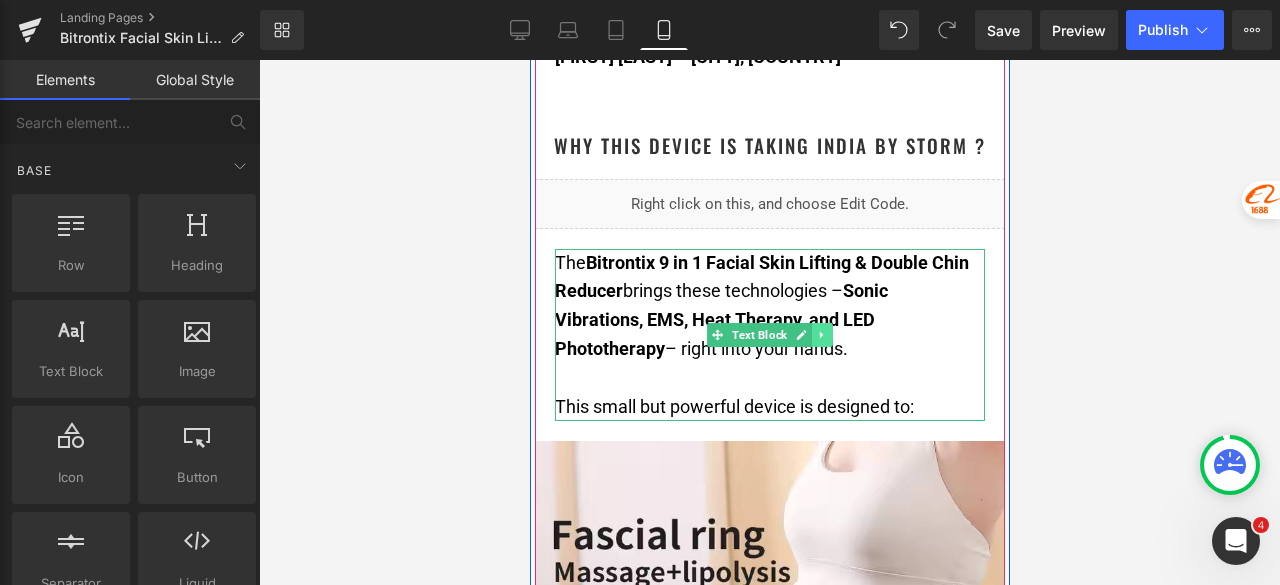 click 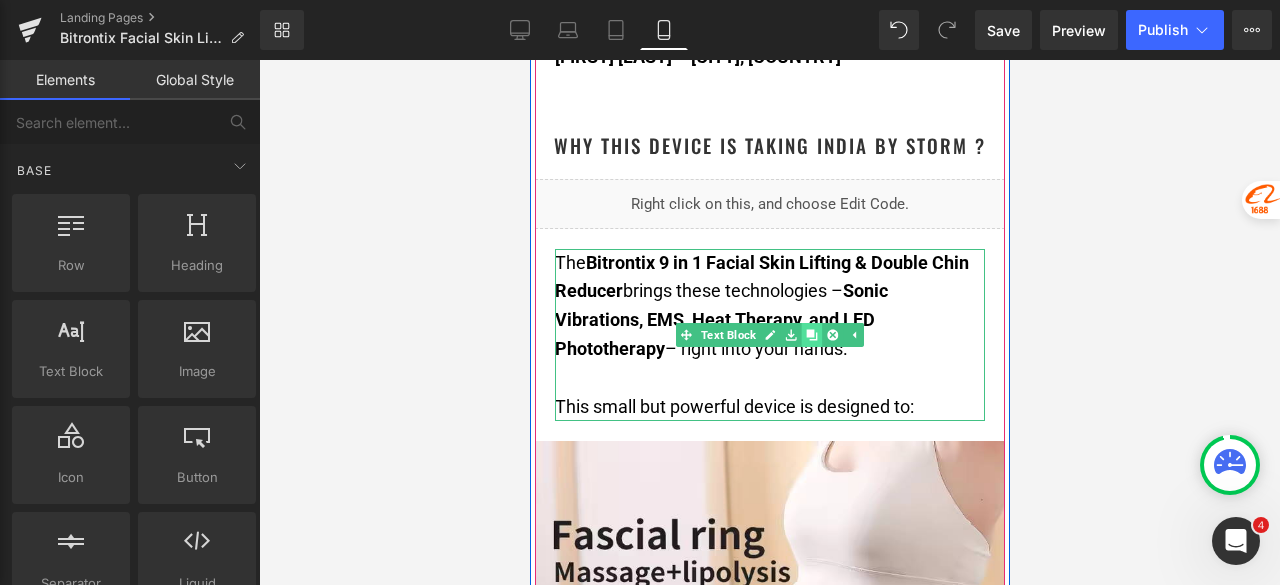 click 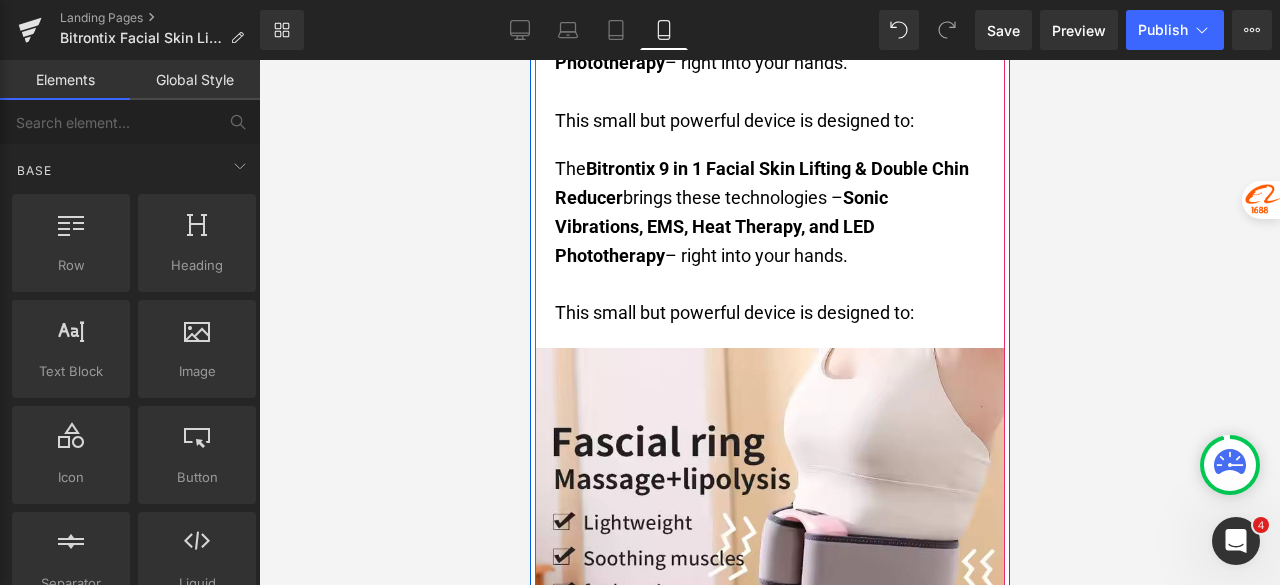 scroll, scrollTop: 3274, scrollLeft: 0, axis: vertical 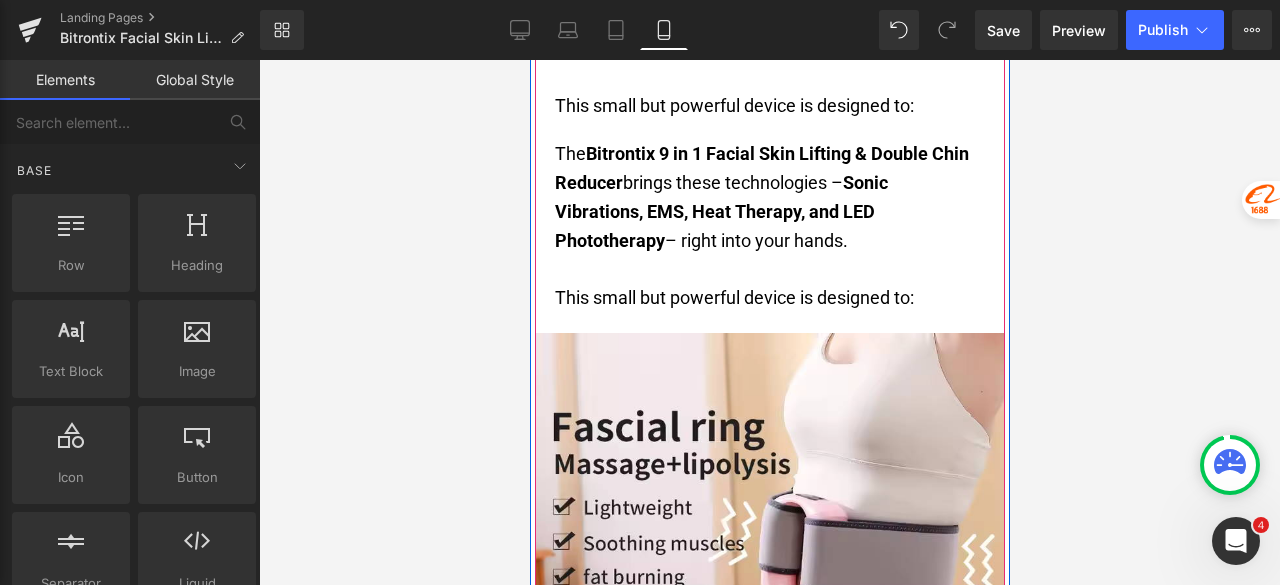 click on "The  Bitrontix 9 in 1 Facial Skin Lifting & Double Chin Reducer  brings these technologies –  Sonic Vibrations,   EMS, Heat Therapy, and LED Phototherapy  – right into your hands." at bounding box center (761, 196) 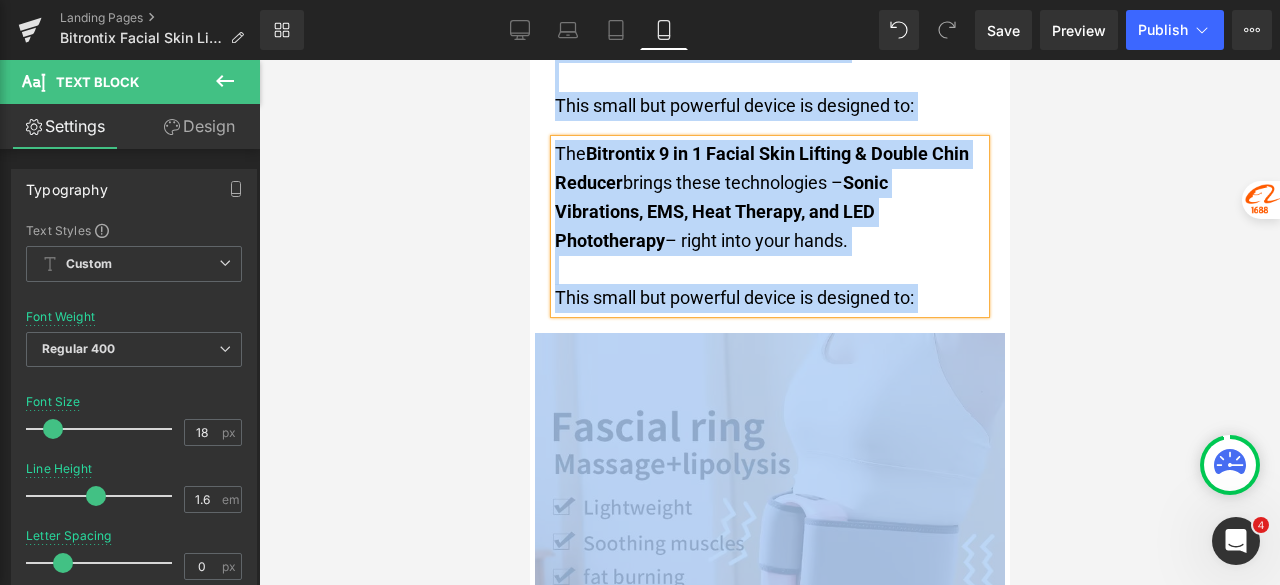 click on "The  Bitrontix 9 in 1 Facial Skin Lifting & Double Chin Reducer  brings these technologies –  Sonic Vibrations,   EMS, Heat Therapy, and LED Phototherapy  – right into your hands." at bounding box center (761, 196) 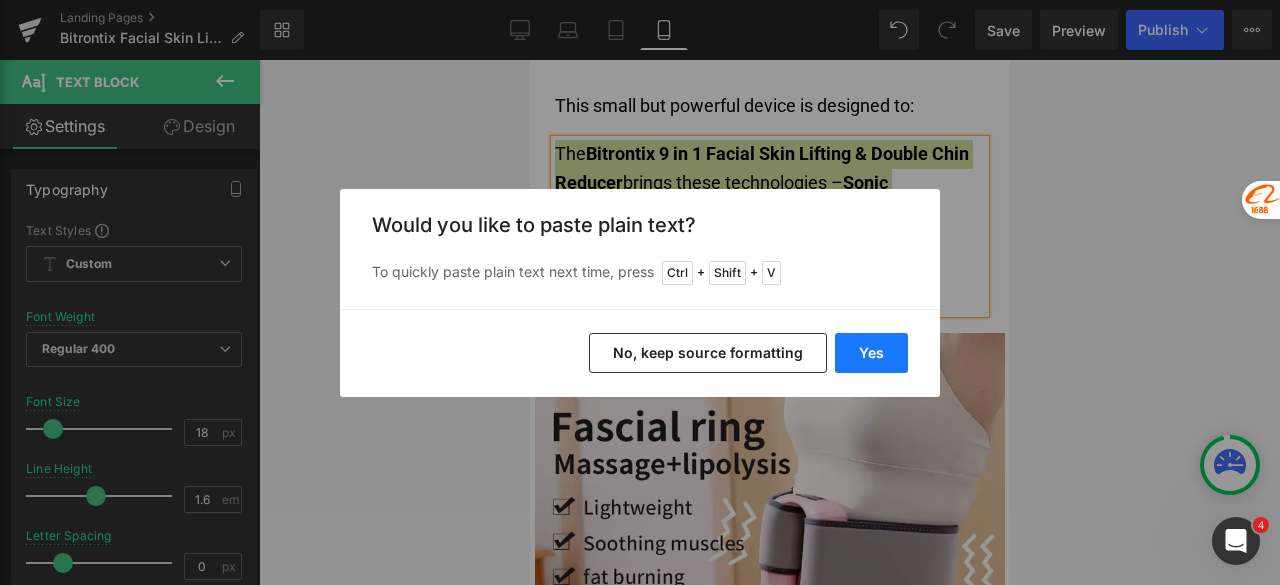 click on "Yes" at bounding box center (871, 353) 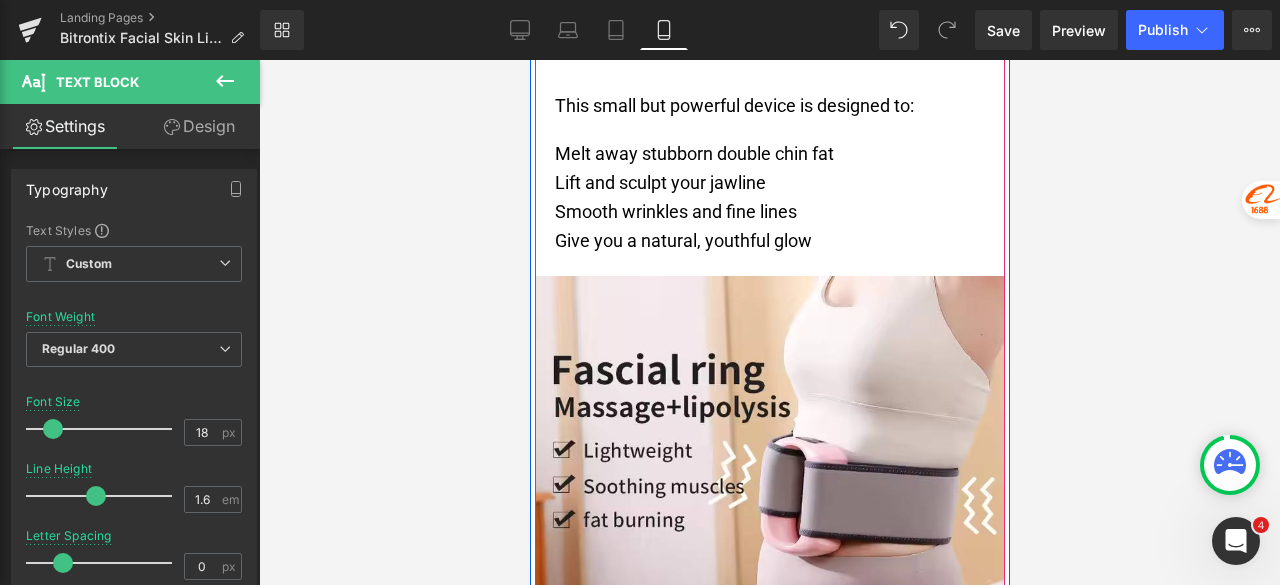 click on "Sale Off
(P) Image
(P) Image List
Row
Bitrontix 9 in 1 Facial Skin Lifting & Double Chin Reducer (For Double Chin Reduction, Face Lifting & Skin Tightening)
(P) Title   Loox (Stars)  - Star Badge Loox (Stars)          Transform Your Face in 2 Weeks – No Gym, No Diet, No Surgery
Text Block         ✨  Reduces Double Chin: 🌱  Lifts & Sculpts Jawline: 😌  💆" at bounding box center (769, 430) 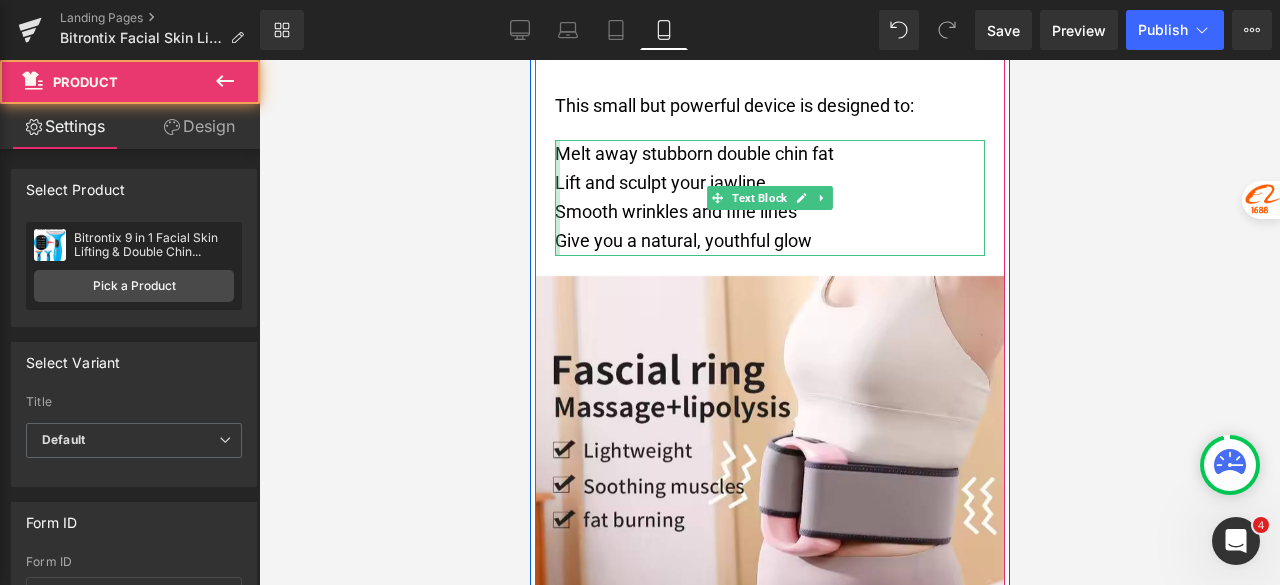 click at bounding box center [556, 197] 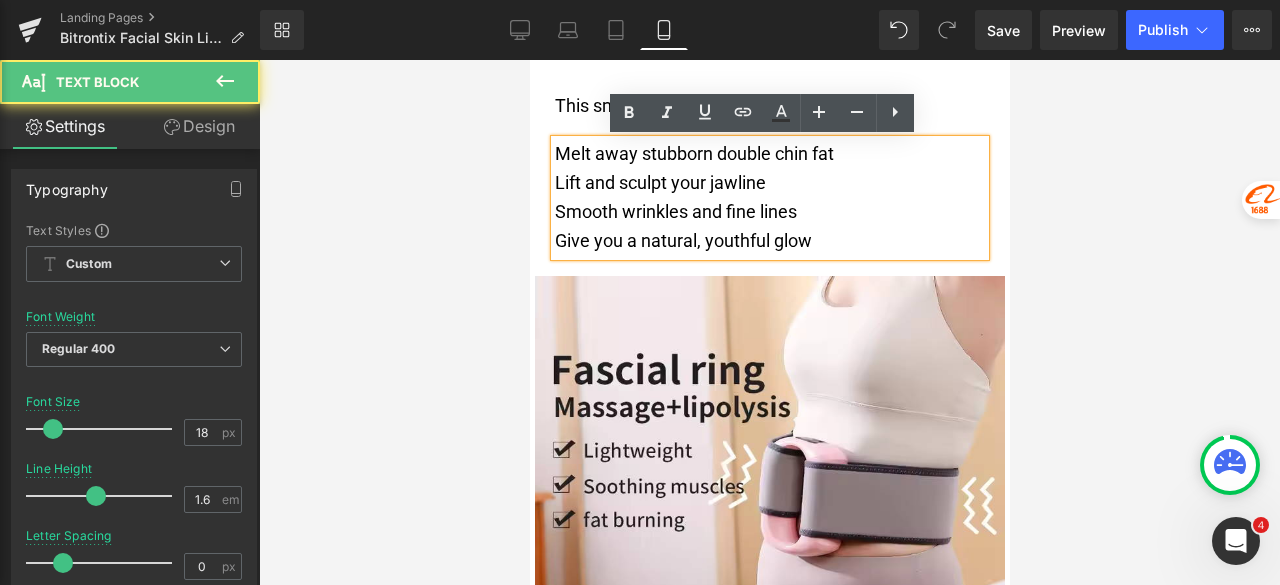 click on "Melt away stubborn double chin fat" at bounding box center [693, 153] 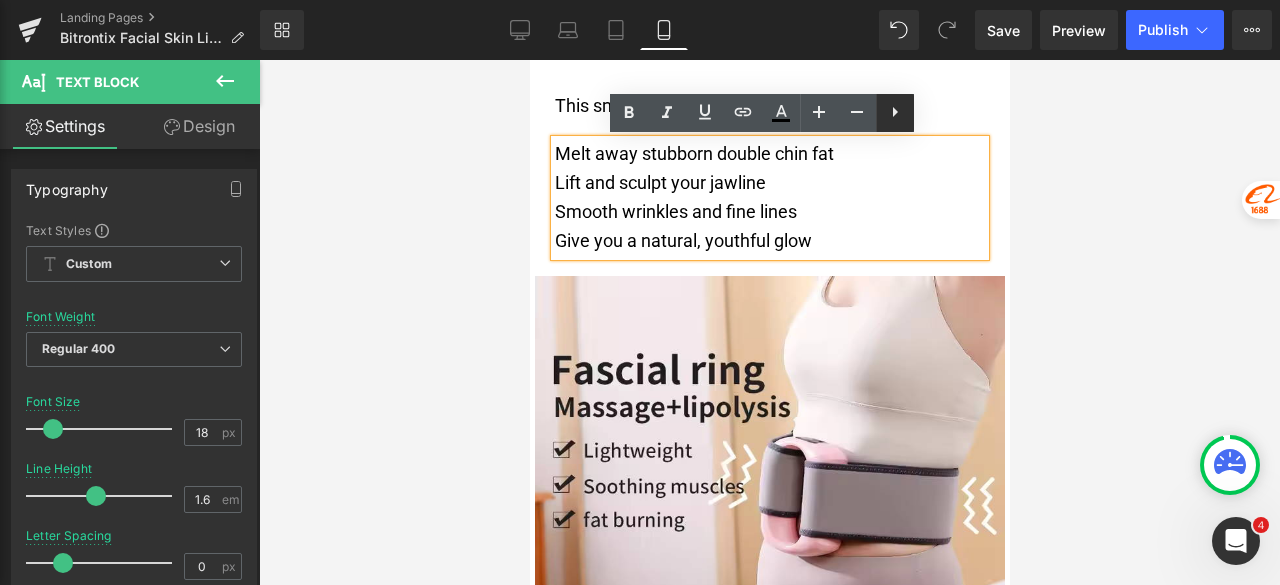 click 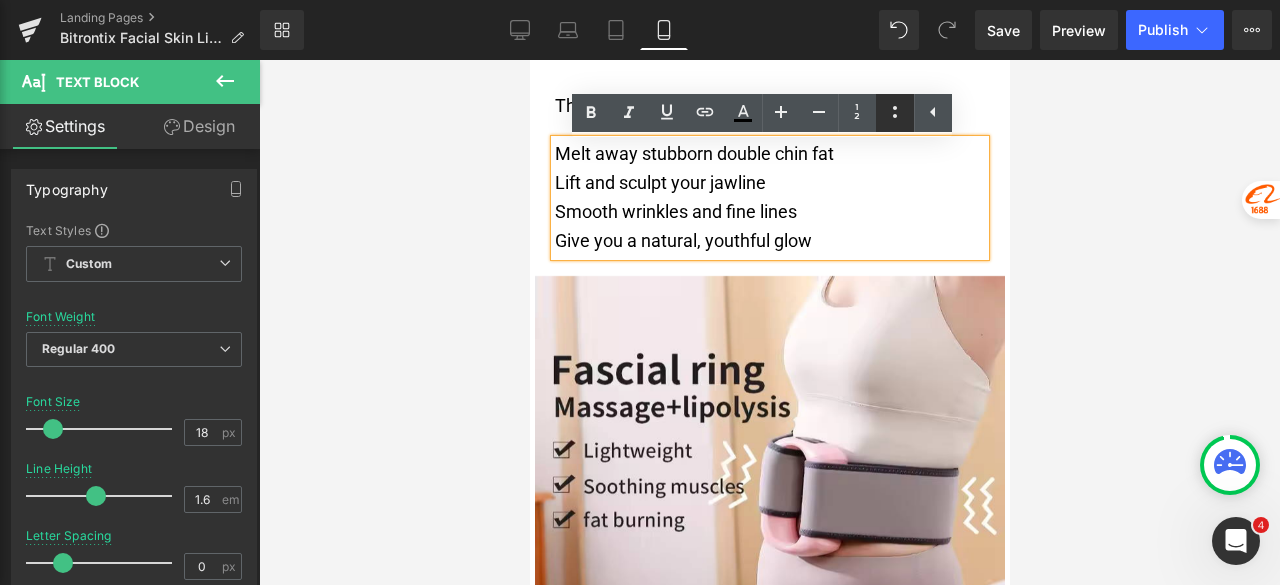 click 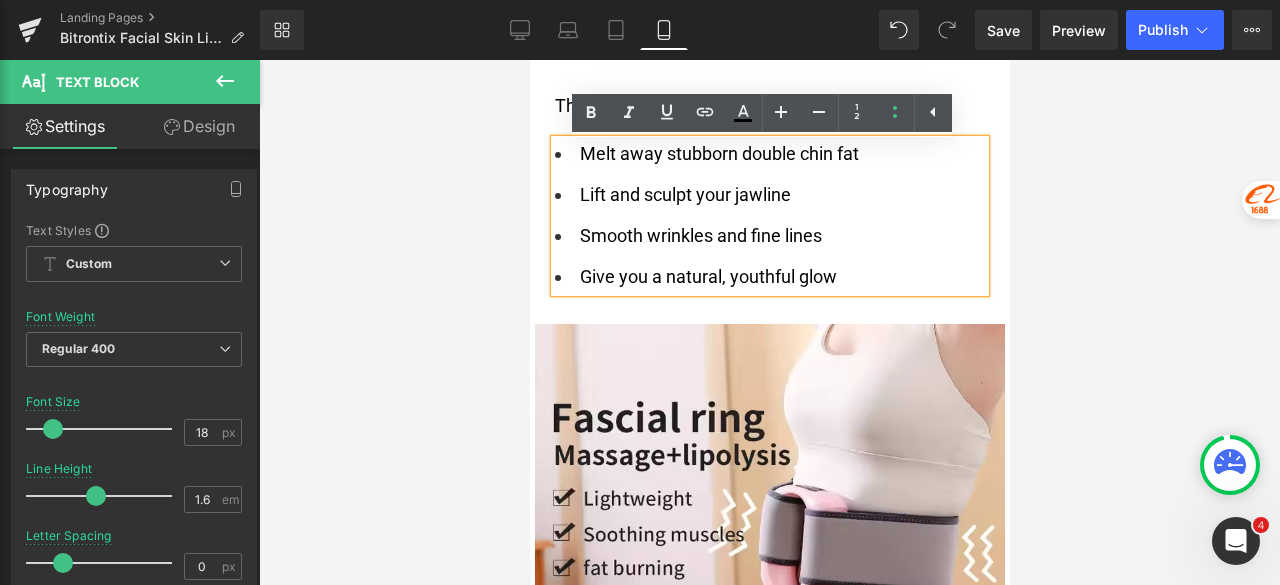 click at bounding box center [769, 322] 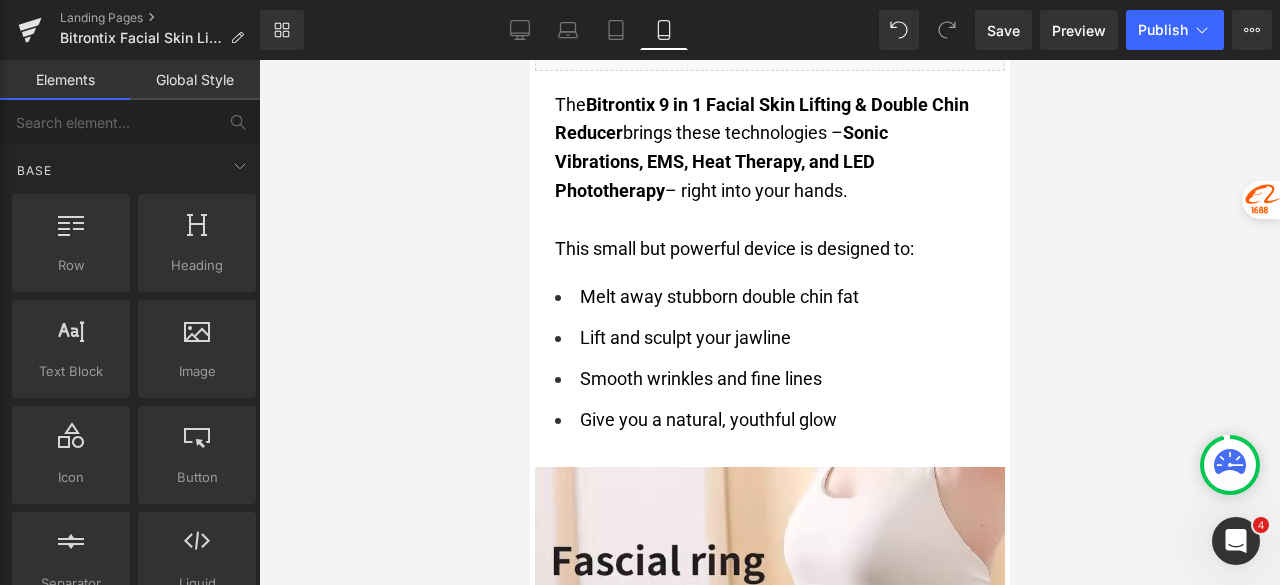 scroll, scrollTop: 3074, scrollLeft: 0, axis: vertical 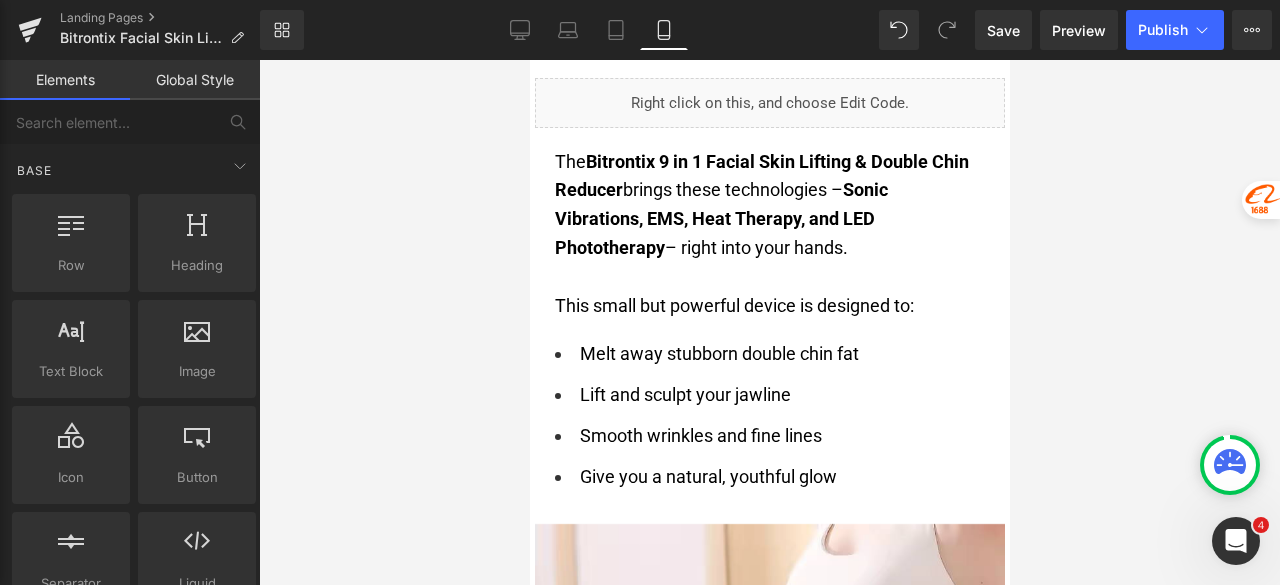 click on "Give you a natural, youthful glow" at bounding box center (707, 476) 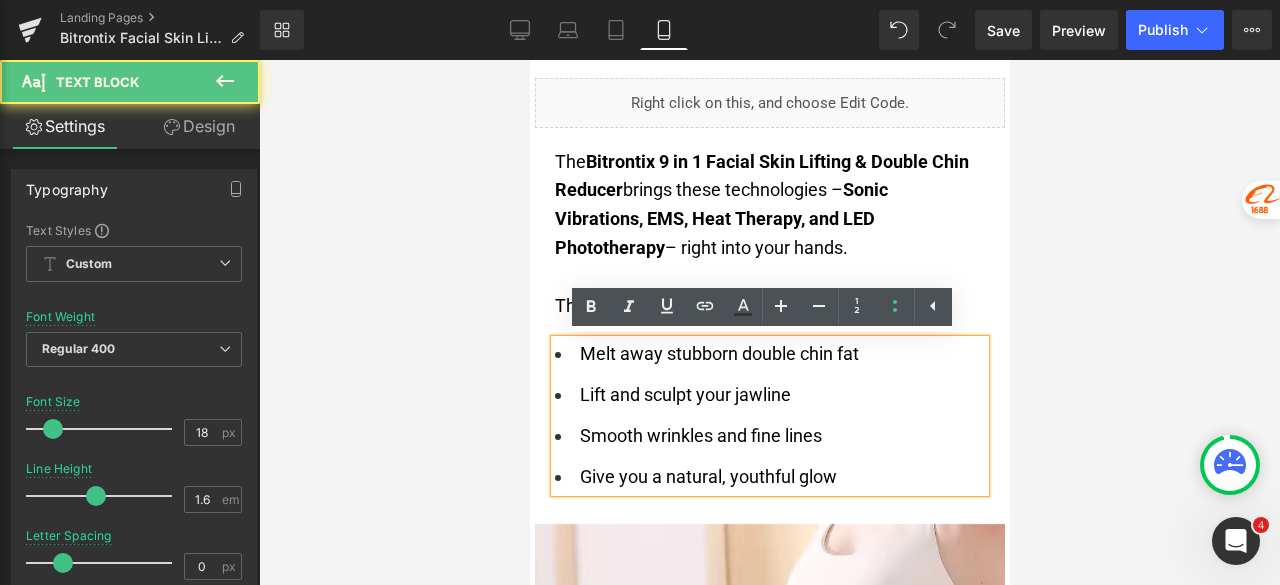 click on "Smooth wrinkles and fine lines" at bounding box center (700, 435) 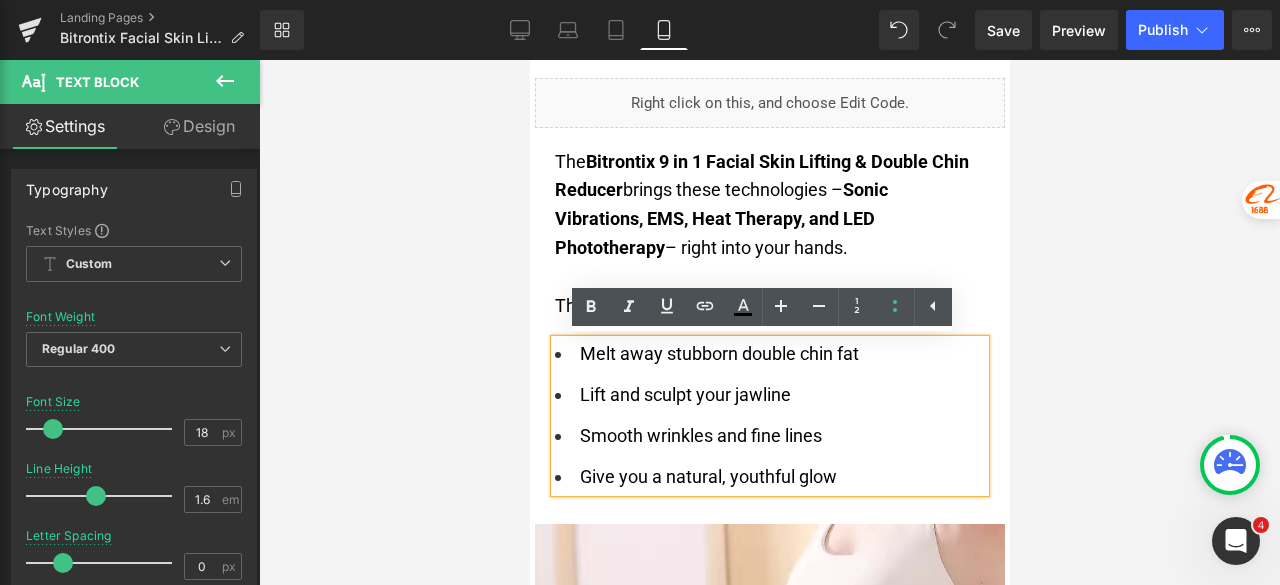 click on "Design" at bounding box center [199, 126] 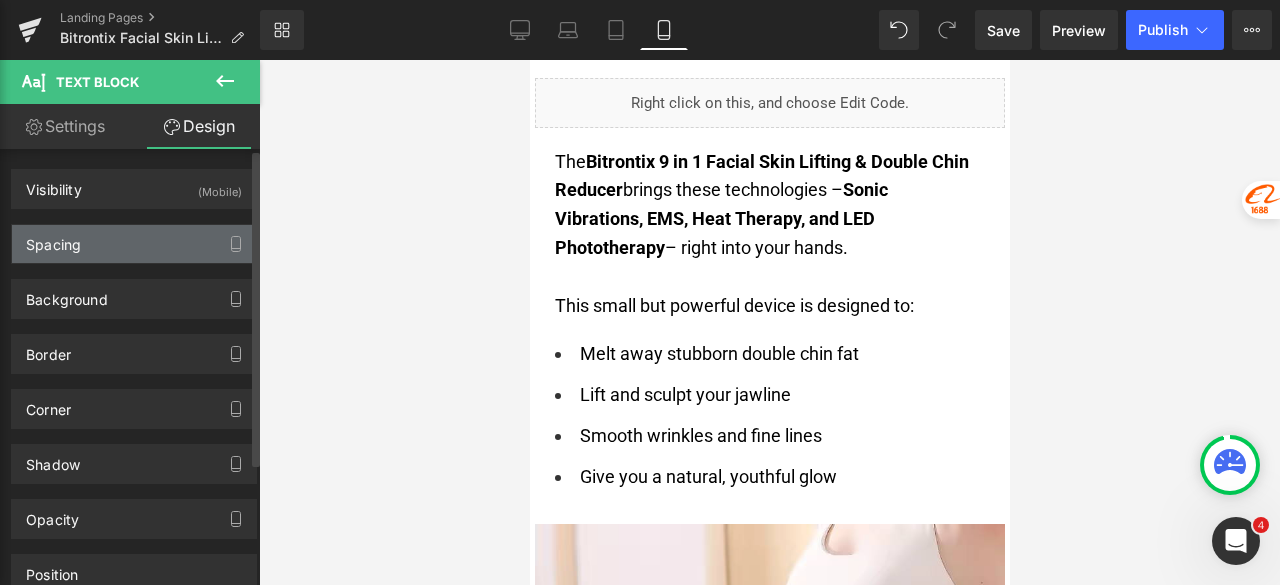 click on "Spacing" at bounding box center [134, 244] 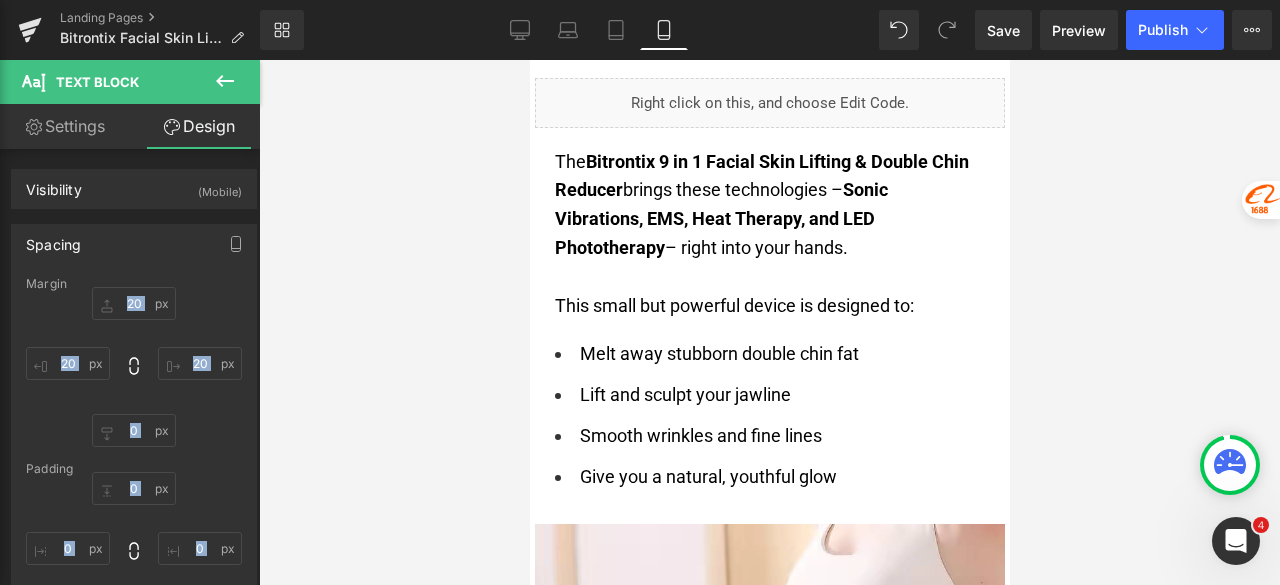 drag, startPoint x: 246, startPoint y: 333, endPoint x: 368, endPoint y: 407, distance: 142.68848 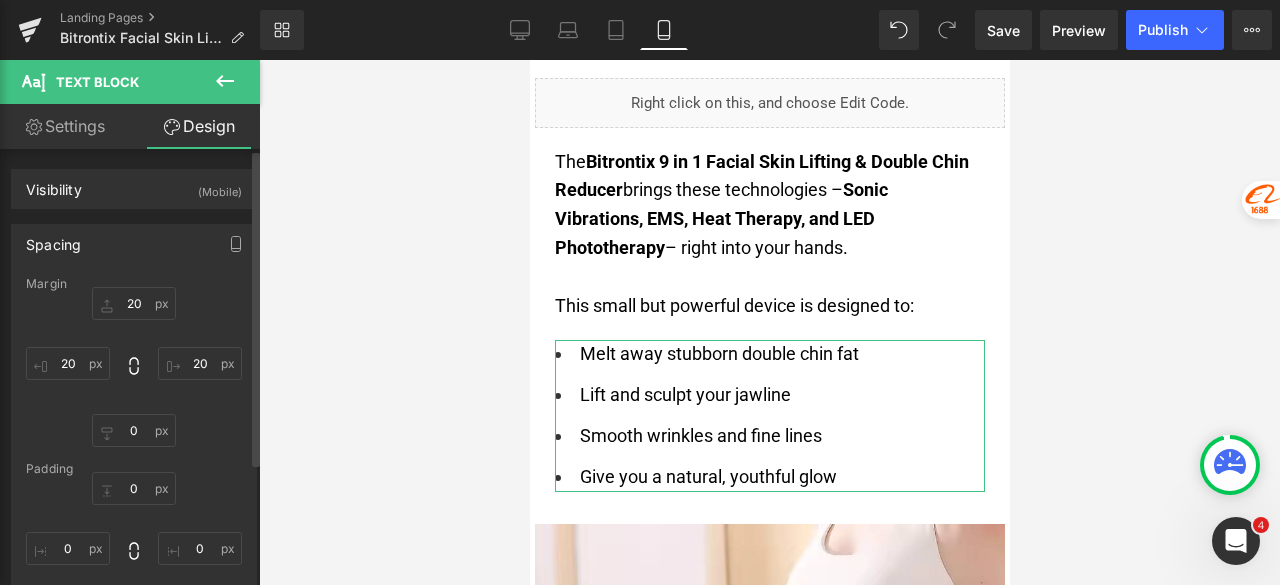 click on "Spacing
Margin
Padding
Setup Global Style" at bounding box center [134, 451] 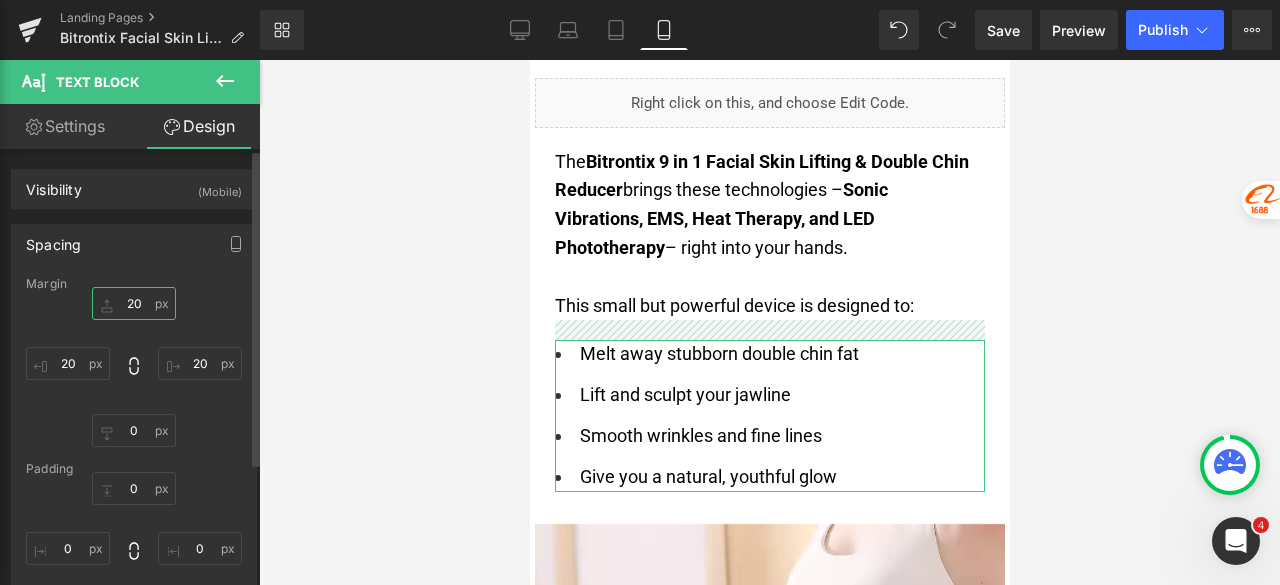 click at bounding box center (134, 303) 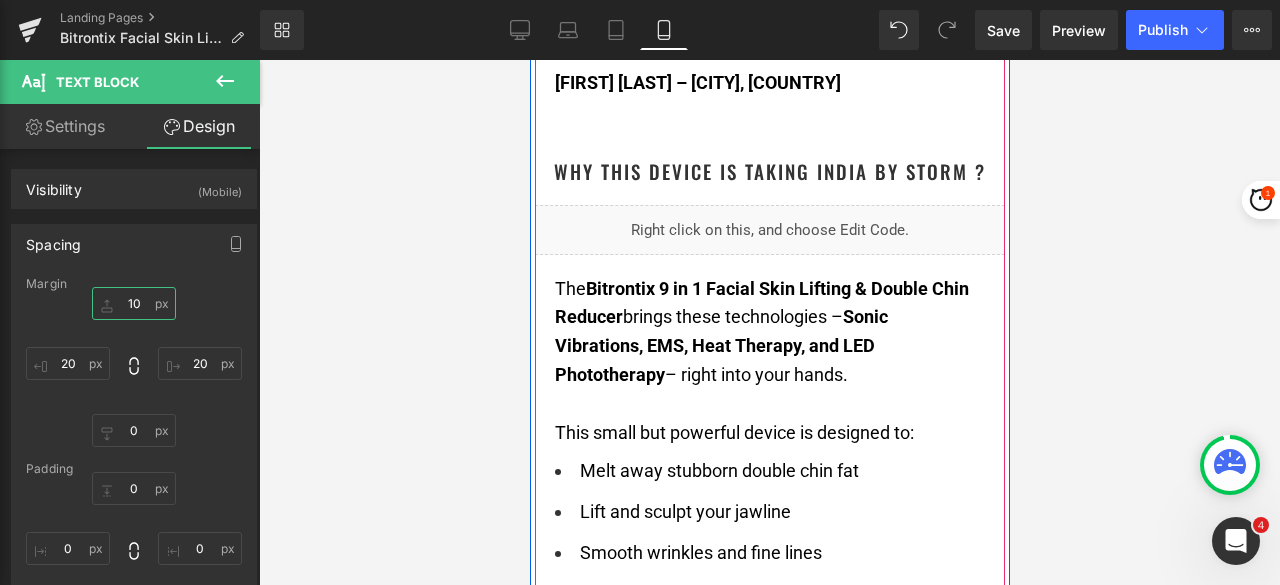 scroll, scrollTop: 2874, scrollLeft: 0, axis: vertical 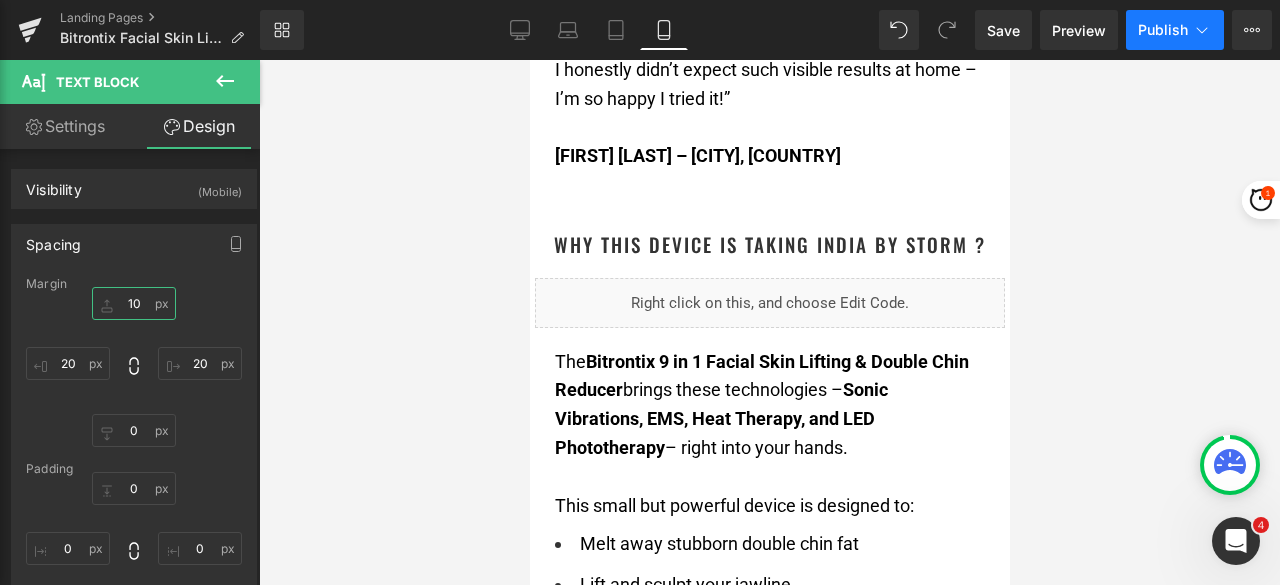 type on "10" 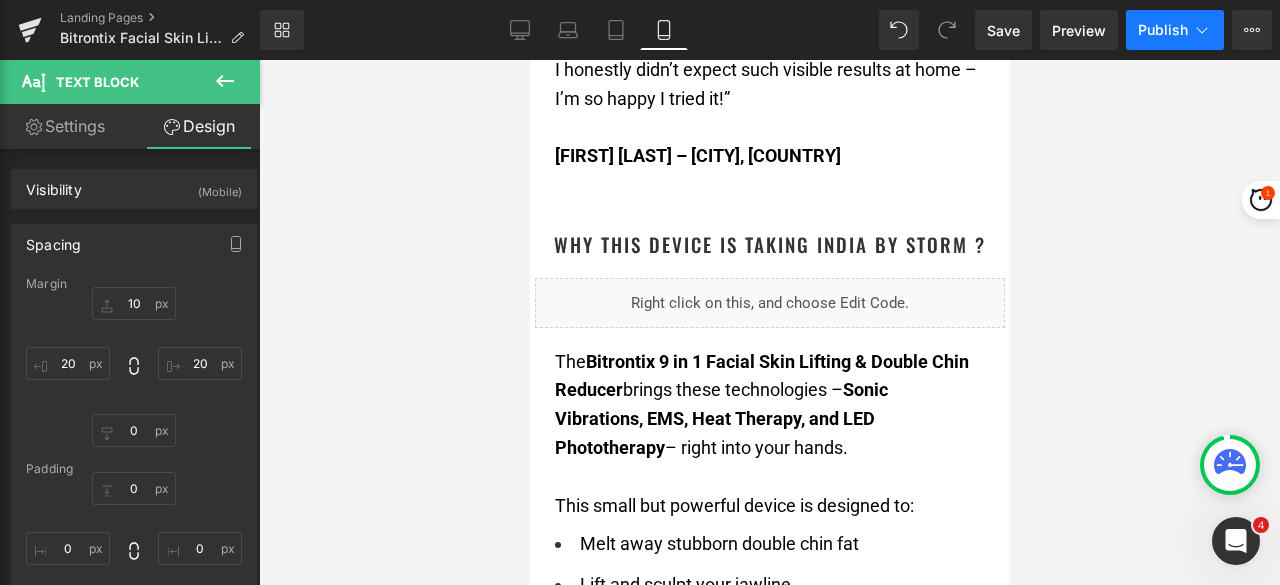 click on "Publish" at bounding box center (1163, 30) 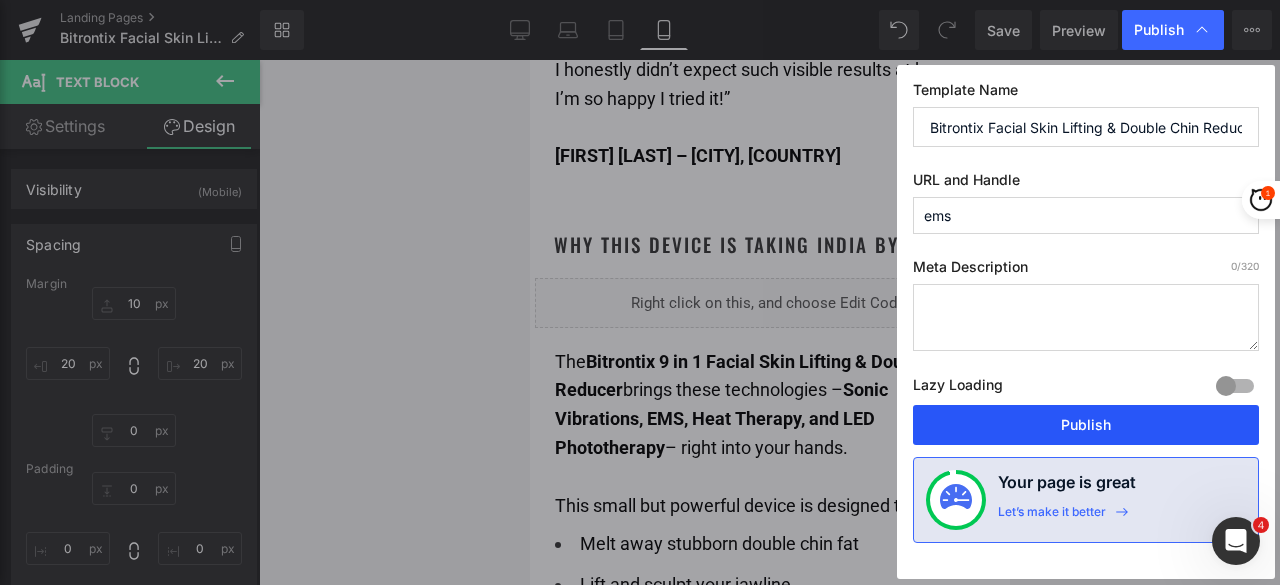 click on "Publish" at bounding box center [1086, 425] 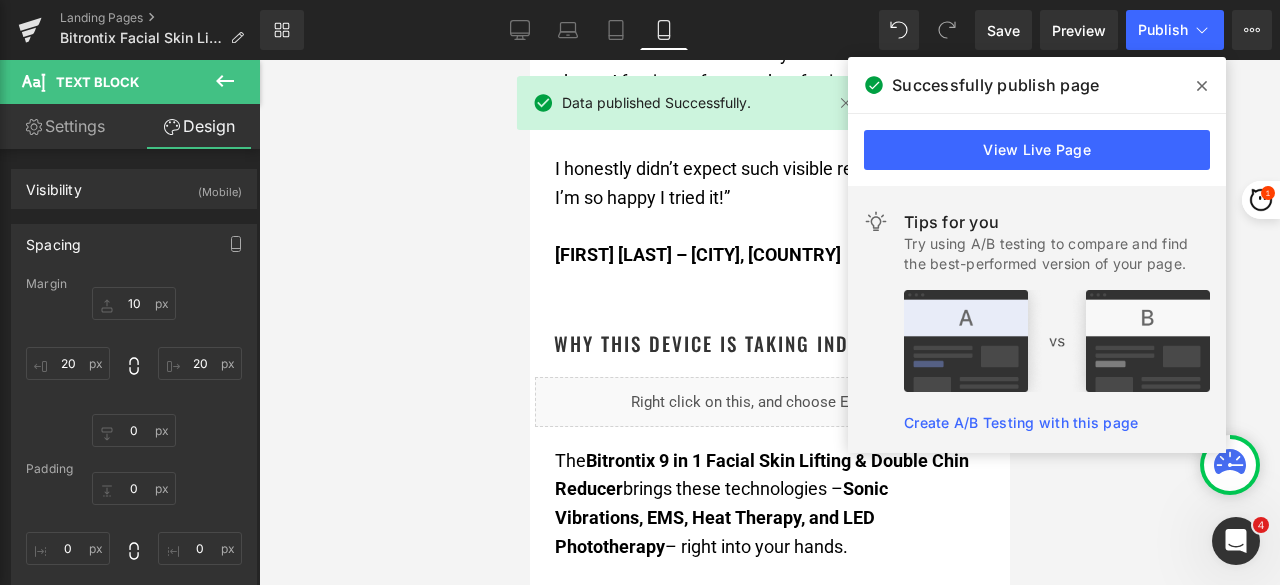 scroll, scrollTop: 2874, scrollLeft: 0, axis: vertical 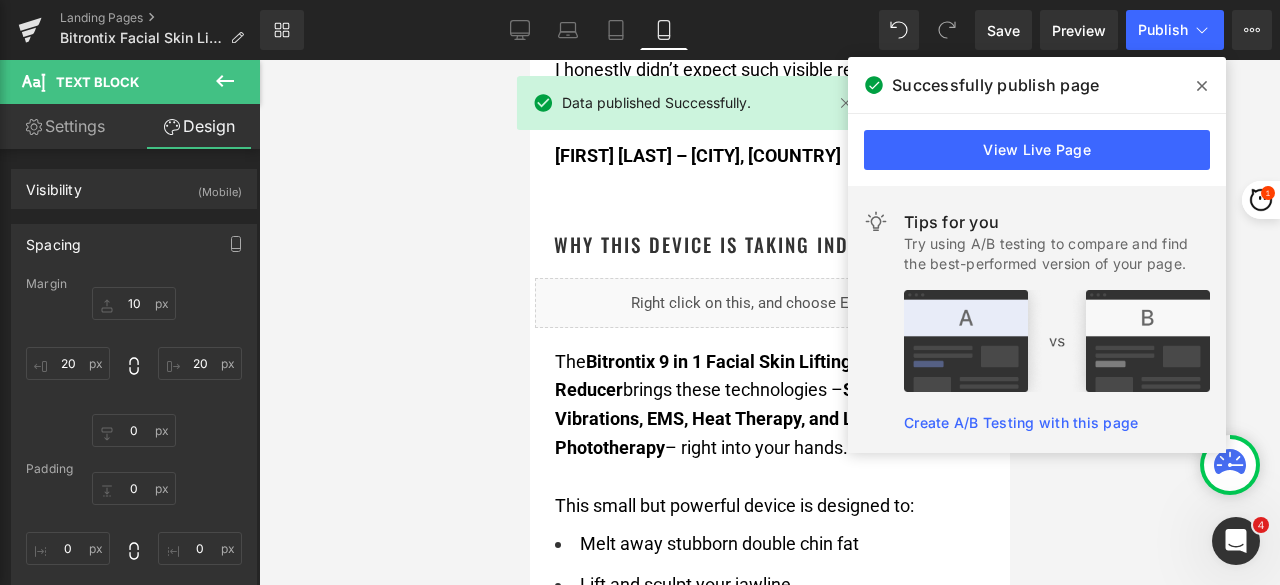click at bounding box center (1202, 86) 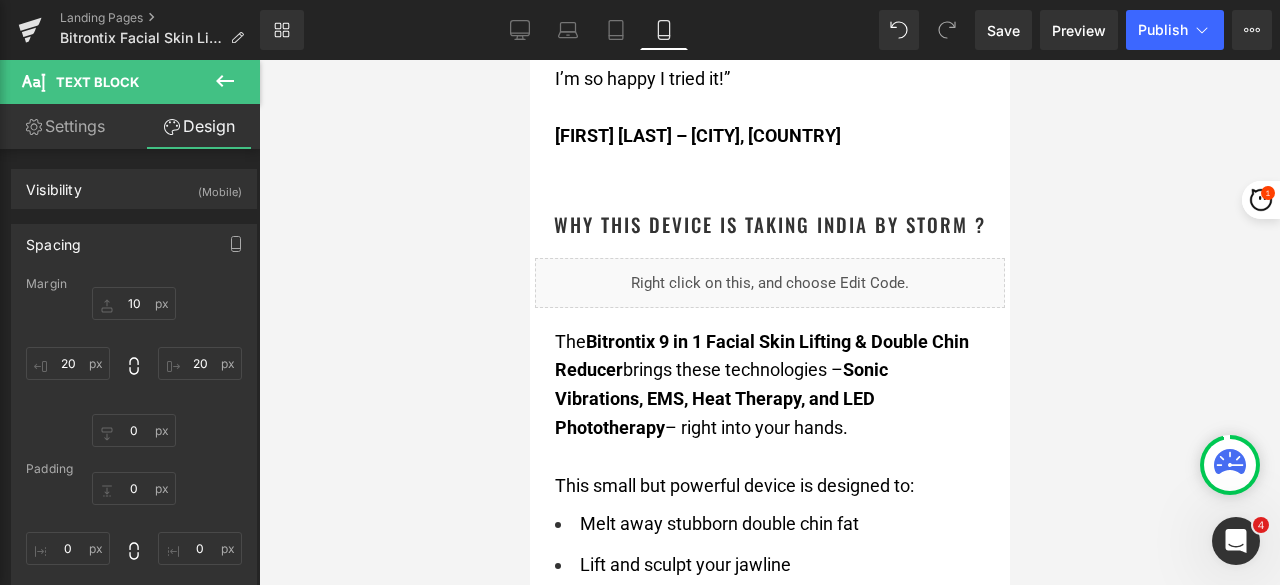 scroll, scrollTop: 2974, scrollLeft: 0, axis: vertical 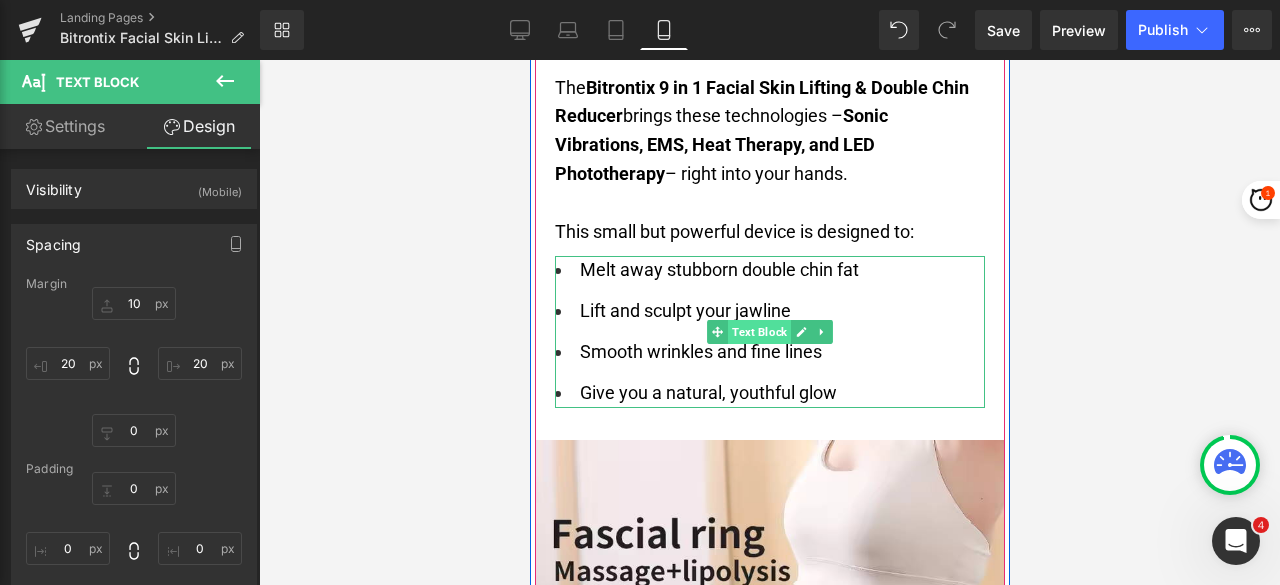 click on "Text Block" at bounding box center (758, 332) 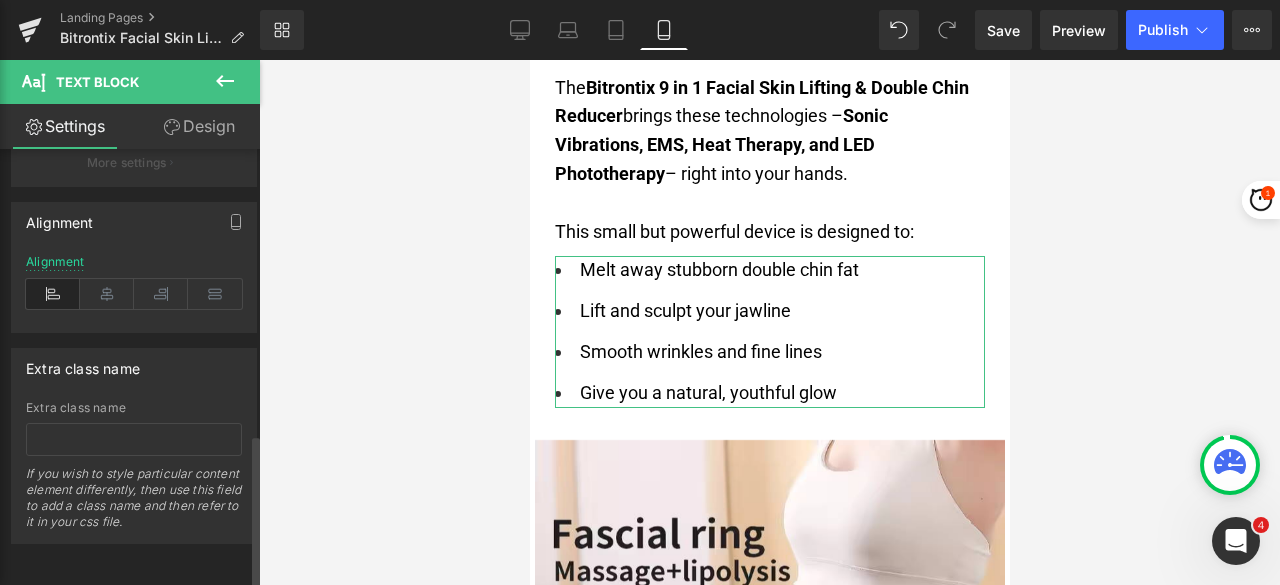 scroll, scrollTop: 822, scrollLeft: 0, axis: vertical 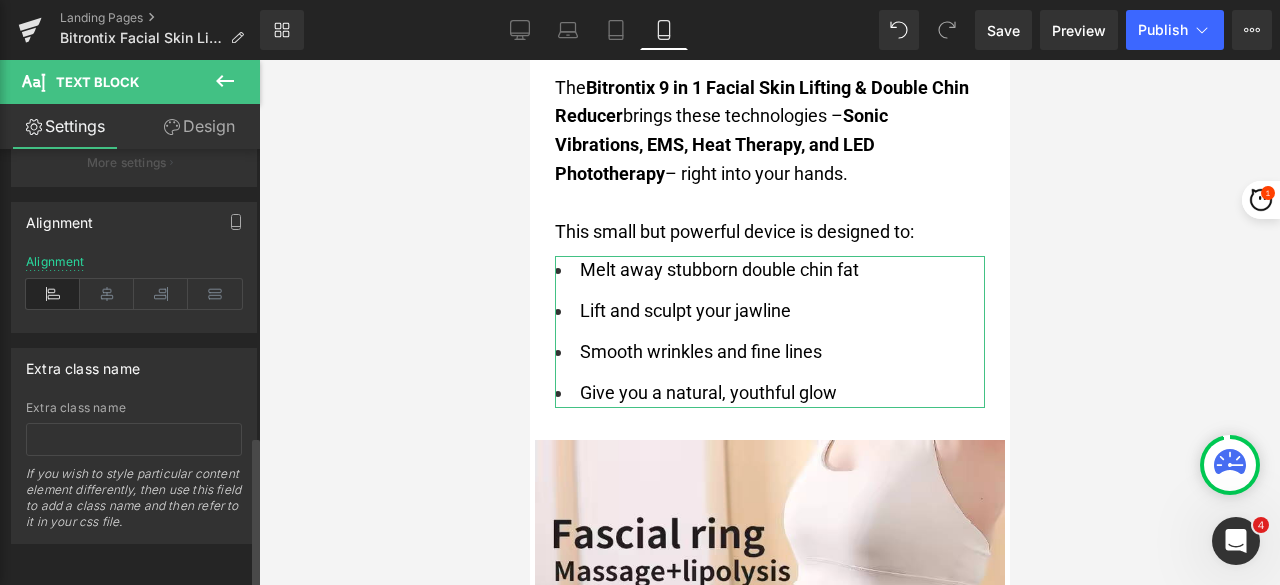 click at bounding box center [53, 294] 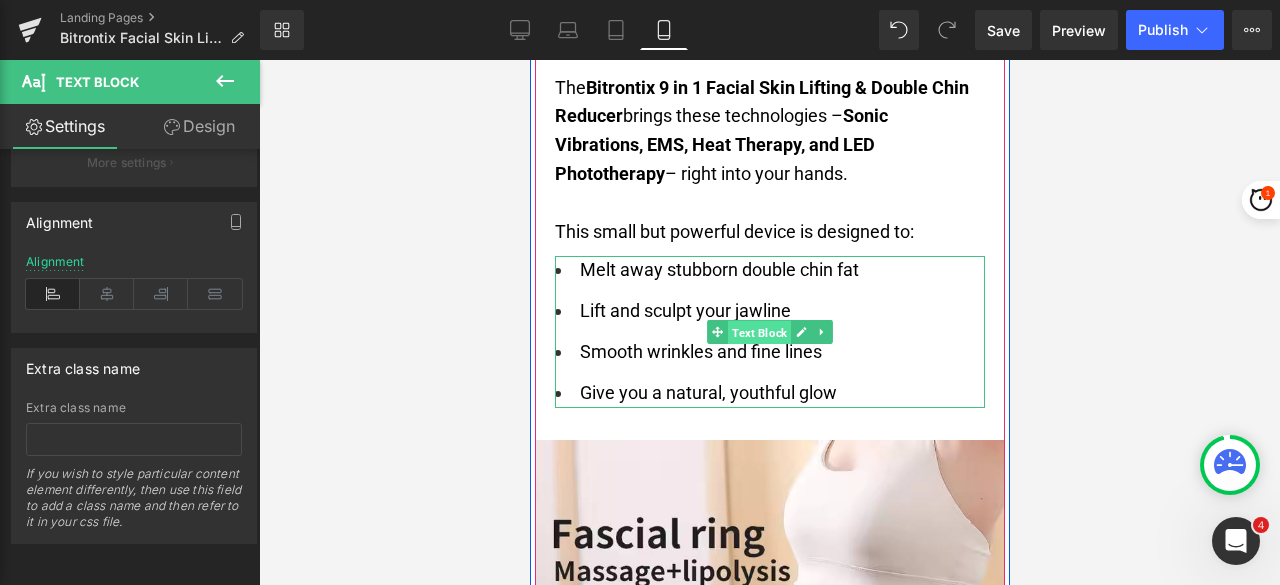 click on "Text Block" at bounding box center (758, 333) 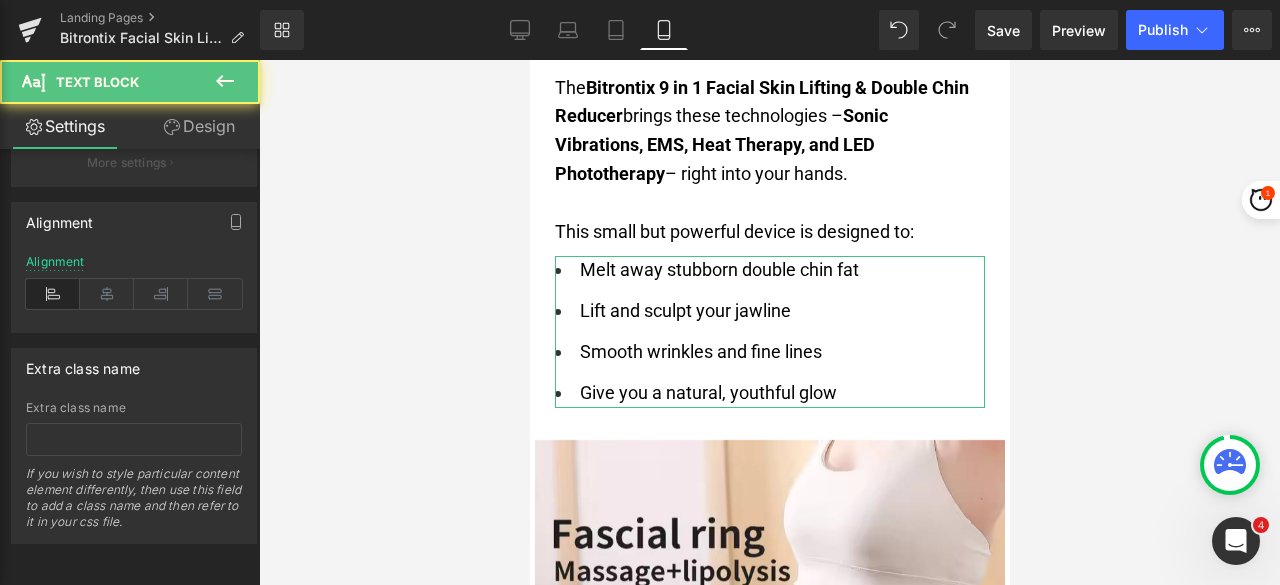 click on "Design" at bounding box center [199, 126] 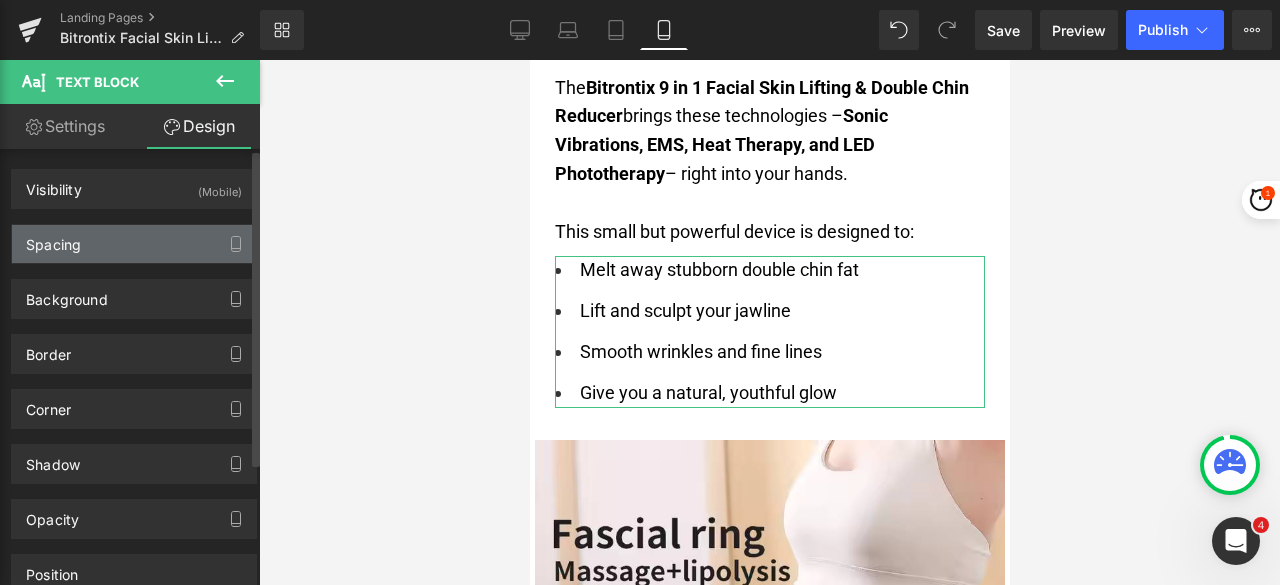 click on "Spacing" at bounding box center (134, 244) 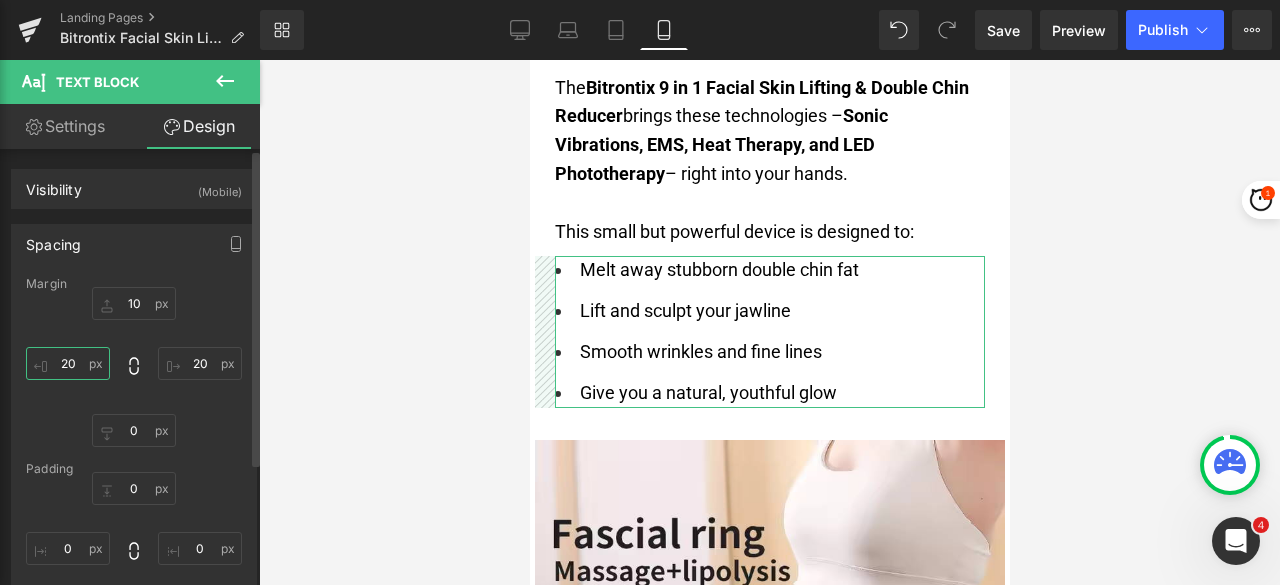 click at bounding box center [68, 363] 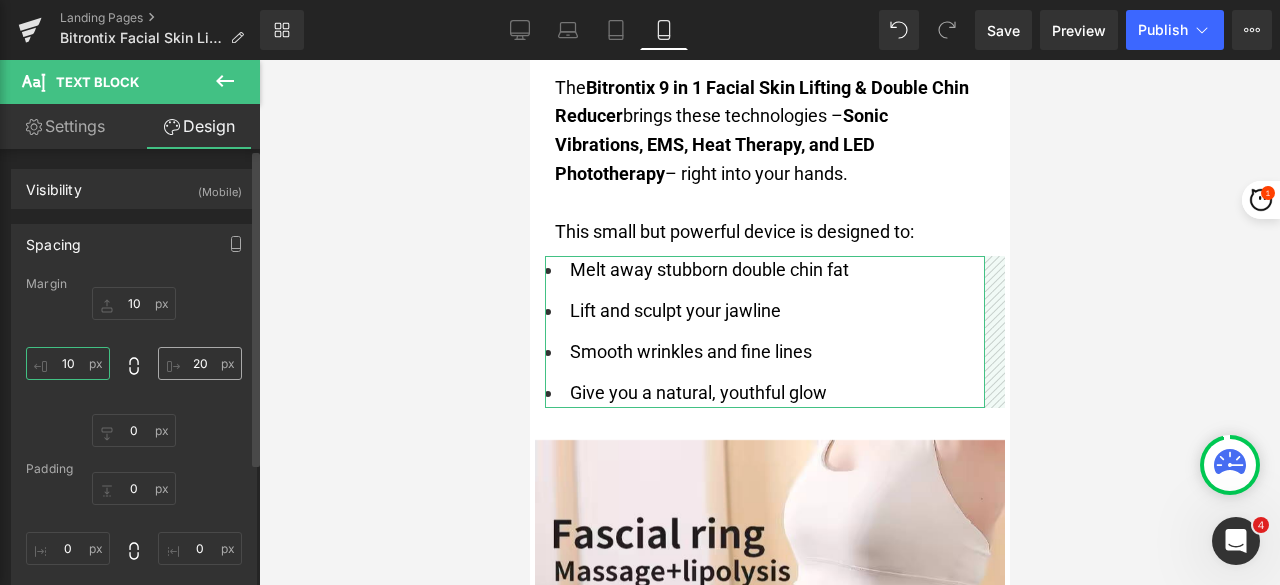 type on "10" 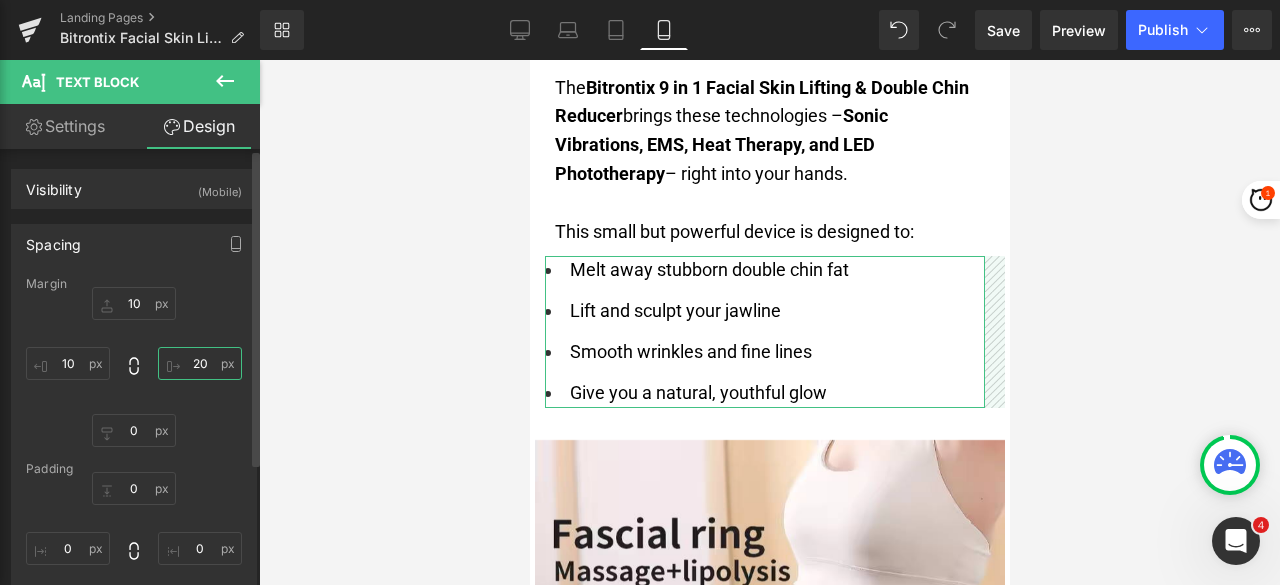 click at bounding box center (200, 363) 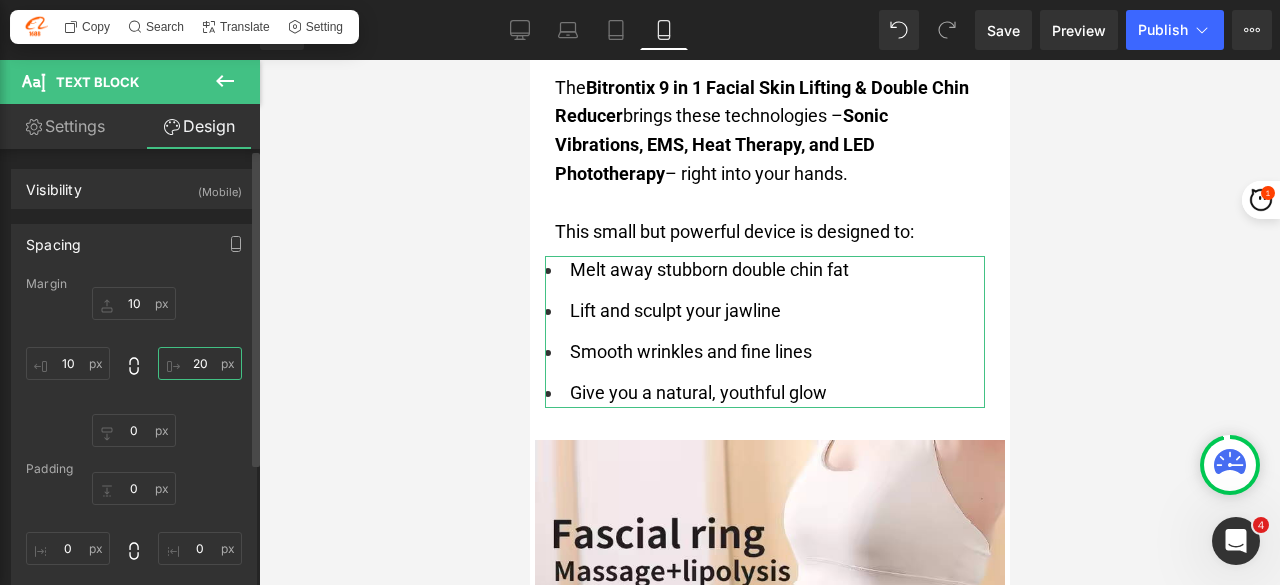 type on "20" 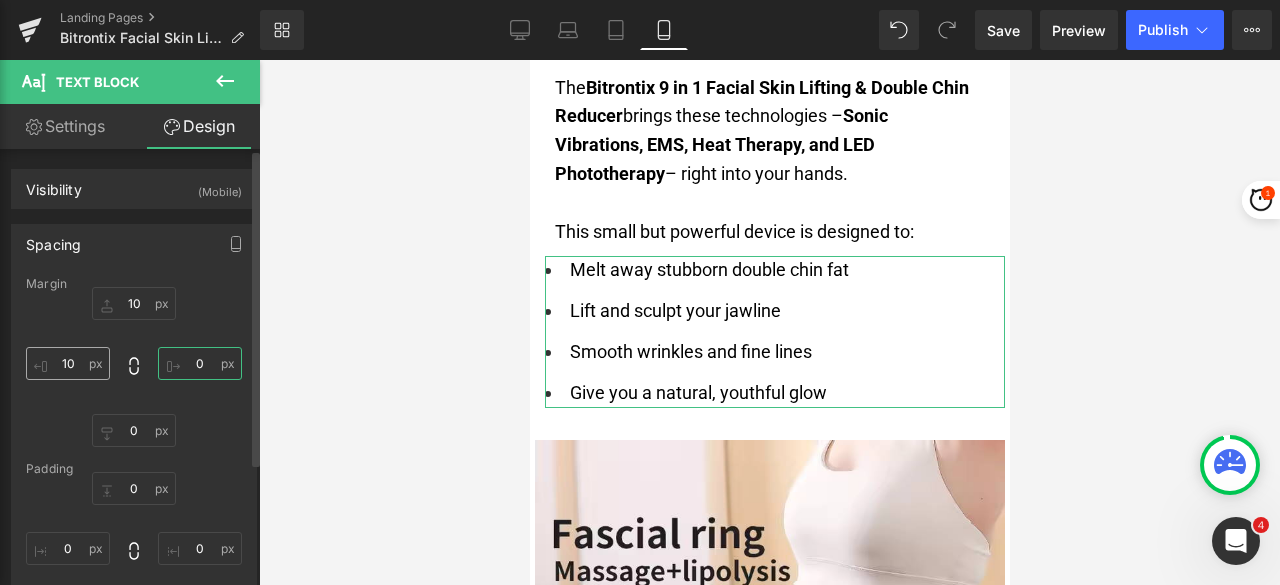 type 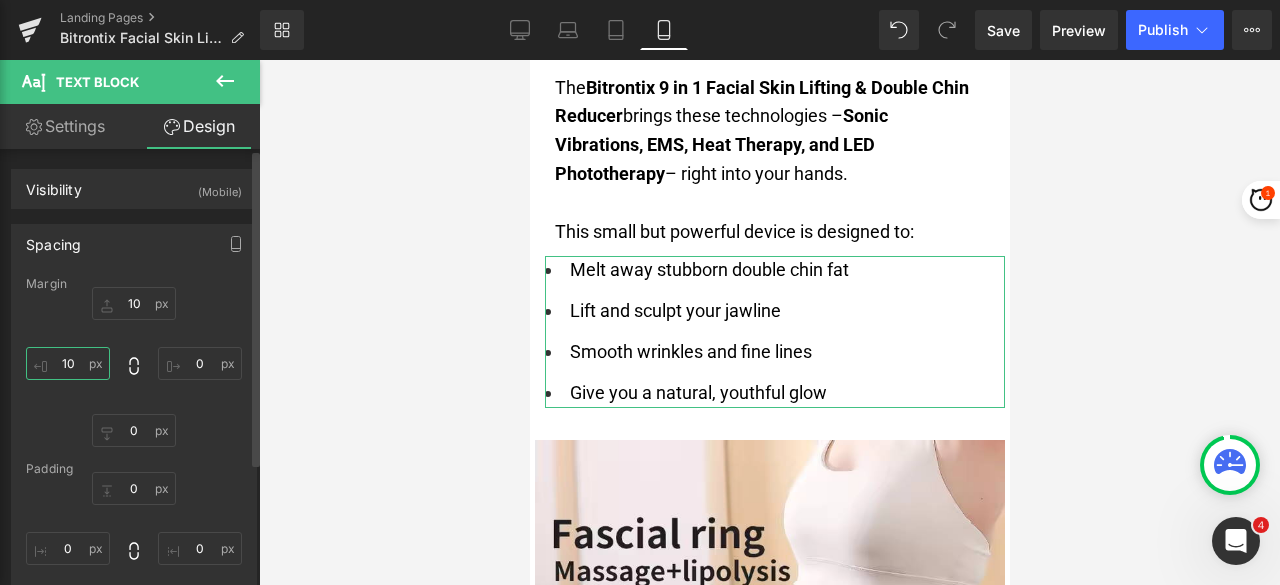 click on "10" at bounding box center [68, 363] 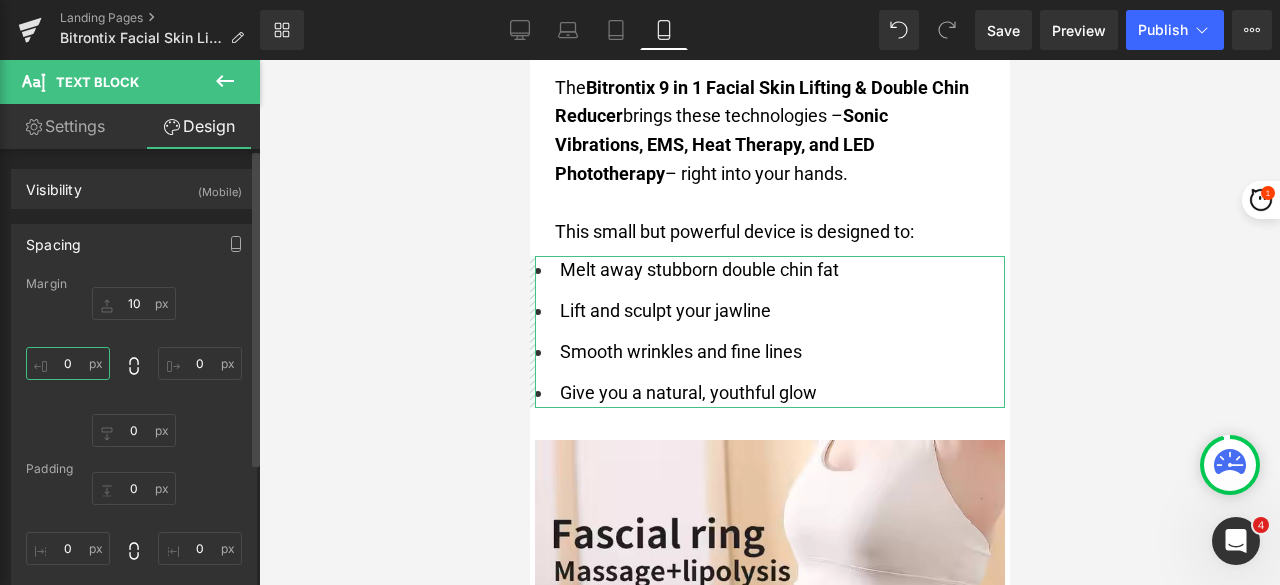 click at bounding box center (68, 363) 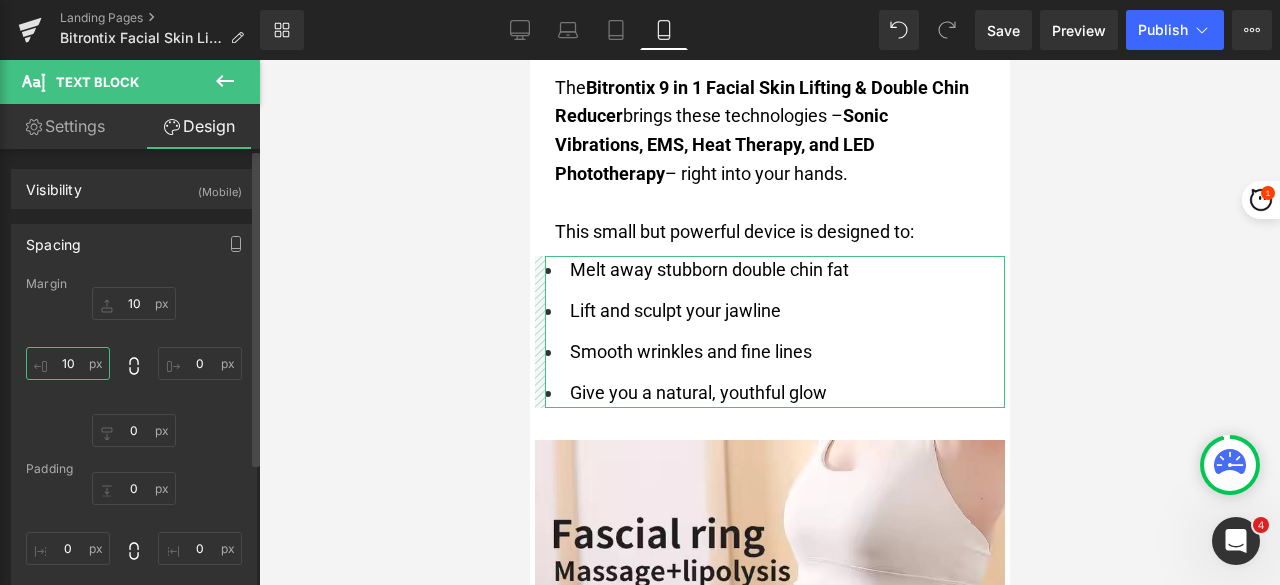 drag, startPoint x: 73, startPoint y: 360, endPoint x: 57, endPoint y: 361, distance: 16.03122 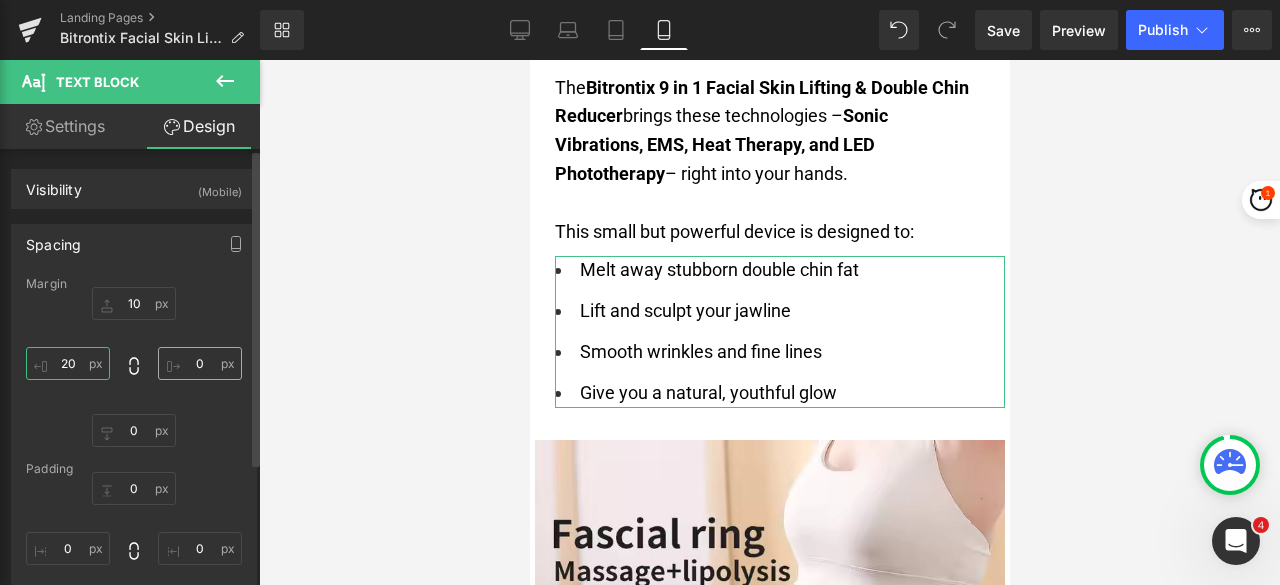 type on "20" 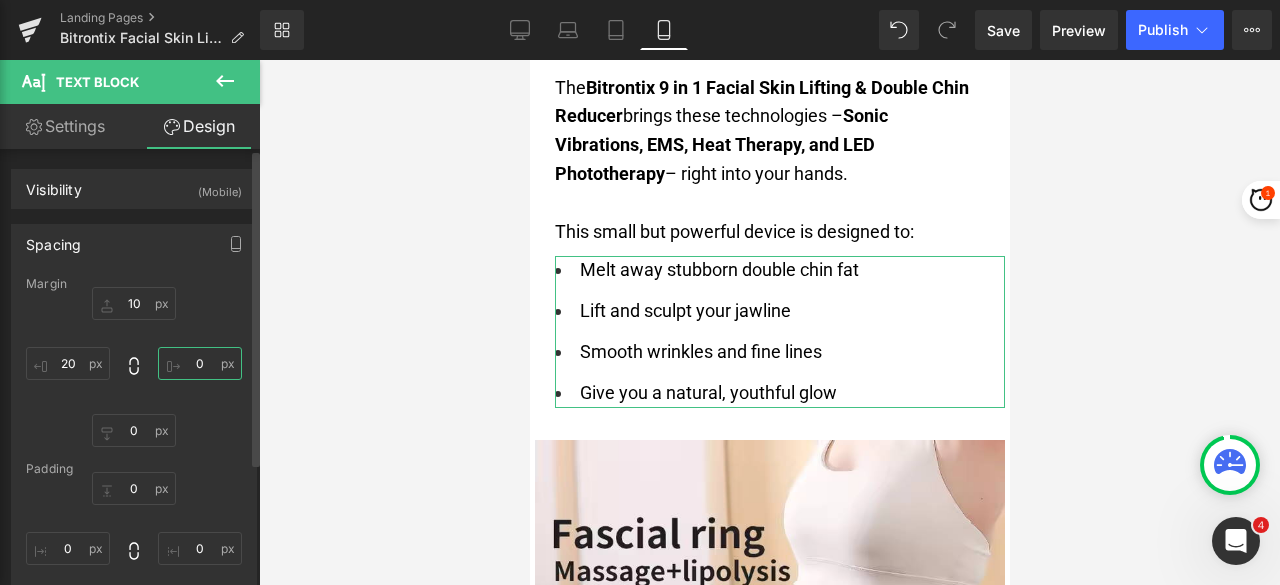 click at bounding box center [200, 363] 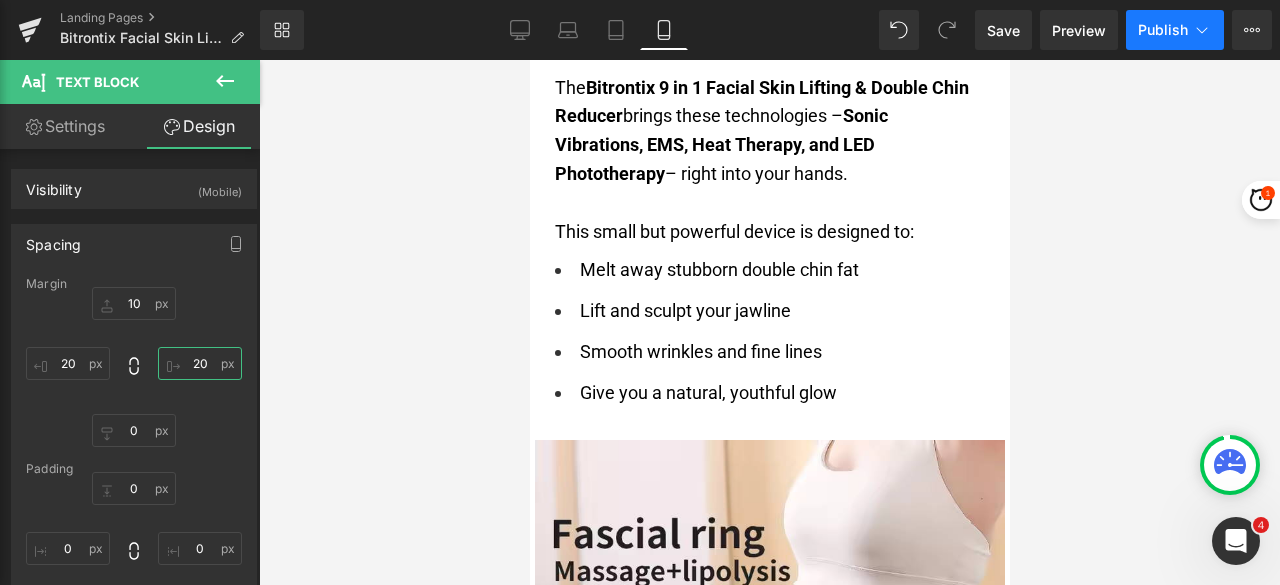 type on "20" 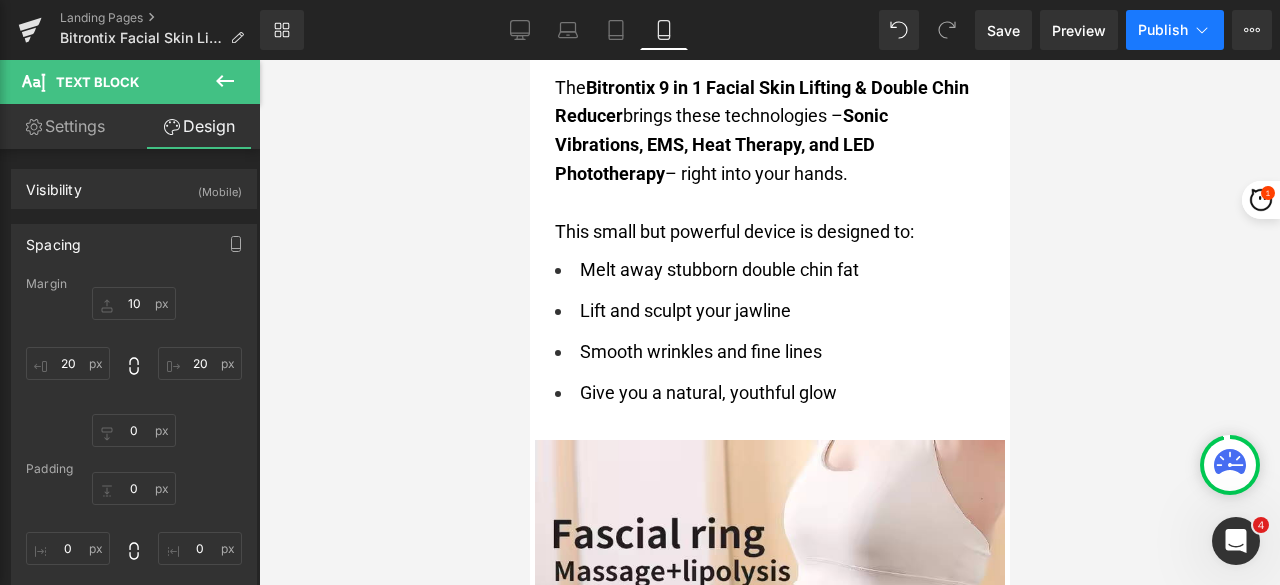 click on "Publish" at bounding box center [1163, 30] 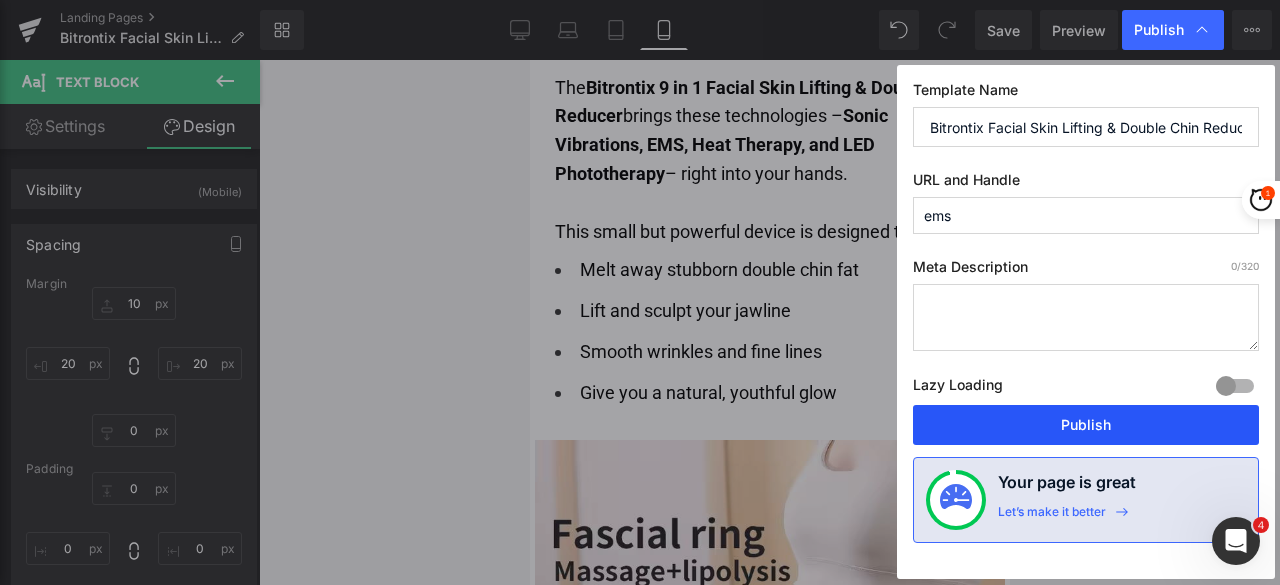 click on "Publish" at bounding box center [1086, 425] 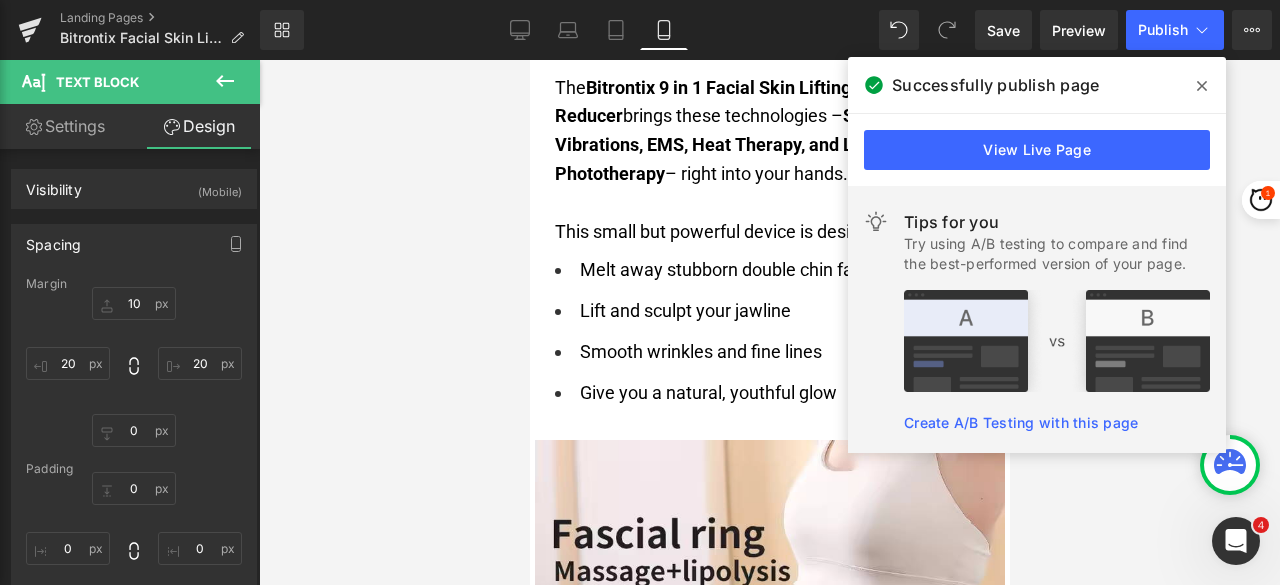 click on "Try using A/B testing to compare and find the best-performed version of your page." at bounding box center (1057, 254) 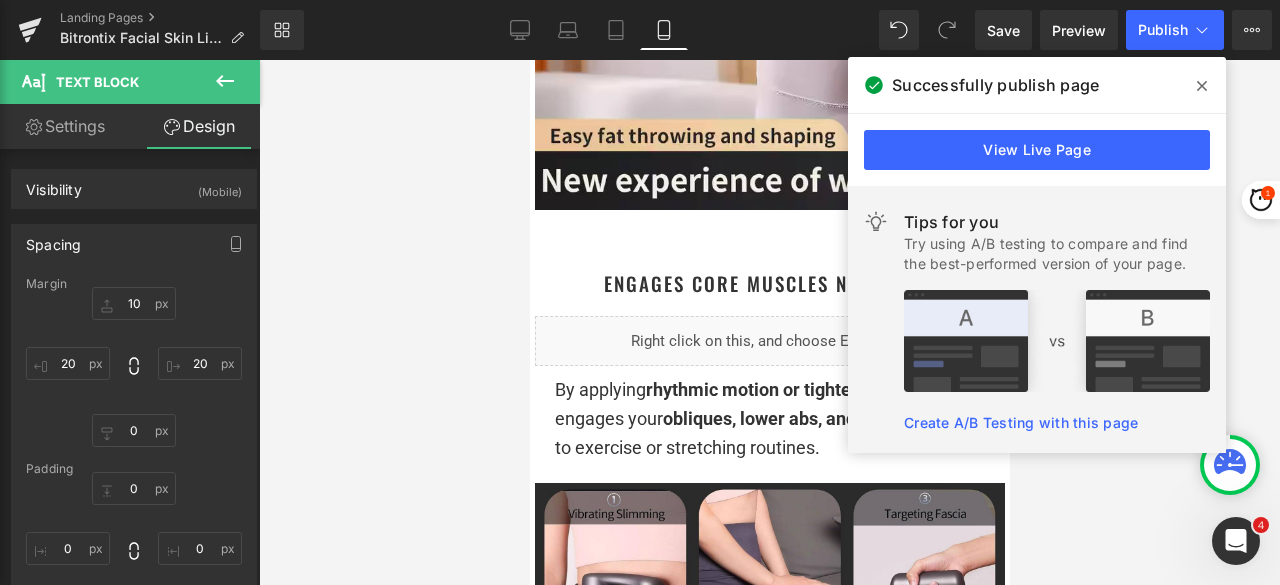 click 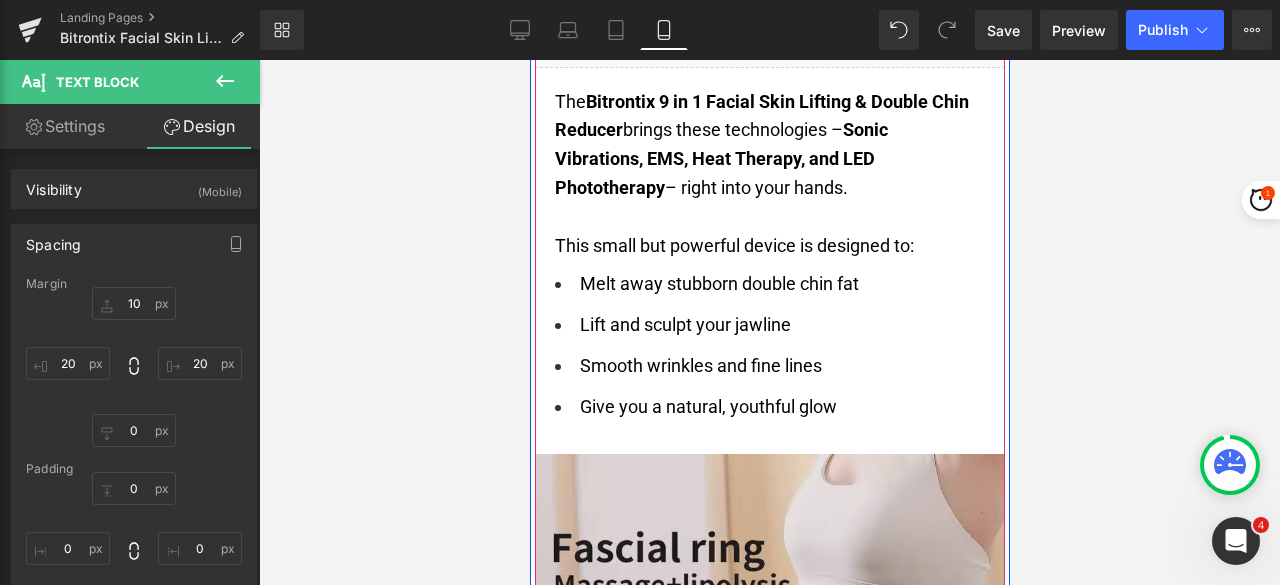scroll, scrollTop: 3148, scrollLeft: 0, axis: vertical 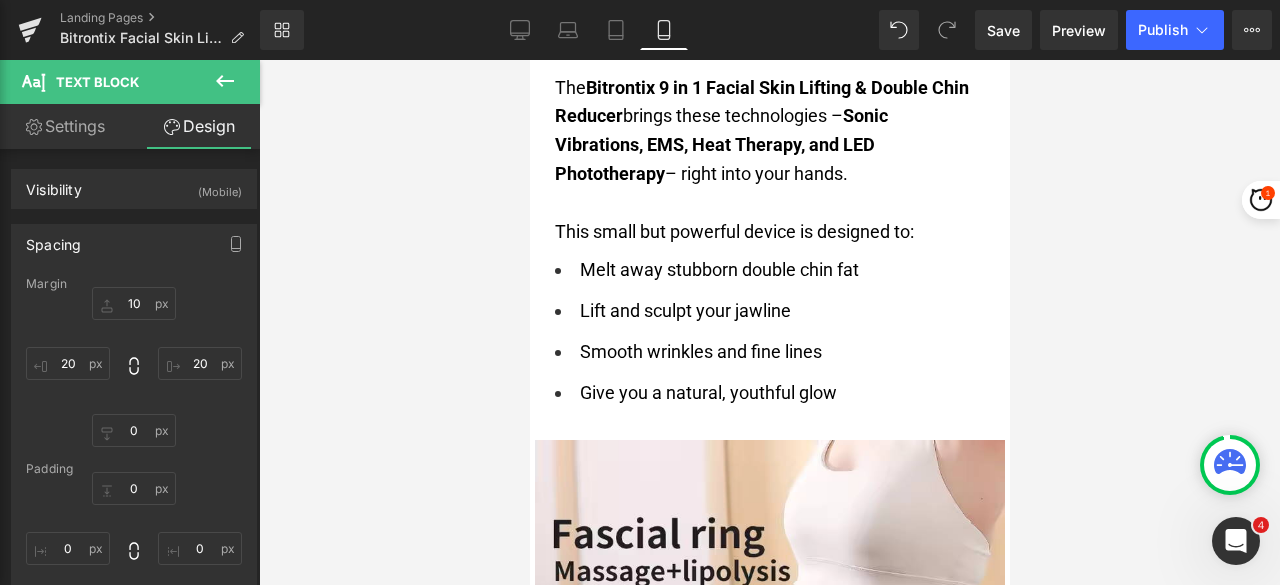 click at bounding box center [769, 322] 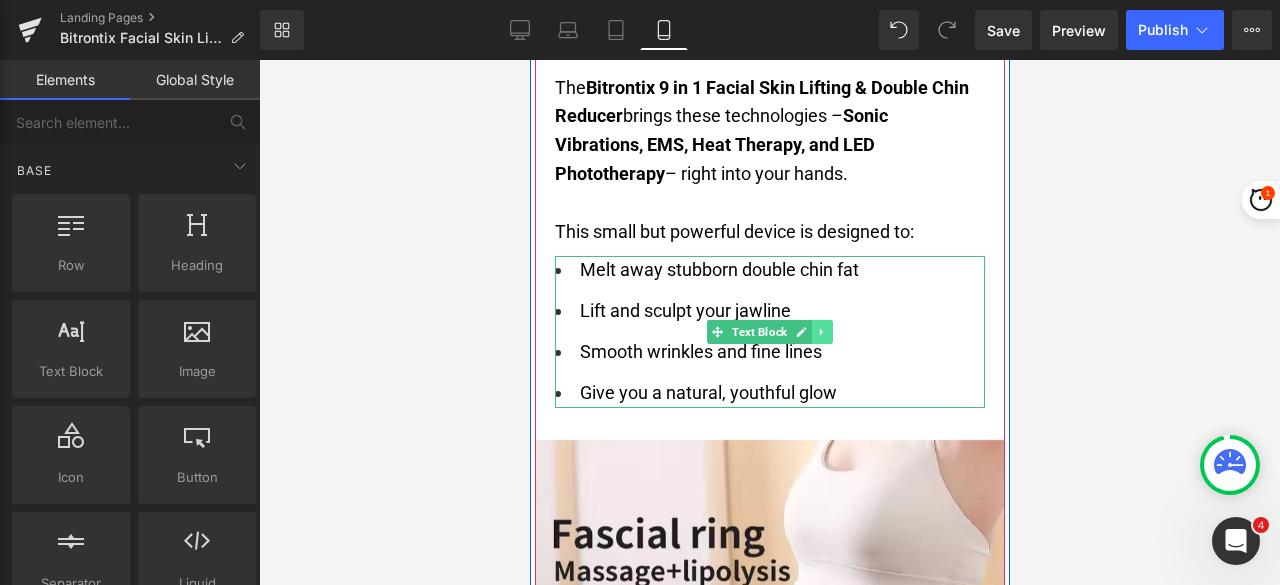 click 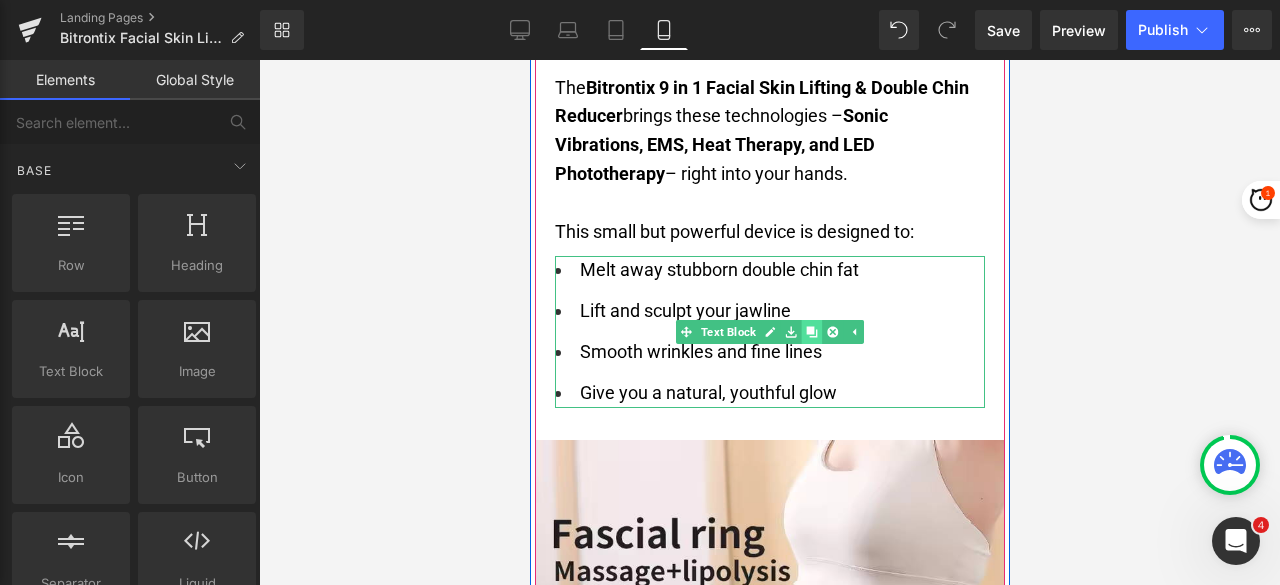 click 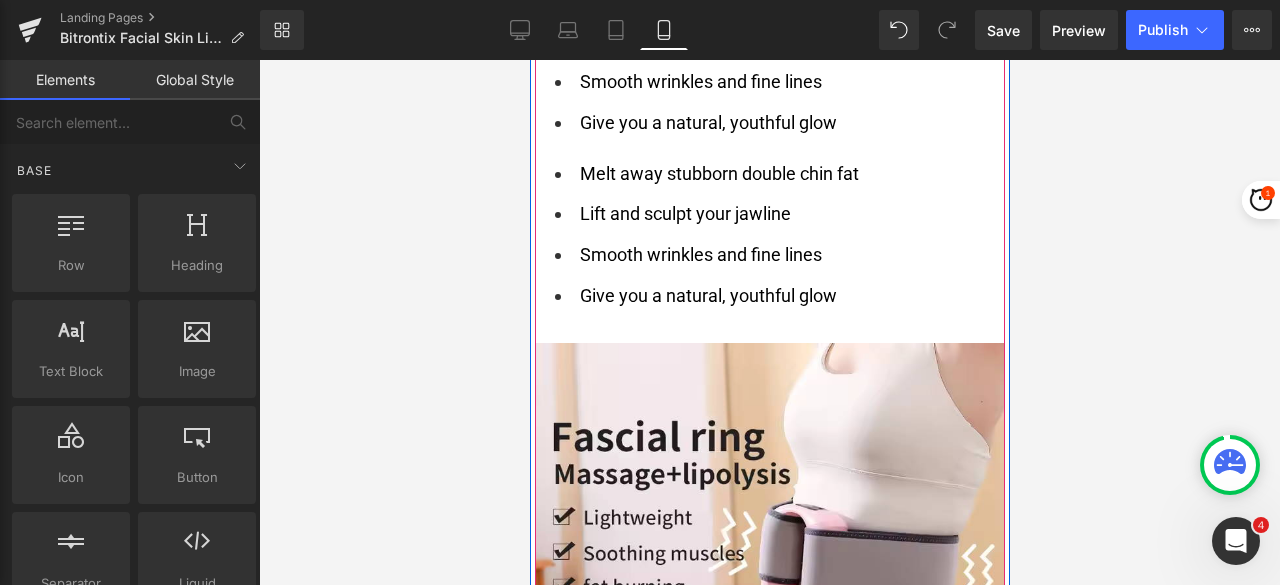 scroll, scrollTop: 3437, scrollLeft: 0, axis: vertical 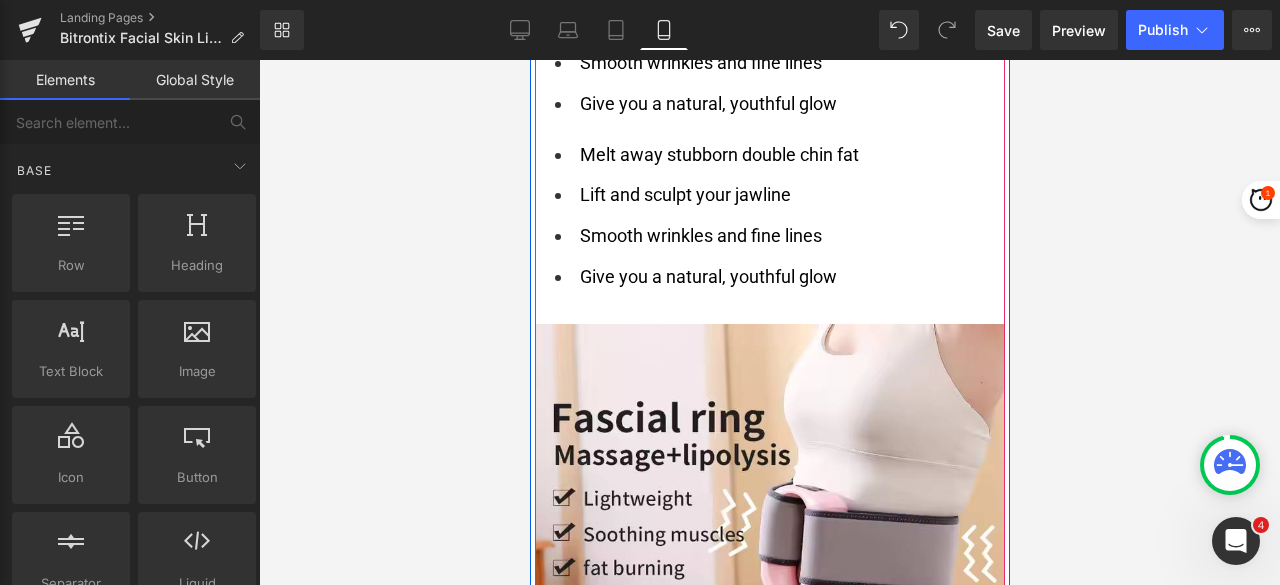 click on "Give you a natural, youthful glow" at bounding box center (707, 276) 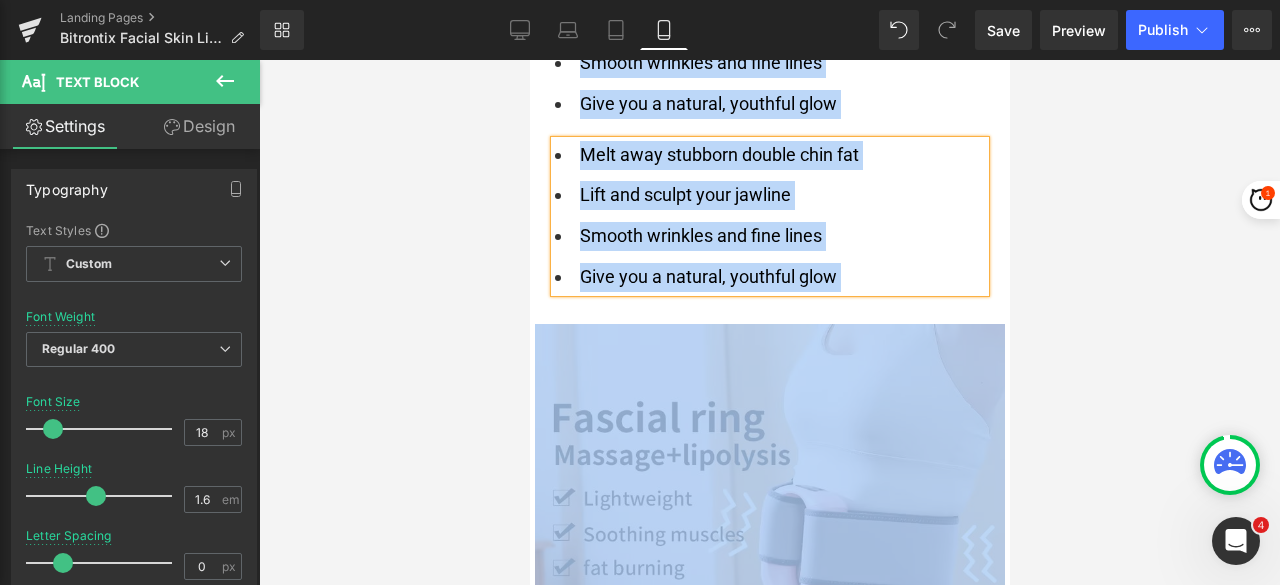 click on "Melt away stubborn double chin fat Lift and sculpt your jawline Smooth wrinkles and fine lines Give you a natural, youthful glow" at bounding box center [769, 216] 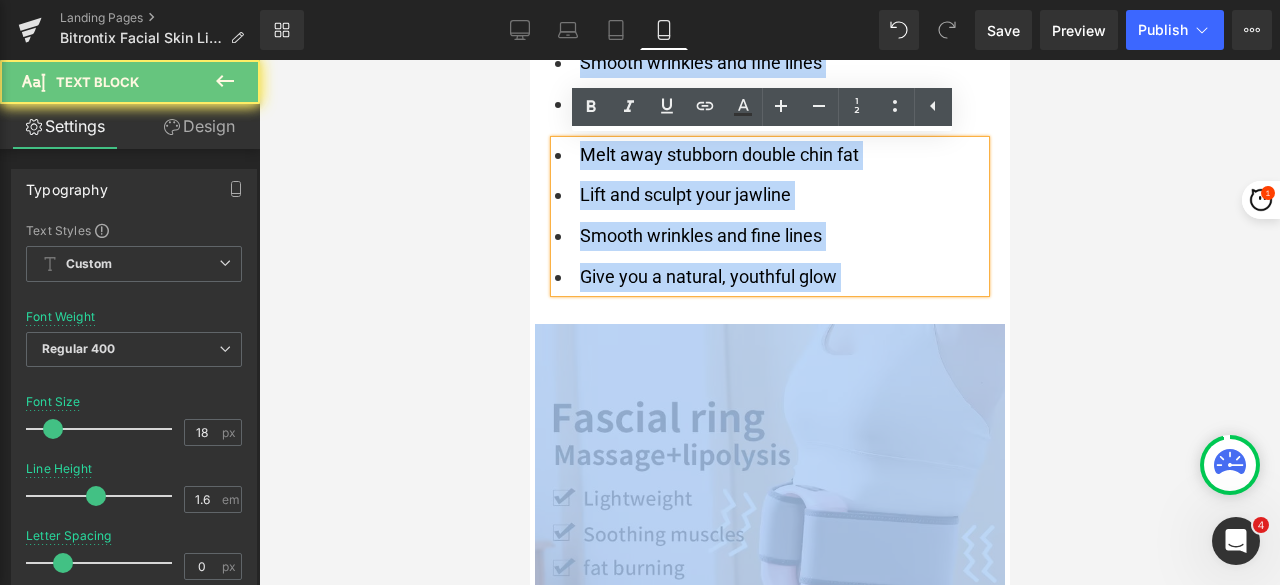 click on "Melt away stubborn double chin fat Lift and sculpt your jawline Smooth wrinkles and fine lines Give you a natural, youthful glow" at bounding box center [769, 216] 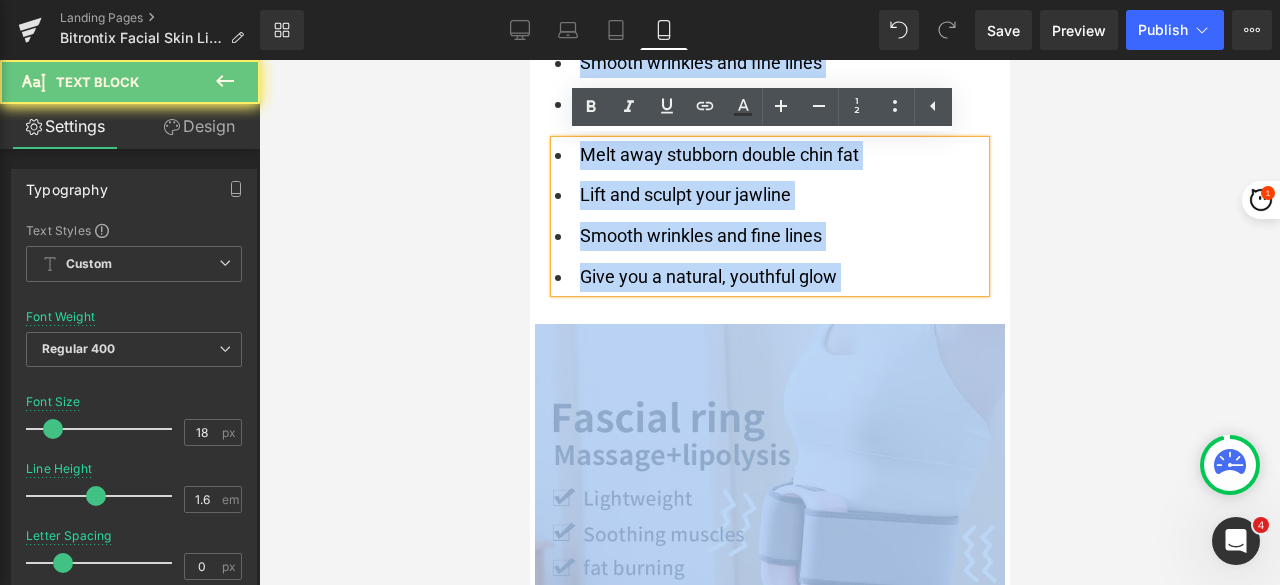 click on "Lift and sculpt your jawline" at bounding box center (684, 194) 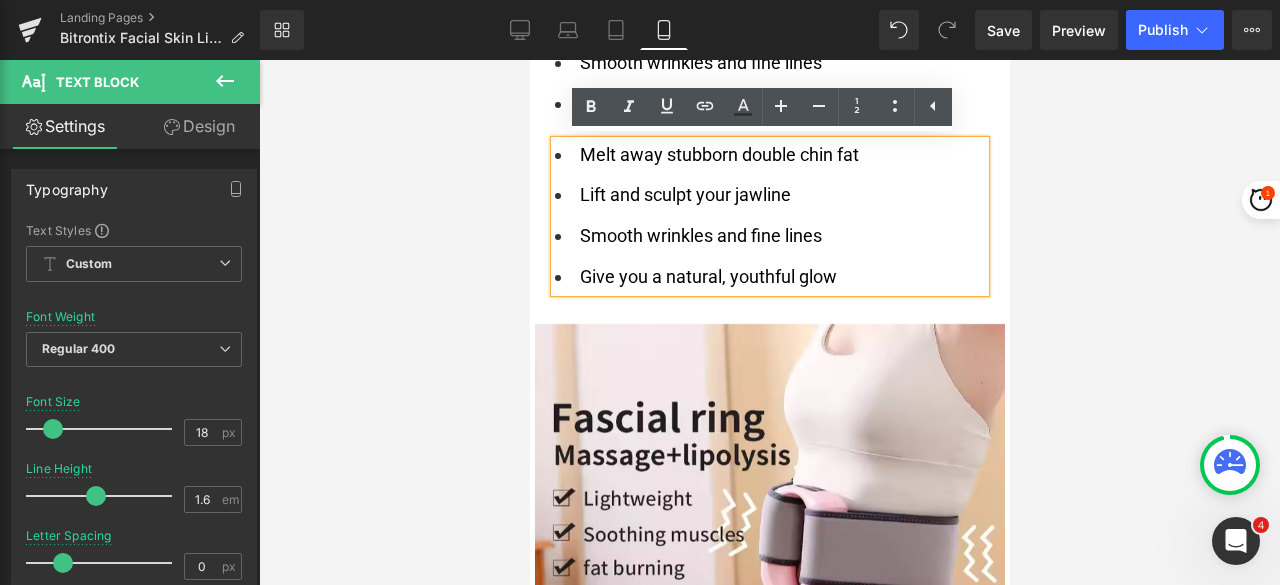 click on "Lift and sculpt your jawline" at bounding box center (684, 194) 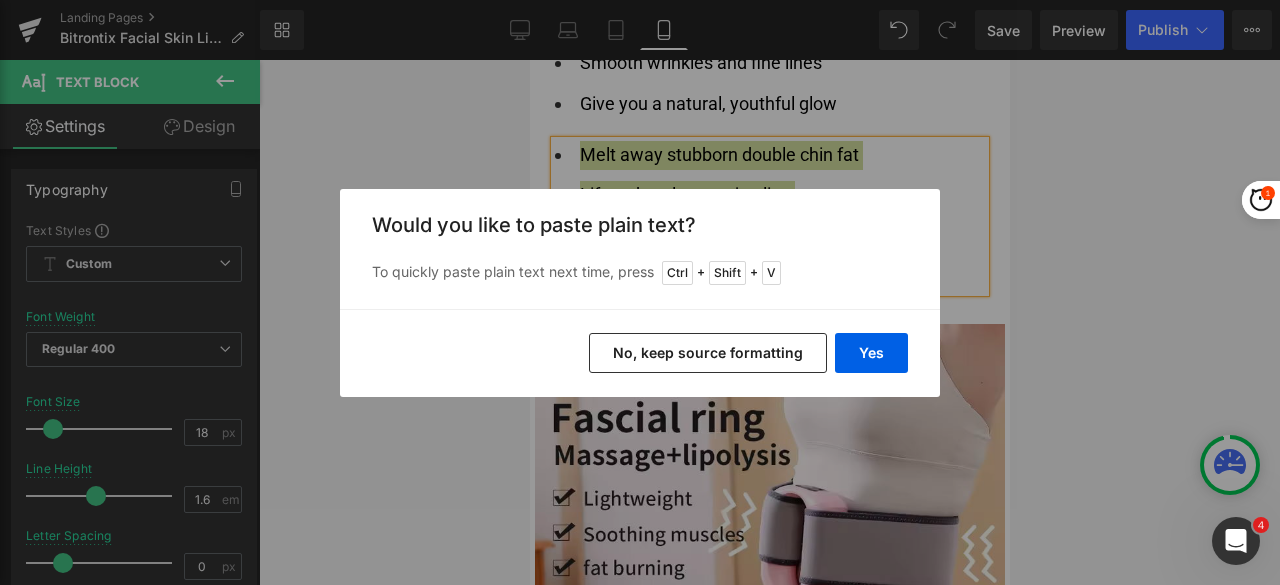 drag, startPoint x: 792, startPoint y: 350, endPoint x: 365, endPoint y: 184, distance: 458.13208 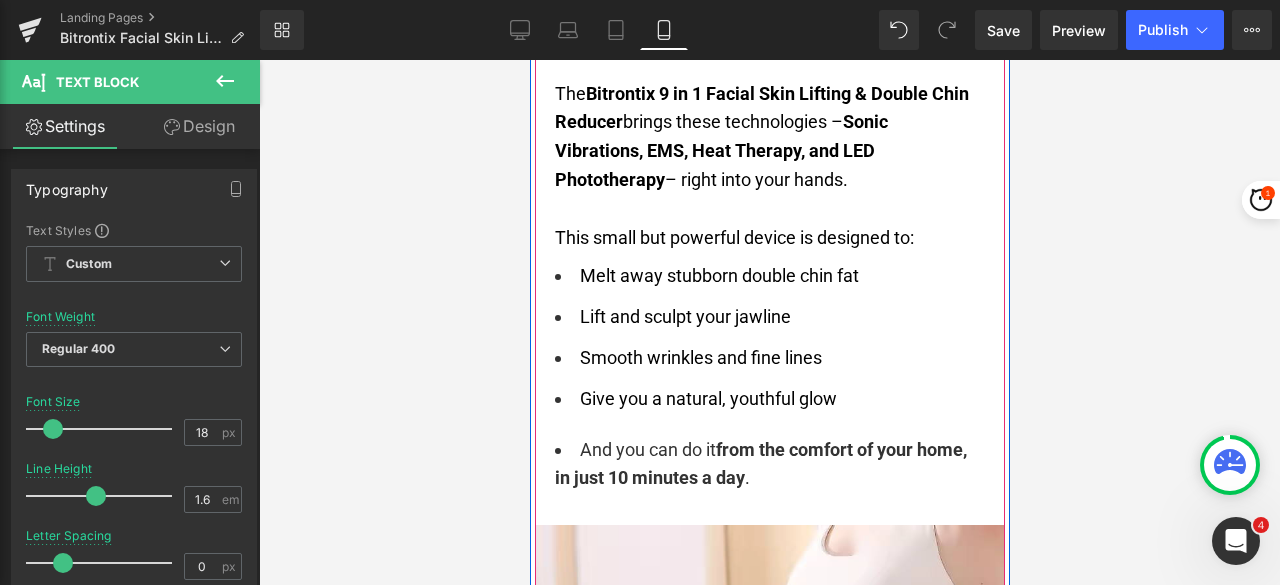 scroll, scrollTop: 3137, scrollLeft: 0, axis: vertical 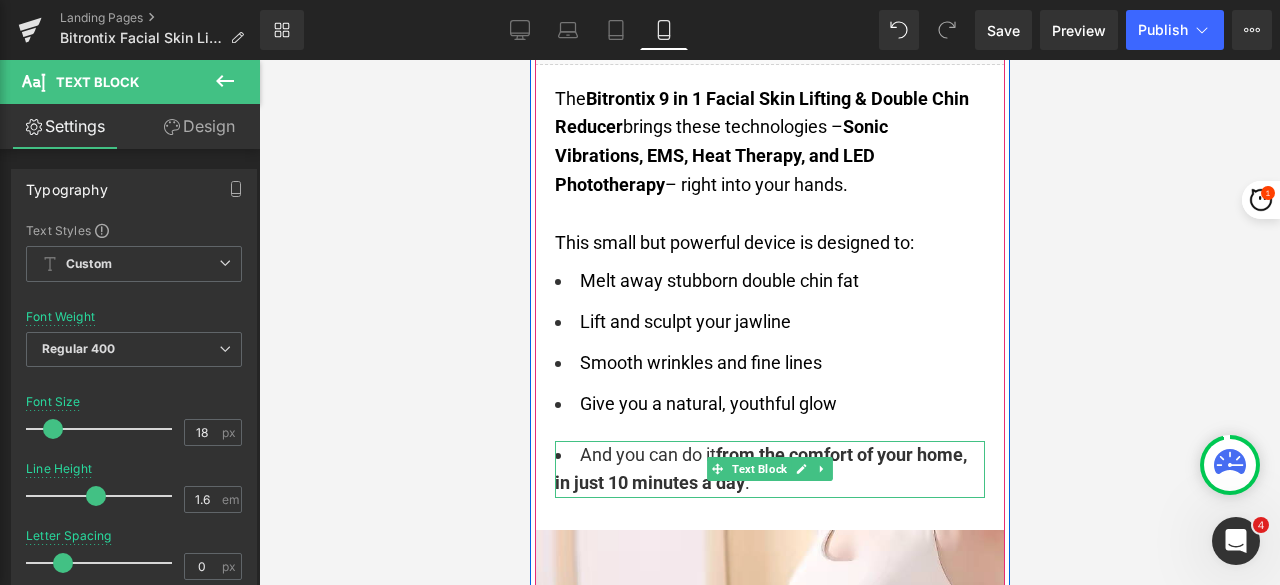 click on "And you can do it  from the comfort of your home, in just 10 minutes a day ." at bounding box center (769, 470) 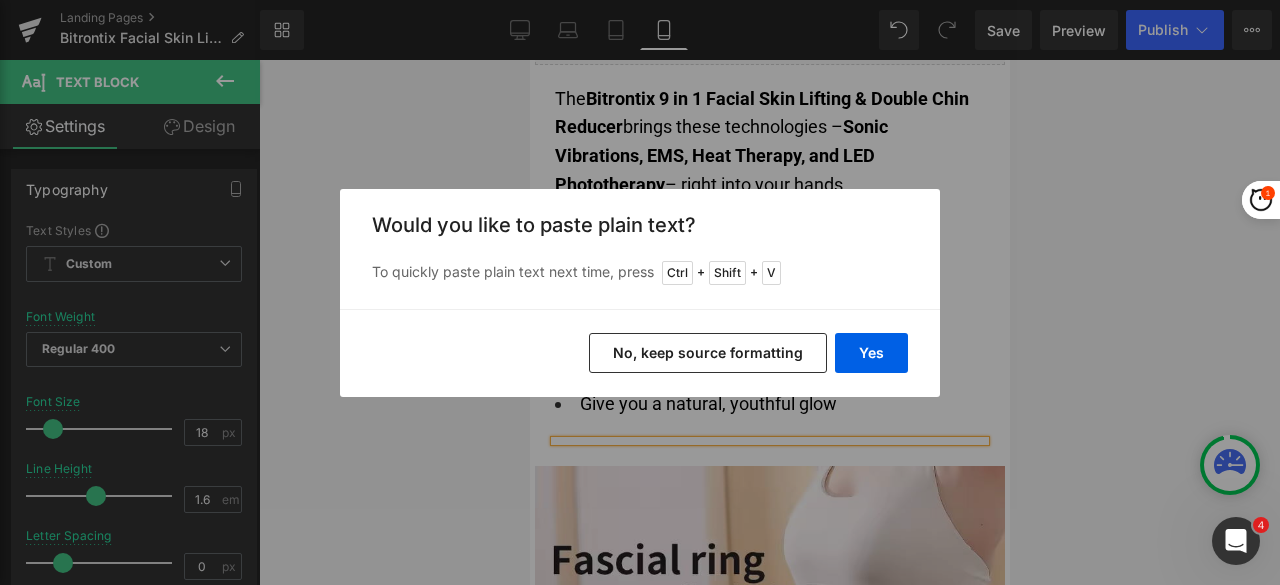 click on "No, keep source formatting" at bounding box center (708, 353) 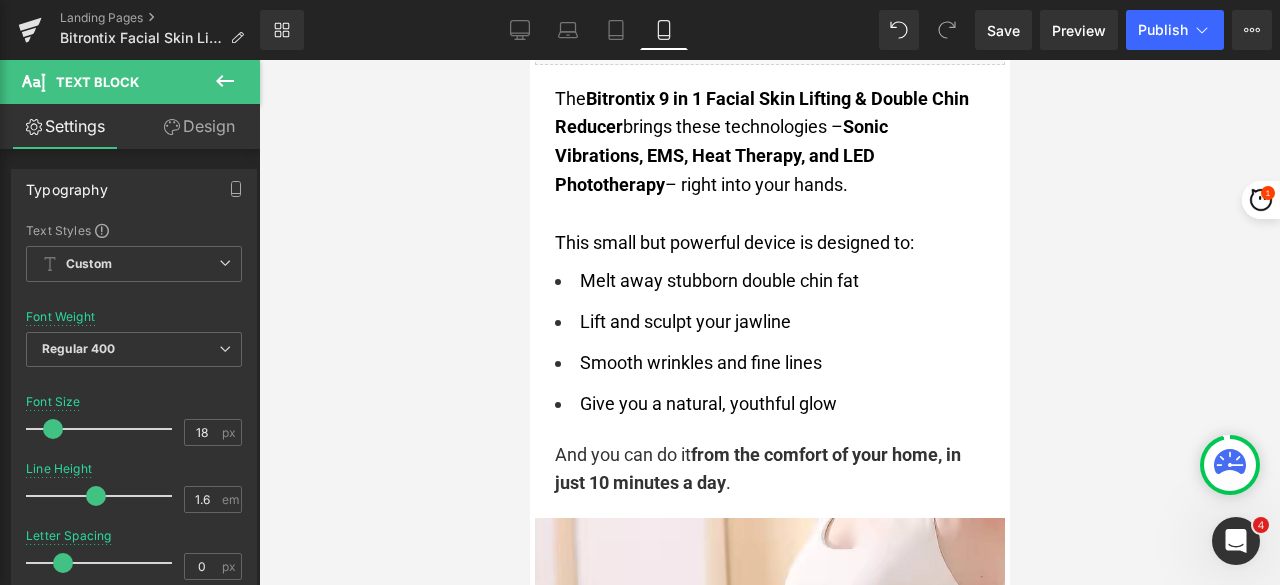 click at bounding box center (769, 322) 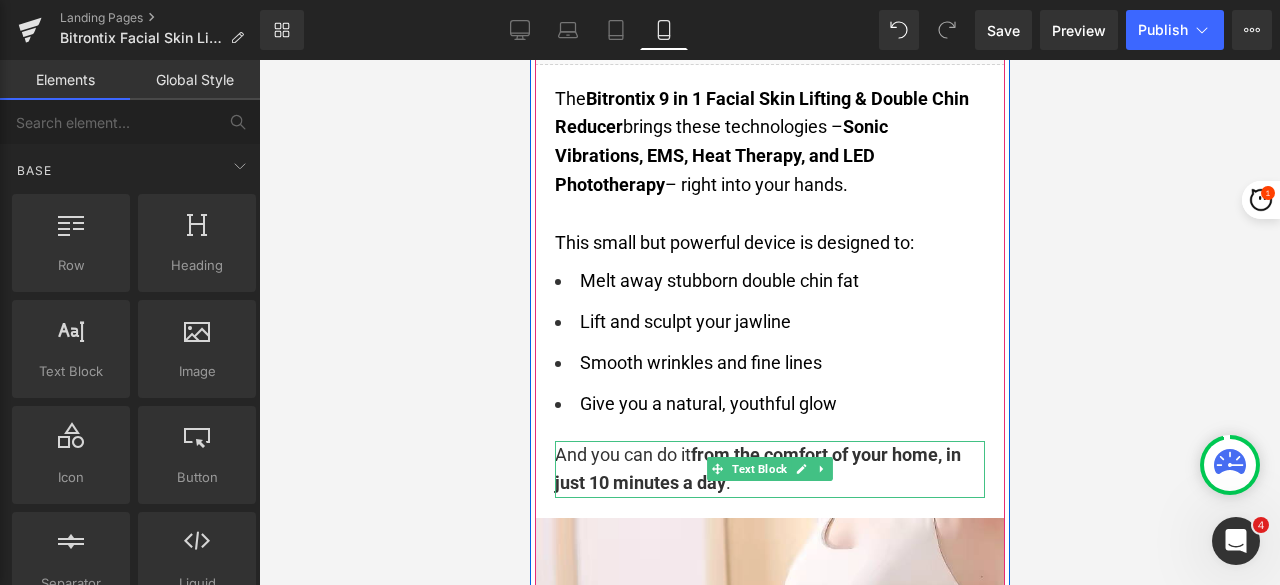 click on "And you can do it  from the comfort of your home, in just 10 minutes a day ." at bounding box center [769, 470] 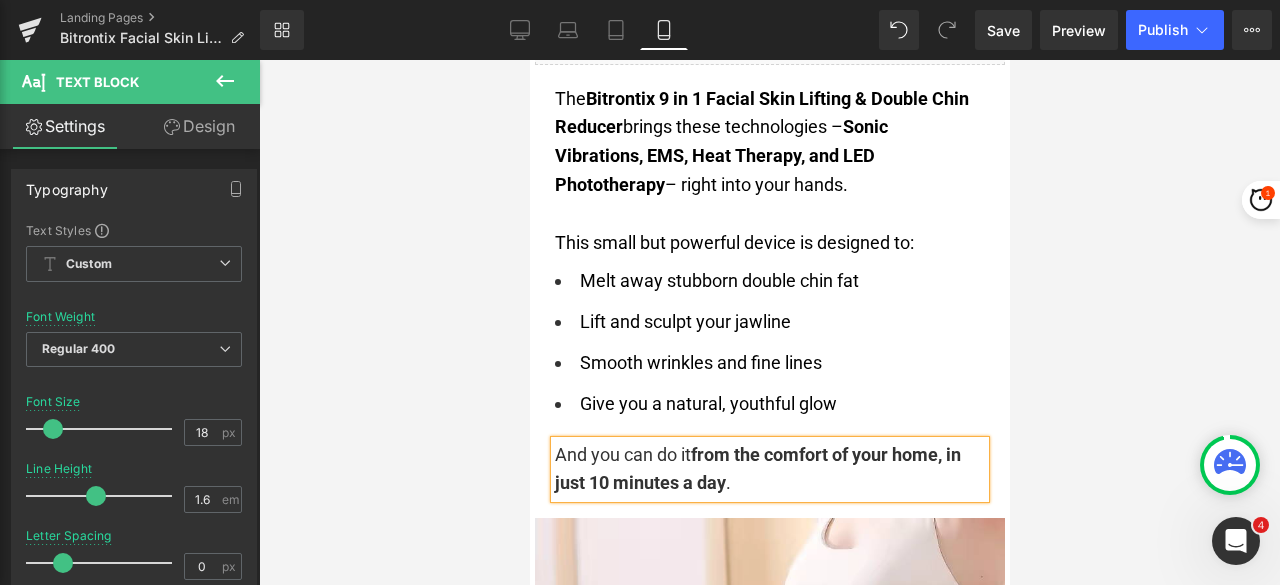 click at bounding box center [769, 322] 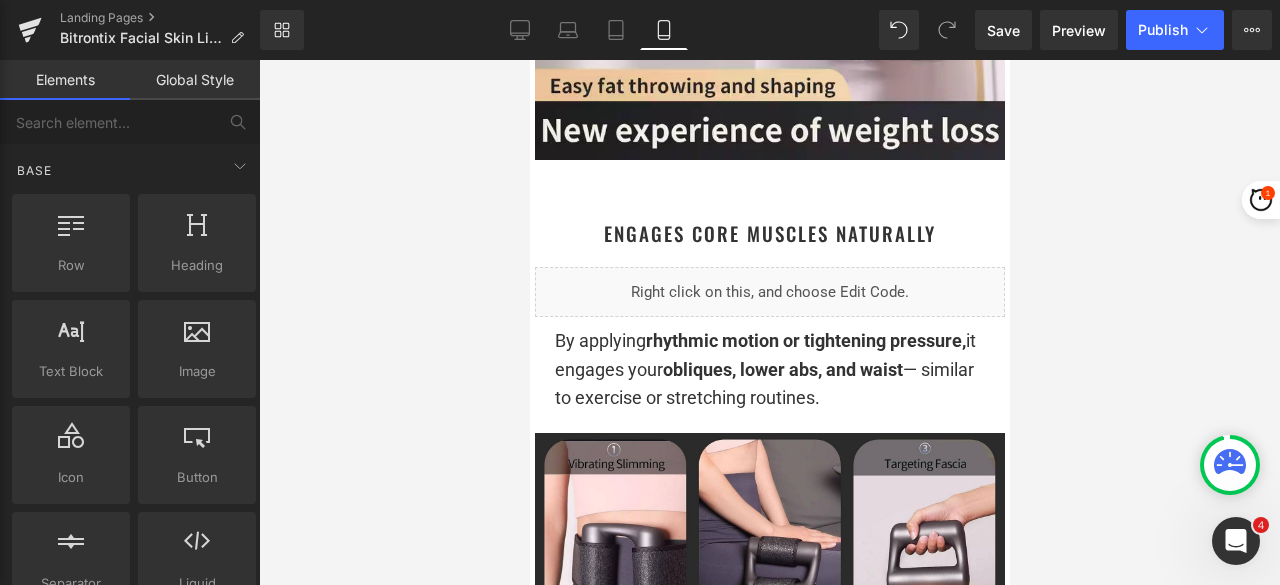 scroll, scrollTop: 4037, scrollLeft: 0, axis: vertical 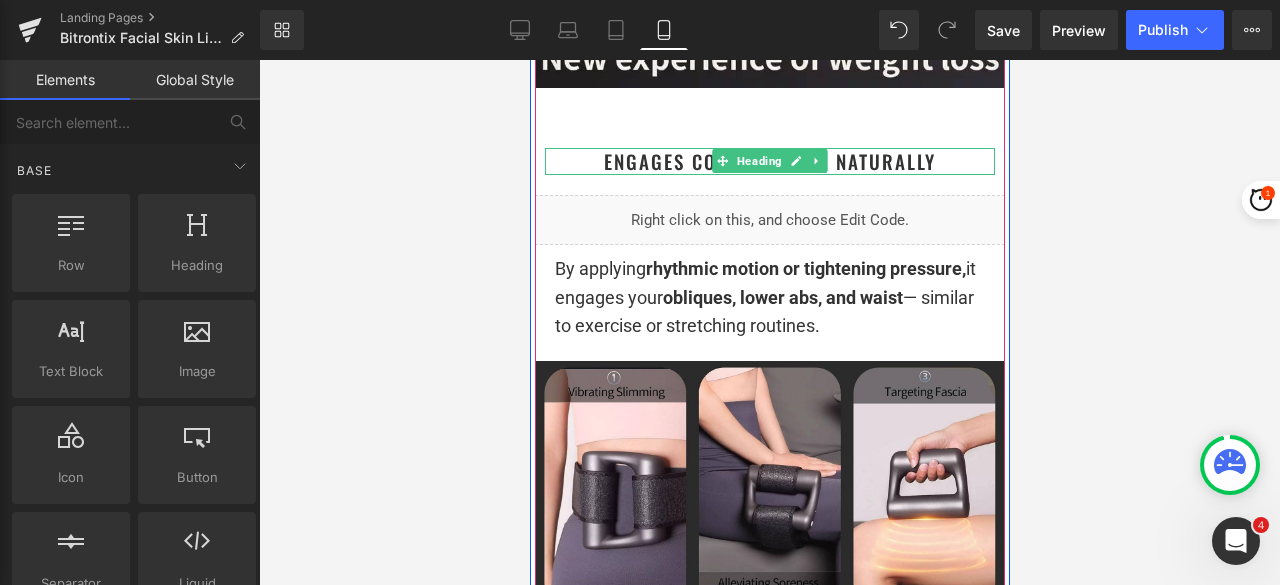 click on "Engages Core Muscles Naturally" at bounding box center (769, 161) 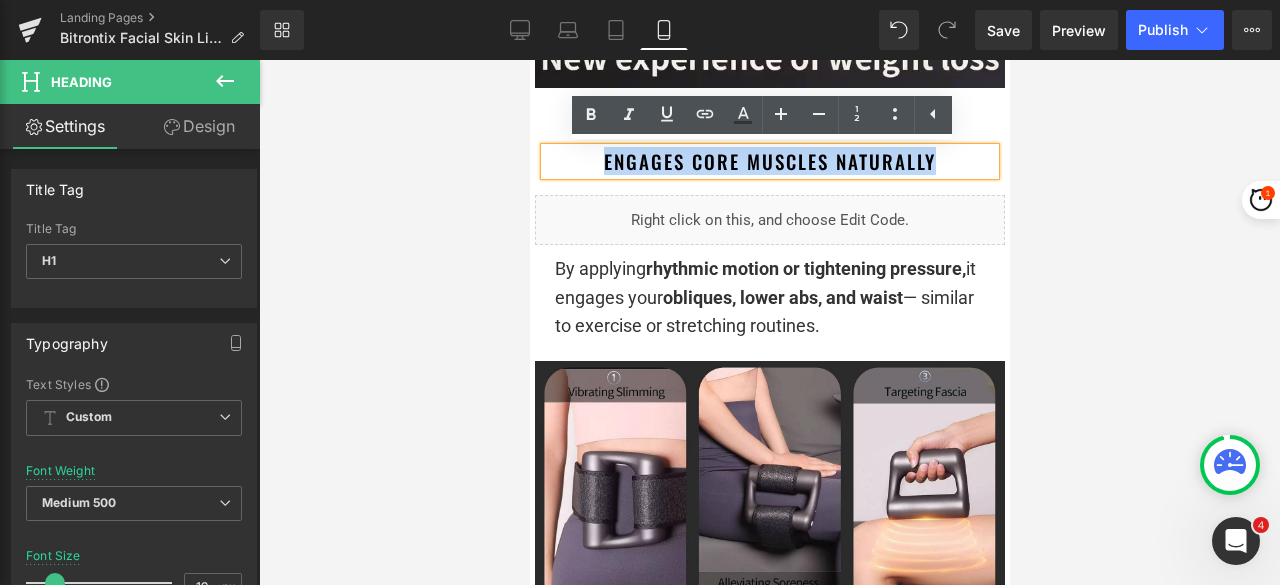 drag, startPoint x: 947, startPoint y: 163, endPoint x: 588, endPoint y: 167, distance: 359.02228 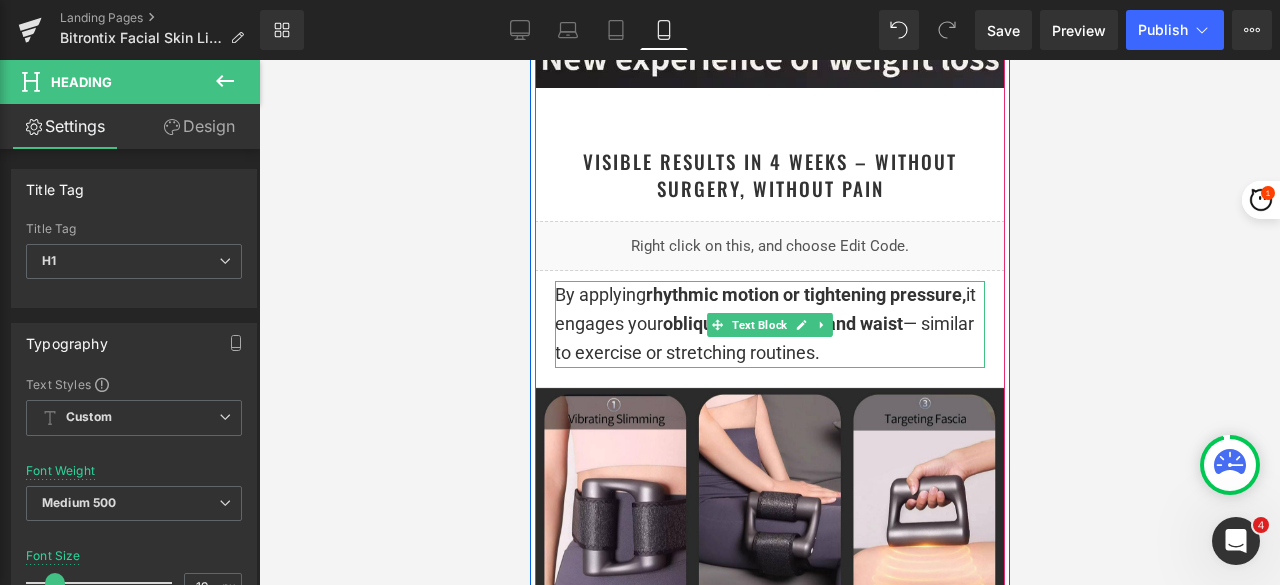 click on "obliques, lower abs, and waist" at bounding box center (782, 323) 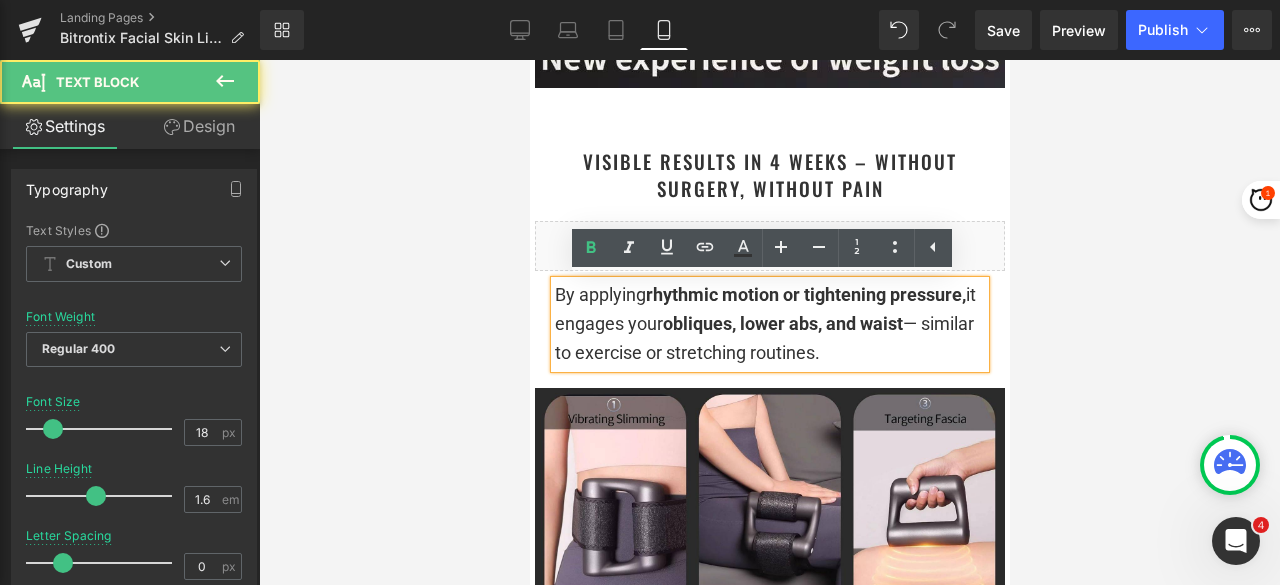 click on "By applying  rhythmic motion or tightening pressure,  it engages your  obliques, lower abs, and waist  — similar to exercise or stretching routines." at bounding box center (769, 324) 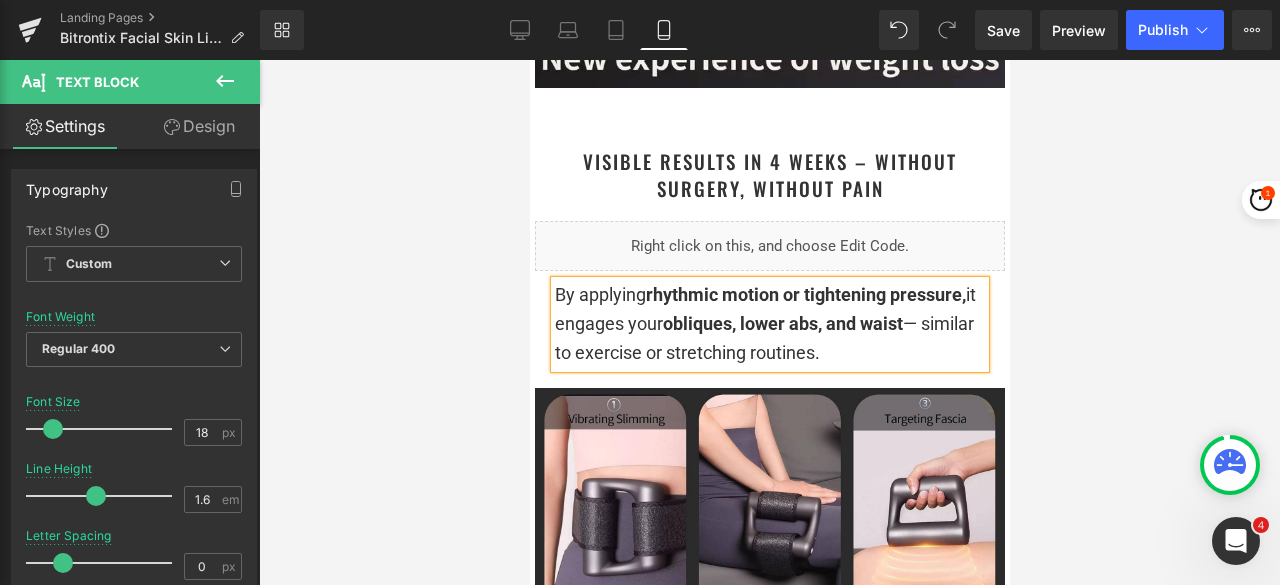 click on "By applying  rhythmic motion or tightening pressure,  it engages your  obliques, lower abs, and waist  — similar to exercise or stretching routines." at bounding box center [769, 324] 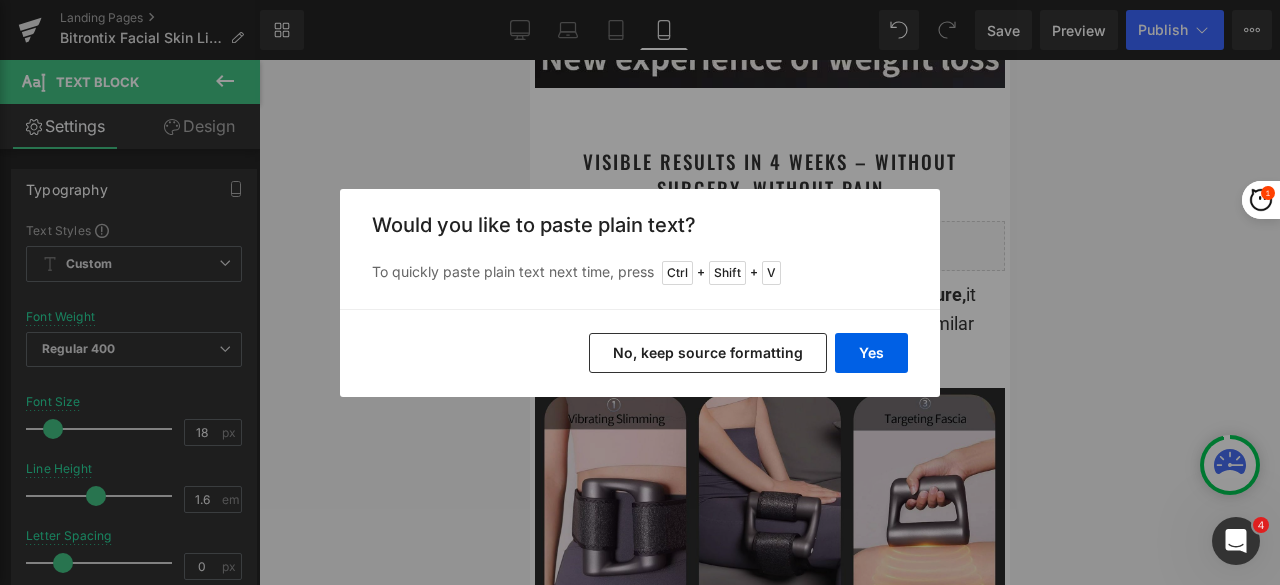 click on "No, keep source formatting" at bounding box center (708, 353) 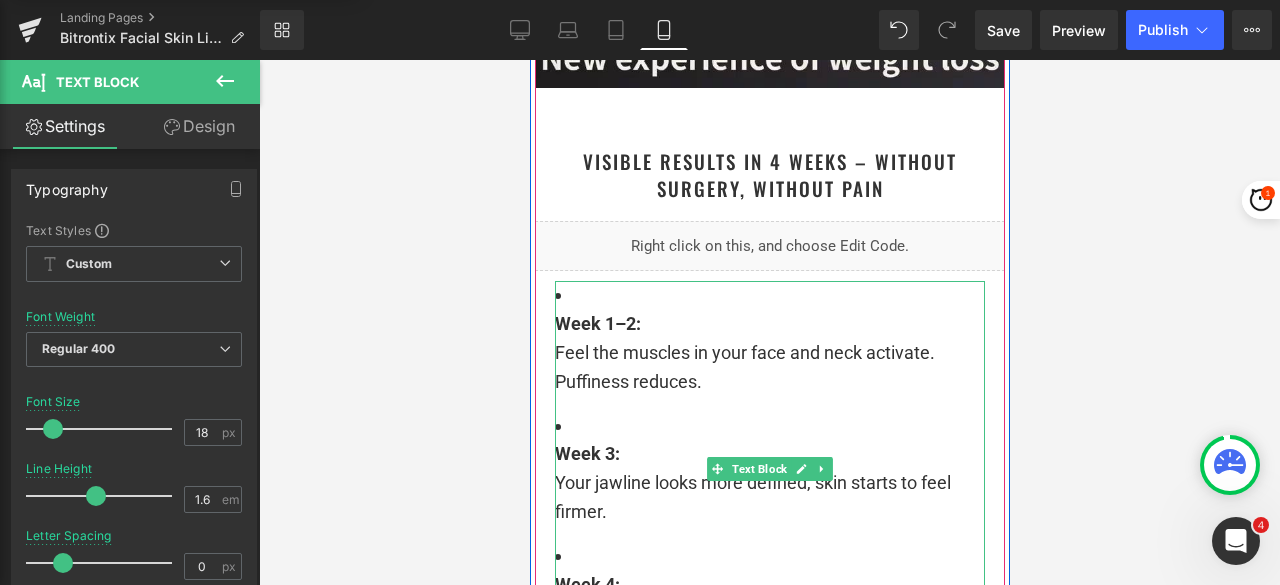 click on "Week 1–2:" at bounding box center (597, 323) 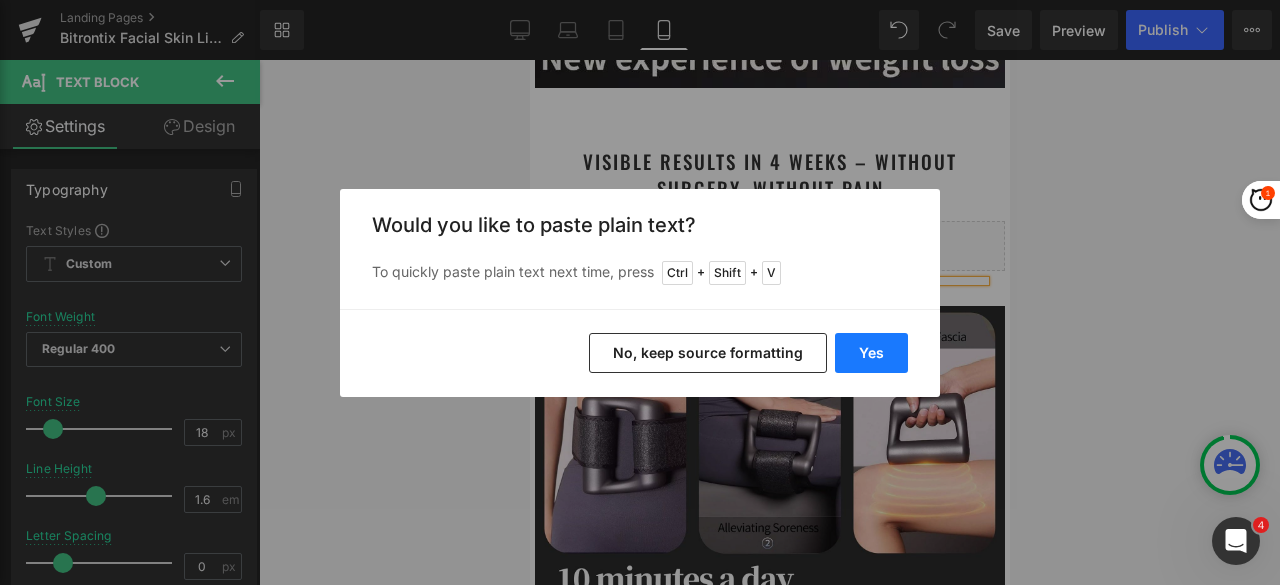 click on "Yes" at bounding box center [871, 353] 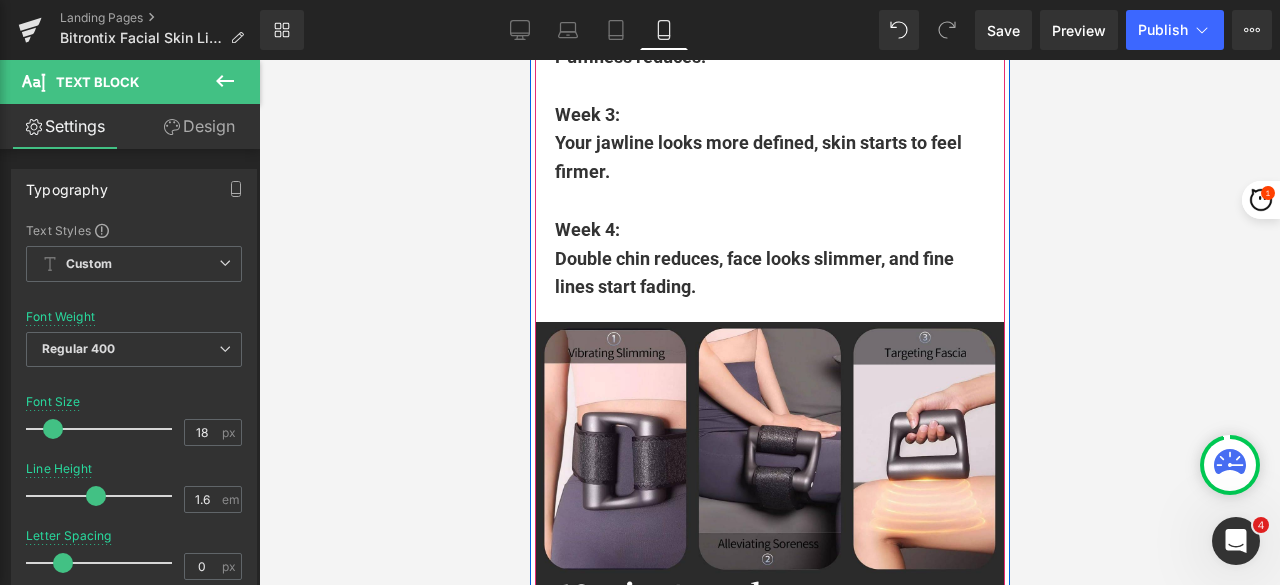 scroll, scrollTop: 4337, scrollLeft: 0, axis: vertical 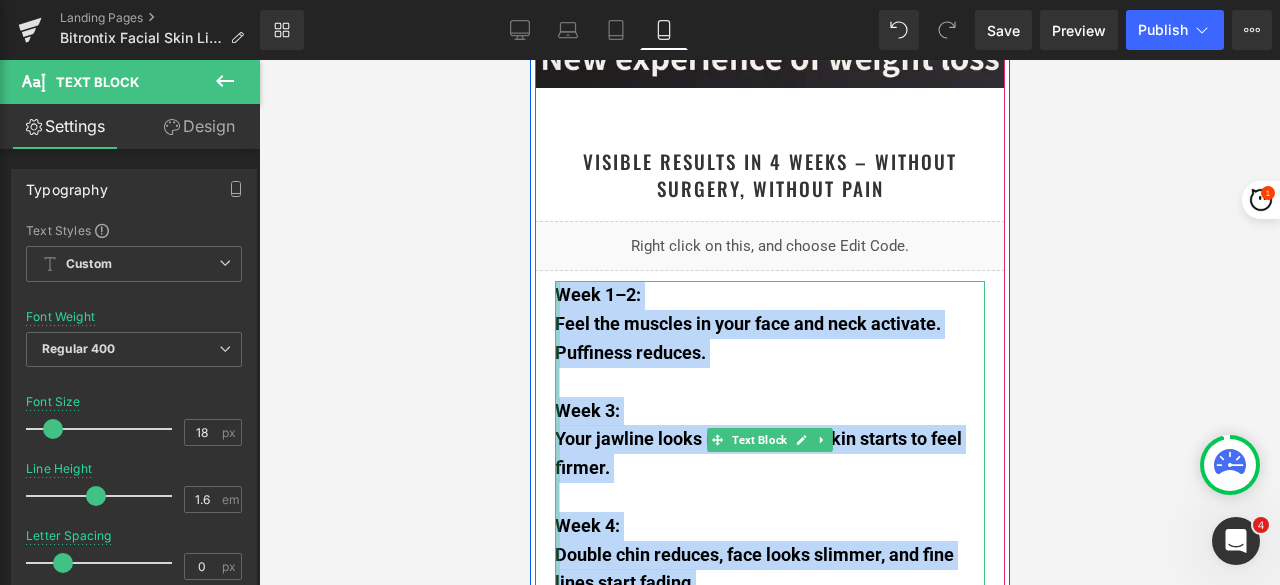 drag, startPoint x: 704, startPoint y: 281, endPoint x: 540, endPoint y: 287, distance: 164.10973 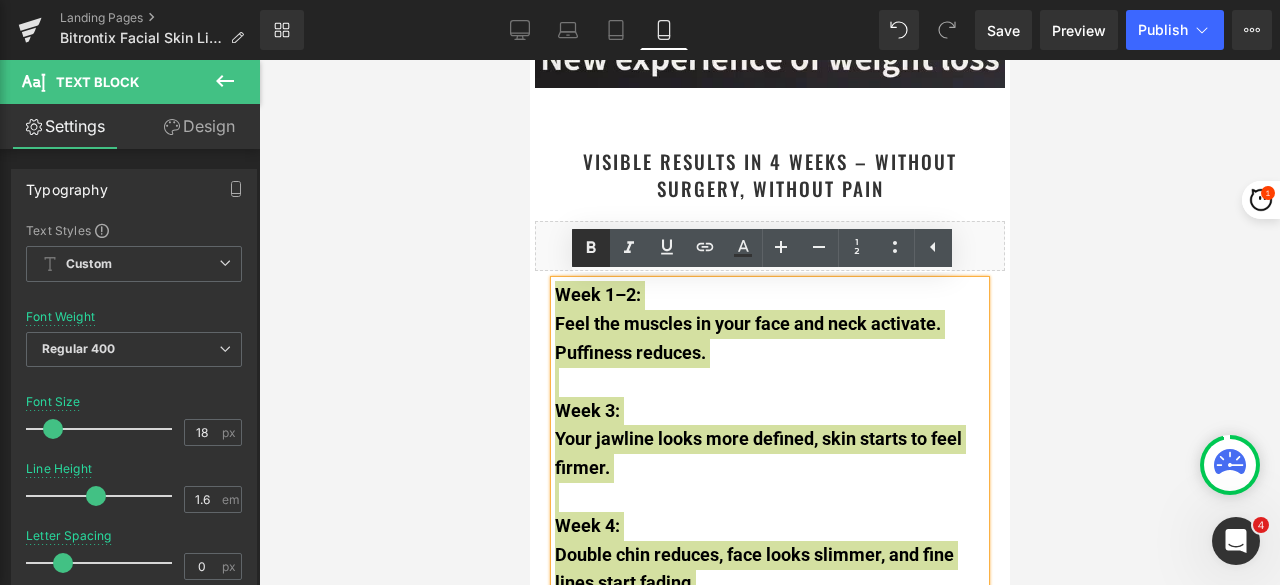 click 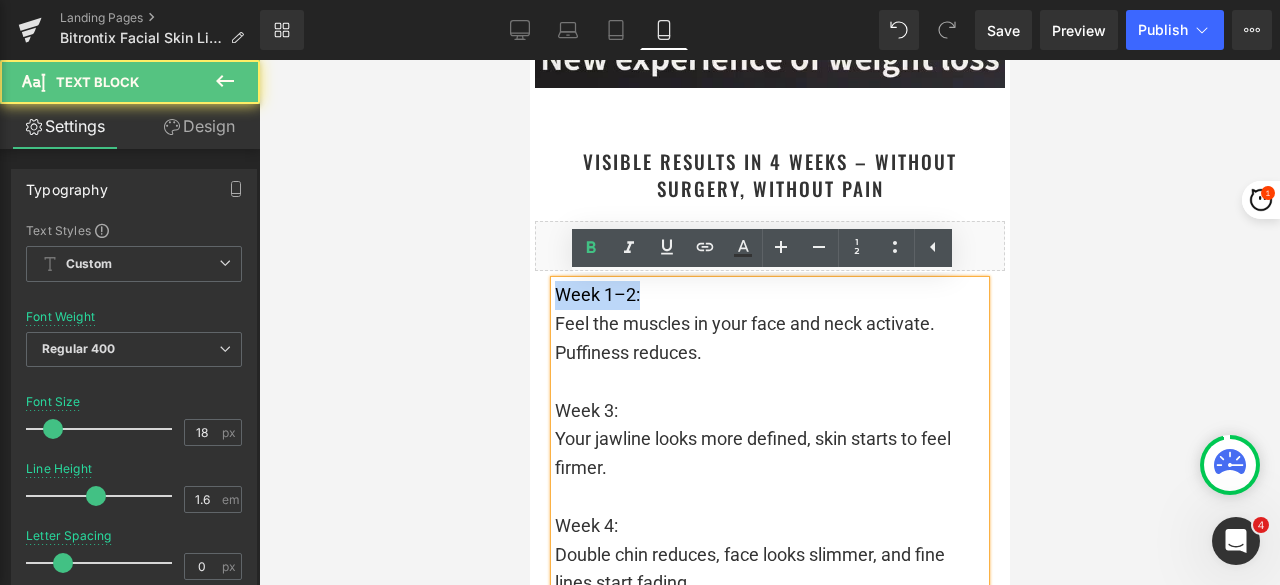 drag, startPoint x: 598, startPoint y: 293, endPoint x: 548, endPoint y: 294, distance: 50.01 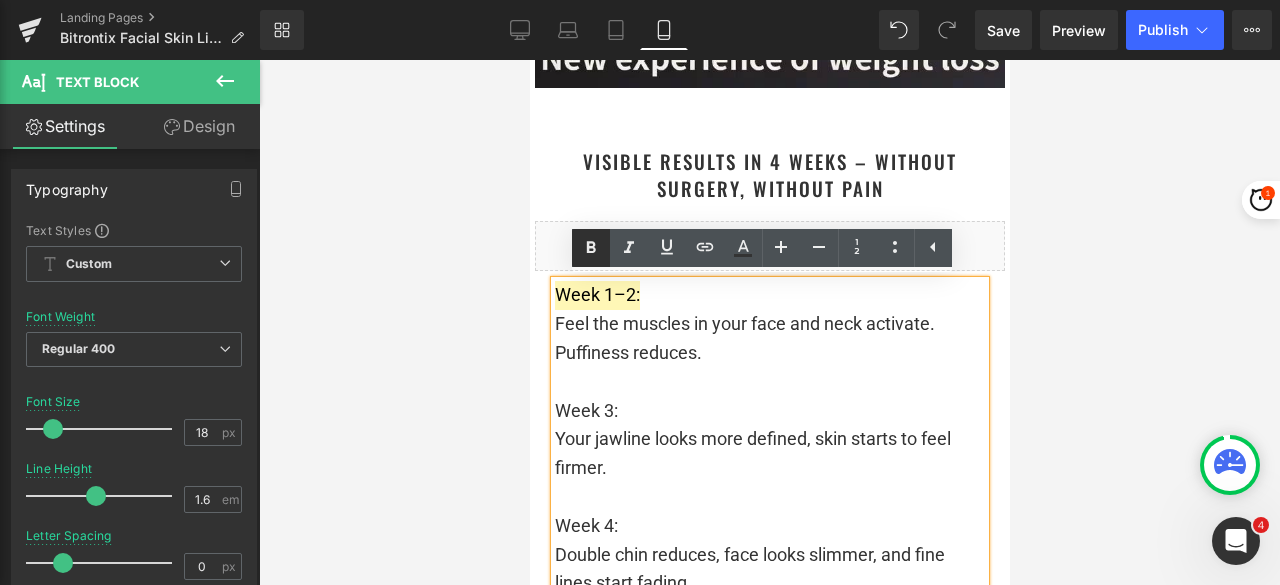 click 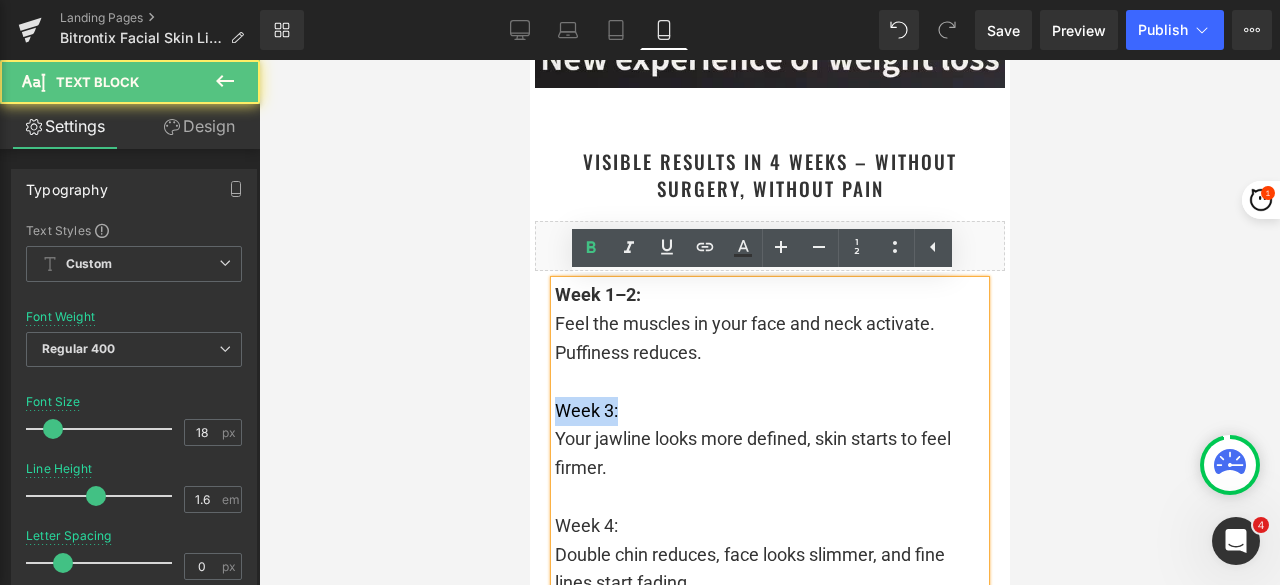 drag, startPoint x: 627, startPoint y: 405, endPoint x: 552, endPoint y: 395, distance: 75.66373 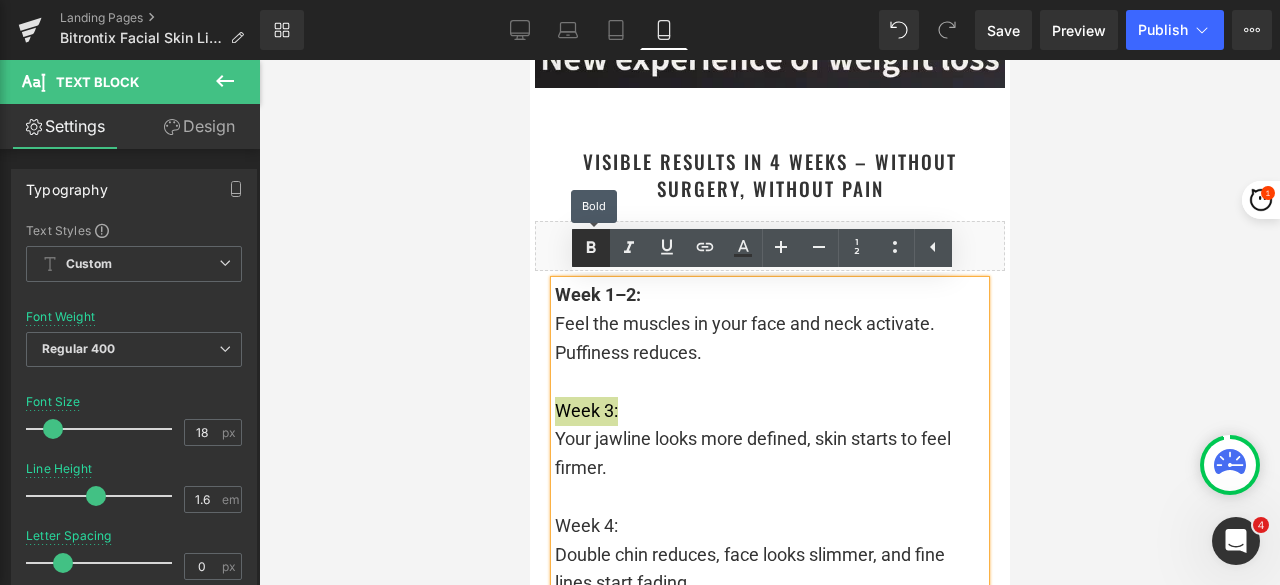click 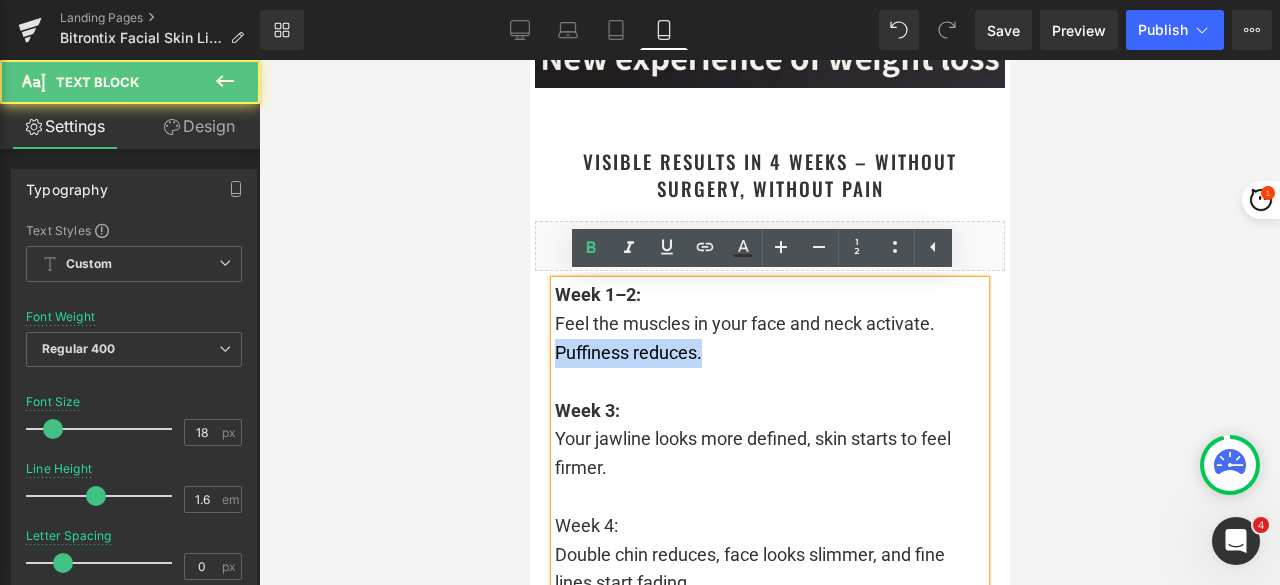drag, startPoint x: 706, startPoint y: 361, endPoint x: 546, endPoint y: 363, distance: 160.0125 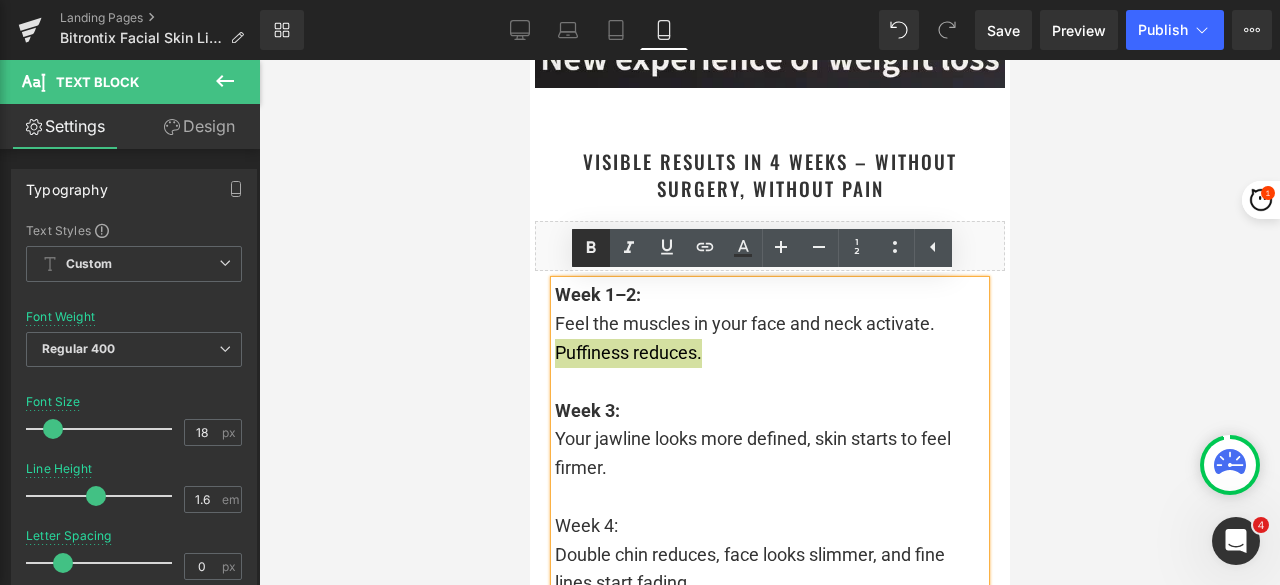 click 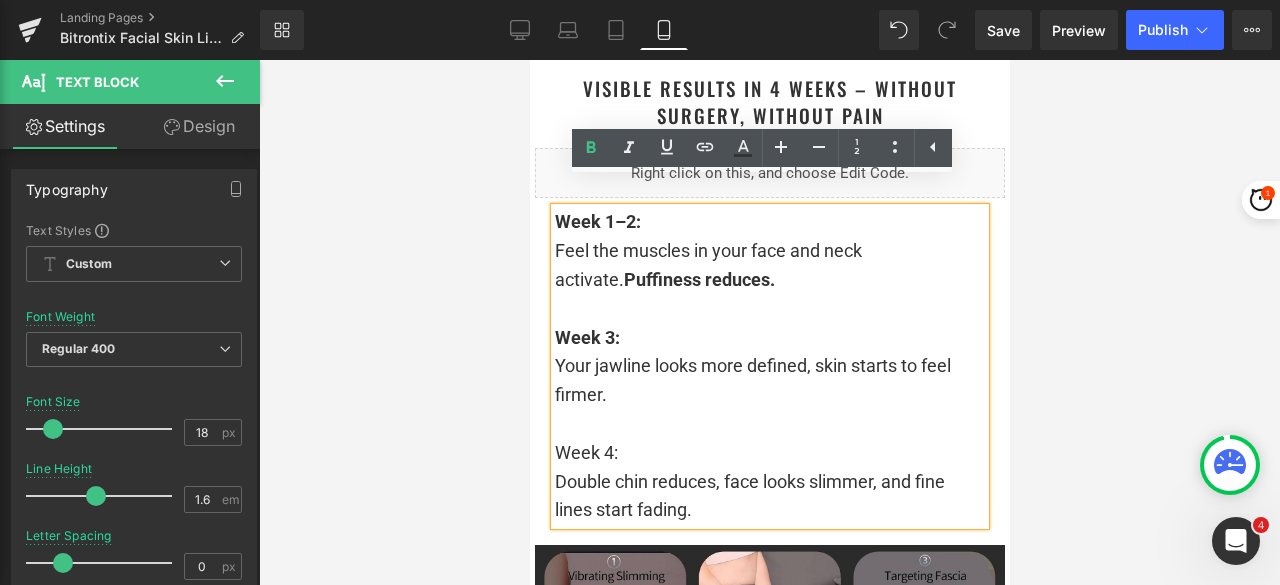 scroll, scrollTop: 4137, scrollLeft: 0, axis: vertical 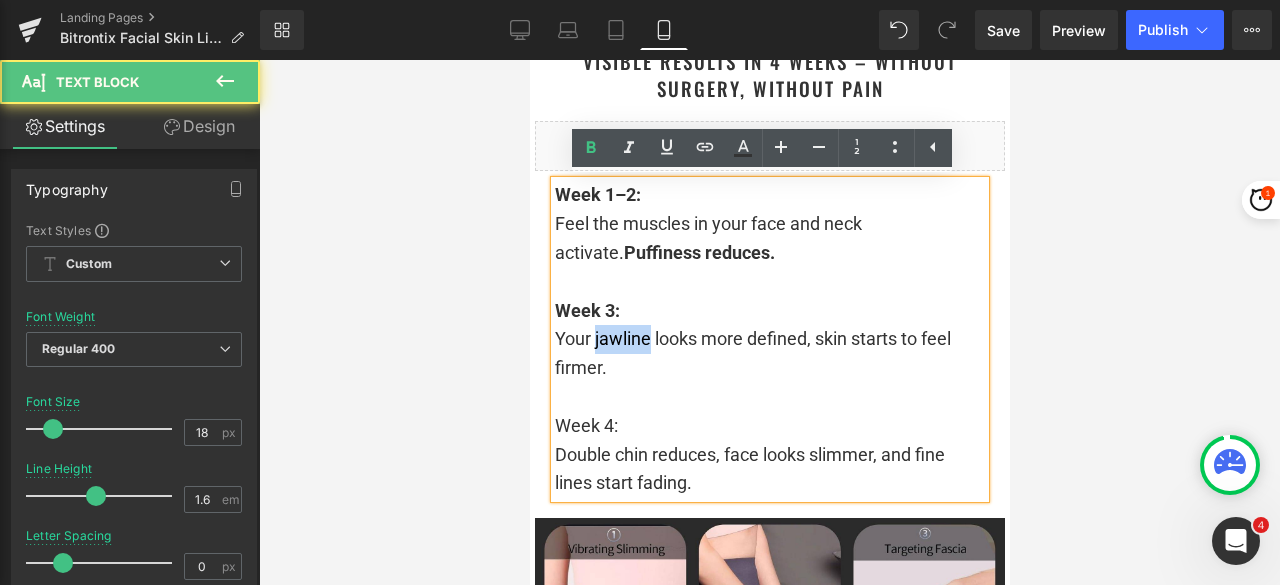 drag, startPoint x: 586, startPoint y: 340, endPoint x: 643, endPoint y: 333, distance: 57.428215 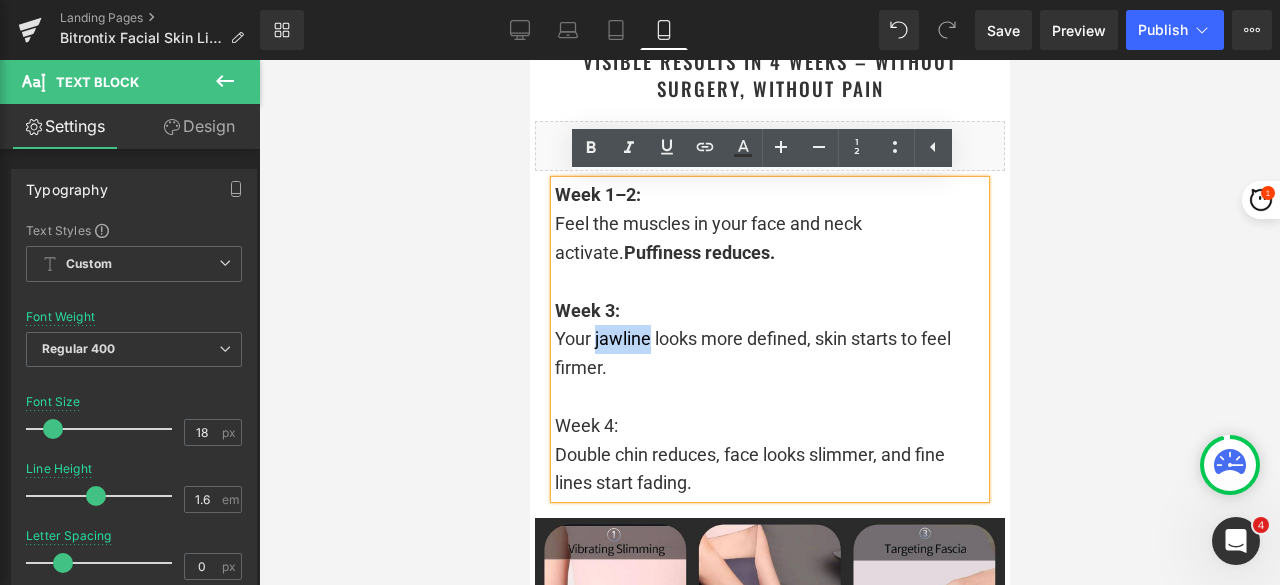 click on "Week 3:" at bounding box center [769, 311] 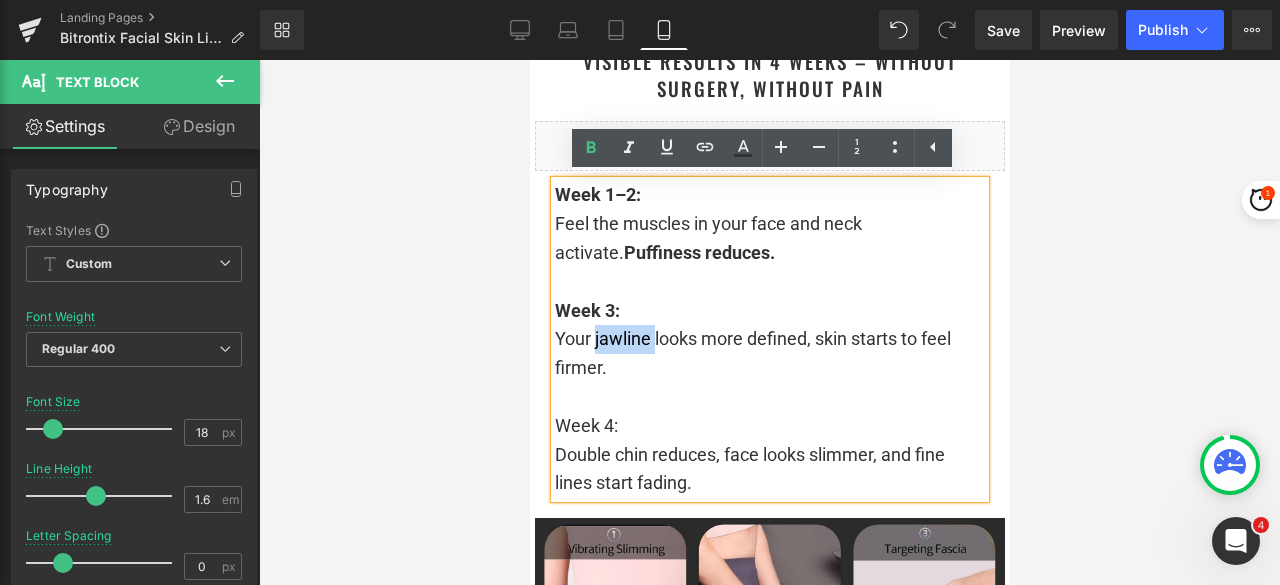 drag, startPoint x: 647, startPoint y: 343, endPoint x: 586, endPoint y: 345, distance: 61.03278 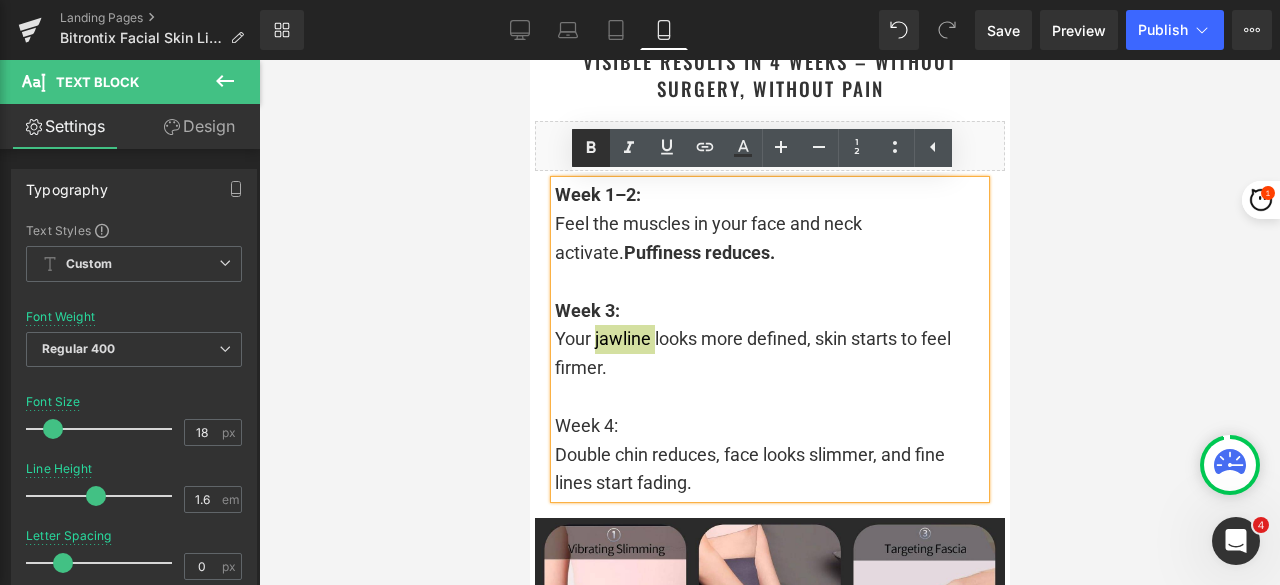 click 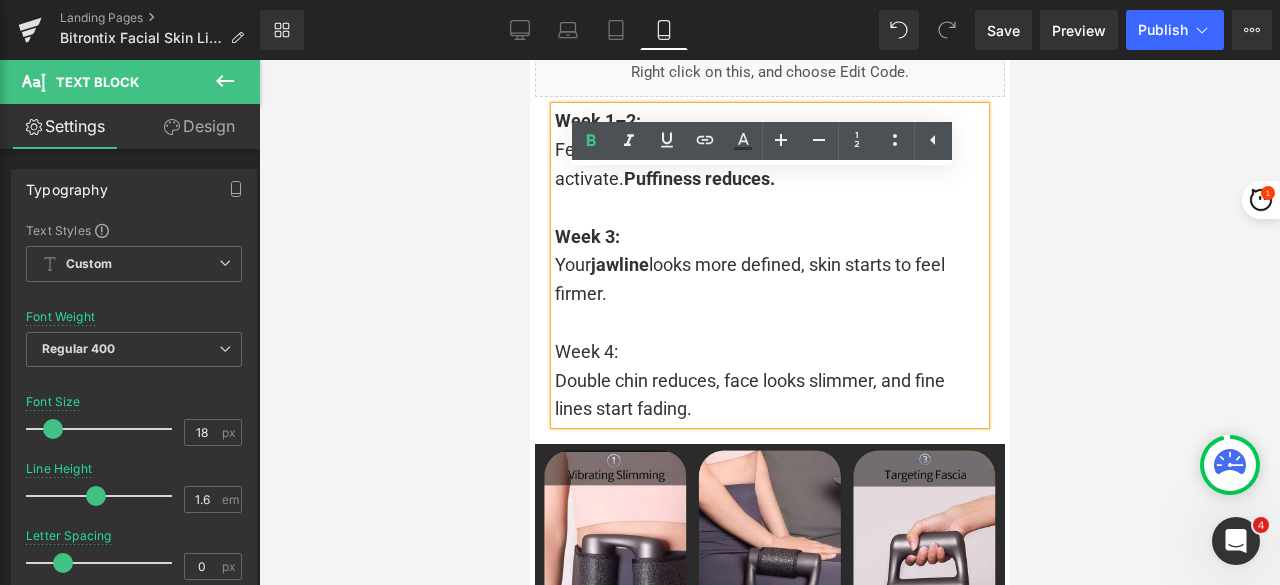scroll, scrollTop: 4237, scrollLeft: 0, axis: vertical 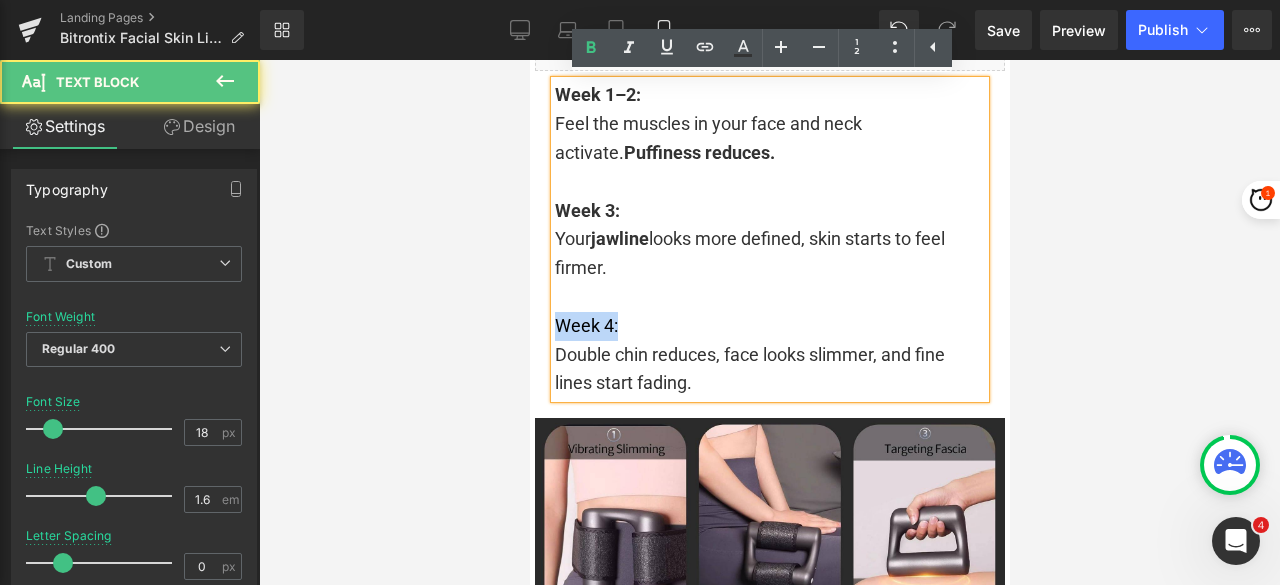 drag, startPoint x: 598, startPoint y: 327, endPoint x: 533, endPoint y: 327, distance: 65 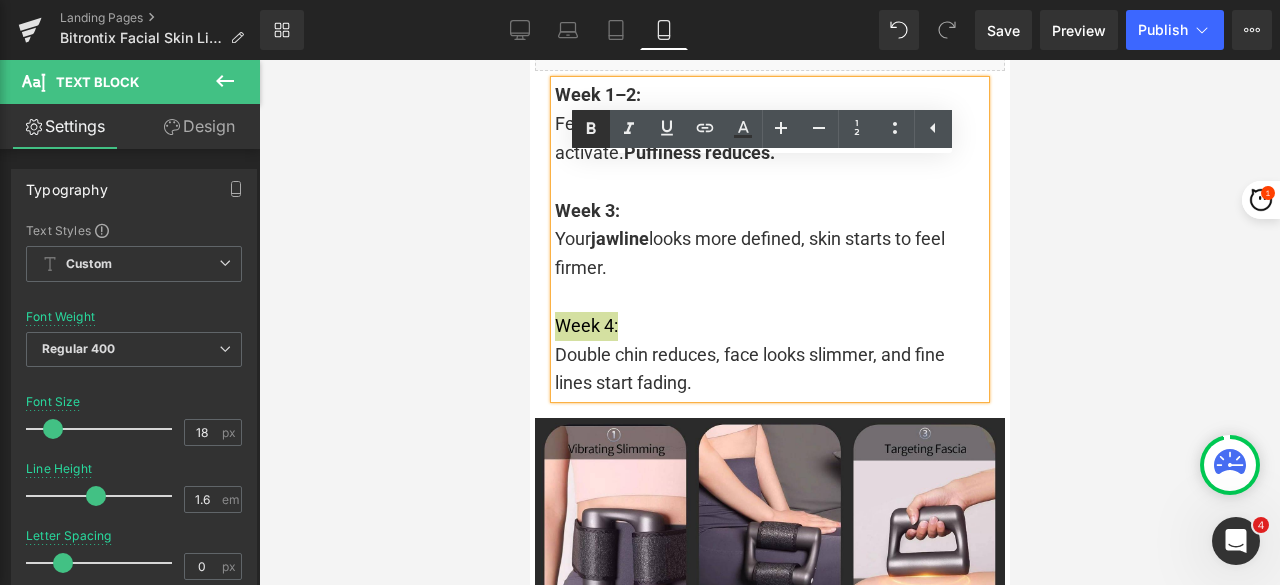 click 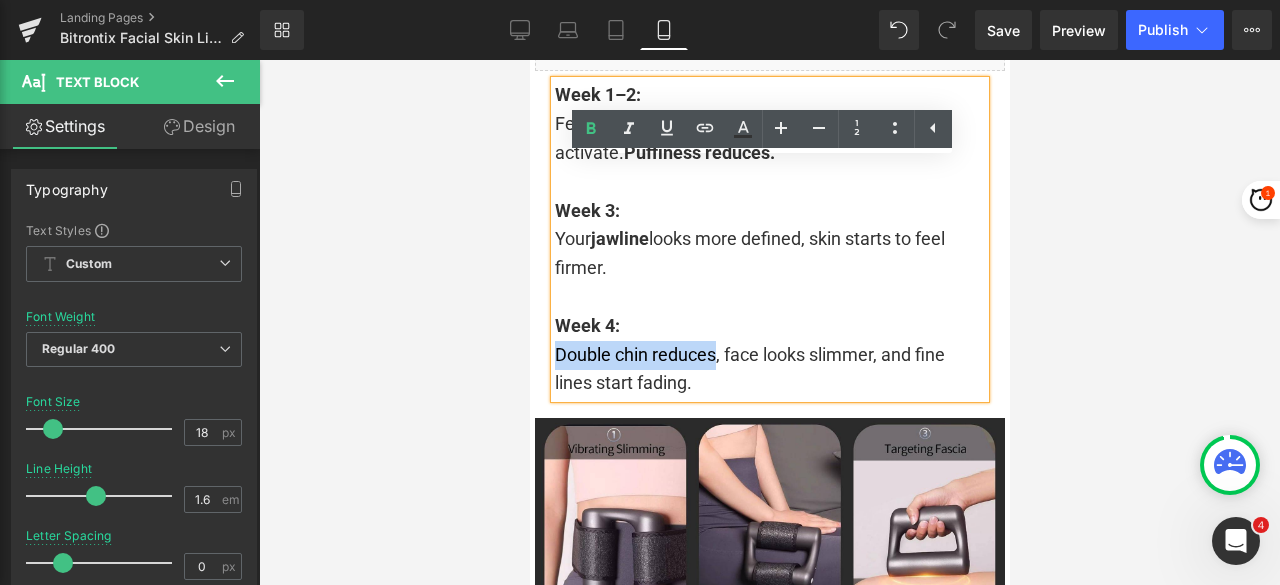 drag, startPoint x: 708, startPoint y: 356, endPoint x: 548, endPoint y: 355, distance: 160.00313 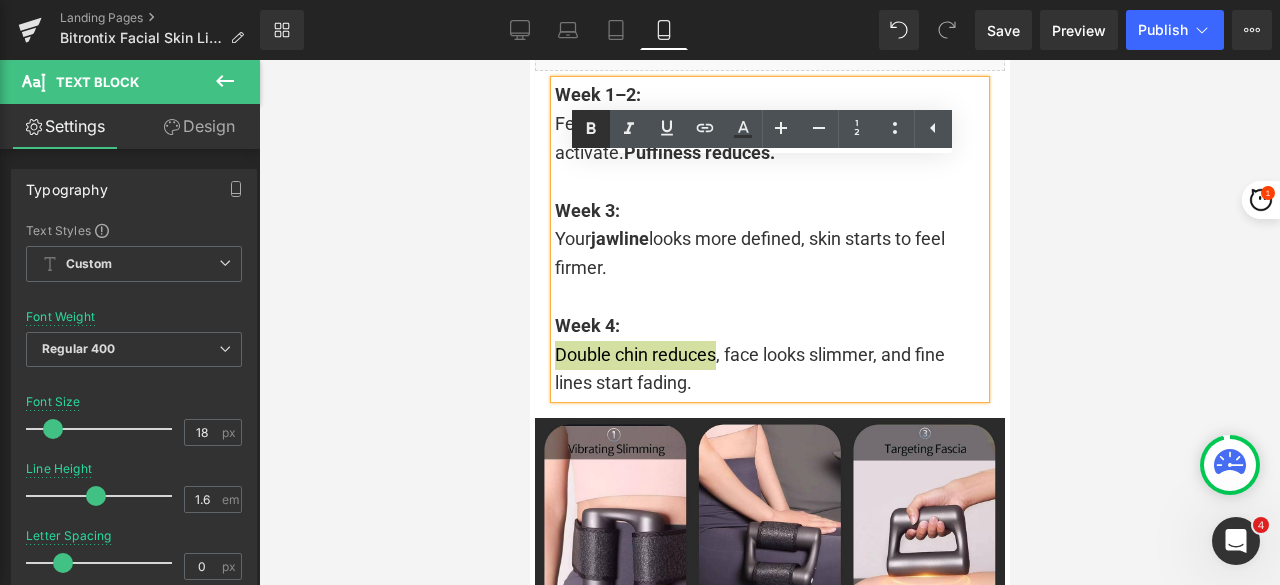 click 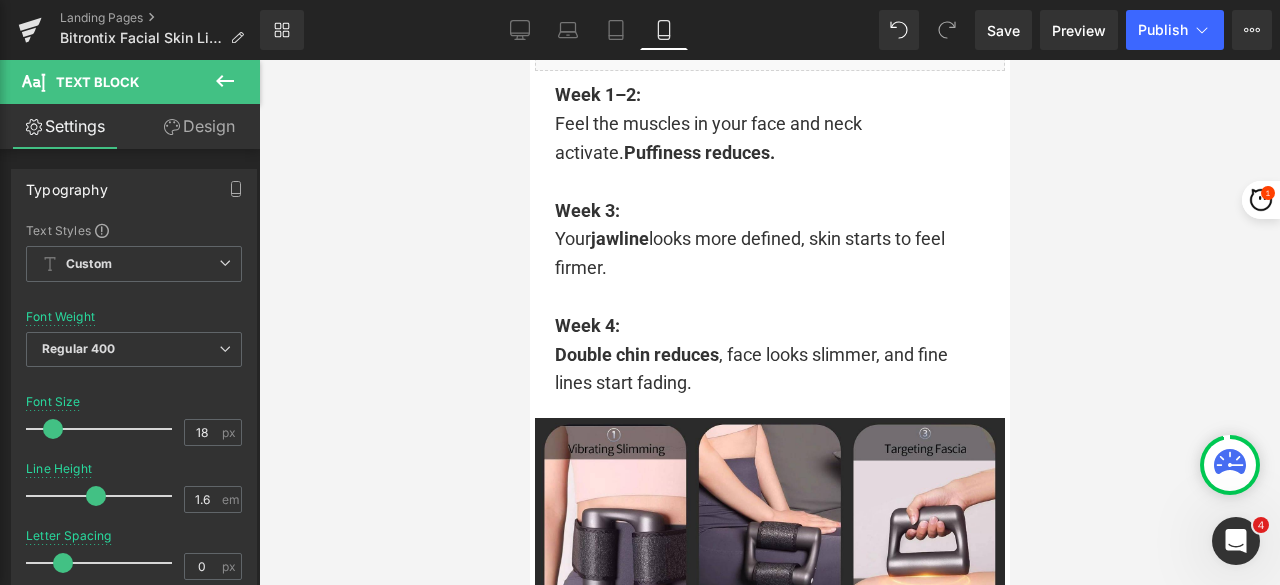 click at bounding box center [769, 322] 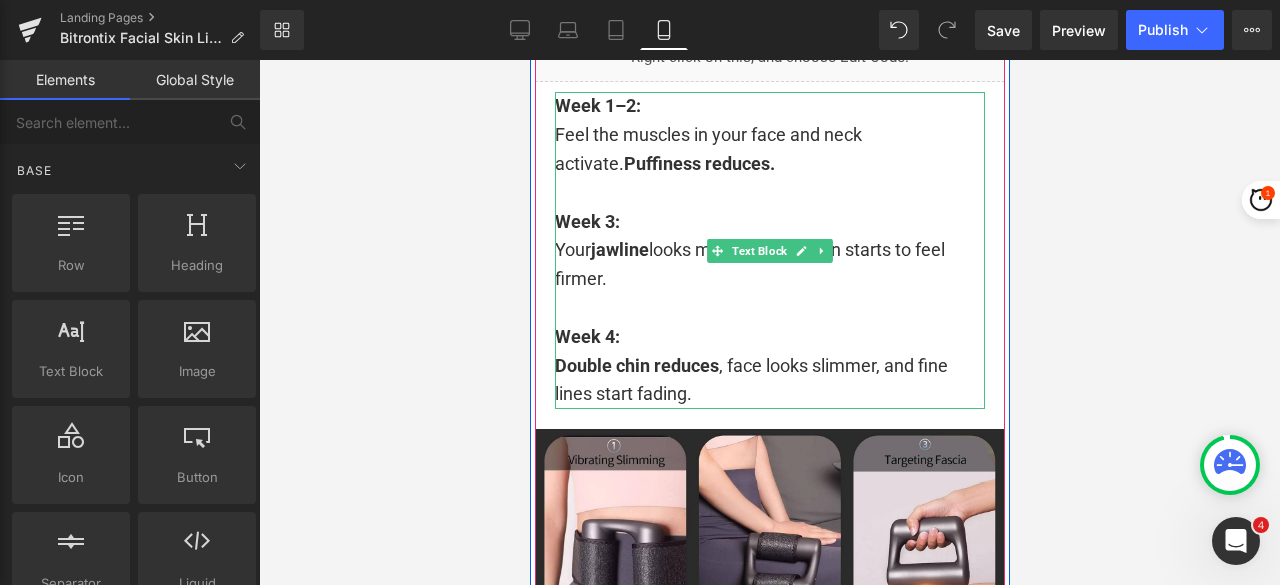 scroll, scrollTop: 4278, scrollLeft: 0, axis: vertical 